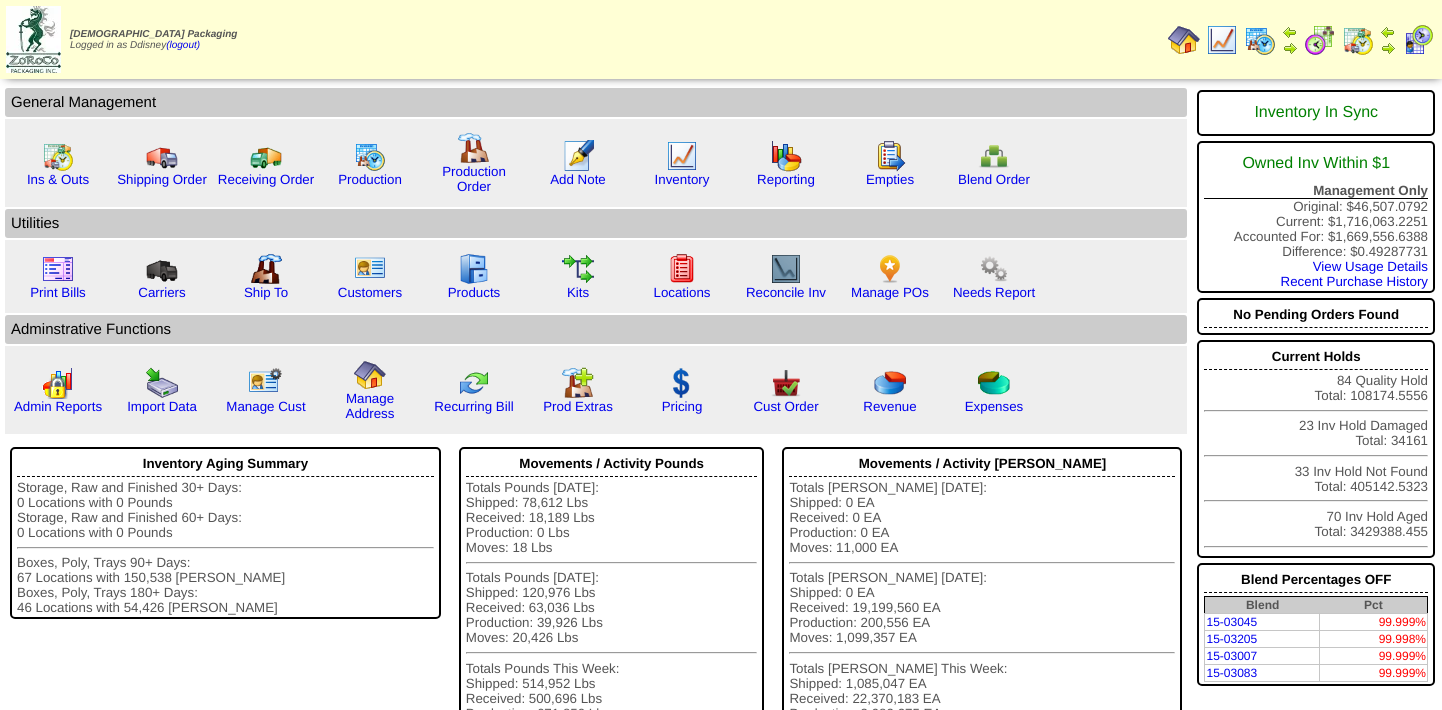 scroll, scrollTop: 0, scrollLeft: 0, axis: both 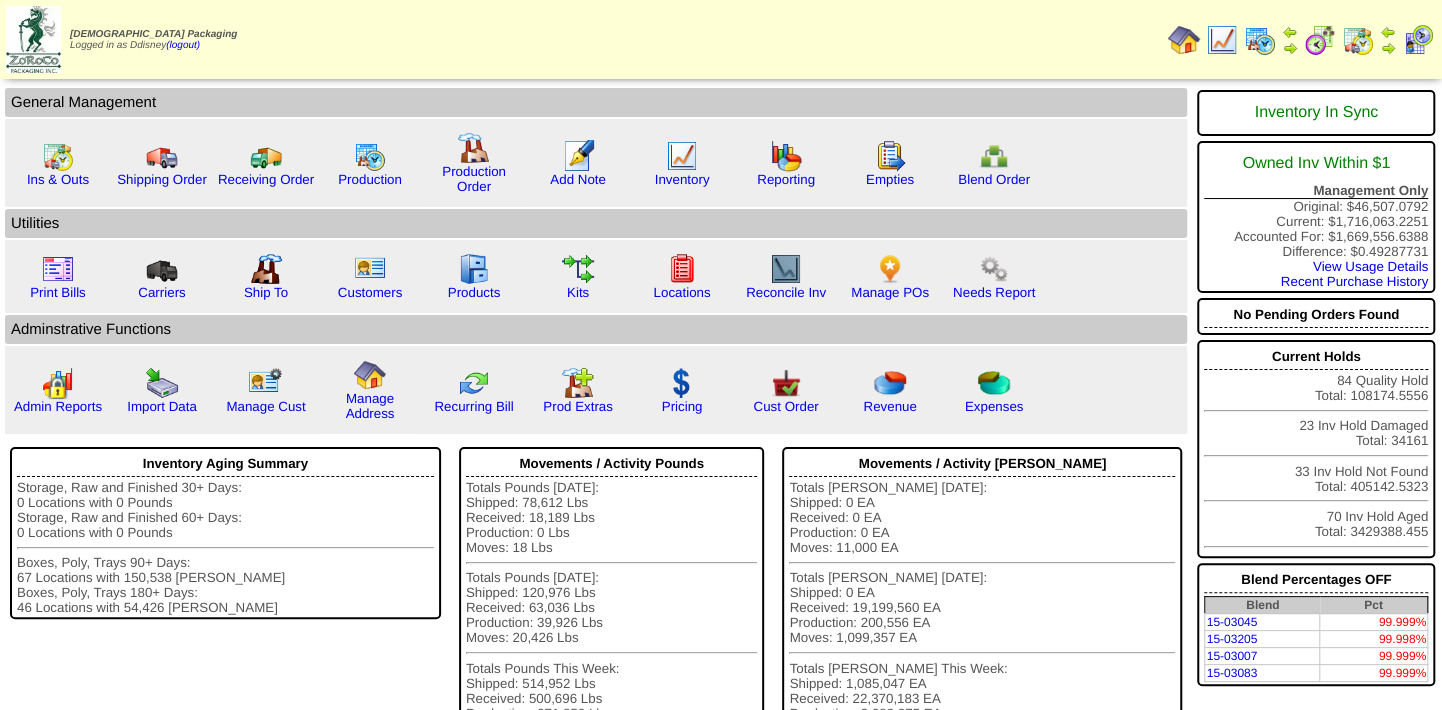 click at bounding box center (1358, 40) 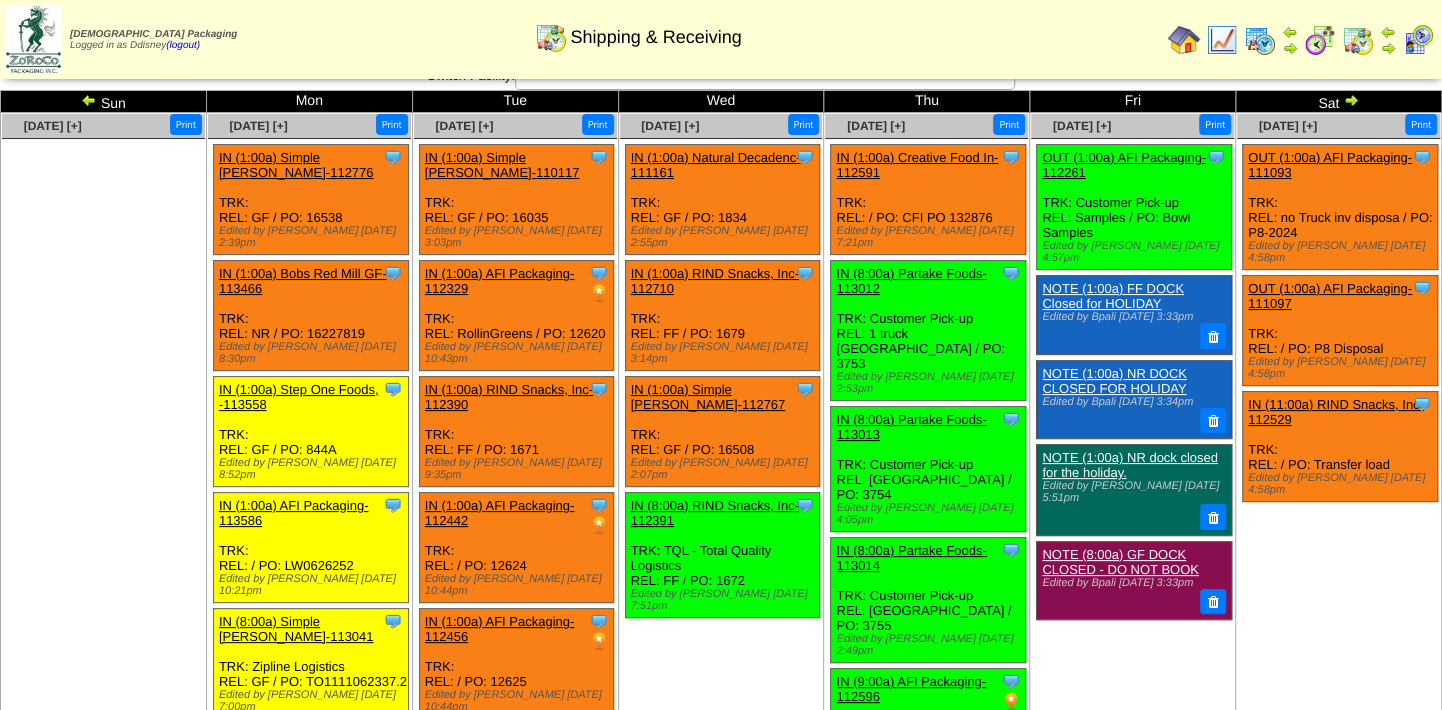 scroll, scrollTop: 0, scrollLeft: 0, axis: both 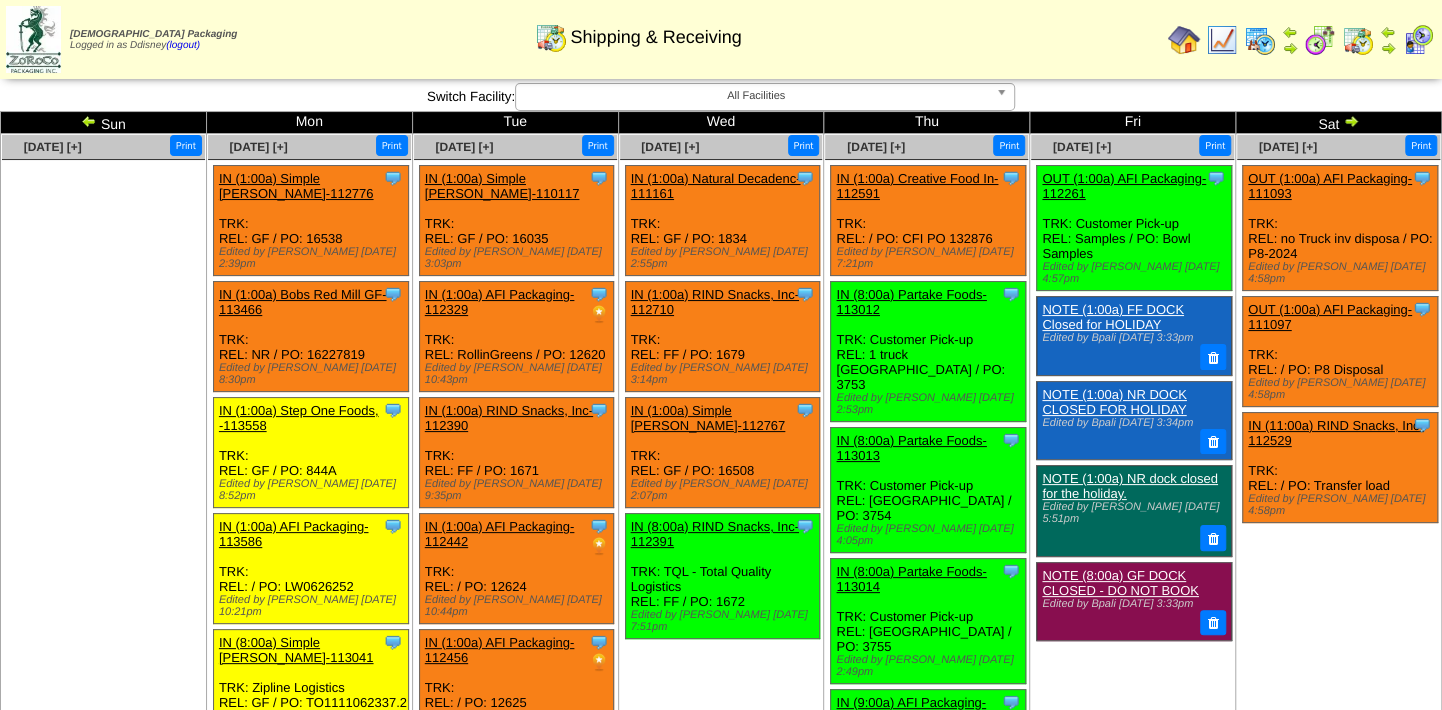 click at bounding box center [89, 121] 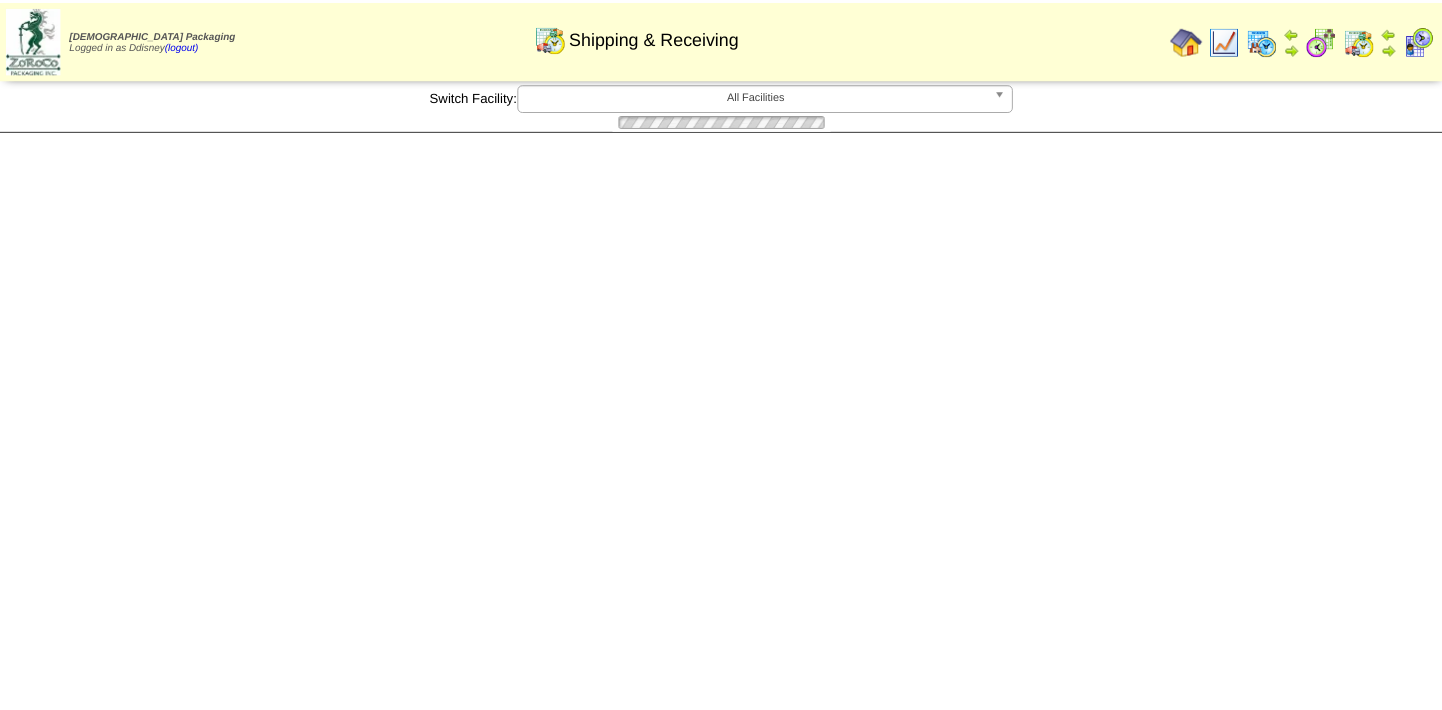 scroll, scrollTop: 0, scrollLeft: 0, axis: both 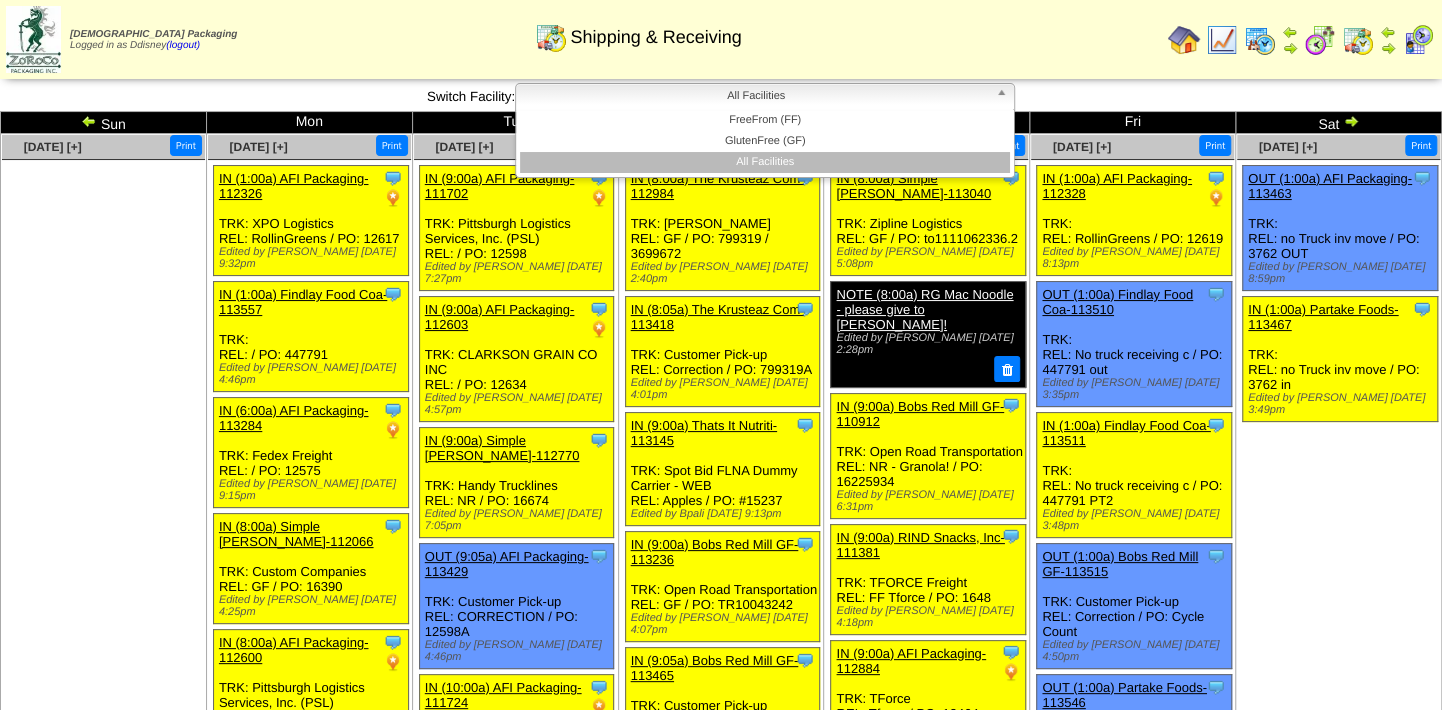 click at bounding box center (1005, 97) 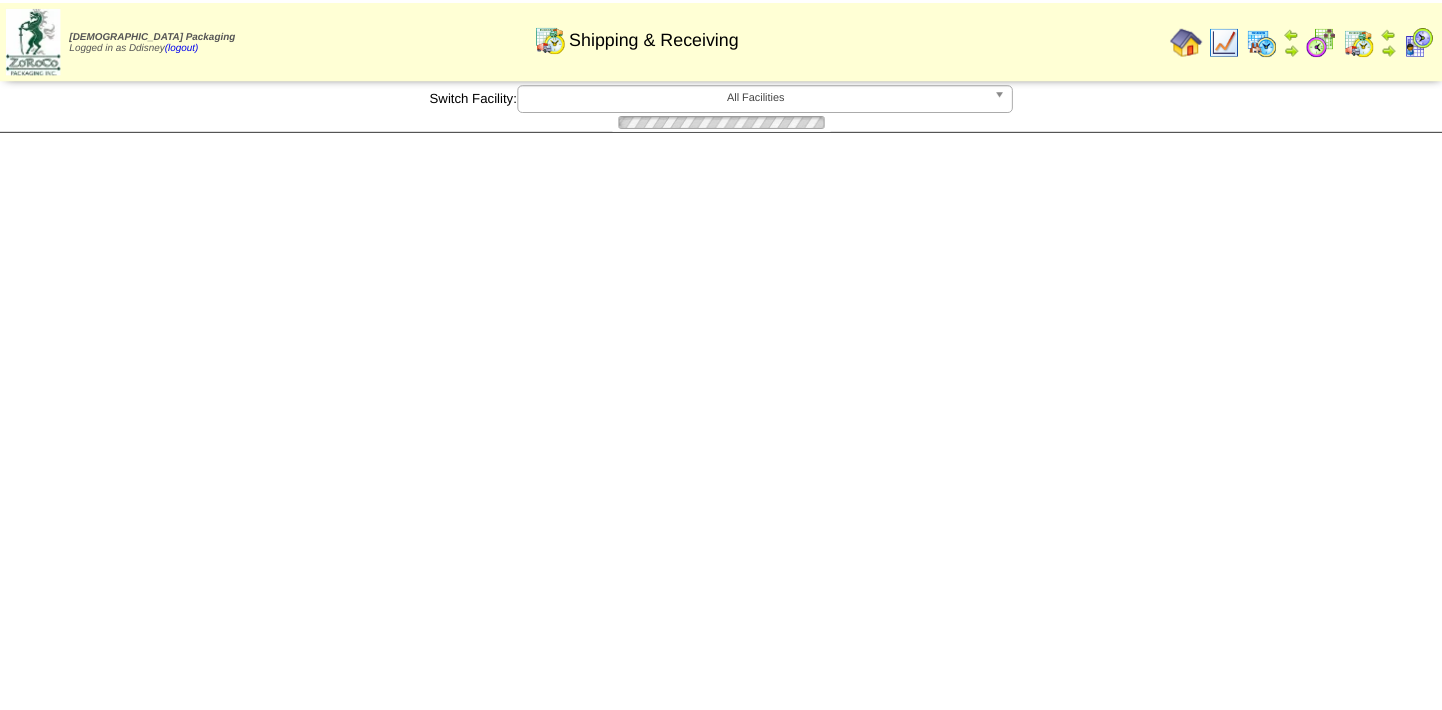 scroll, scrollTop: 0, scrollLeft: 0, axis: both 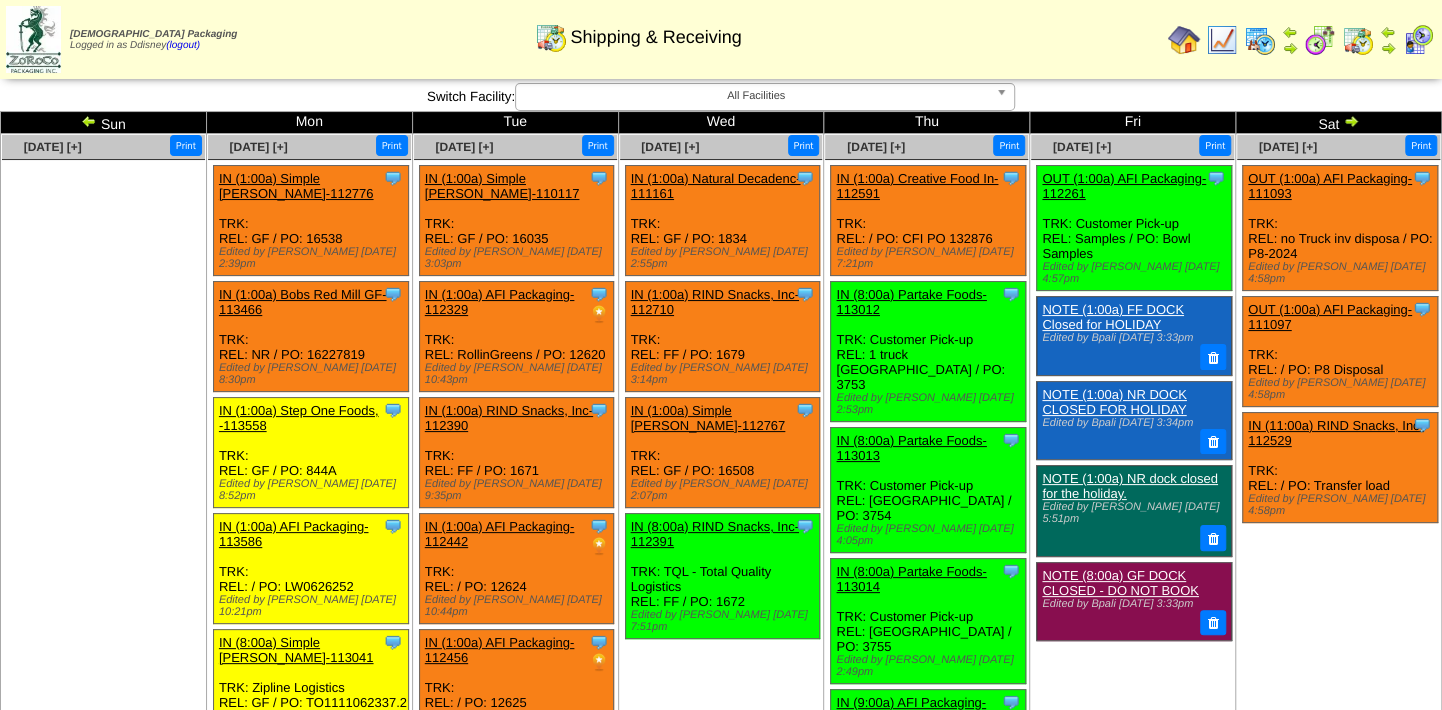 click at bounding box center [1351, 121] 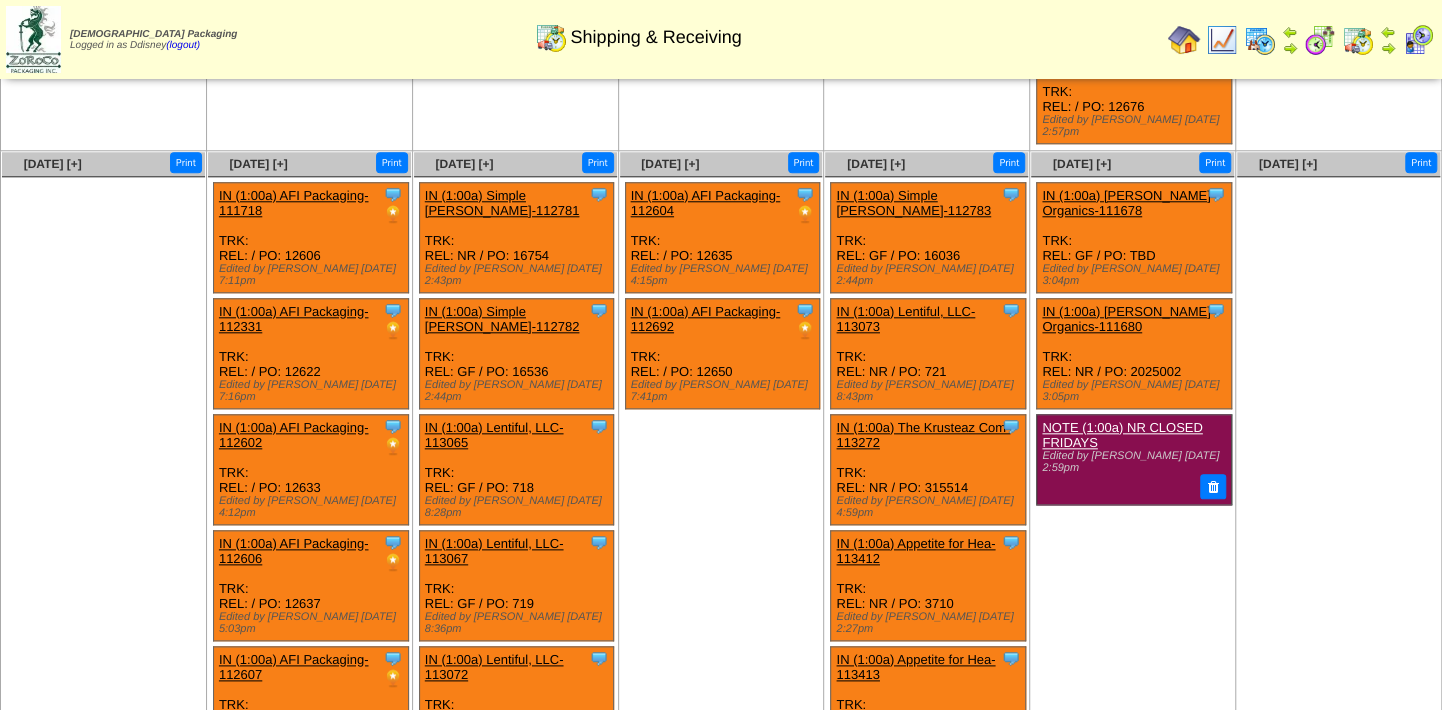 scroll, scrollTop: 1029, scrollLeft: 0, axis: vertical 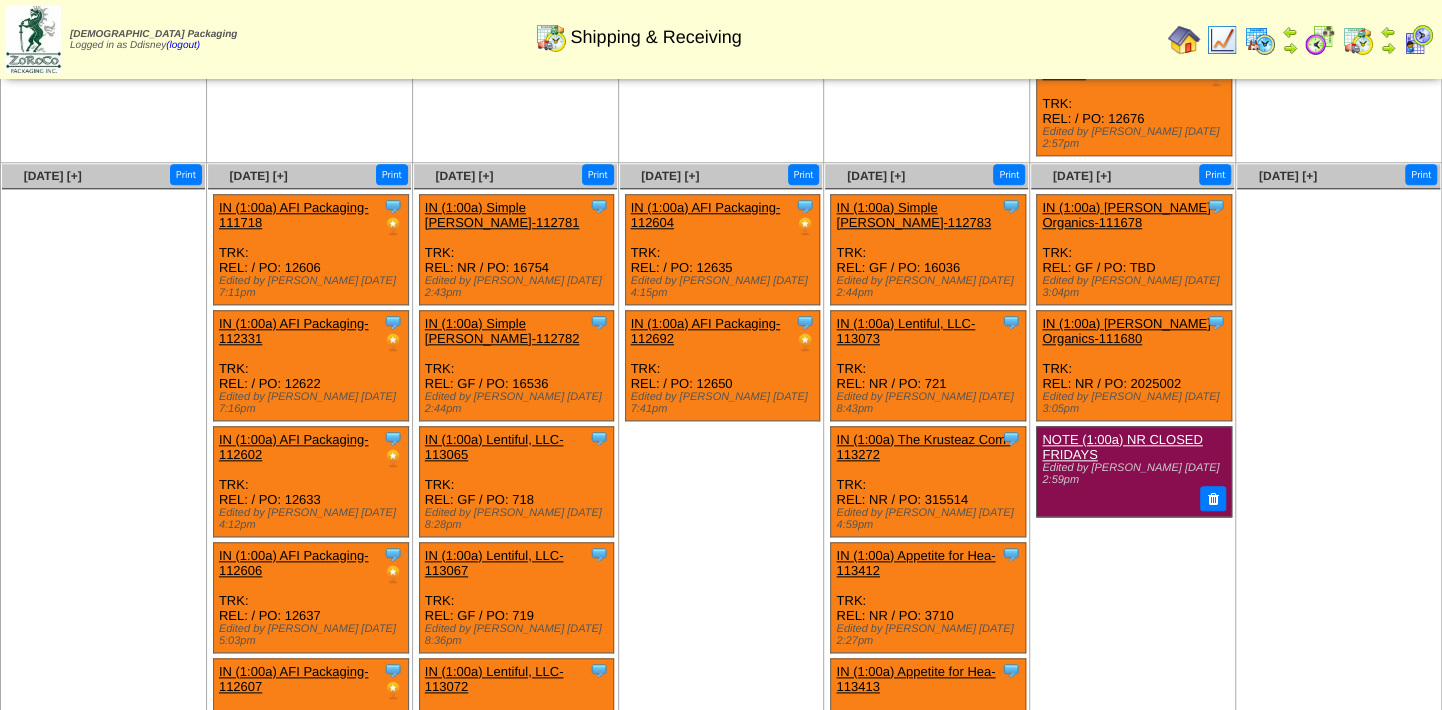 click on "IN
(1:00a)
AFI Packaging-112604" at bounding box center [706, 215] 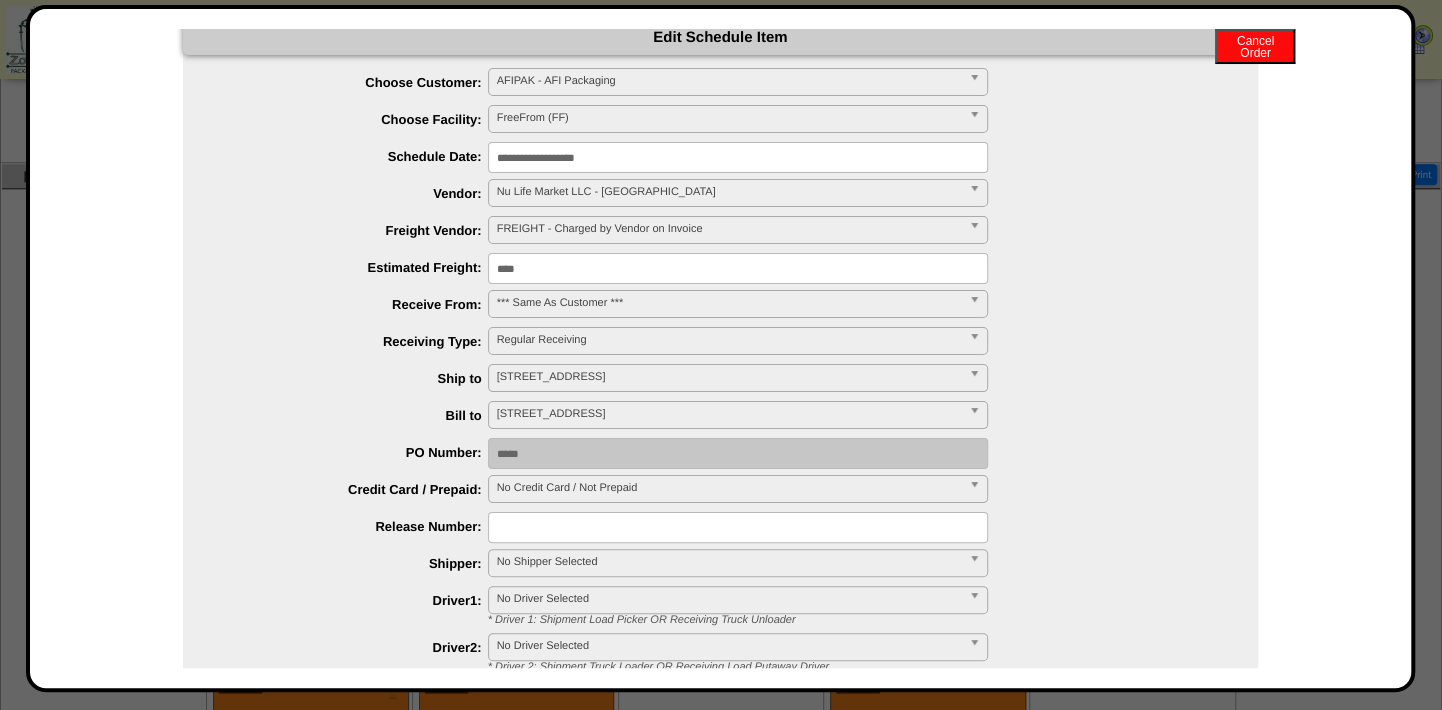 scroll, scrollTop: 0, scrollLeft: 0, axis: both 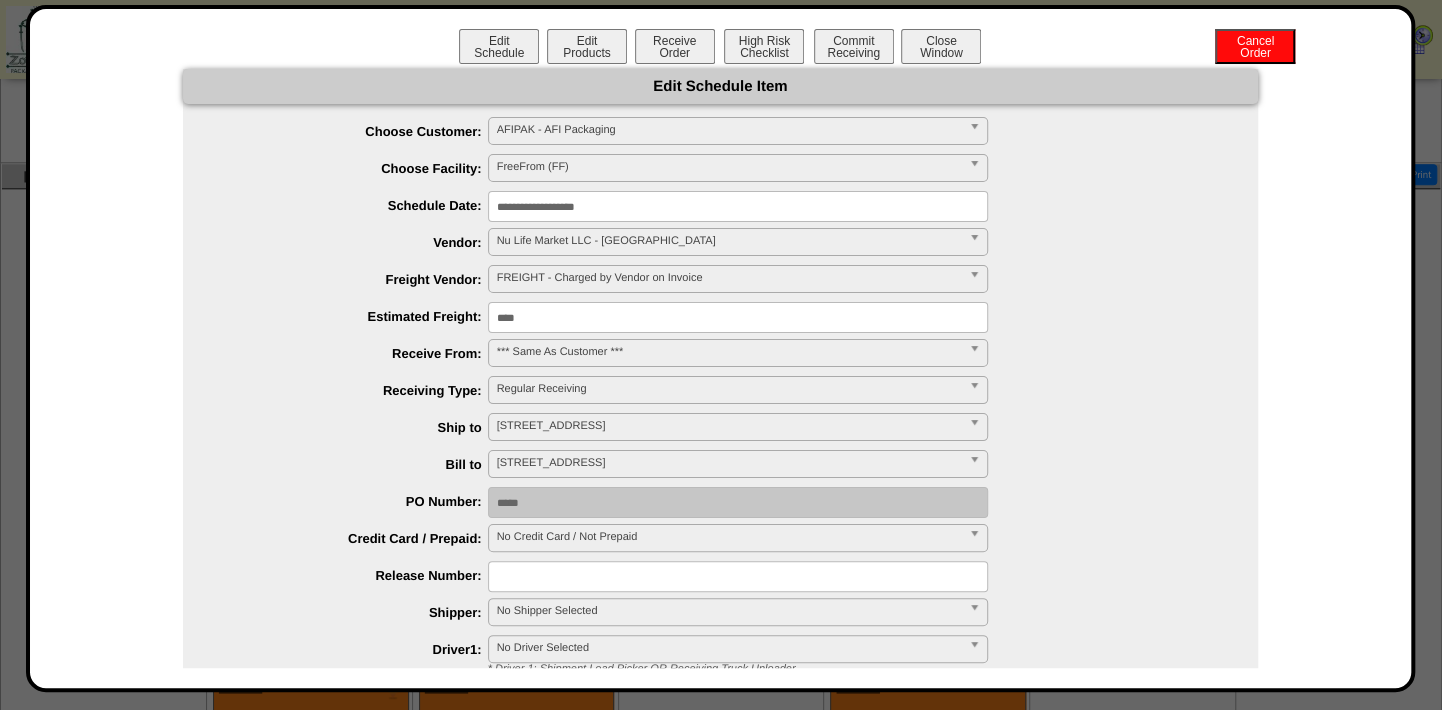 drag, startPoint x: 535, startPoint y: 320, endPoint x: 406, endPoint y: 308, distance: 129.55693 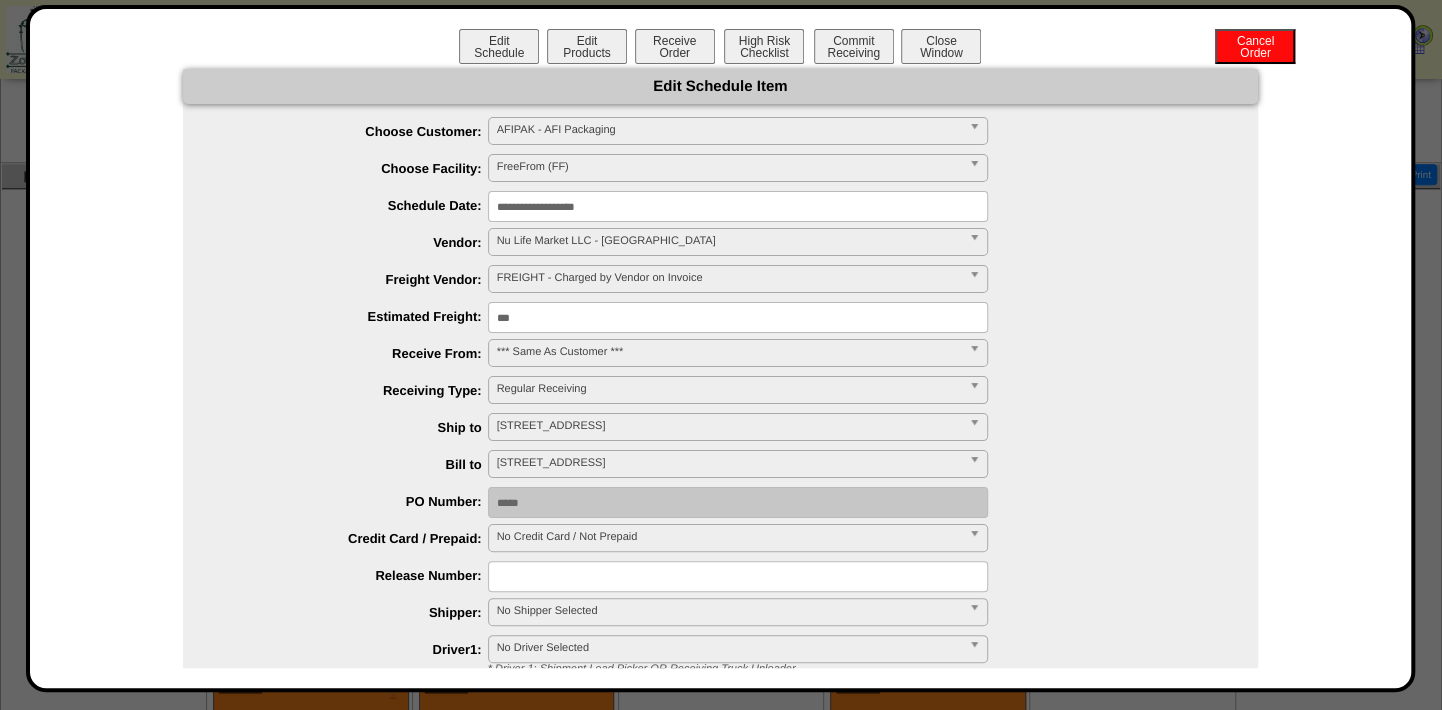 type on "***" 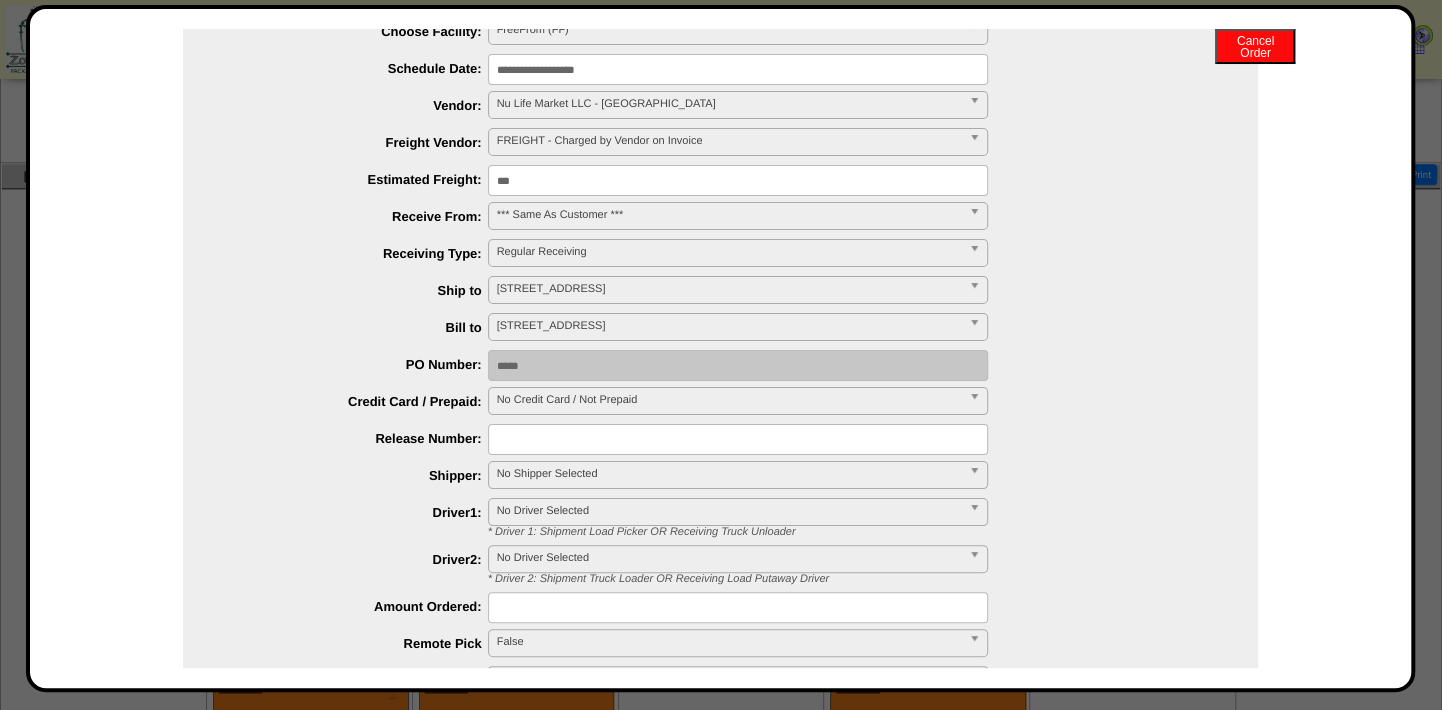 scroll, scrollTop: 405, scrollLeft: 0, axis: vertical 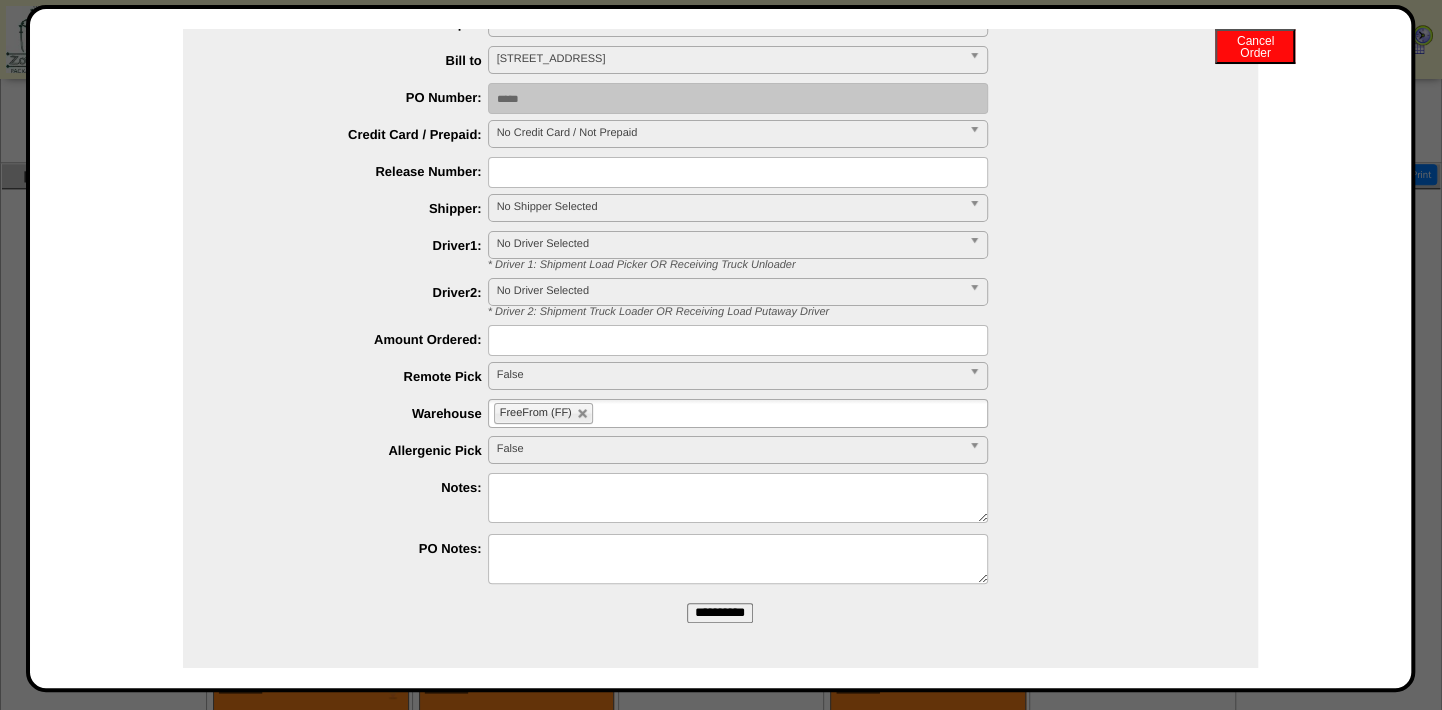 click on "**********" at bounding box center (720, 613) 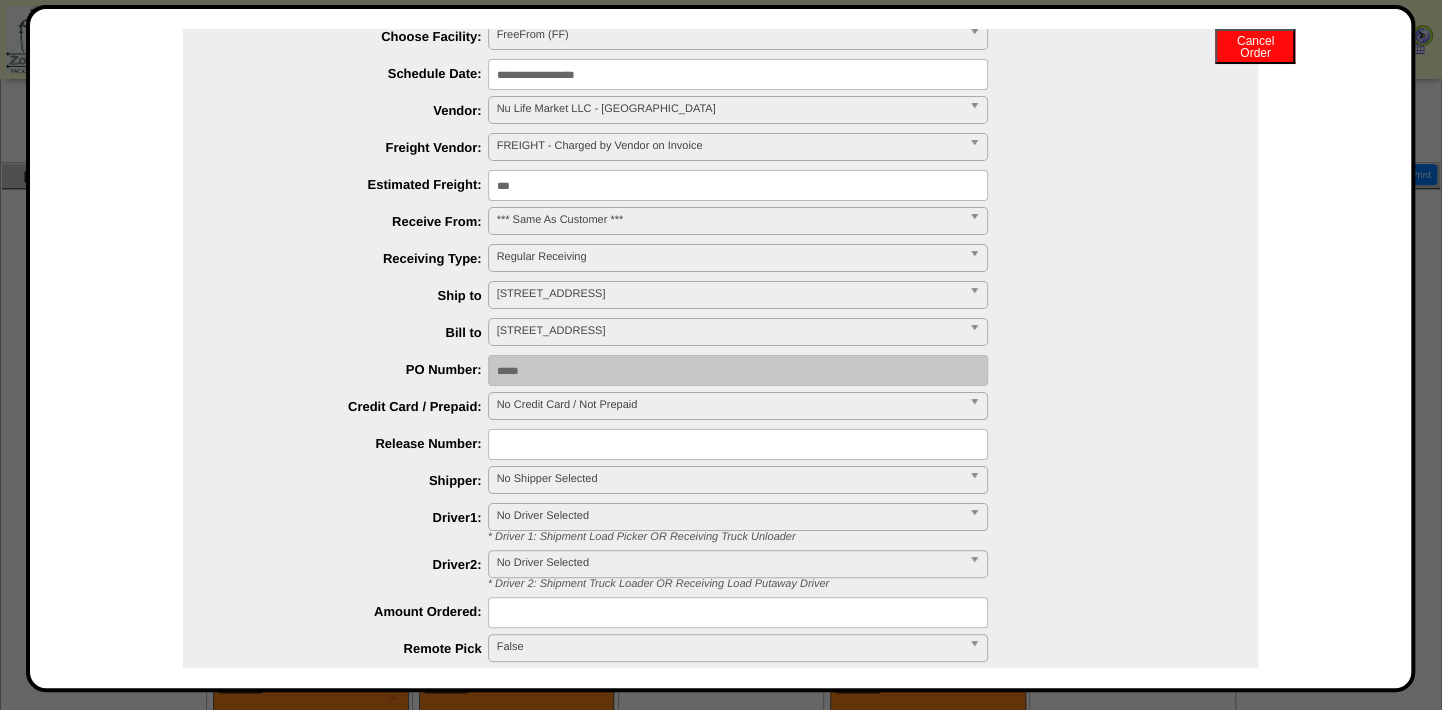 scroll, scrollTop: 41, scrollLeft: 0, axis: vertical 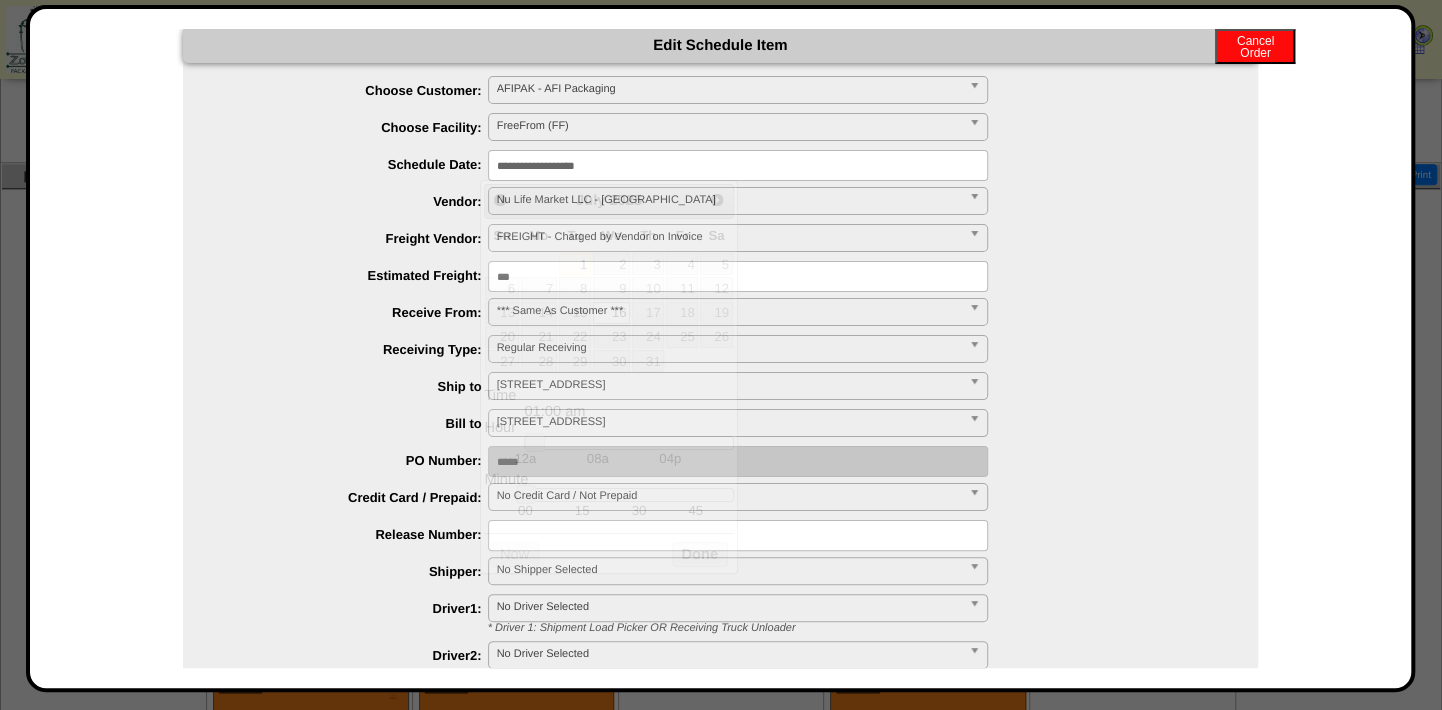 click on "**********" at bounding box center [738, 165] 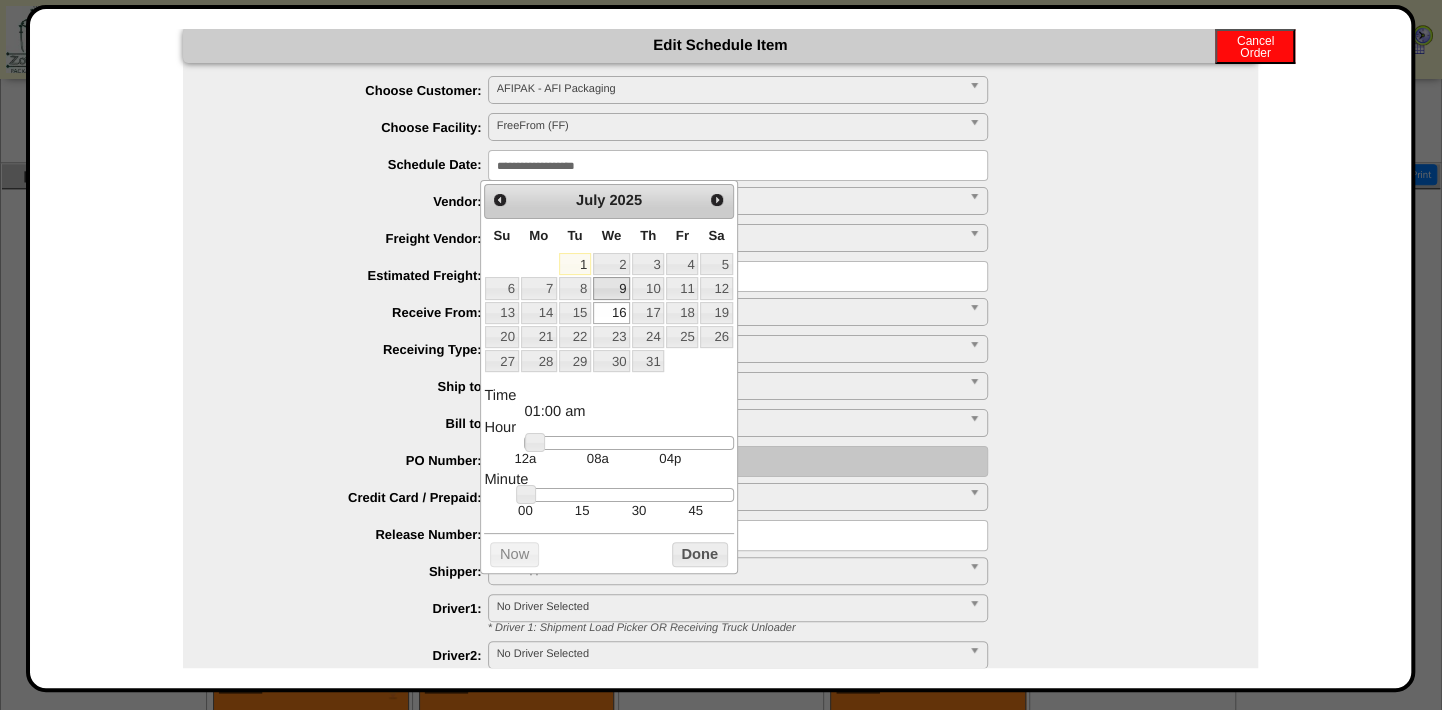 click on "9" at bounding box center (611, 288) 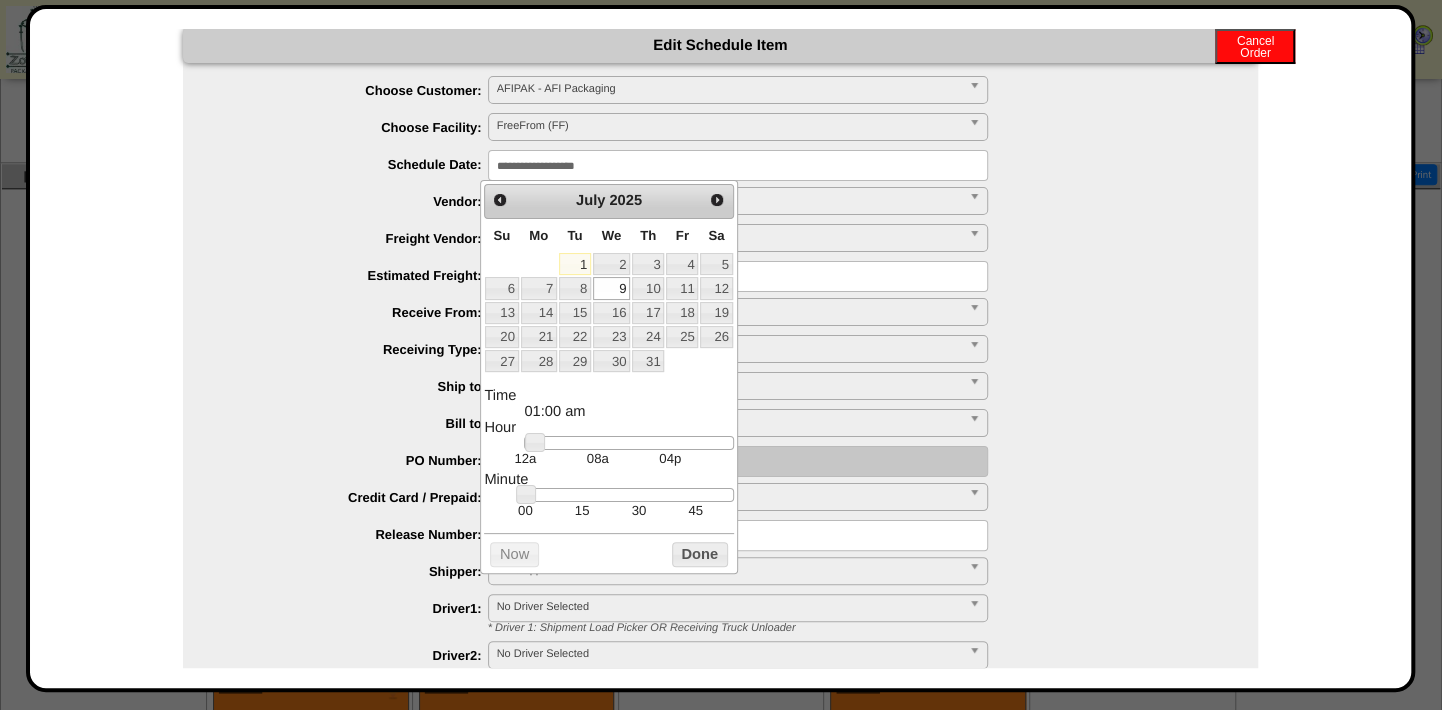 click on "**********" at bounding box center [740, 239] 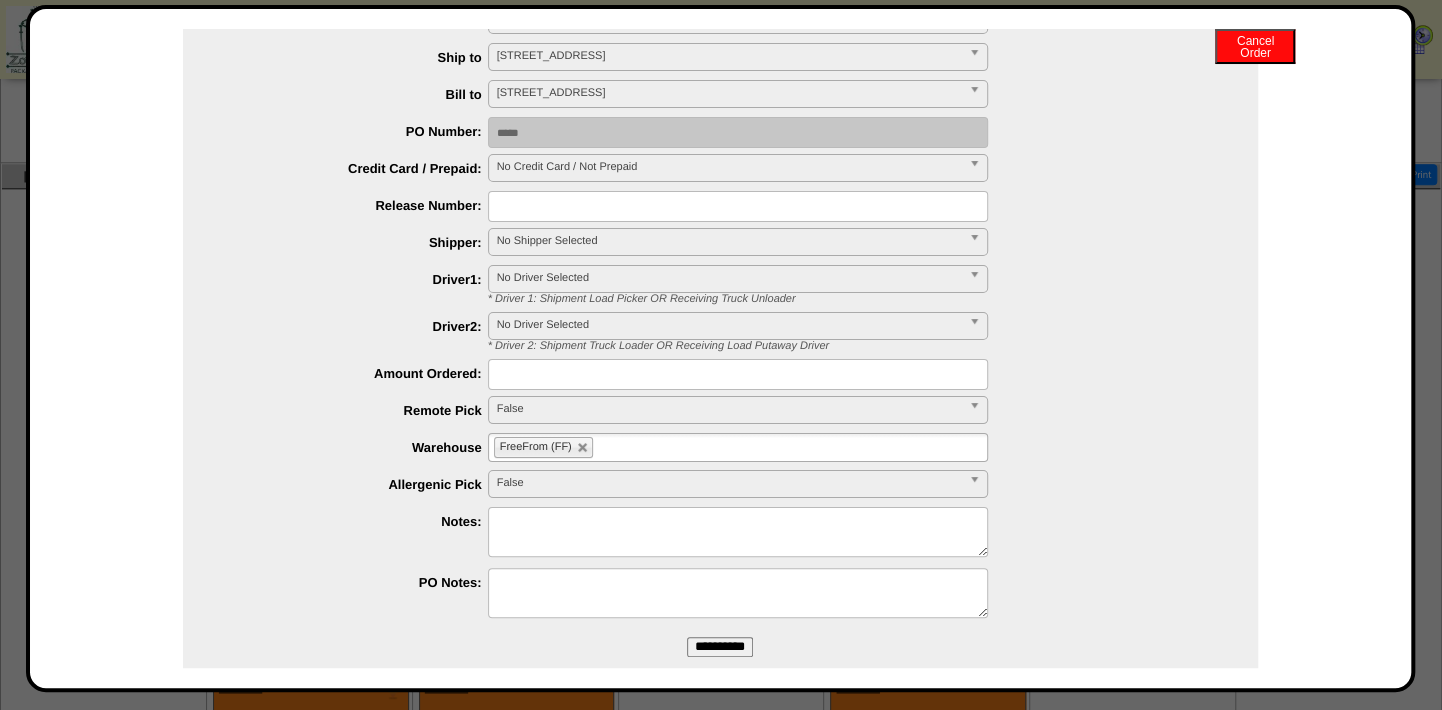 scroll, scrollTop: 405, scrollLeft: 0, axis: vertical 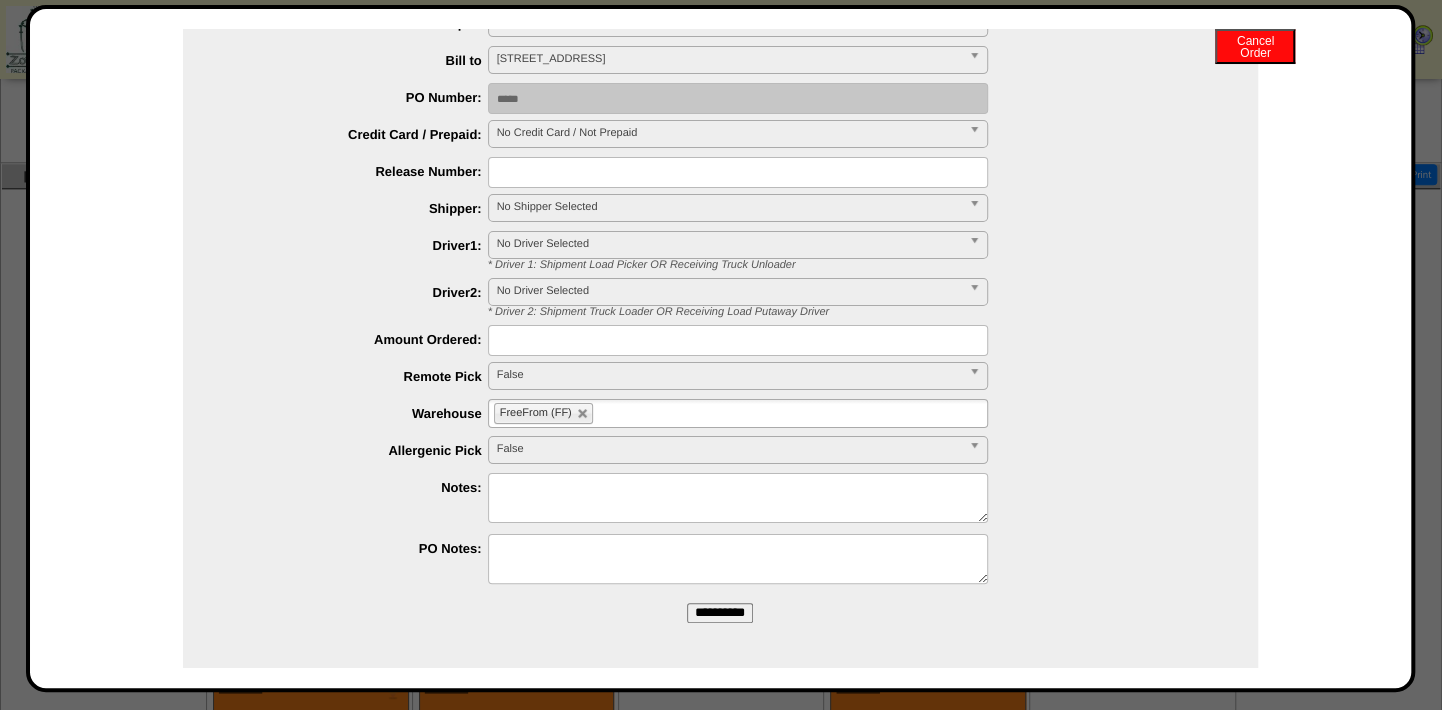 click on "**********" at bounding box center (720, 613) 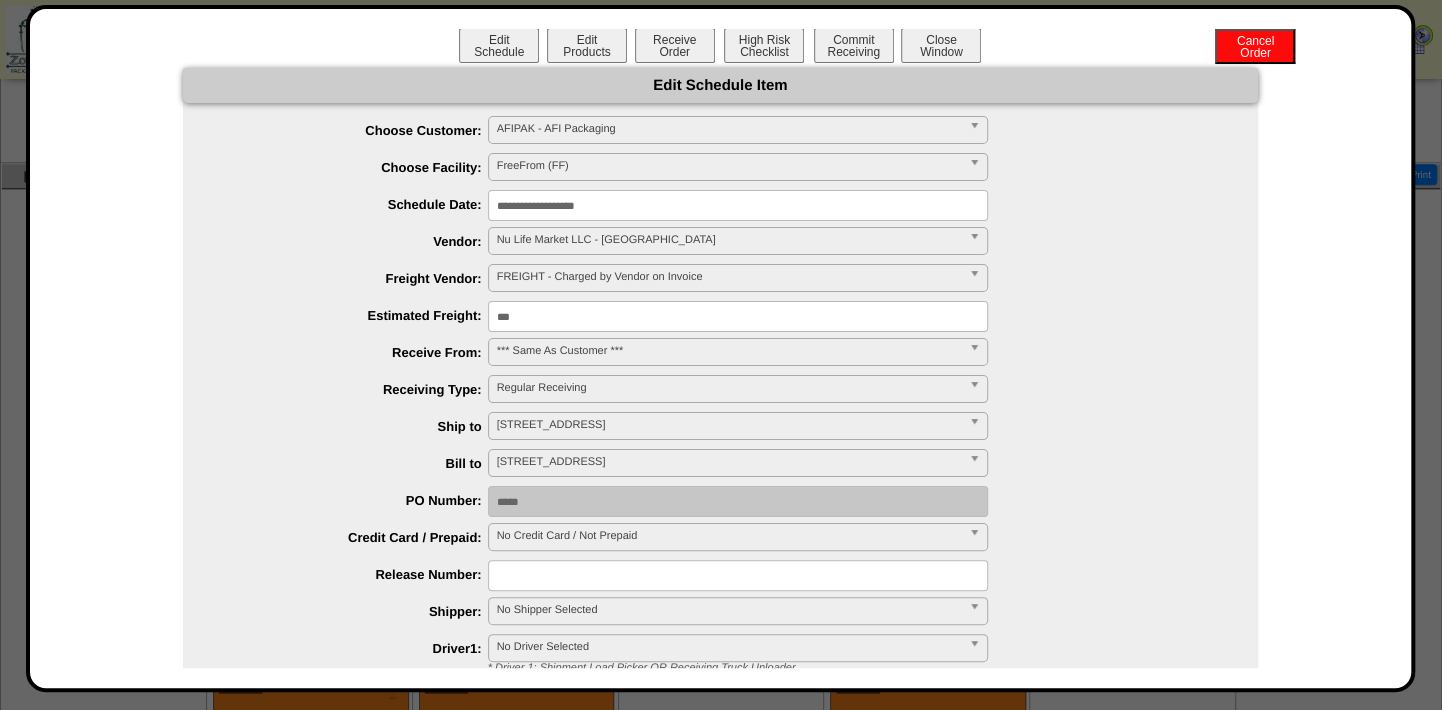 scroll, scrollTop: 0, scrollLeft: 0, axis: both 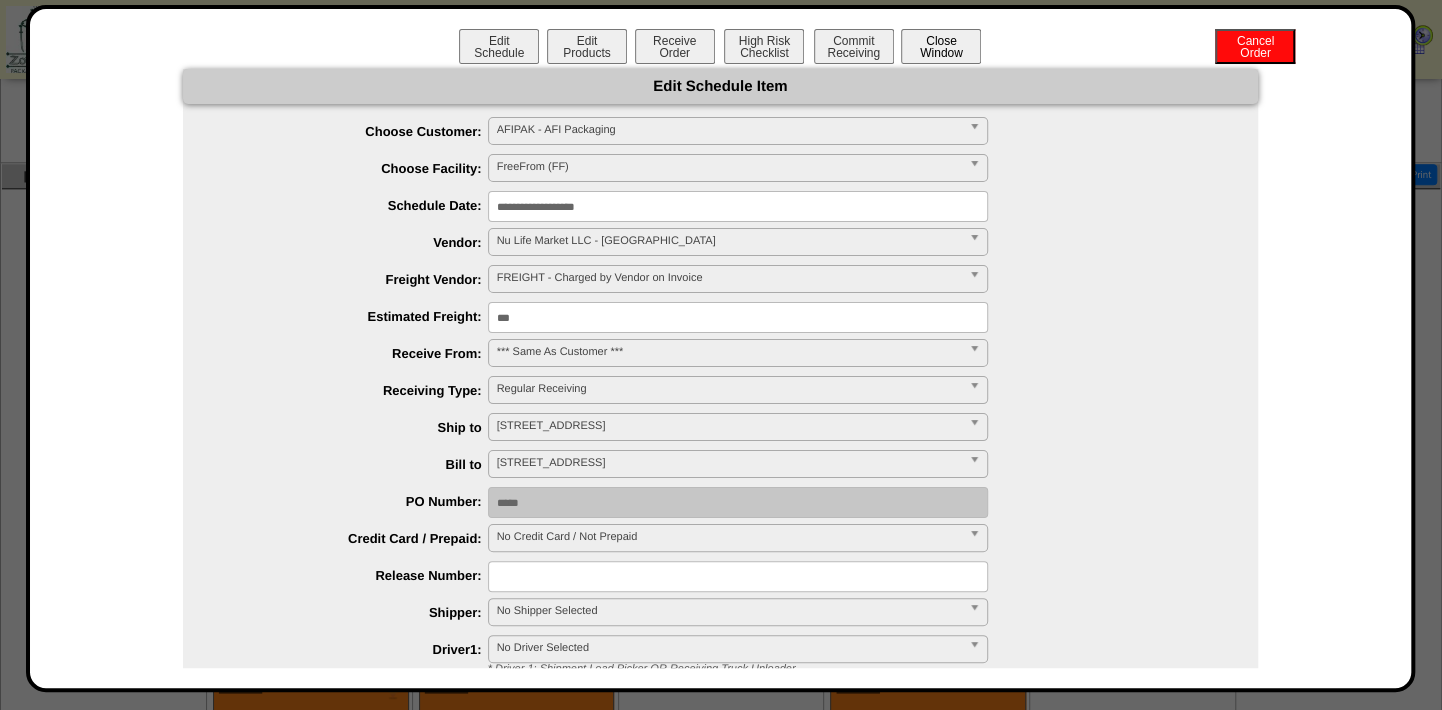 click on "Close Window" at bounding box center [941, 46] 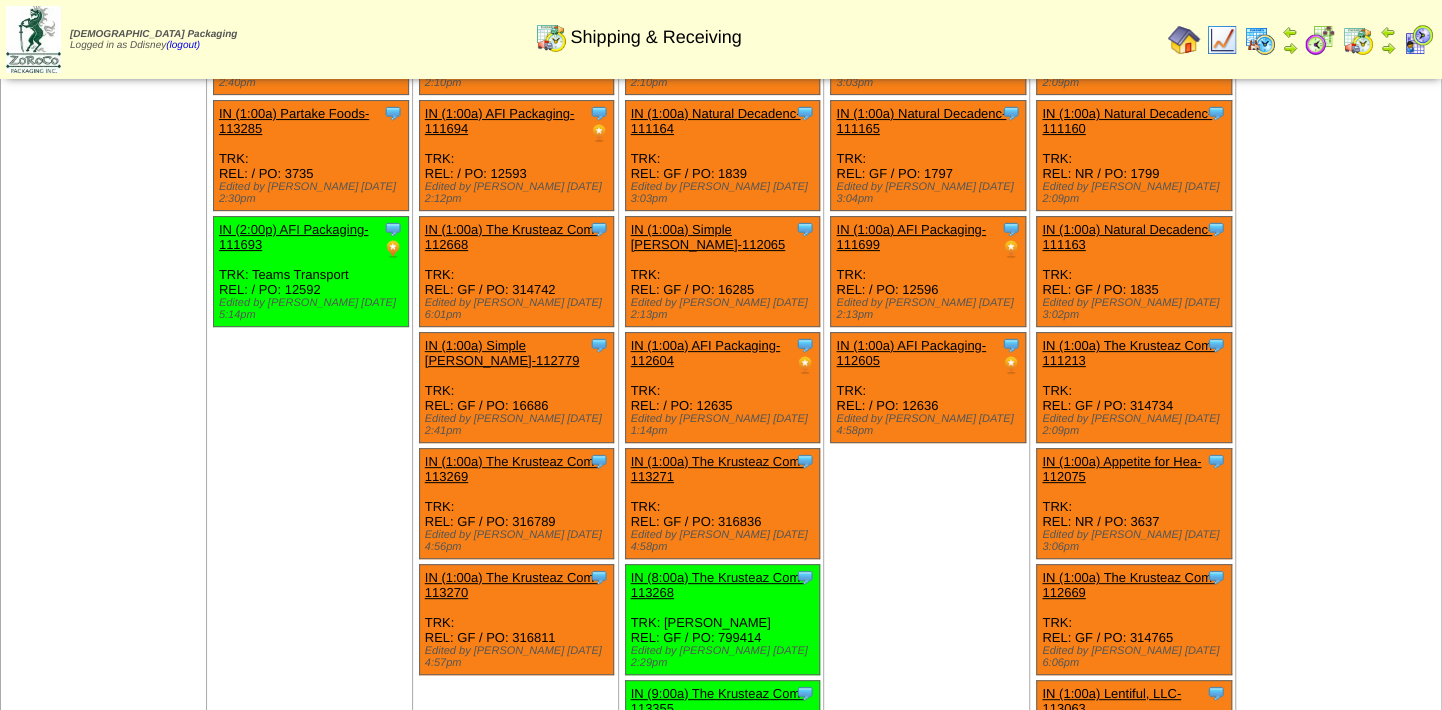 scroll, scrollTop: 0, scrollLeft: 0, axis: both 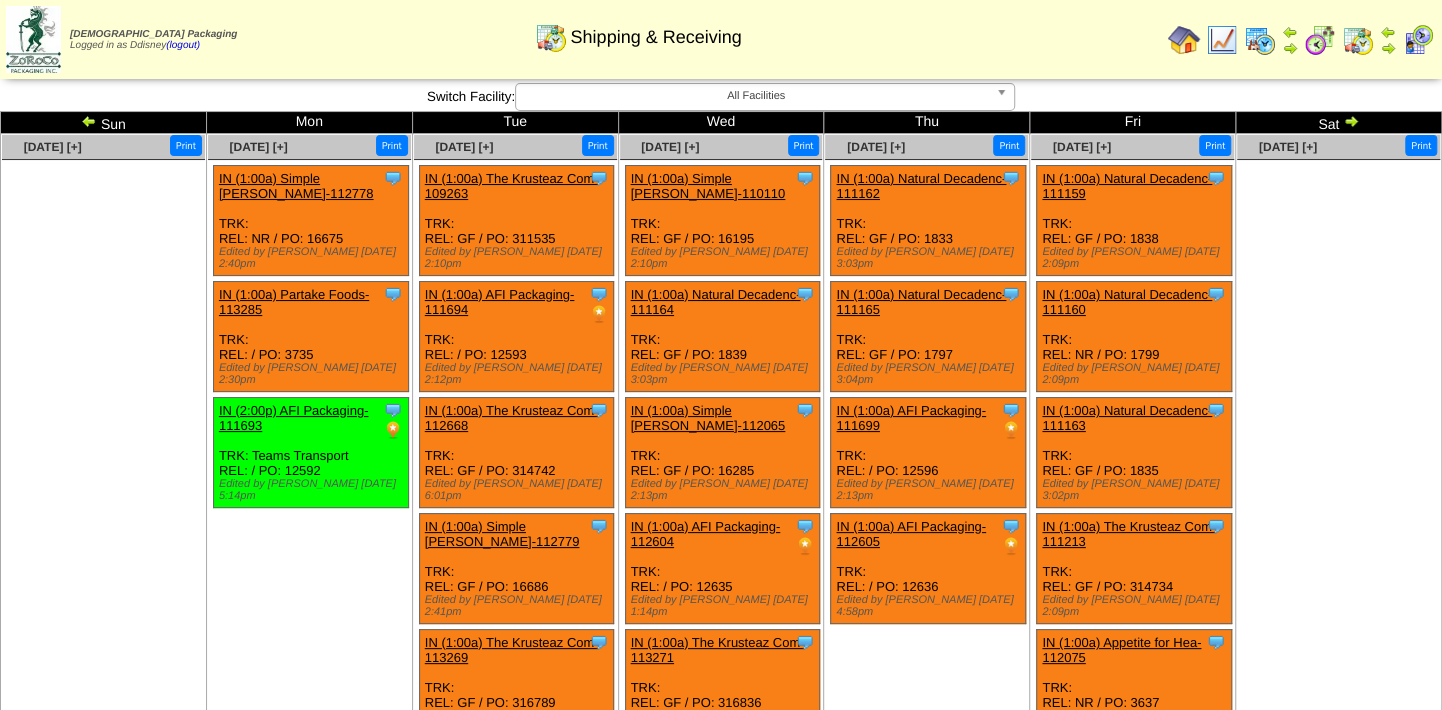 click at bounding box center (1358, 40) 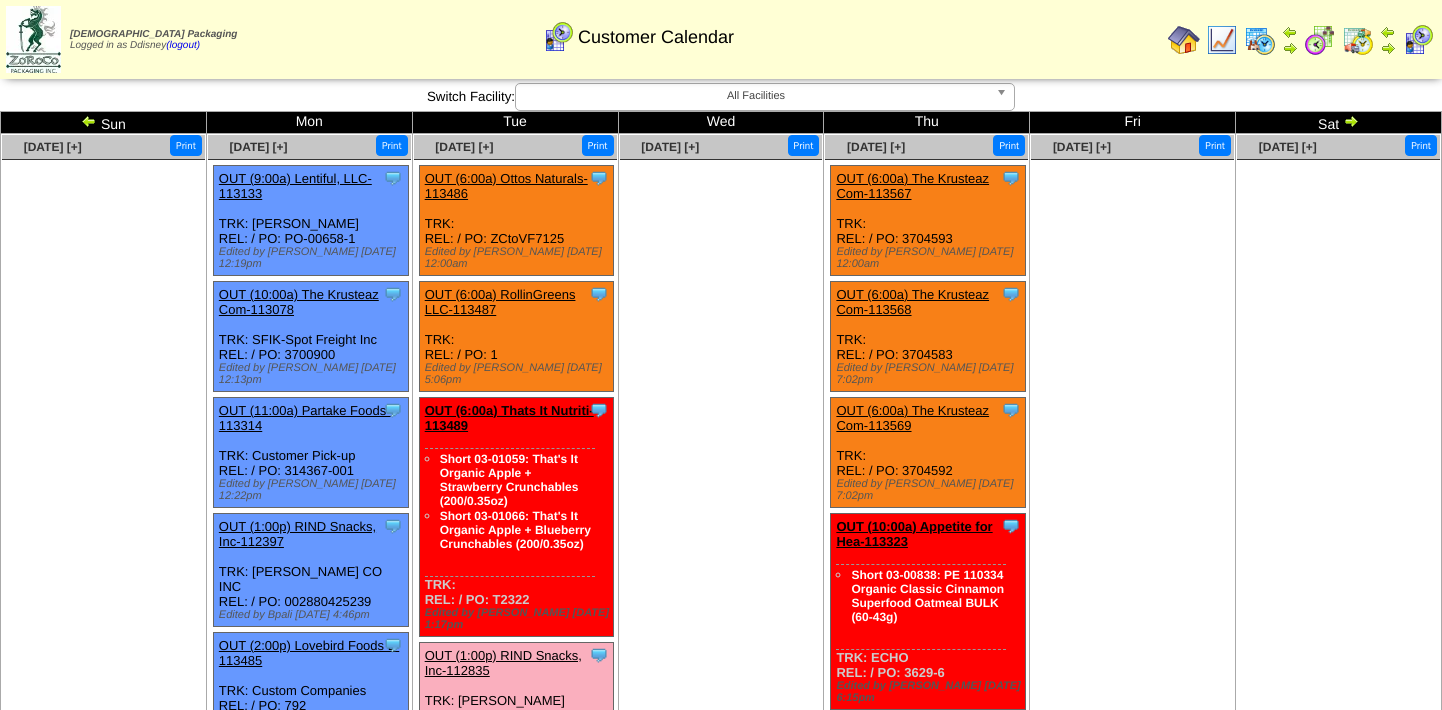 scroll, scrollTop: 0, scrollLeft: 0, axis: both 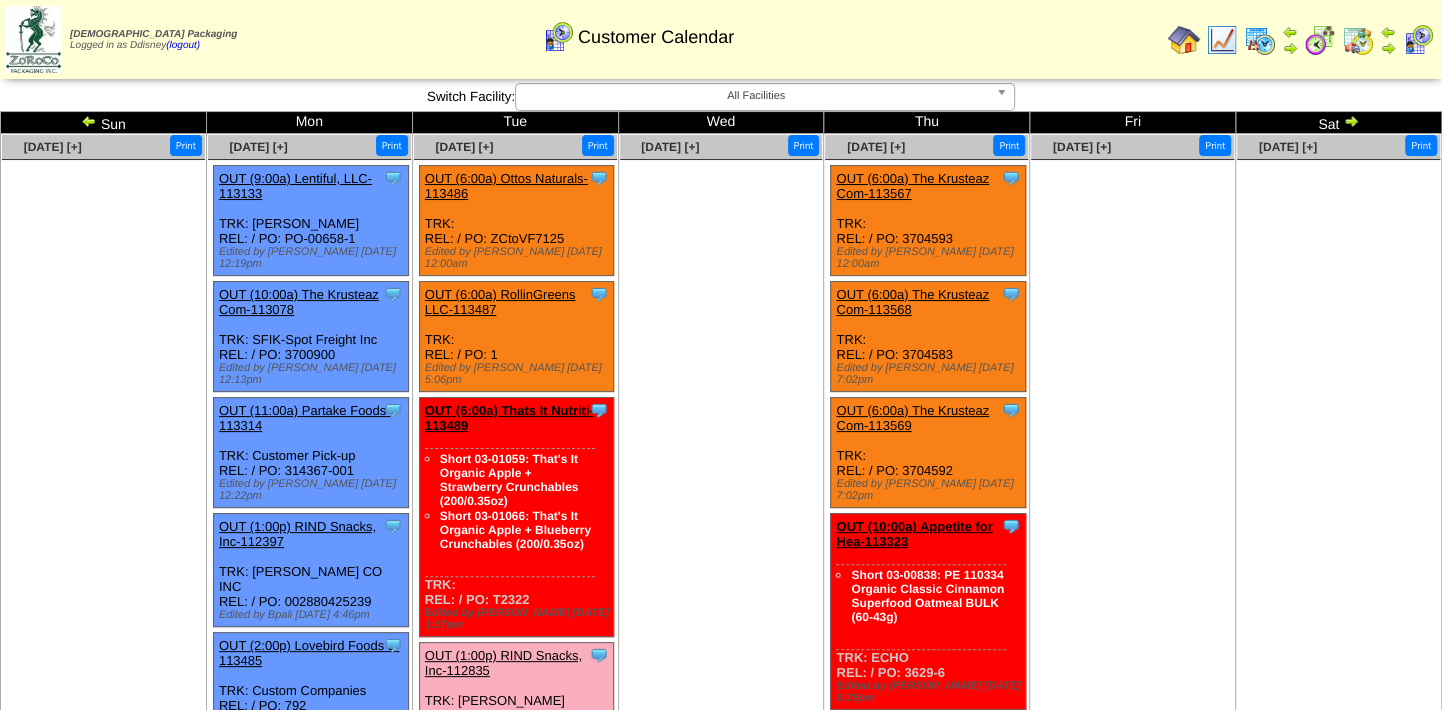 click at bounding box center (1222, 40) 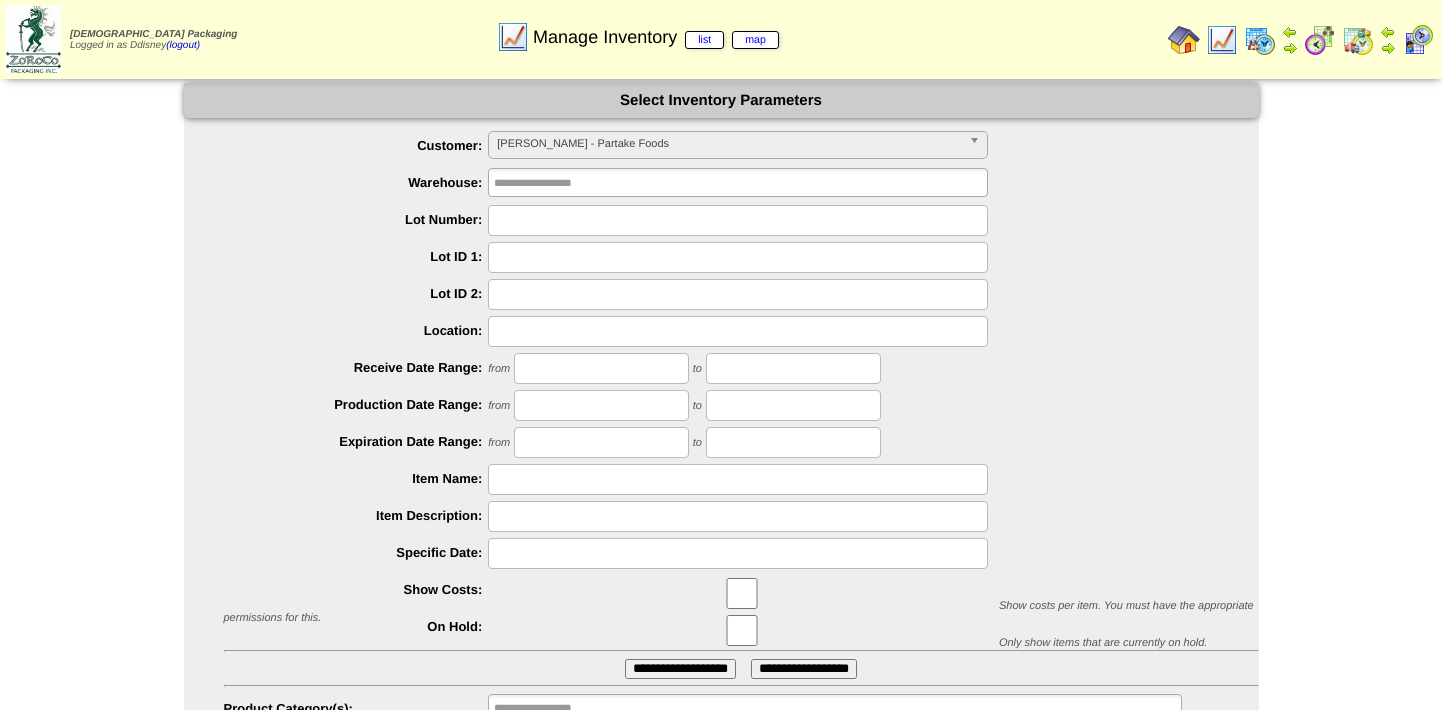 scroll, scrollTop: 0, scrollLeft: 0, axis: both 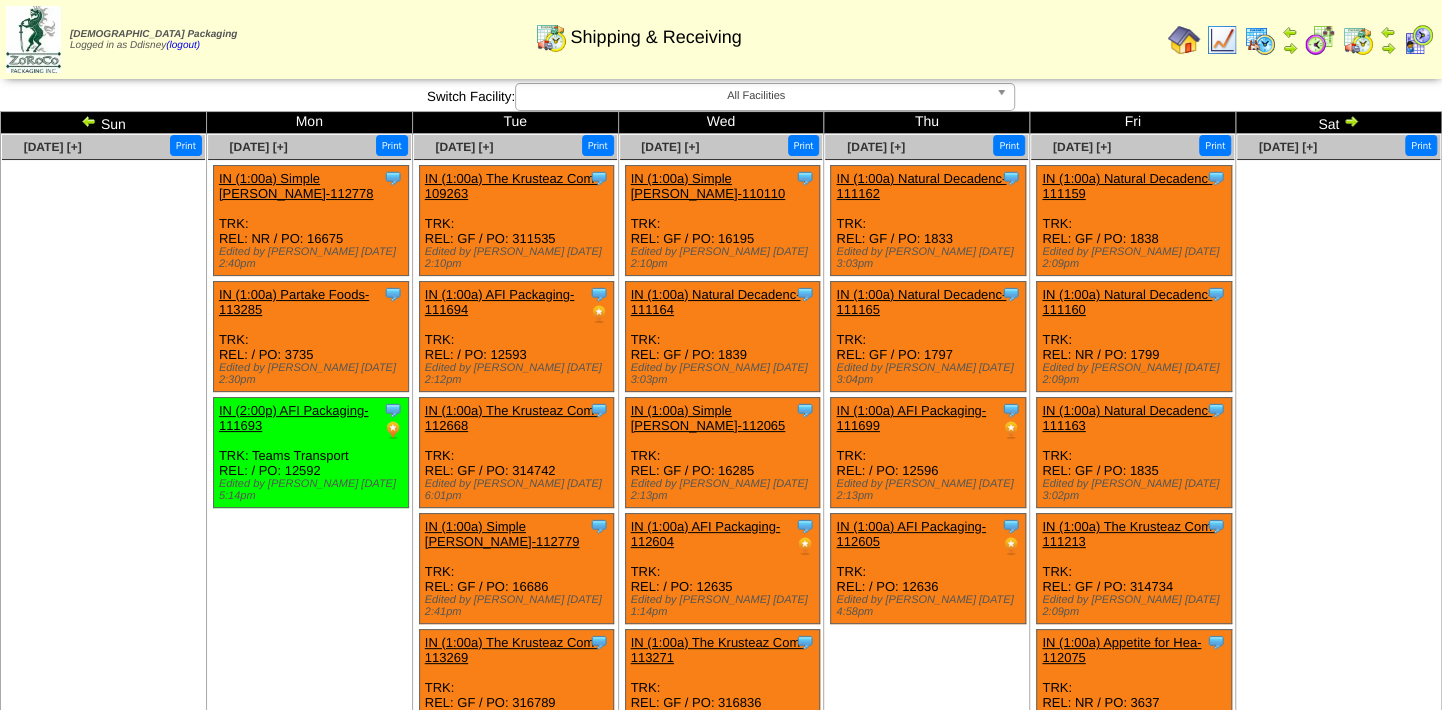 click at bounding box center [89, 121] 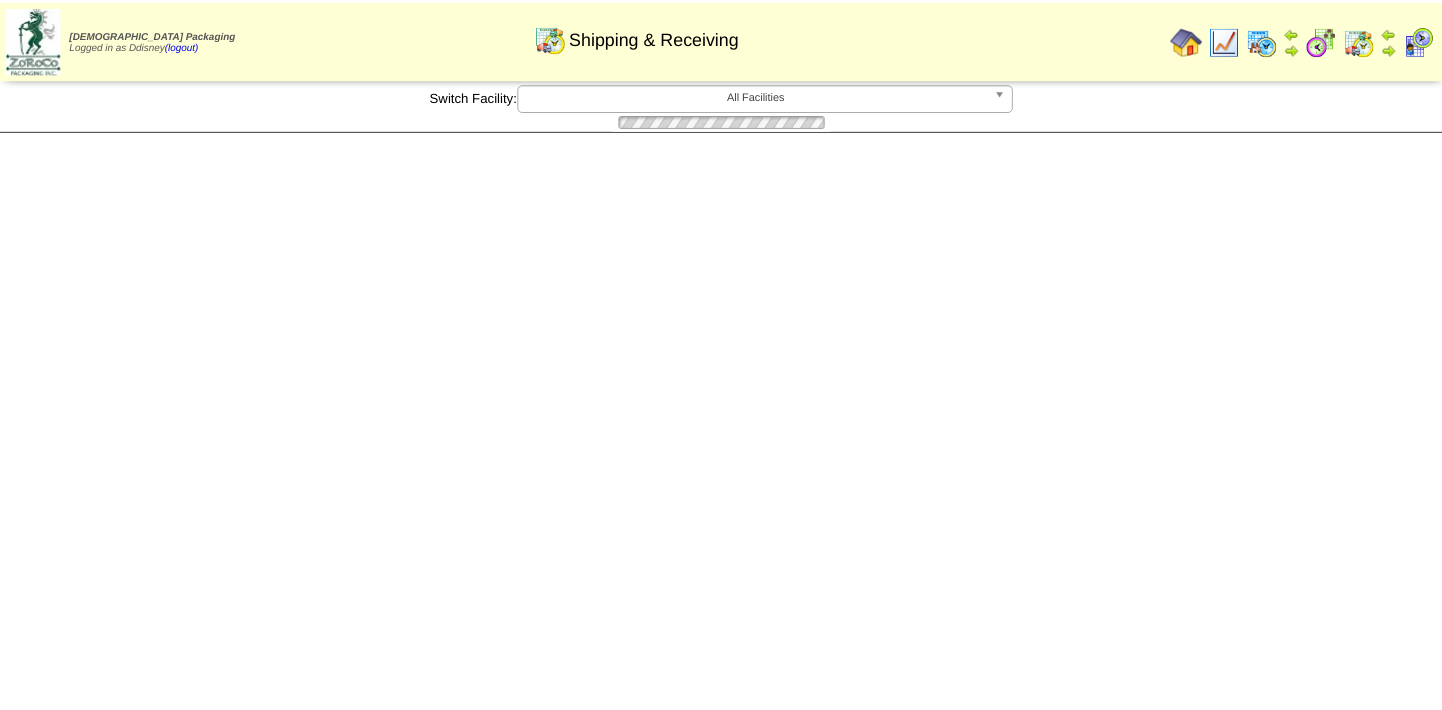 scroll, scrollTop: 0, scrollLeft: 0, axis: both 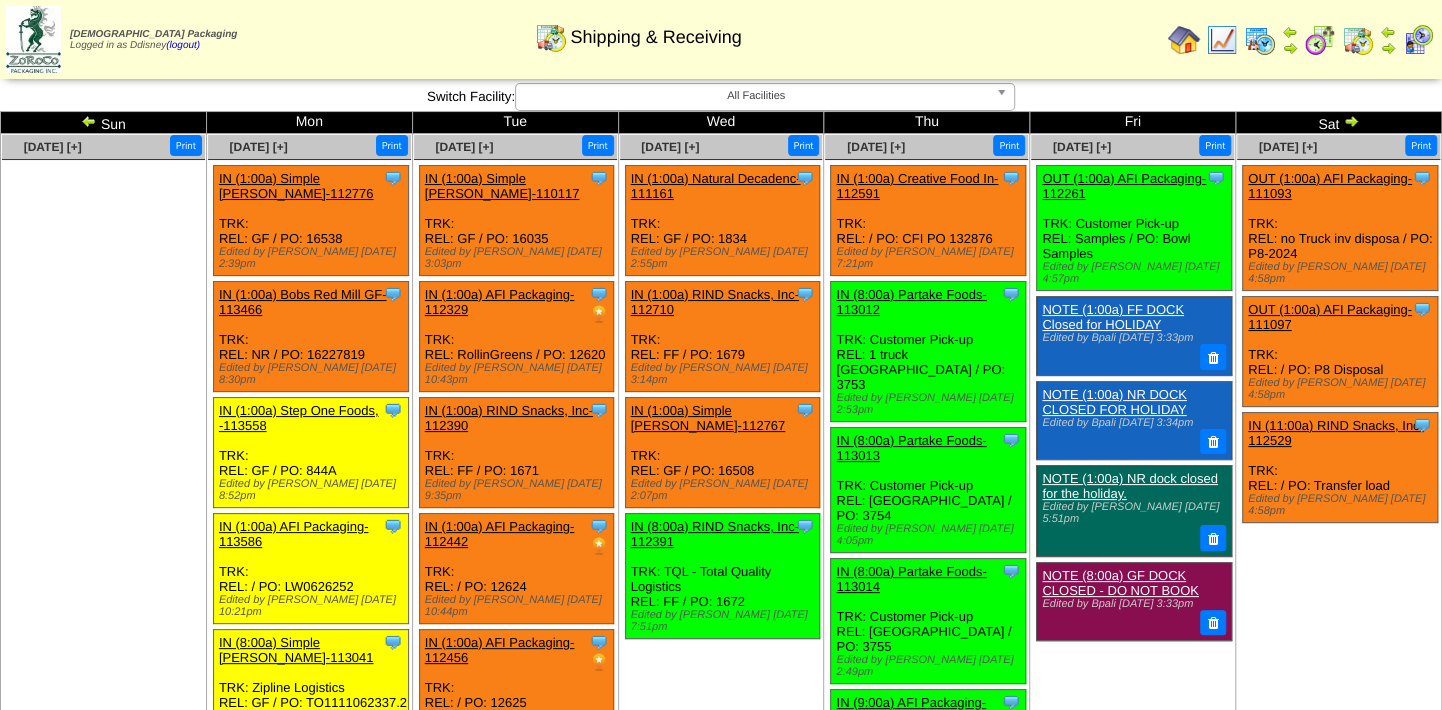 click at bounding box center [1005, 97] 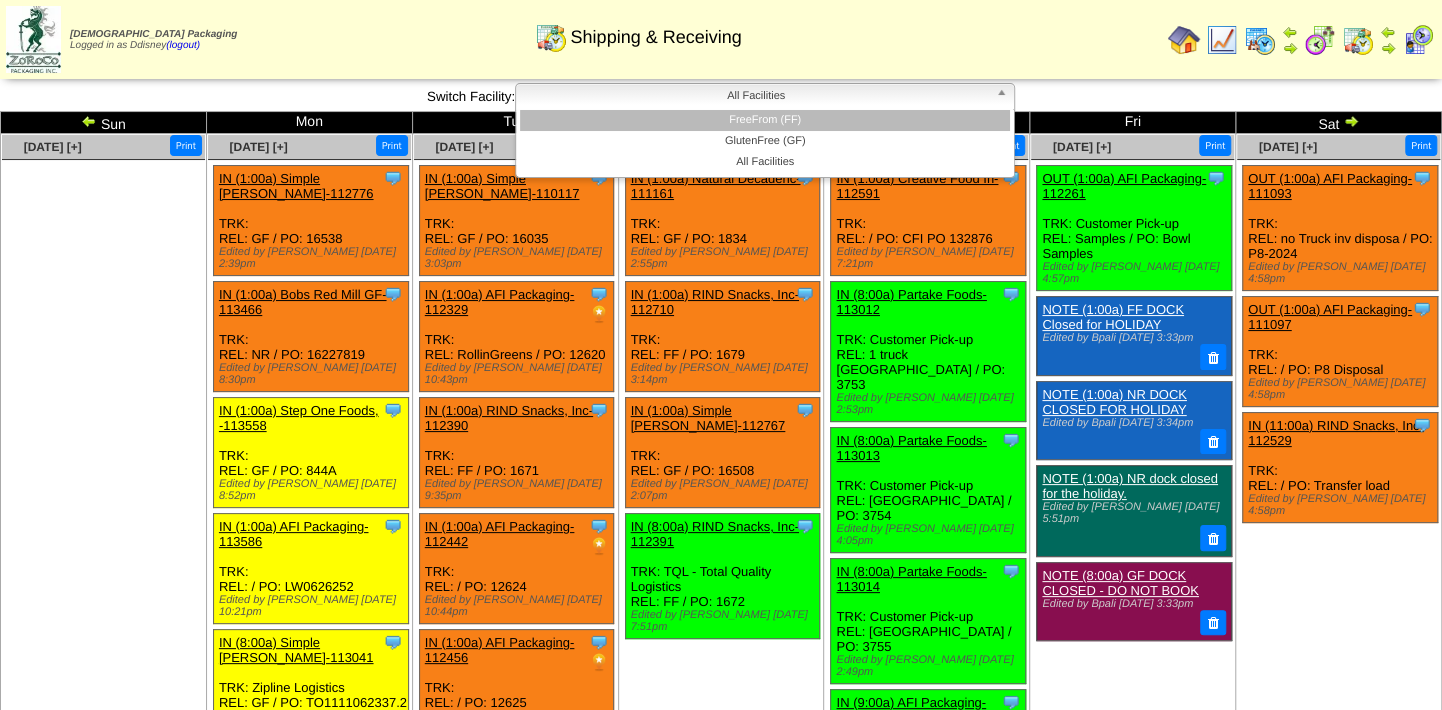 click on "FreeFrom (FF)" at bounding box center (765, 120) 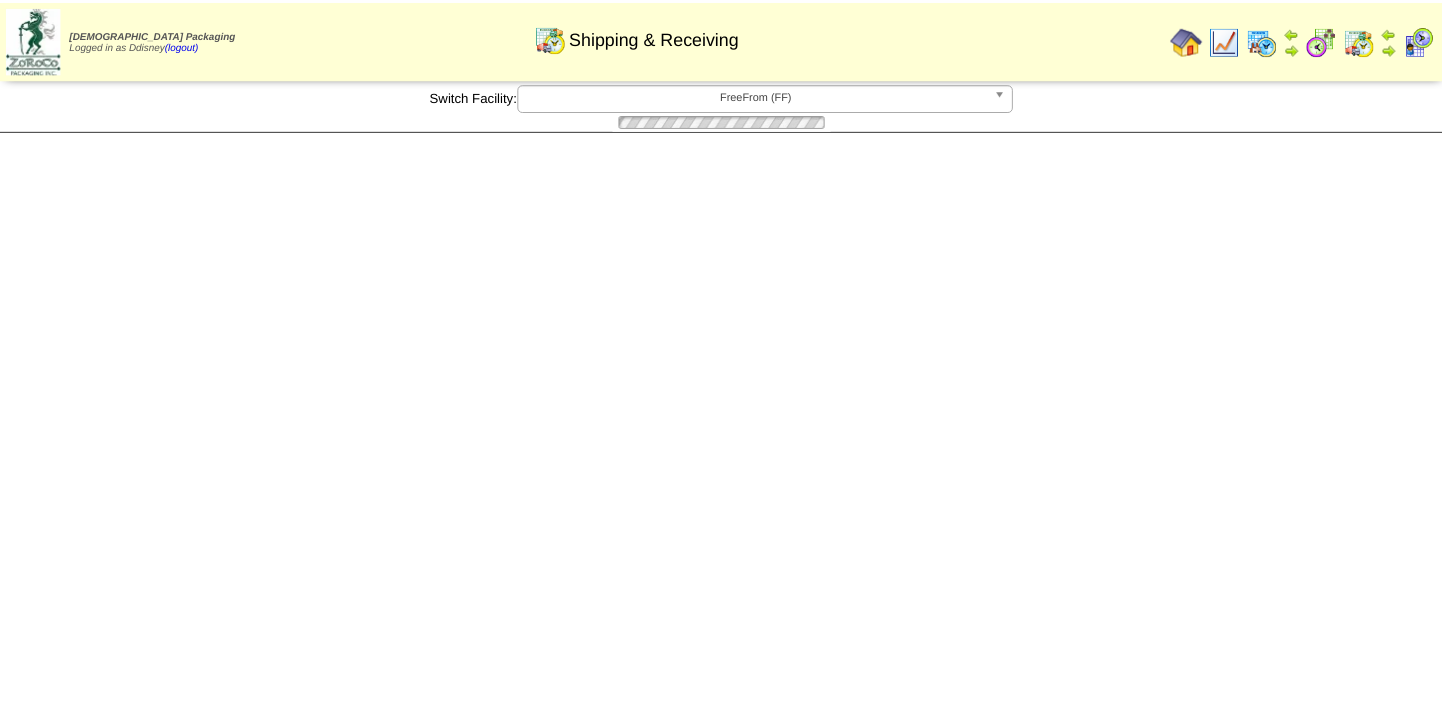scroll, scrollTop: 0, scrollLeft: 0, axis: both 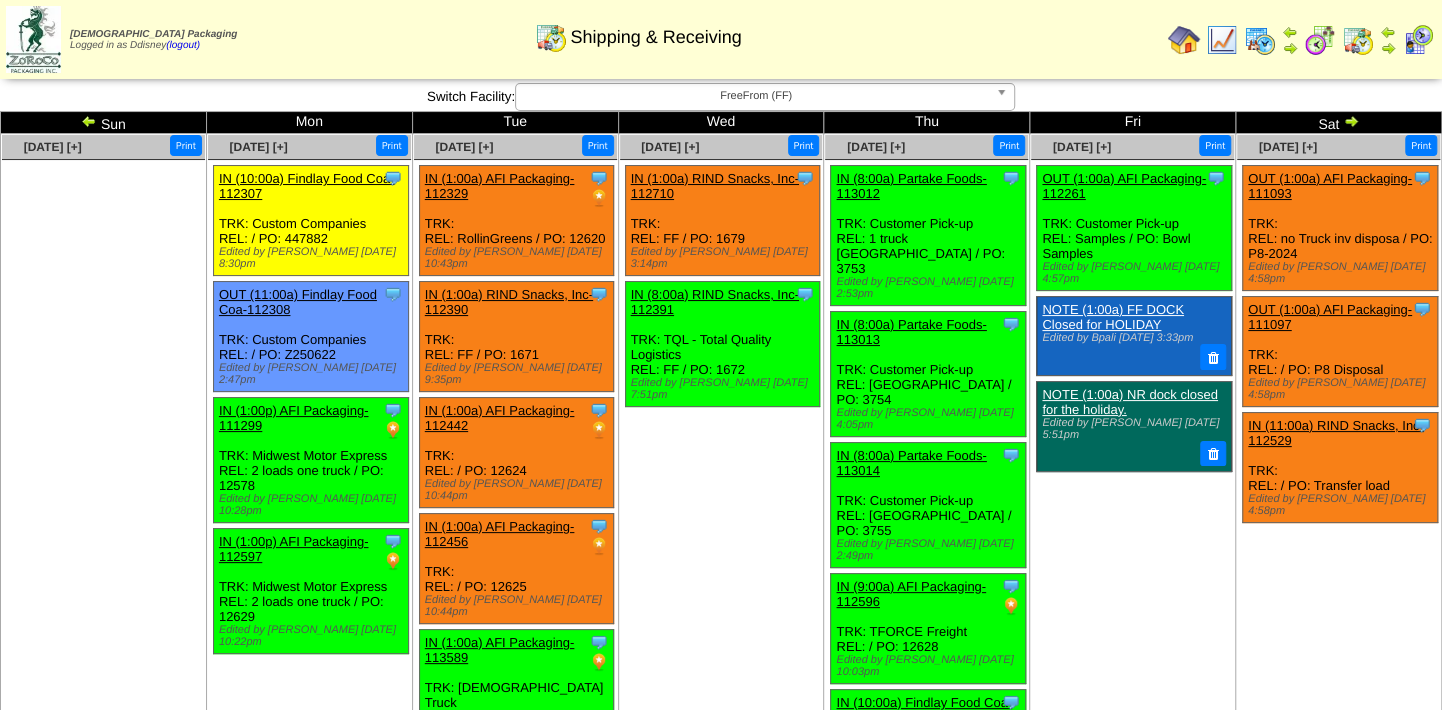 click at bounding box center [1260, 40] 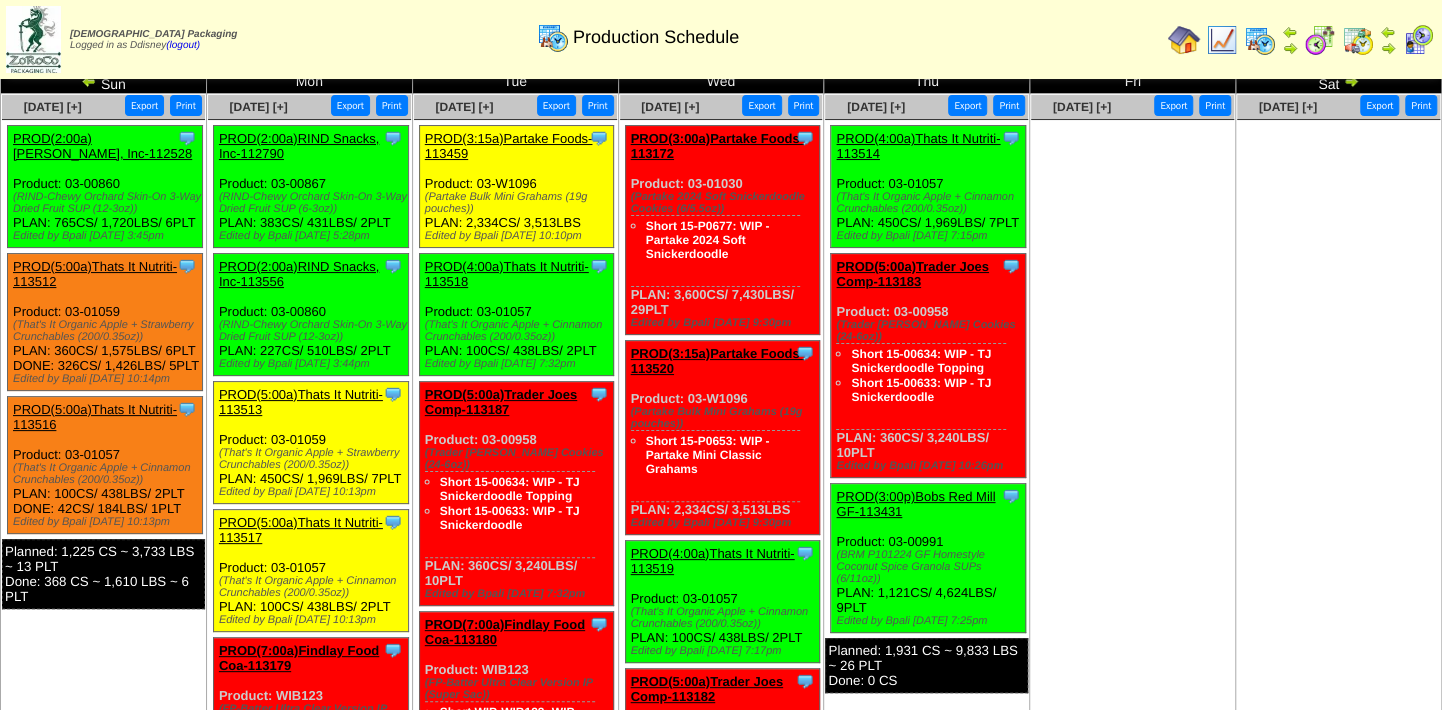scroll, scrollTop: 0, scrollLeft: 0, axis: both 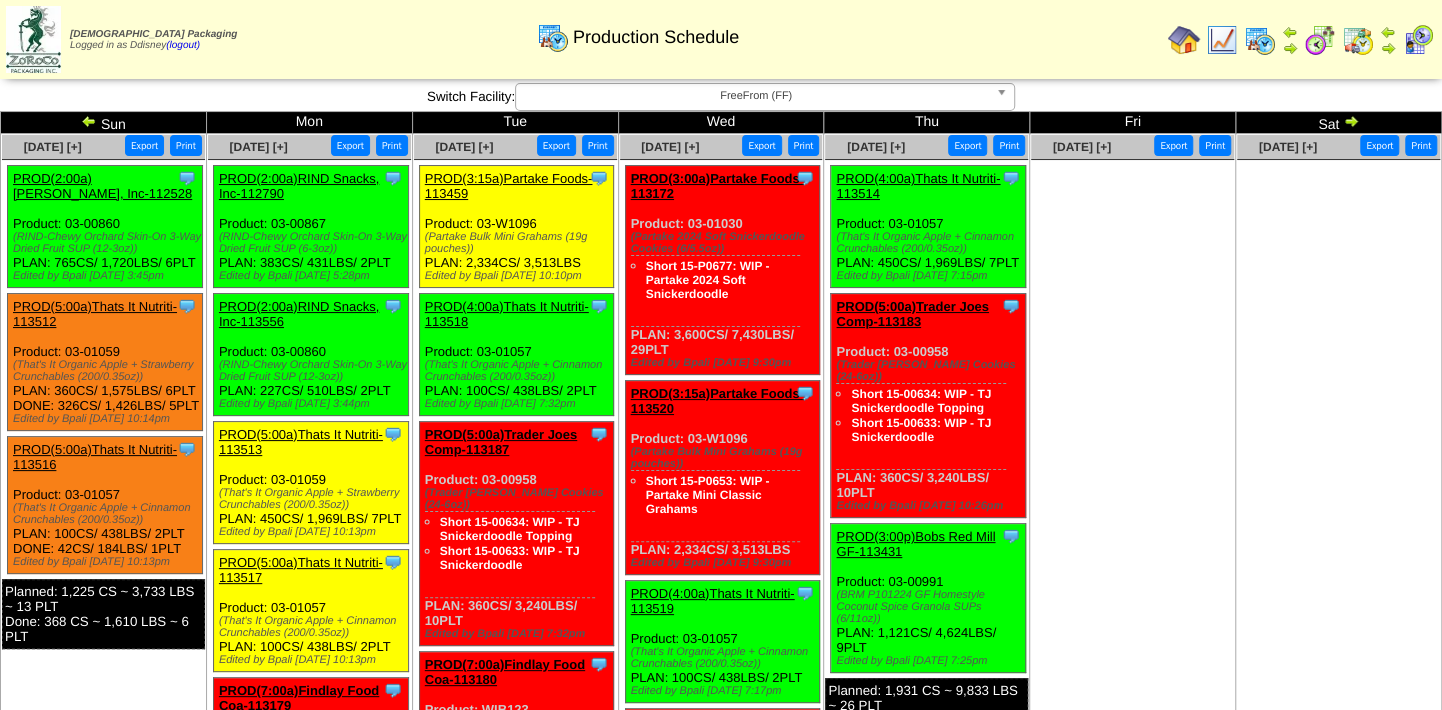click at bounding box center (1222, 40) 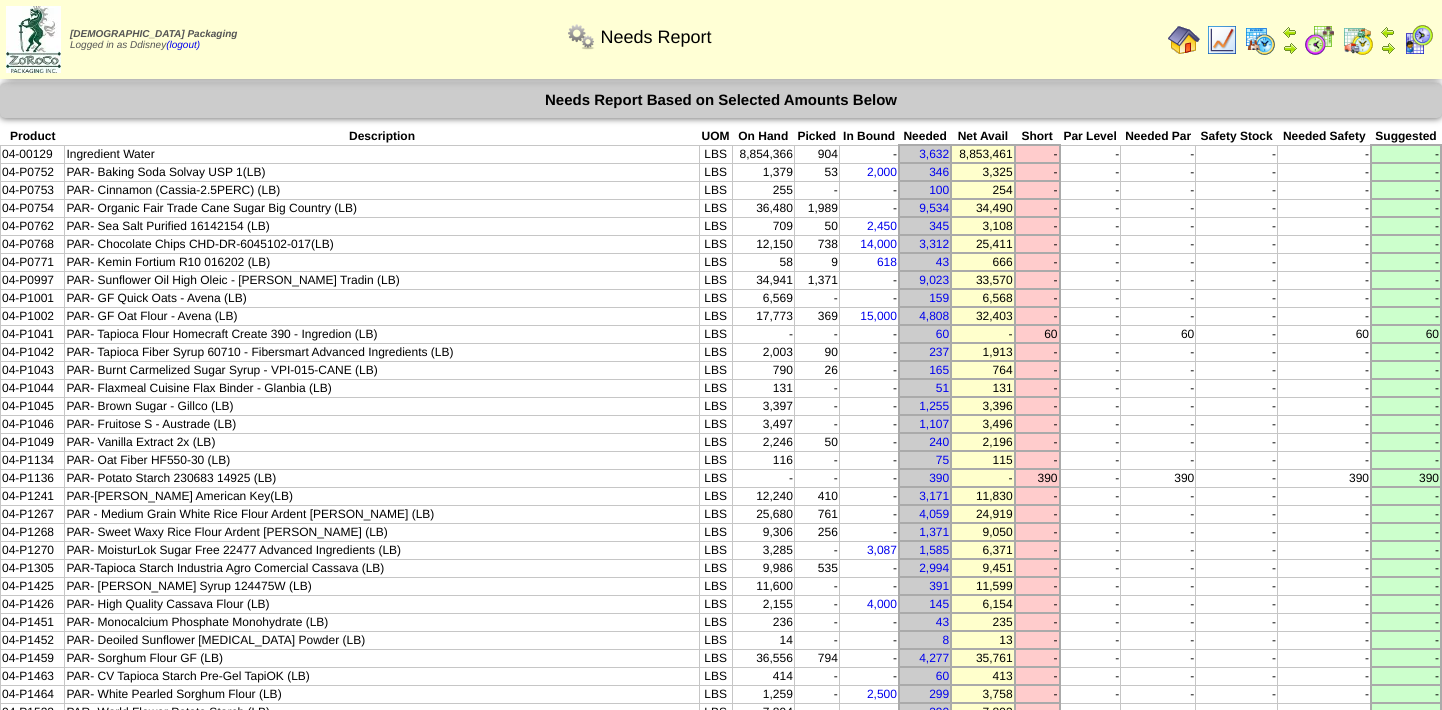 scroll, scrollTop: 0, scrollLeft: 0, axis: both 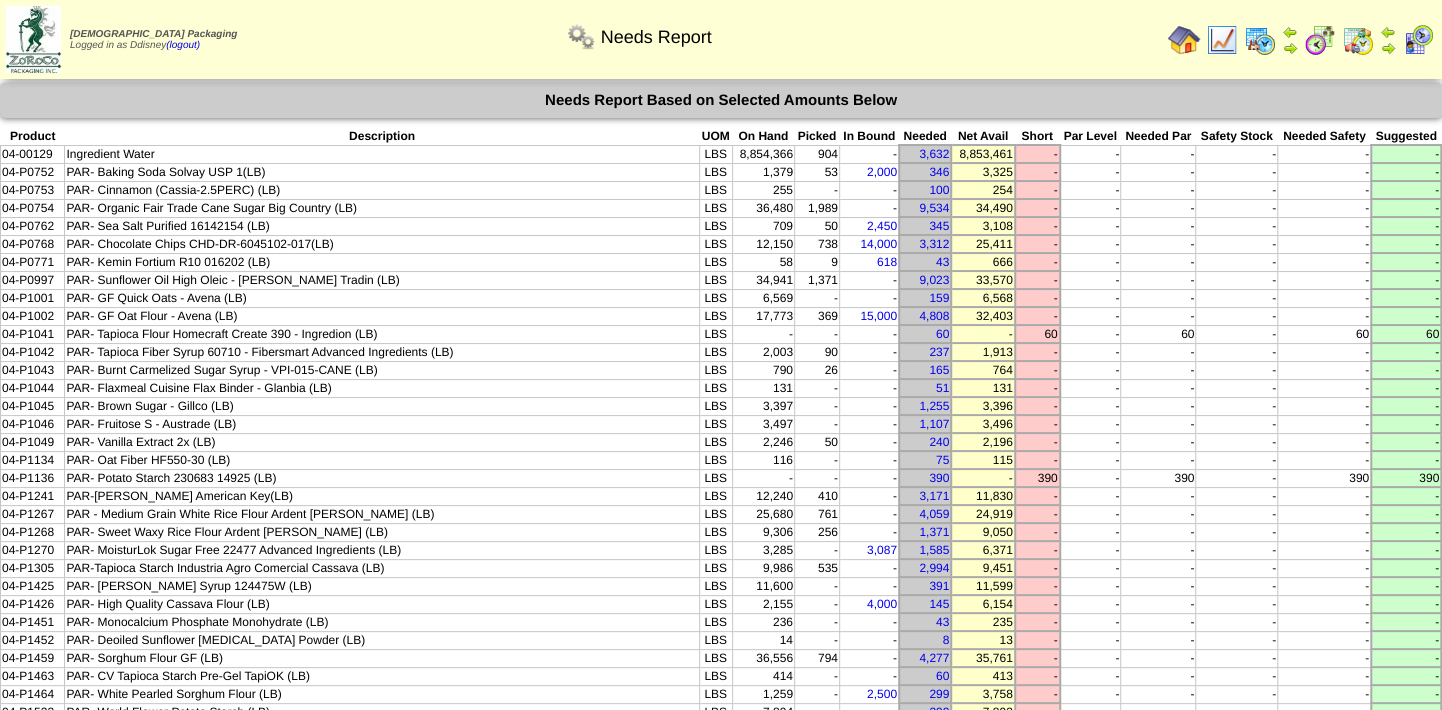 click at bounding box center [1184, 40] 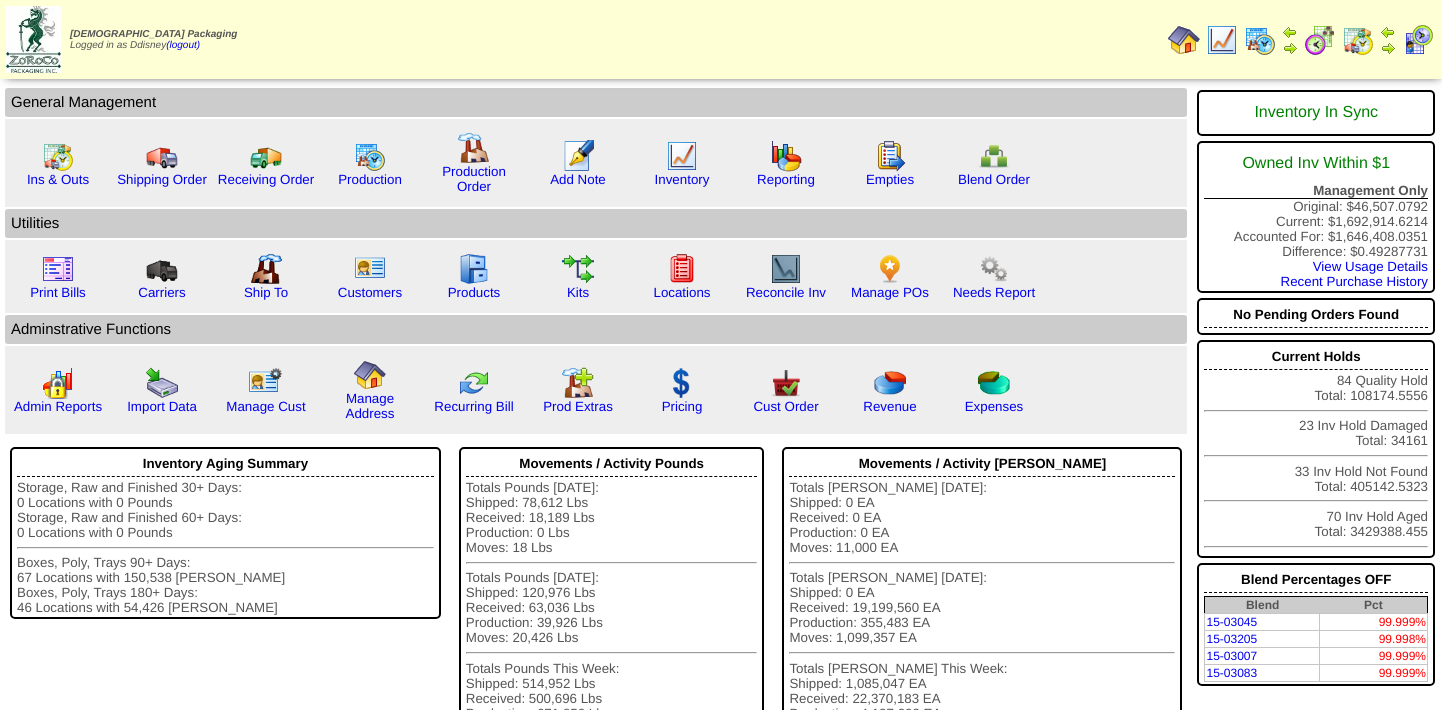scroll, scrollTop: 0, scrollLeft: 0, axis: both 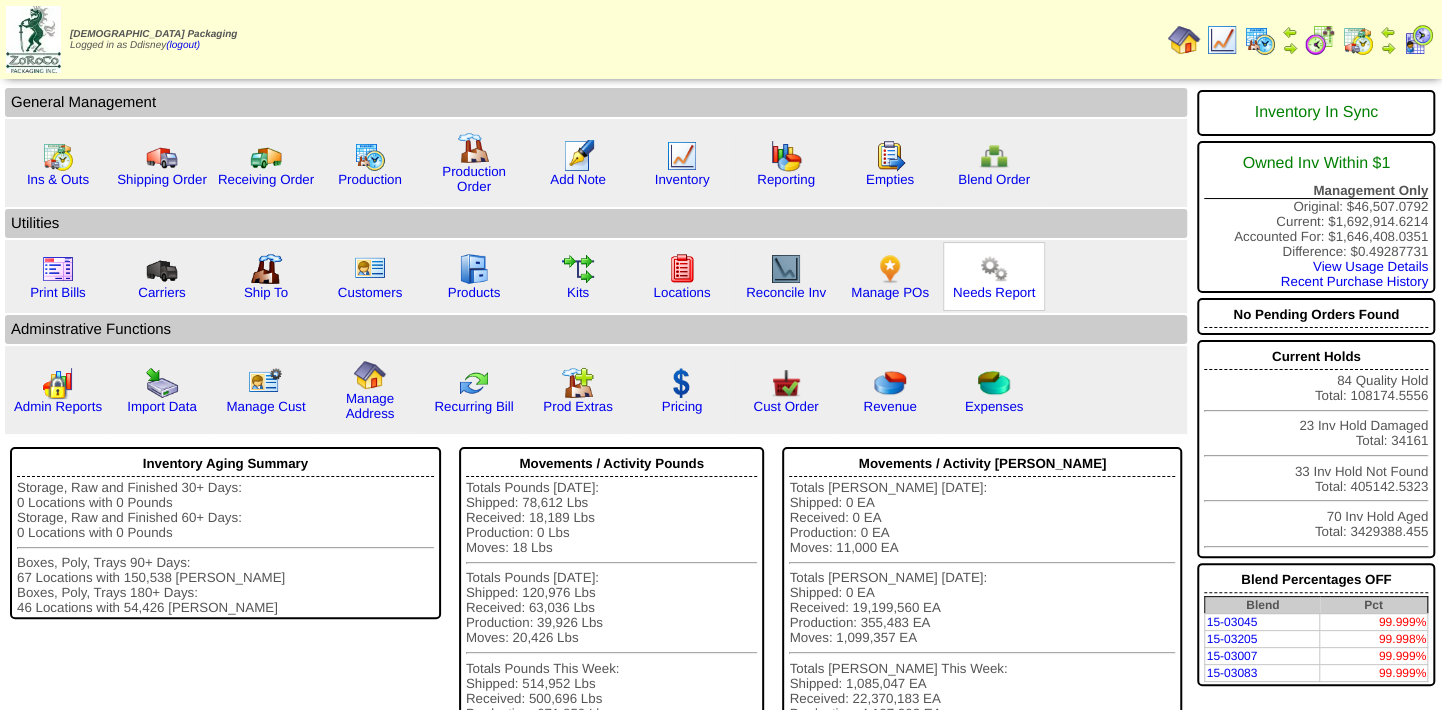 click at bounding box center (994, 269) 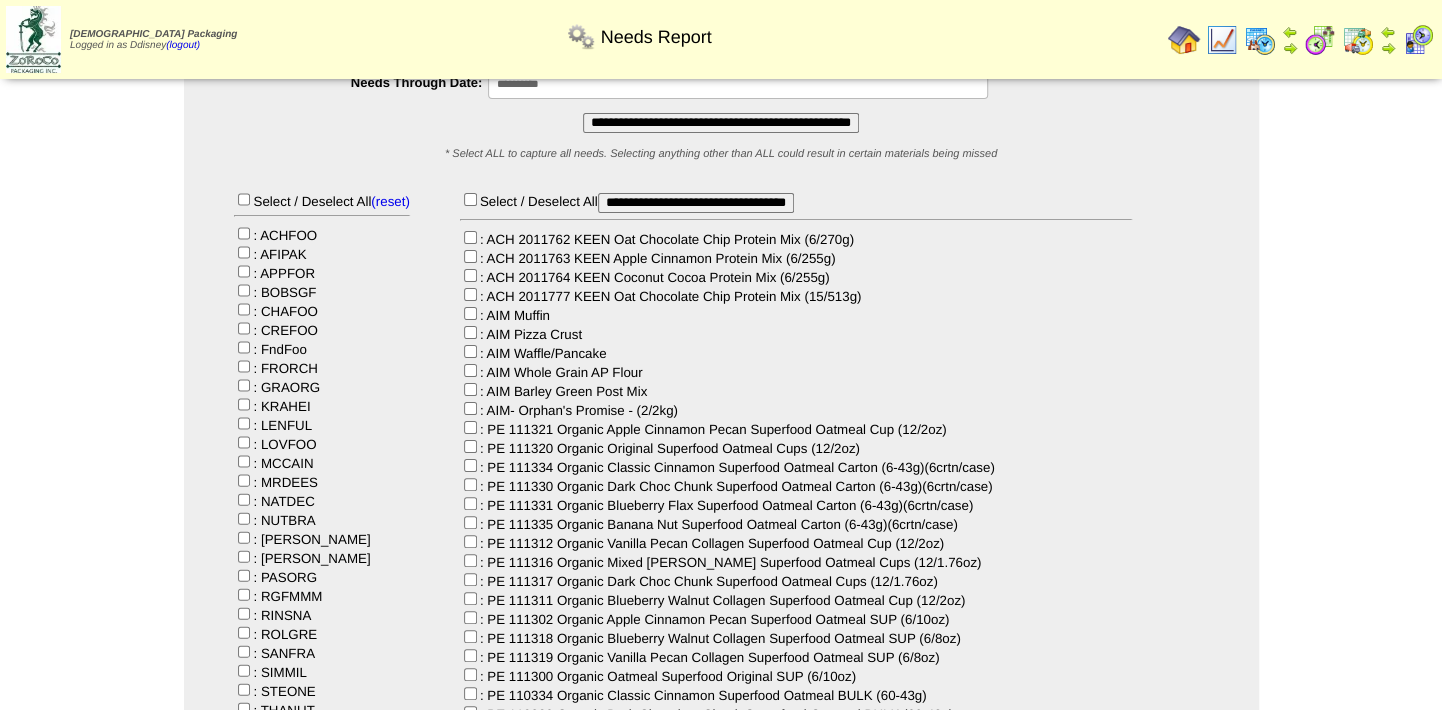 scroll, scrollTop: 181, scrollLeft: 0, axis: vertical 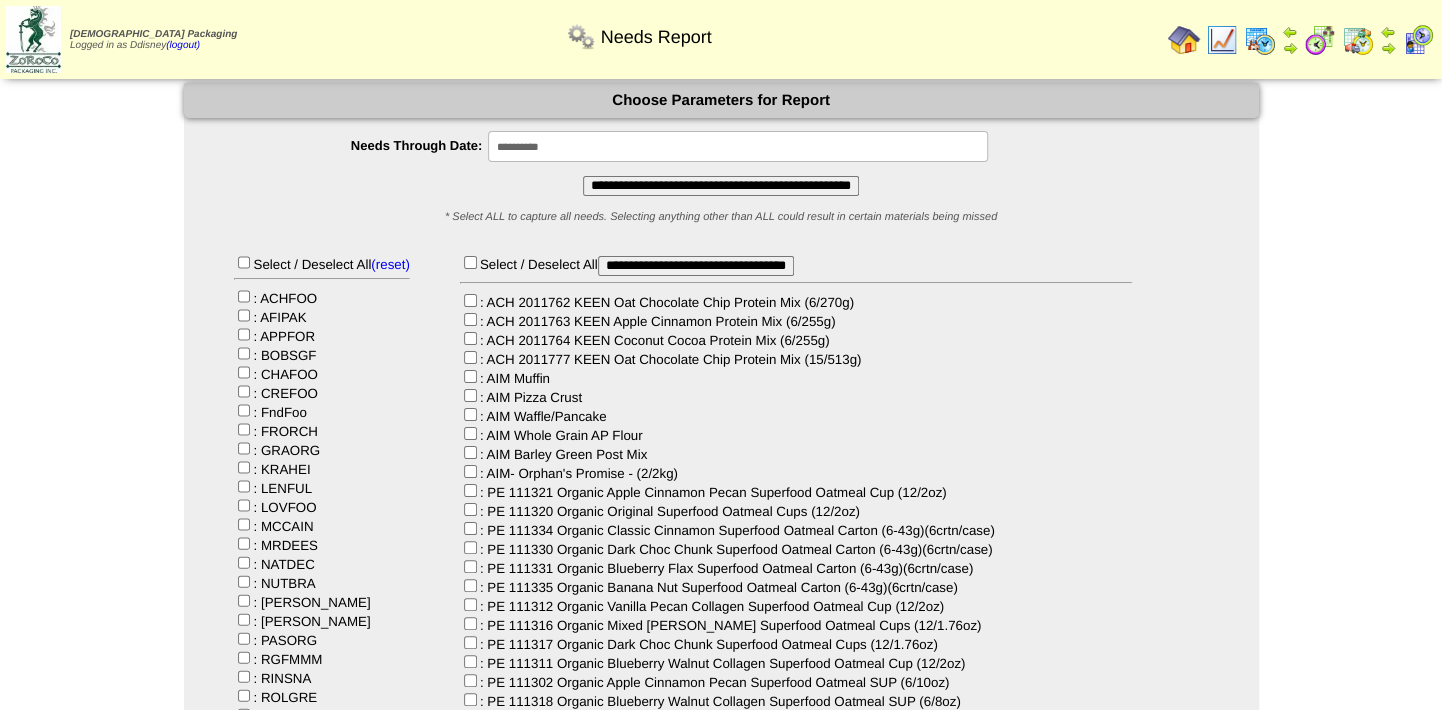 click on "**********" at bounding box center (721, 186) 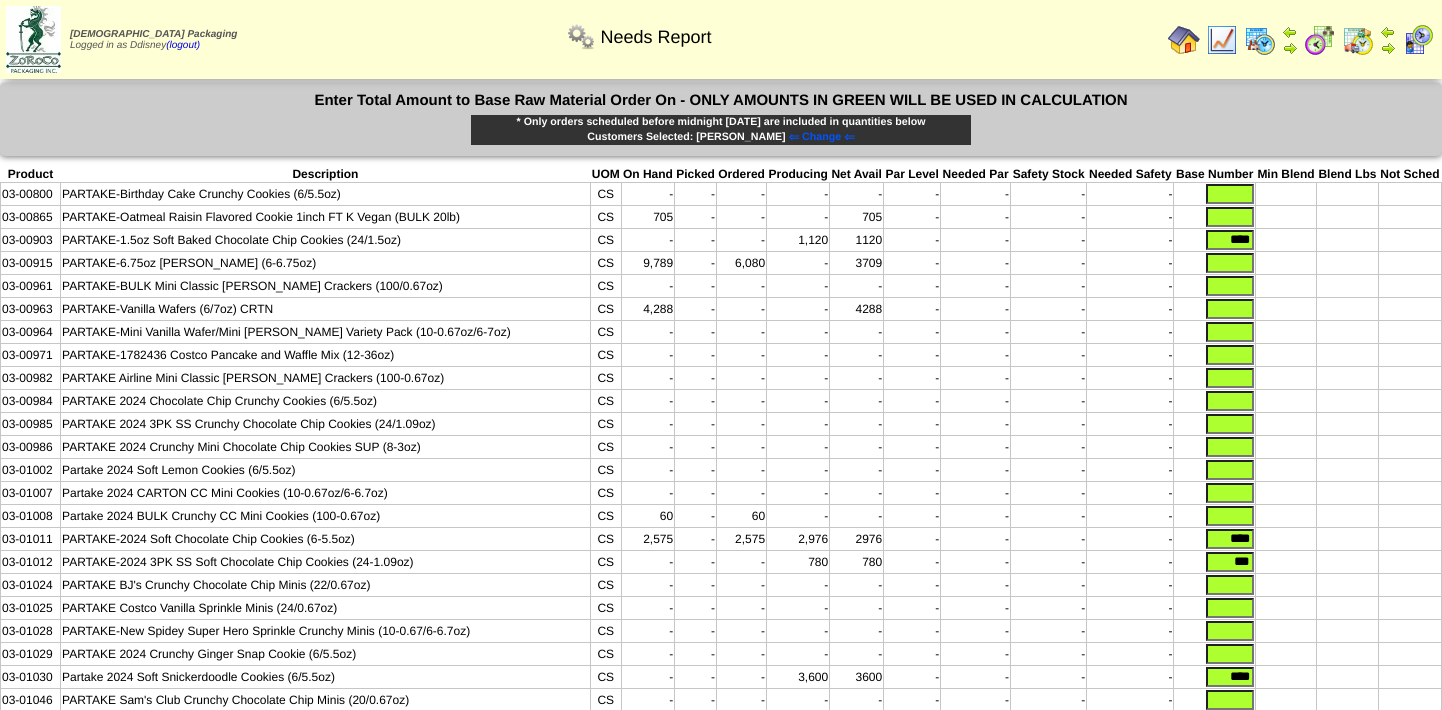 scroll, scrollTop: 0, scrollLeft: 0, axis: both 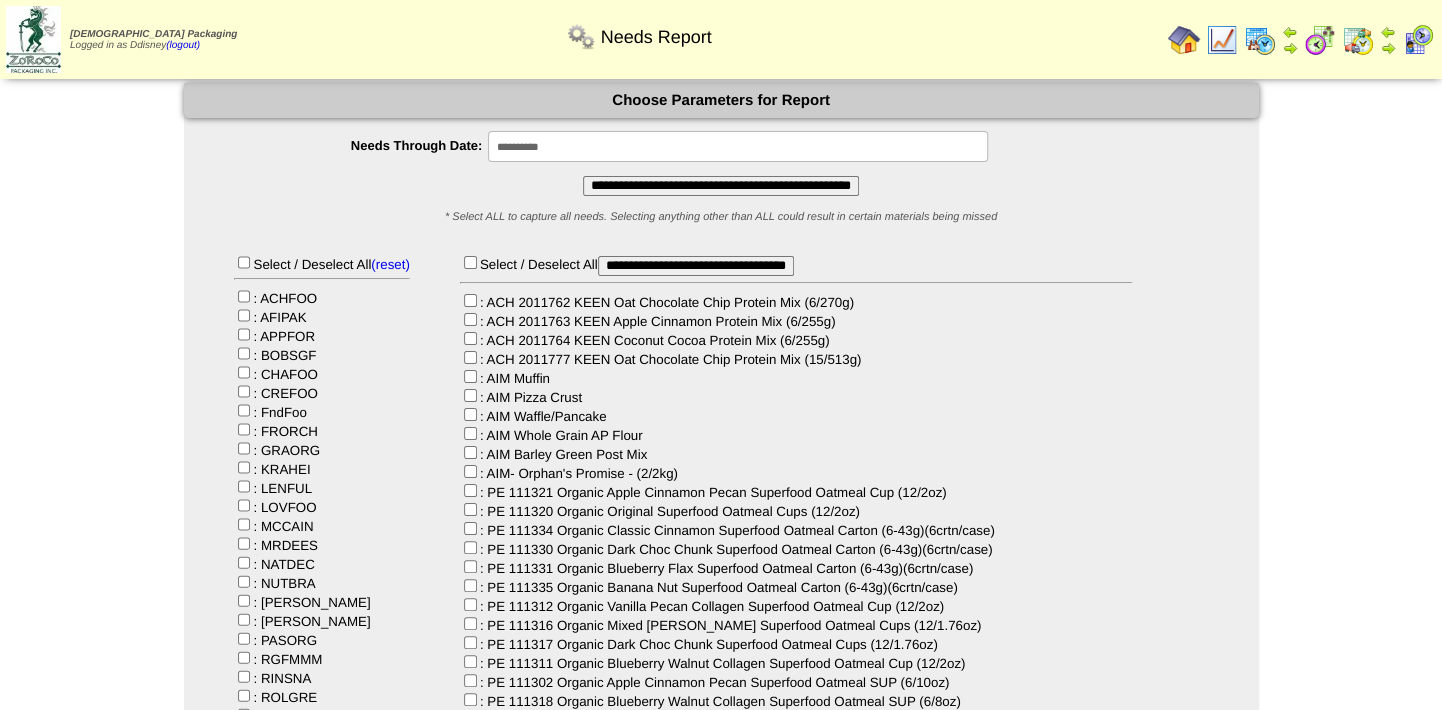 click on "**********" at bounding box center [721, 186] 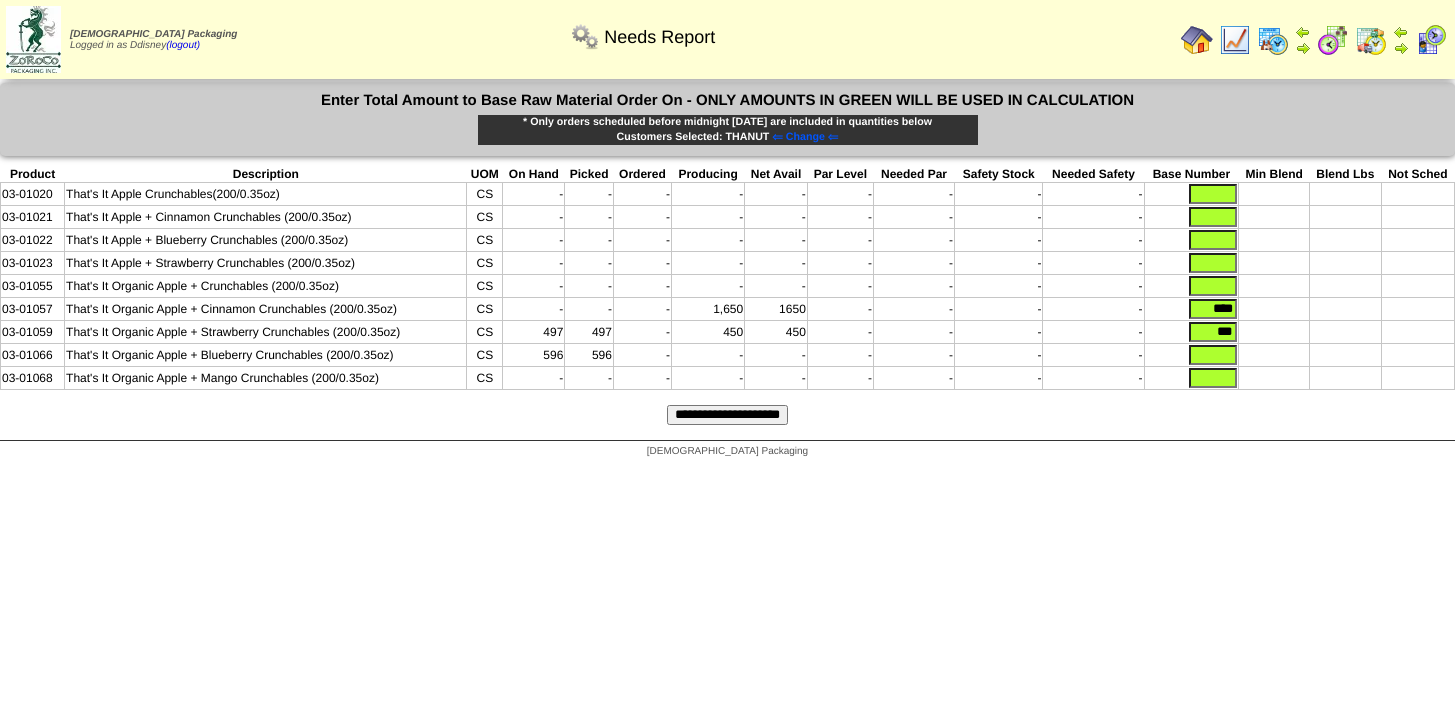 scroll, scrollTop: 0, scrollLeft: 0, axis: both 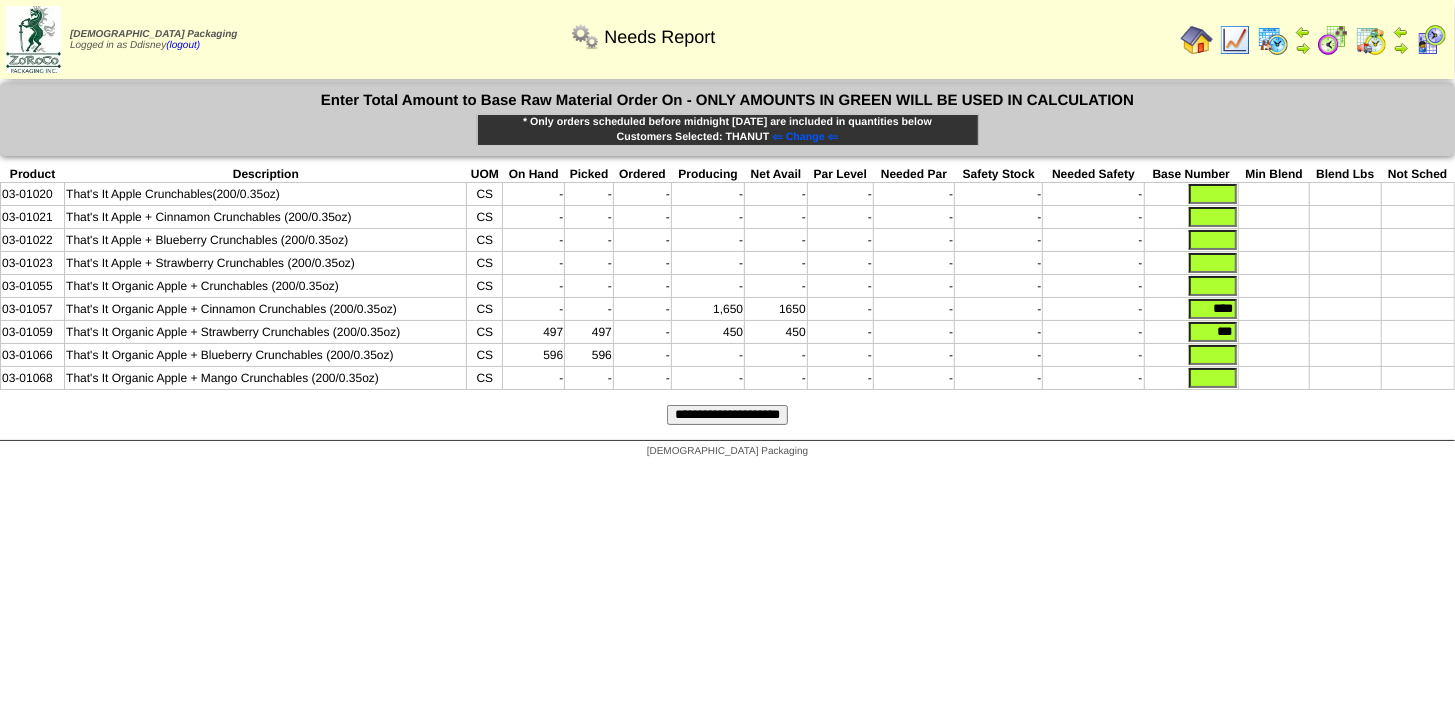 drag, startPoint x: 1198, startPoint y: 311, endPoint x: 1304, endPoint y: 318, distance: 106.23088 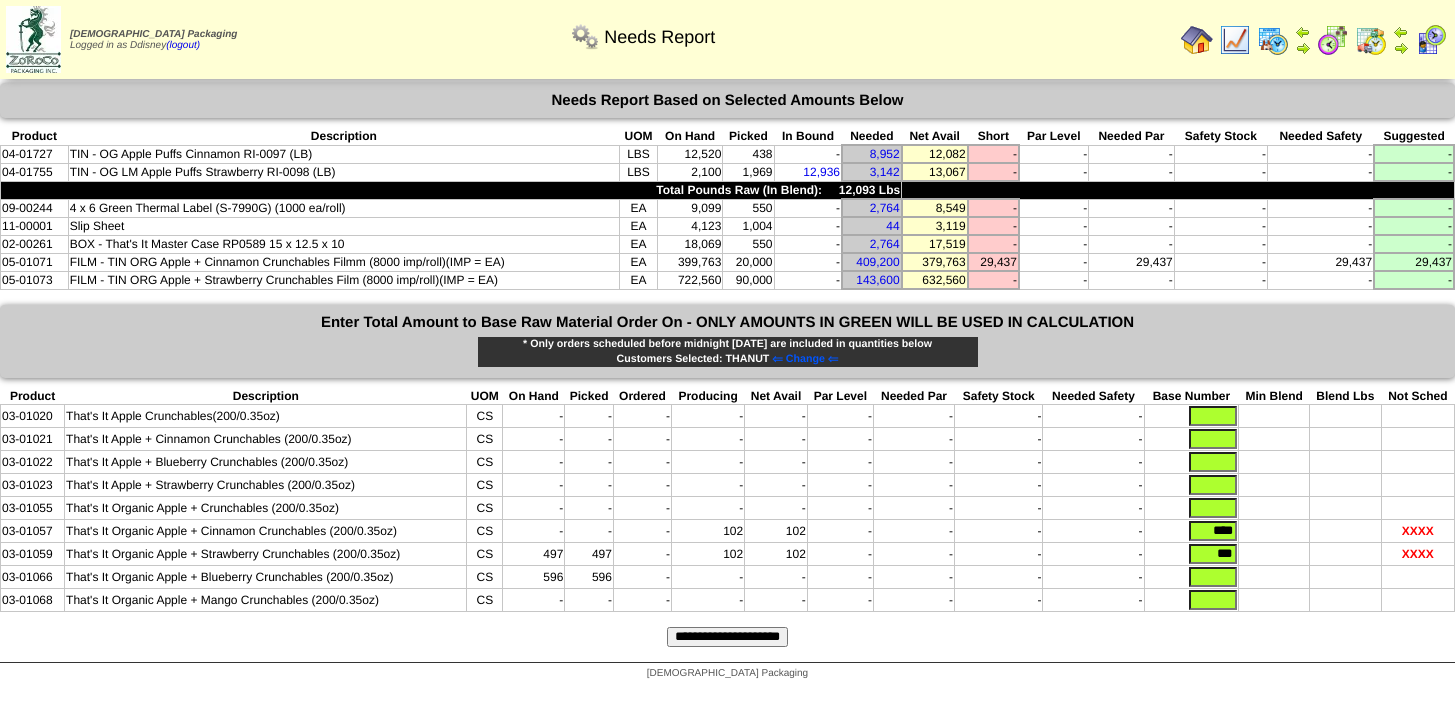 scroll, scrollTop: 0, scrollLeft: 0, axis: both 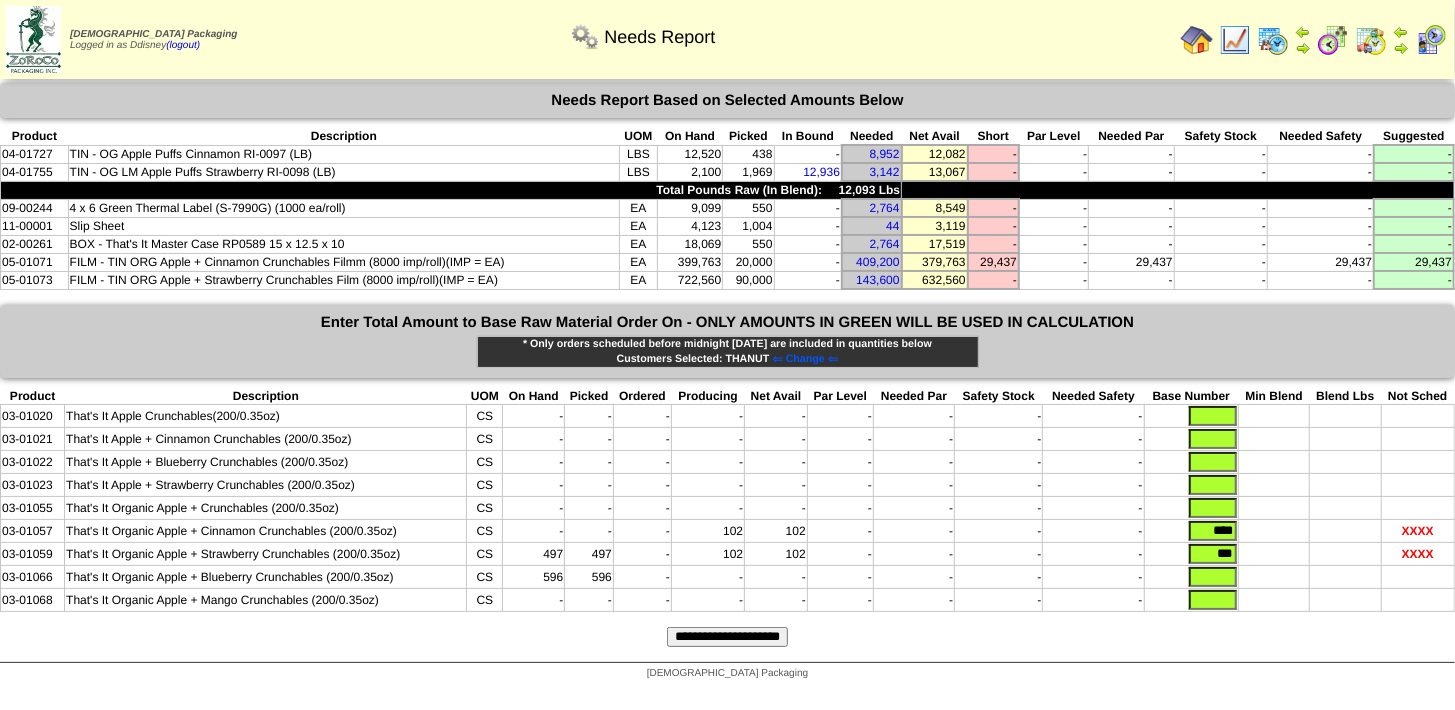 drag, startPoint x: 1206, startPoint y: 550, endPoint x: 1236, endPoint y: 547, distance: 30.149628 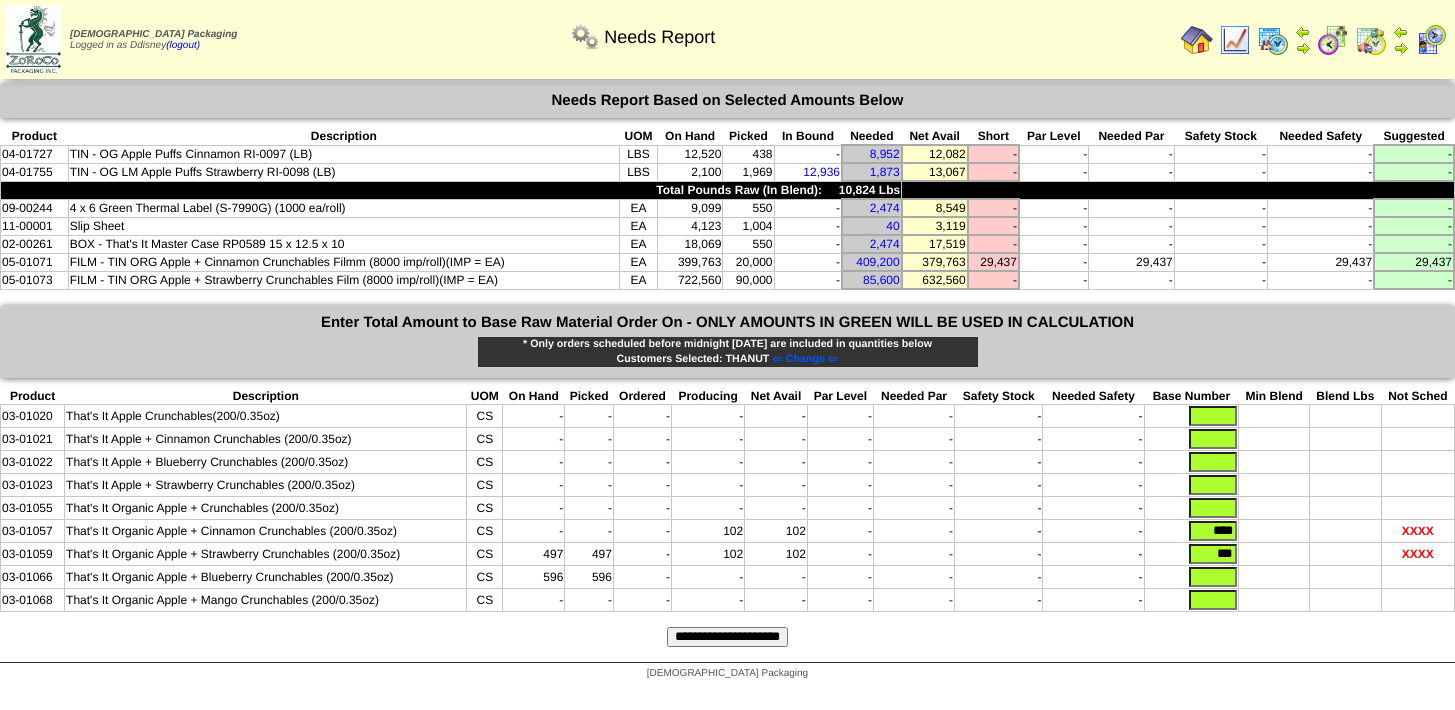scroll, scrollTop: 0, scrollLeft: 0, axis: both 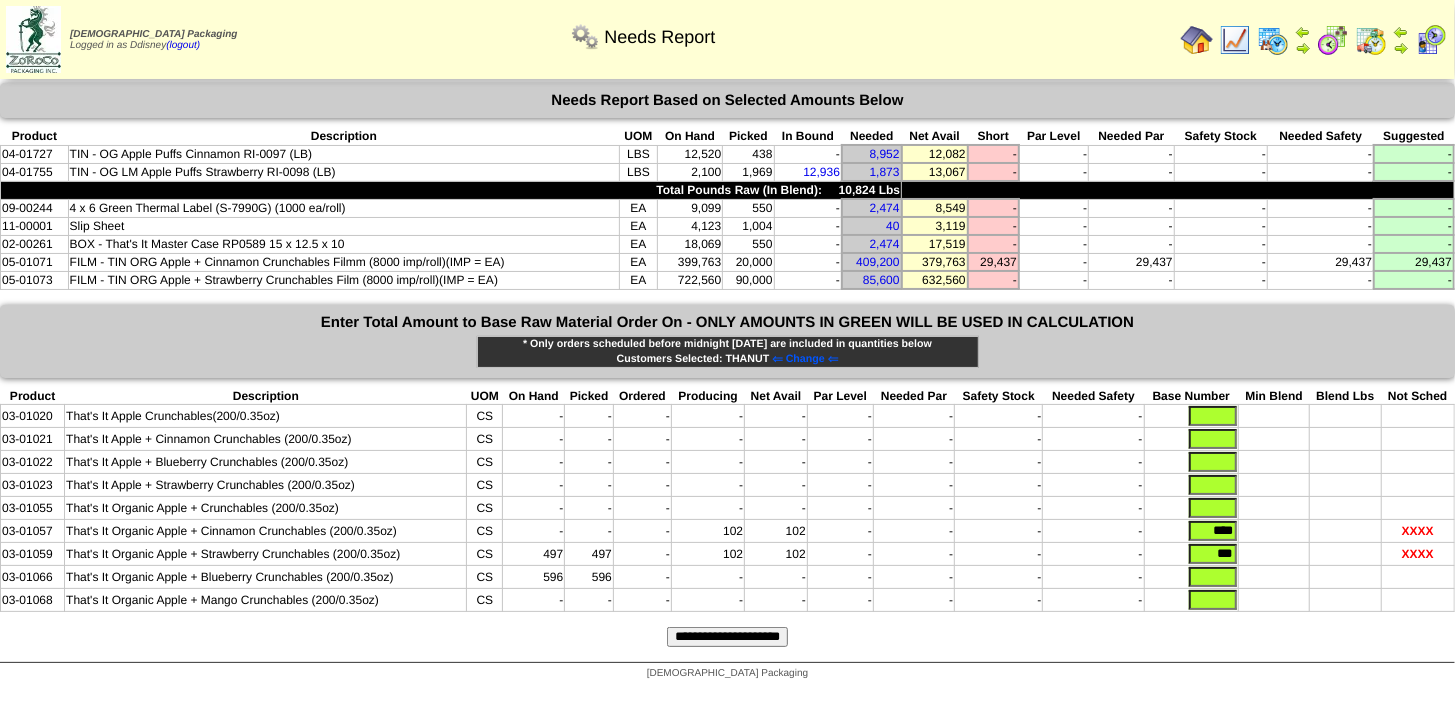 click on "**********" at bounding box center (727, 637) 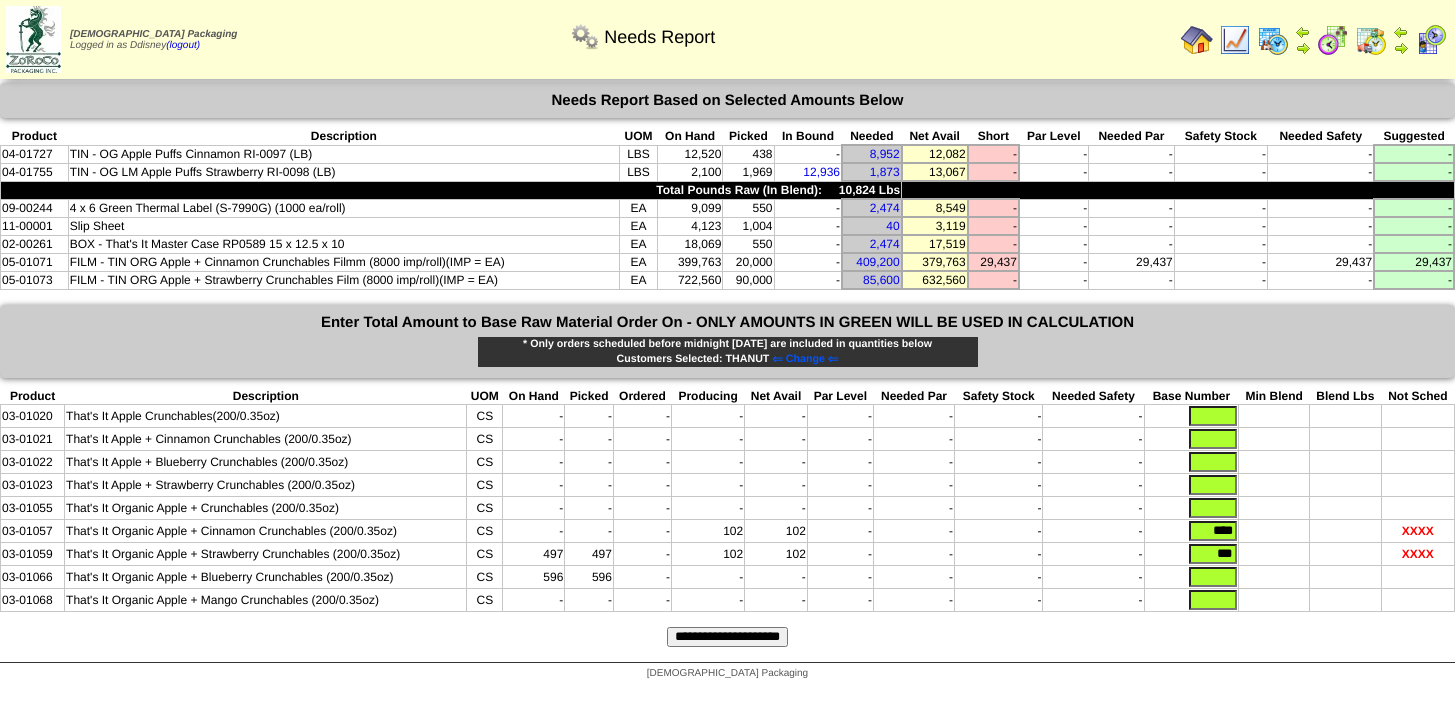 scroll, scrollTop: 0, scrollLeft: 0, axis: both 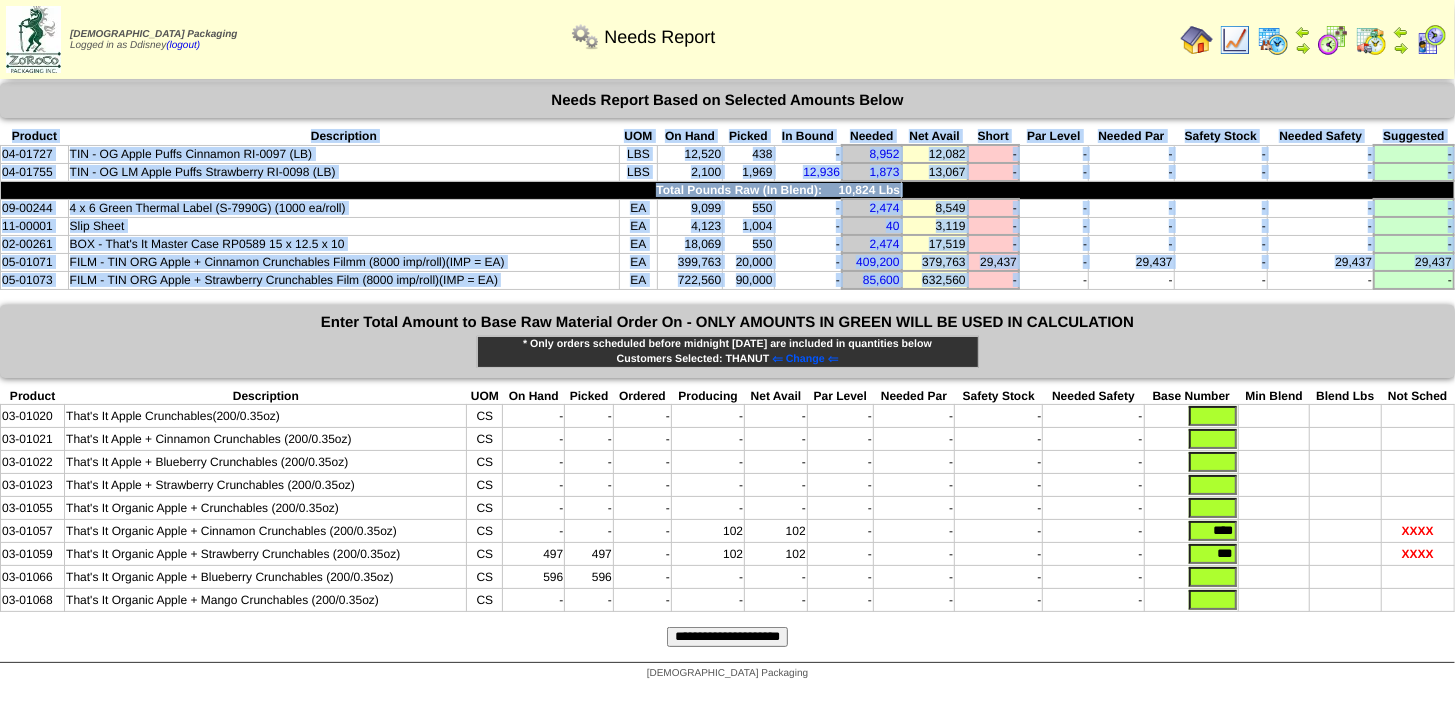 drag, startPoint x: 14, startPoint y: 131, endPoint x: 1056, endPoint y: 265, distance: 1050.5808 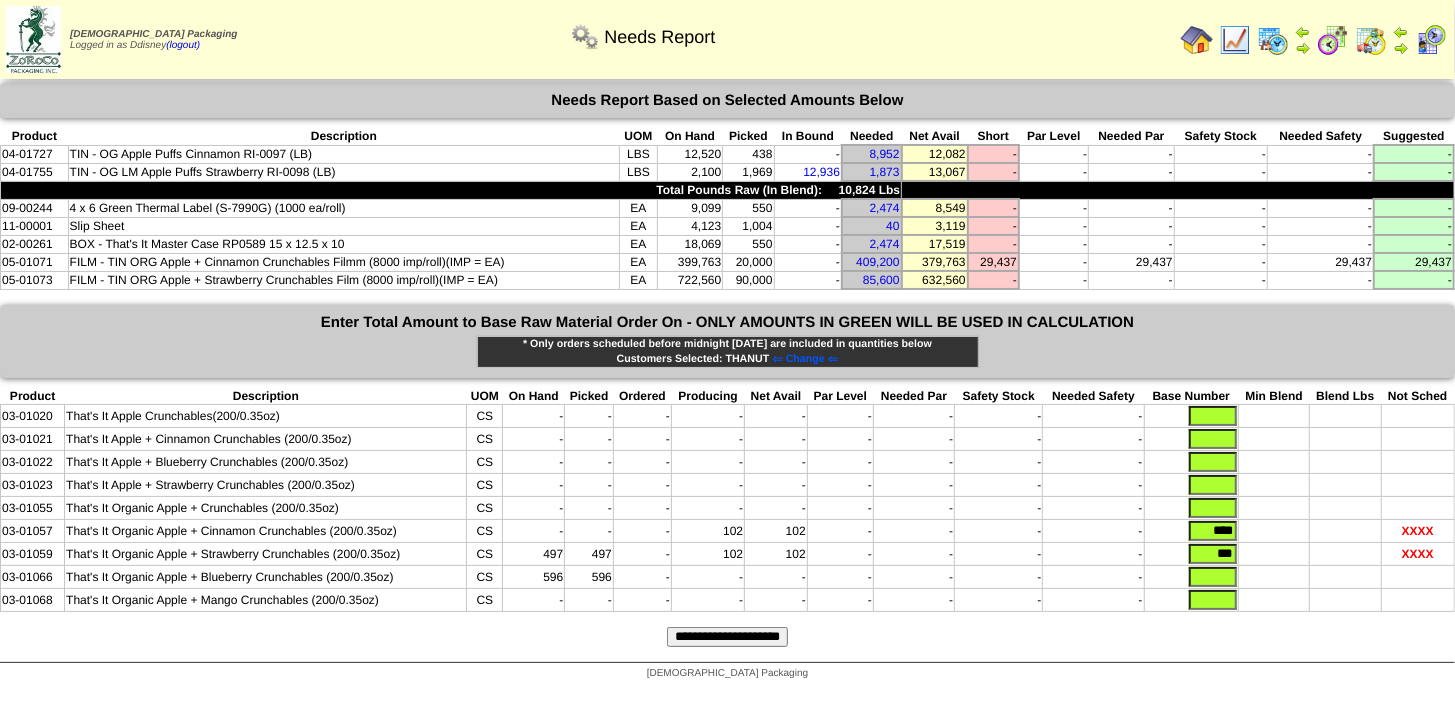 click on "-" at bounding box center [1132, 280] 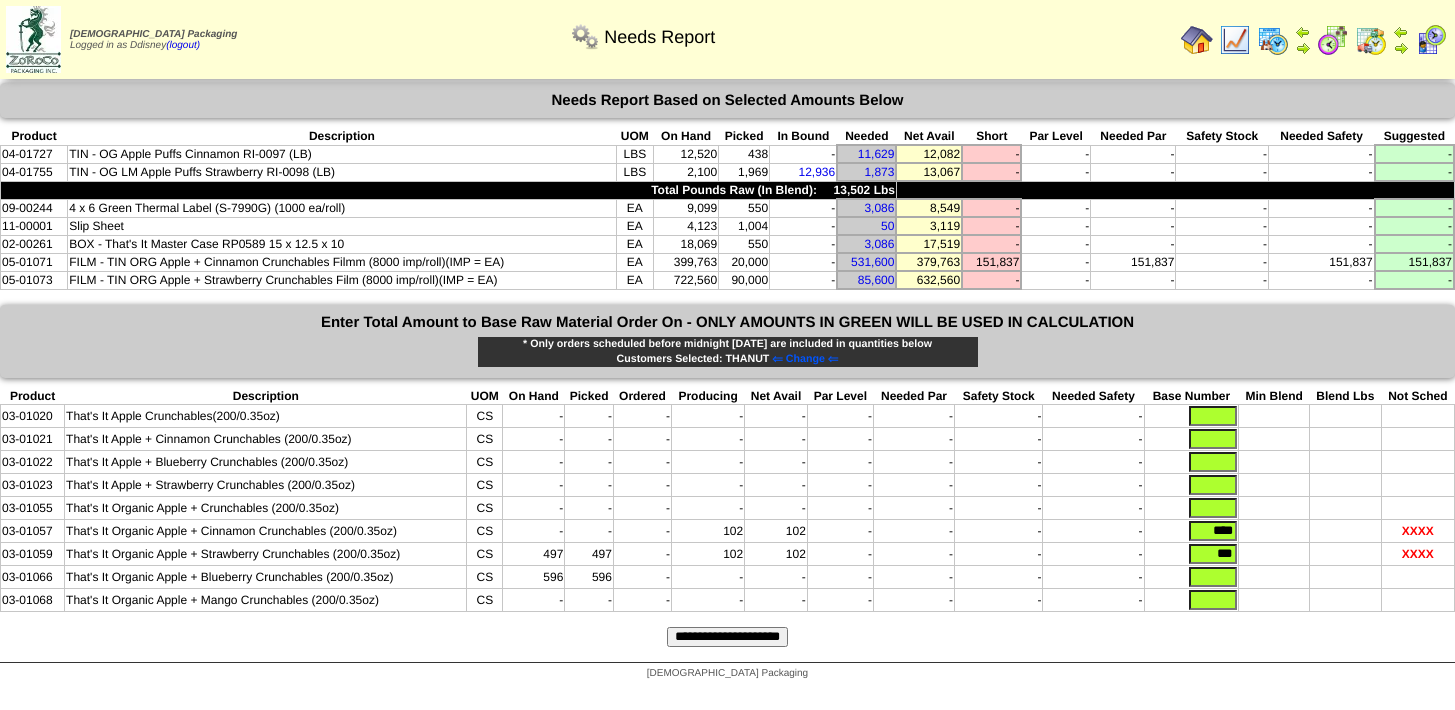scroll, scrollTop: 0, scrollLeft: 0, axis: both 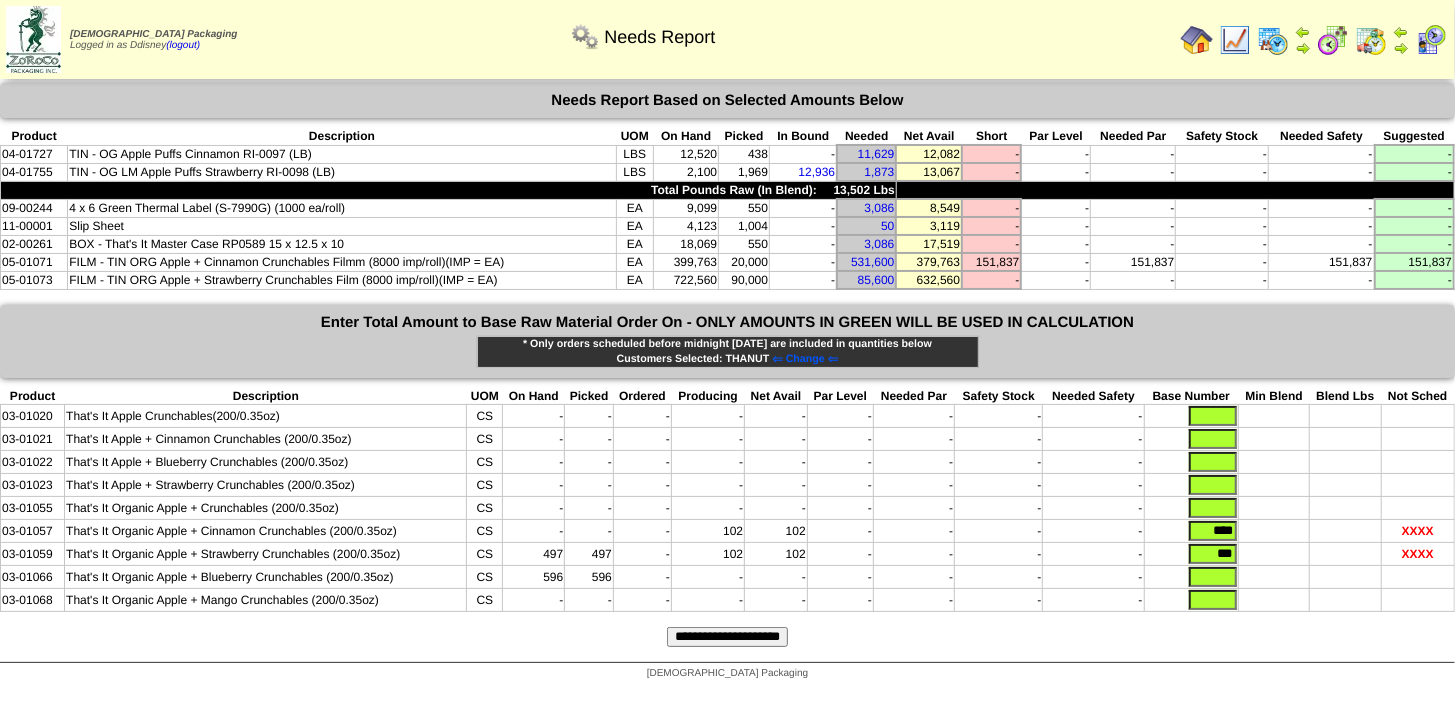 drag, startPoint x: 1204, startPoint y: 548, endPoint x: 1262, endPoint y: 551, distance: 58.077534 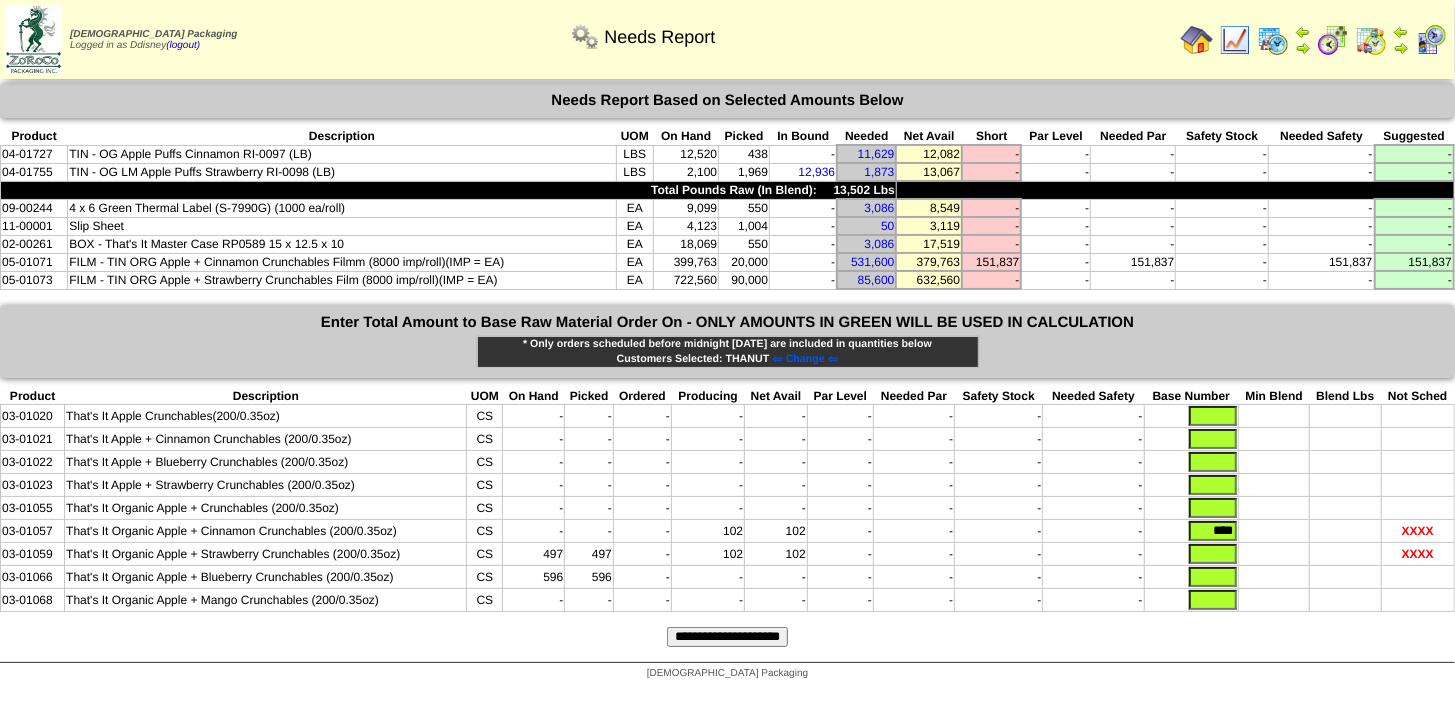 type 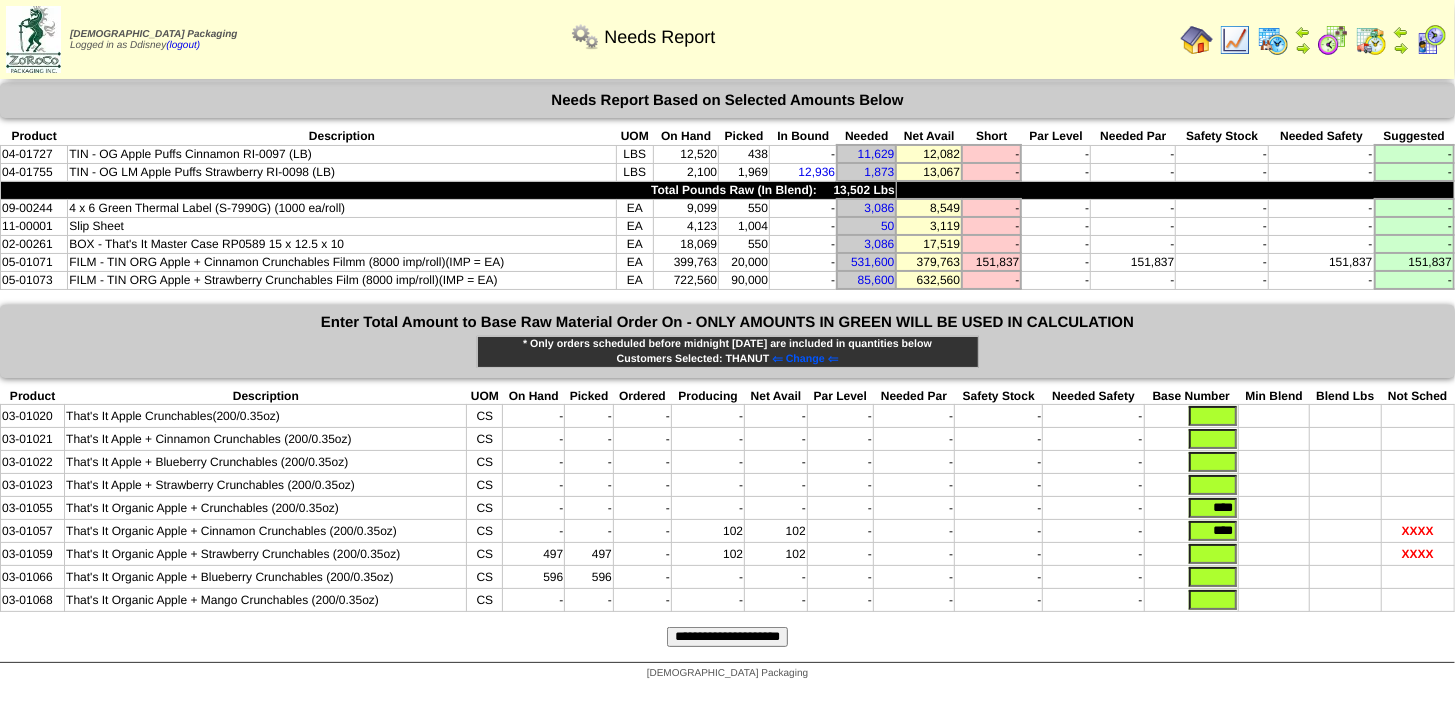 type on "****" 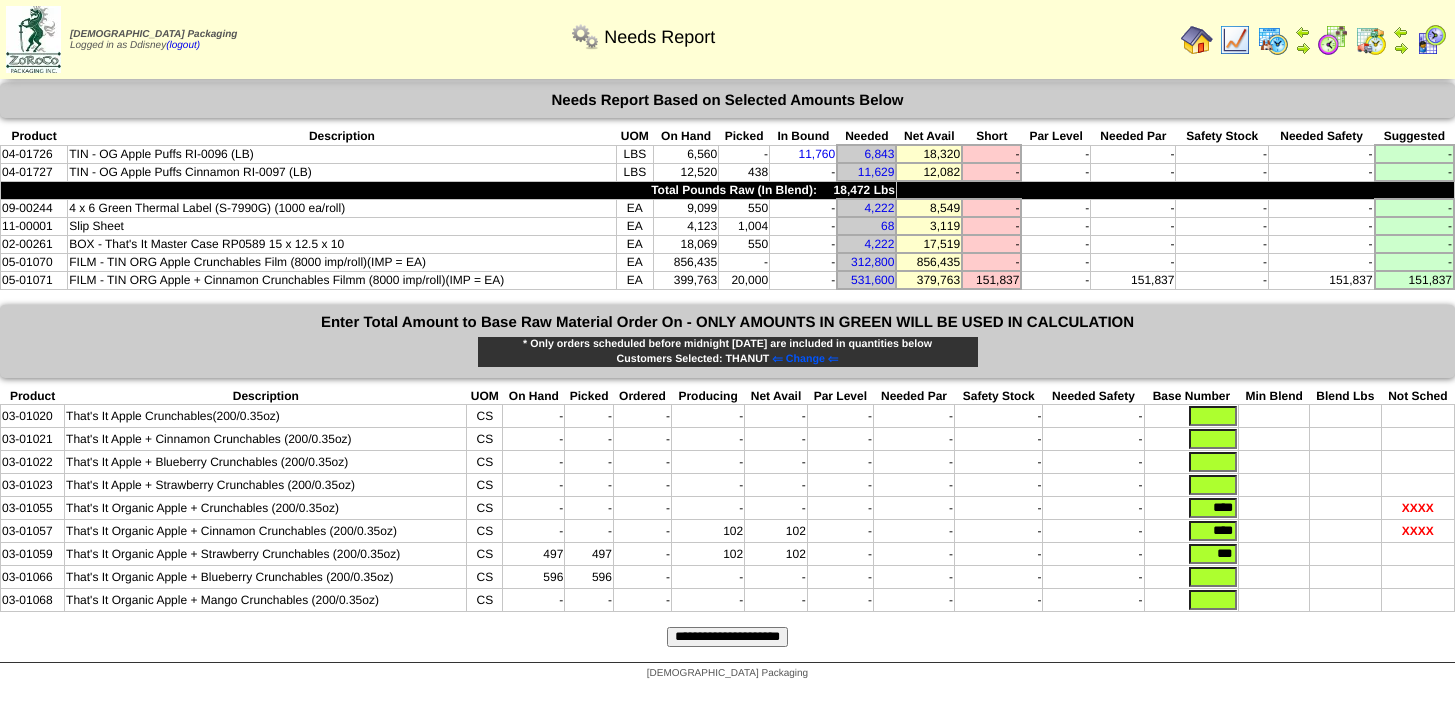 scroll, scrollTop: 0, scrollLeft: 0, axis: both 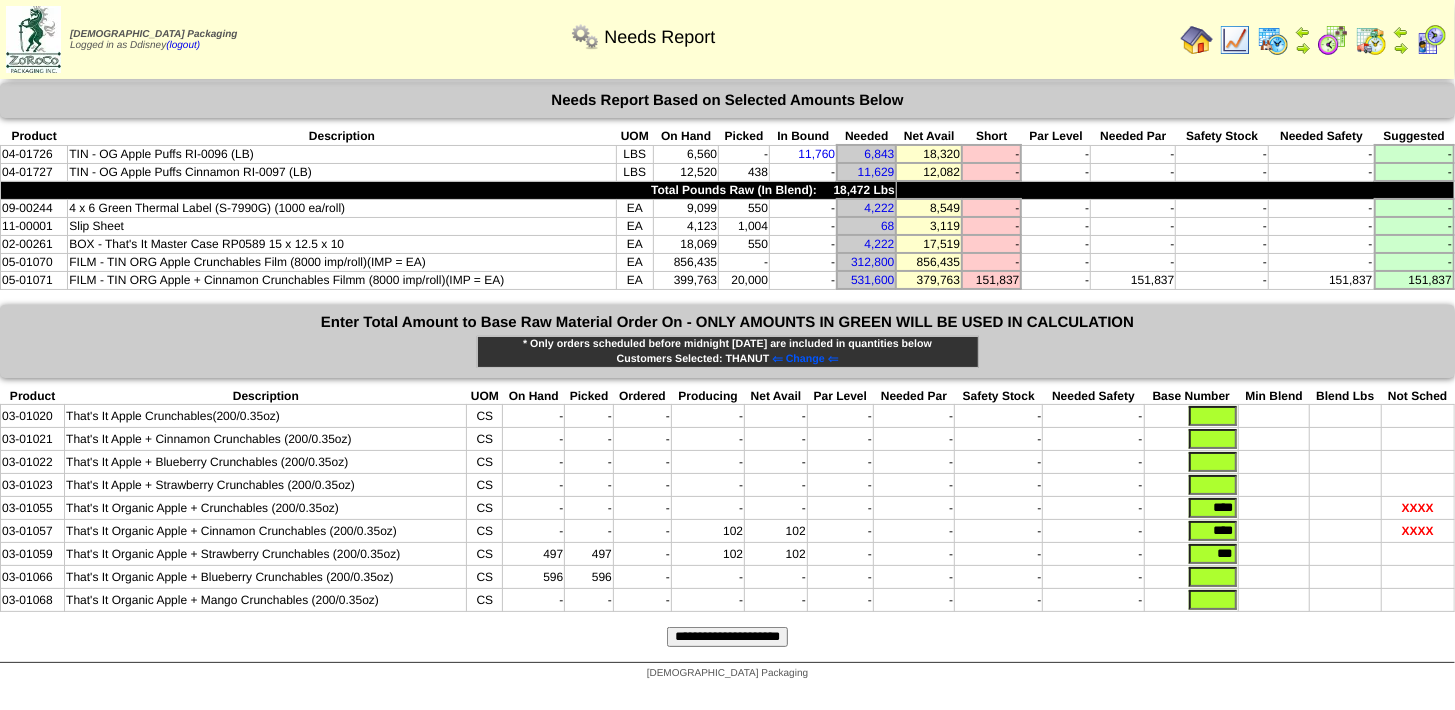 click on "**********" at bounding box center [727, 637] 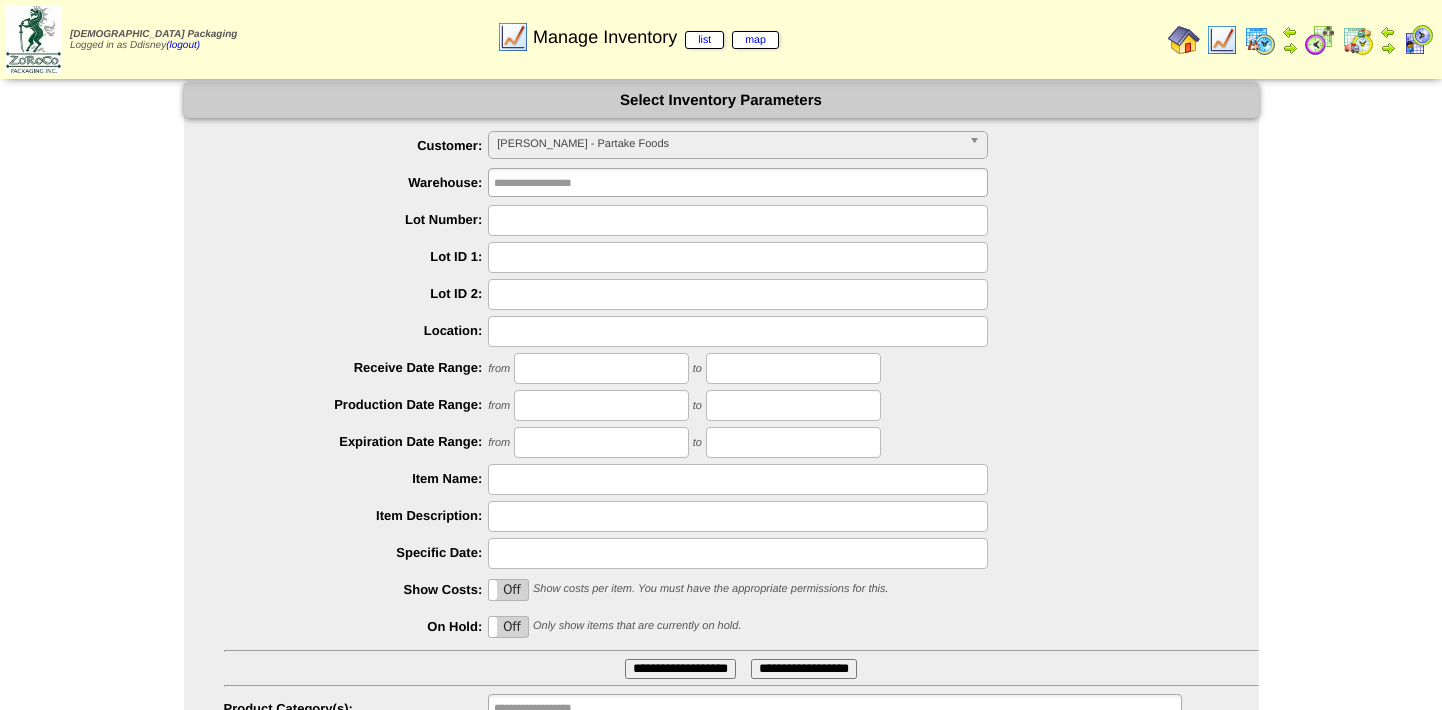 scroll, scrollTop: 0, scrollLeft: 0, axis: both 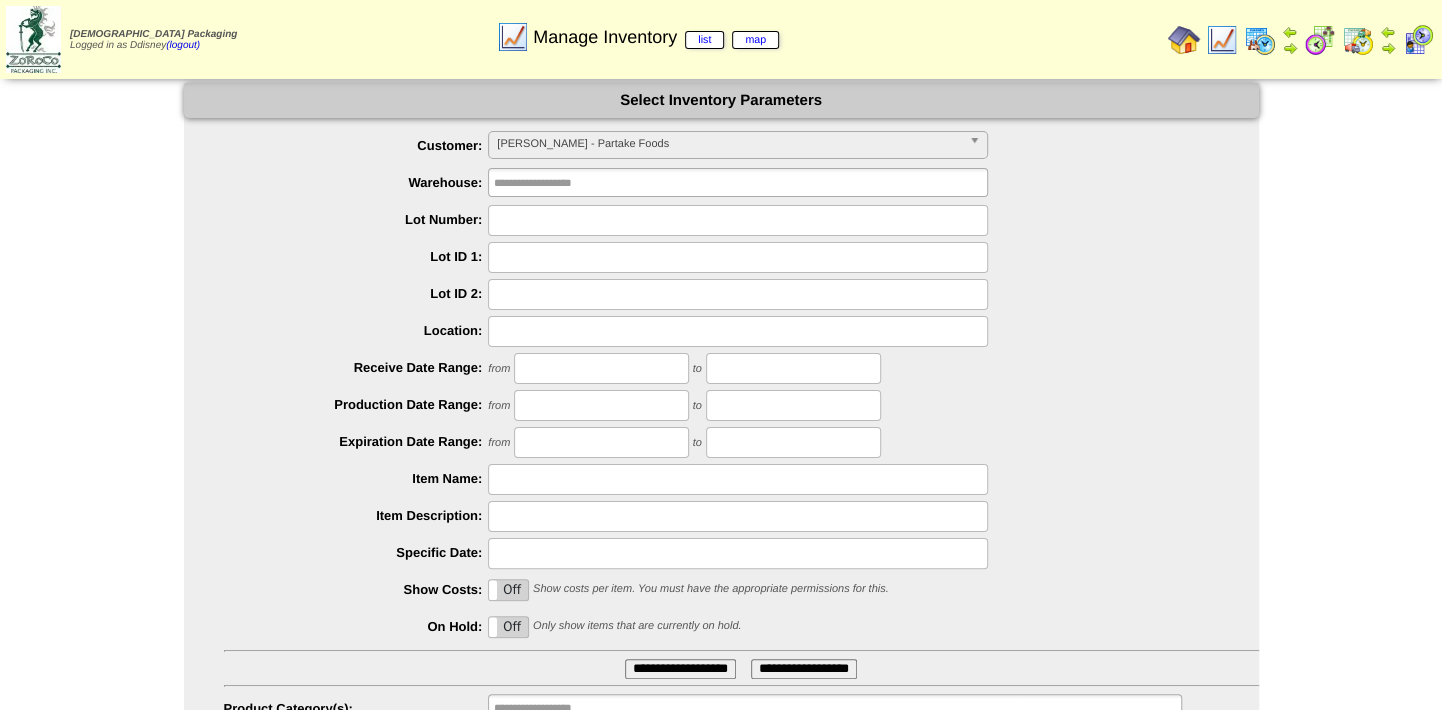 click at bounding box center (1222, 40) 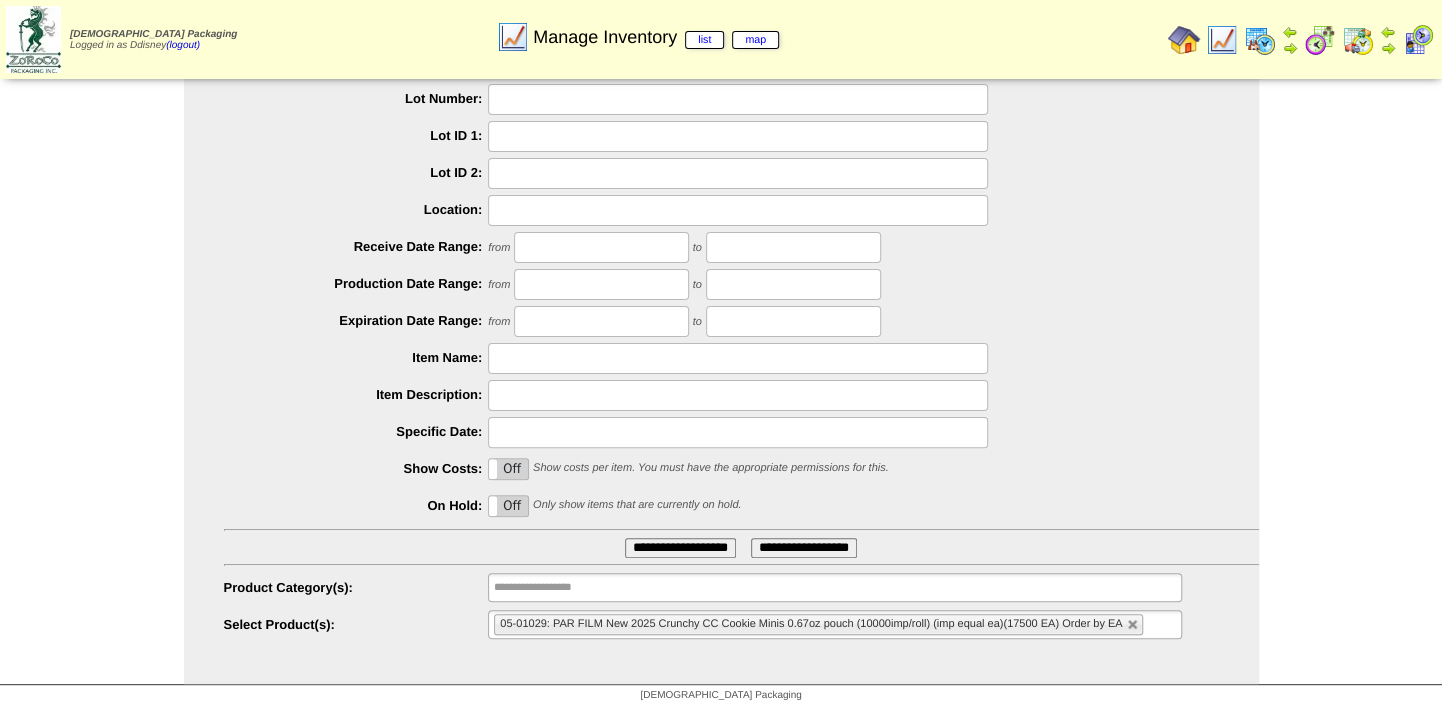 scroll, scrollTop: 123, scrollLeft: 0, axis: vertical 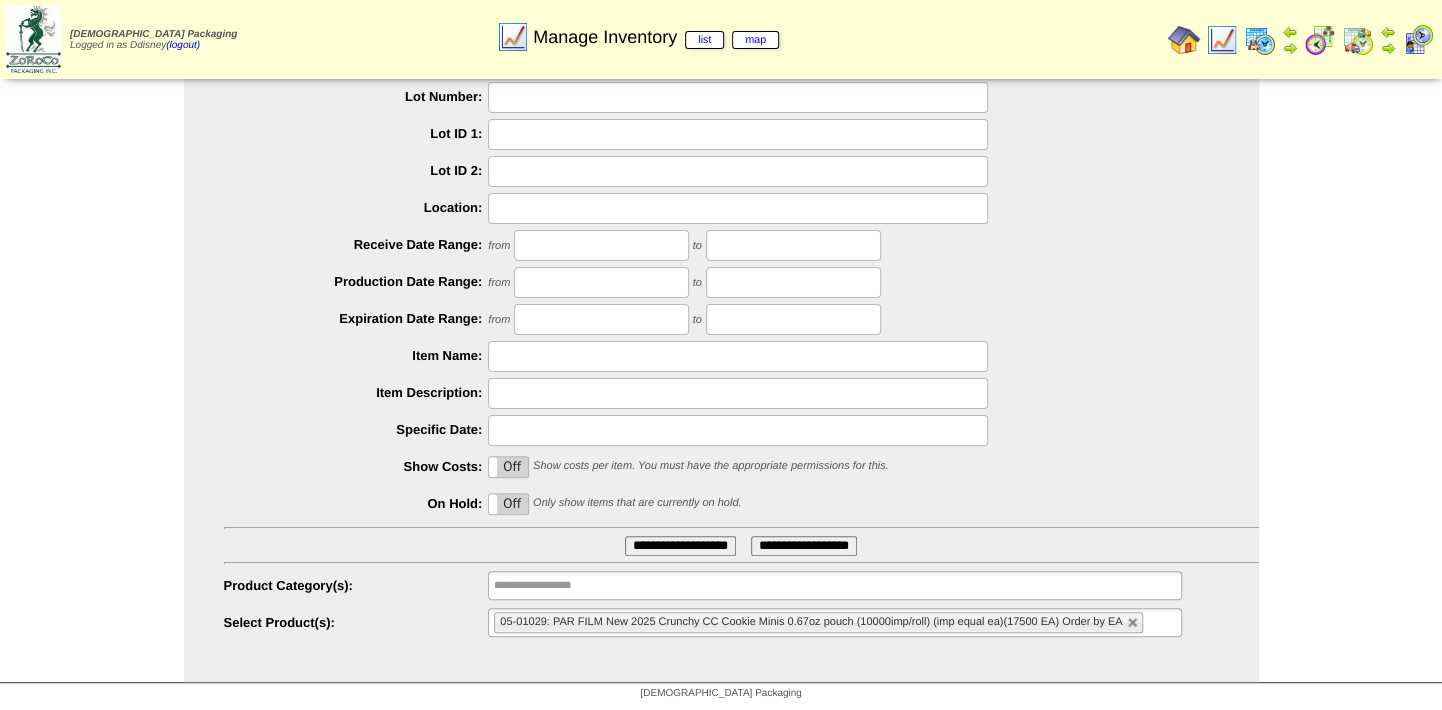 click at bounding box center [1133, 623] 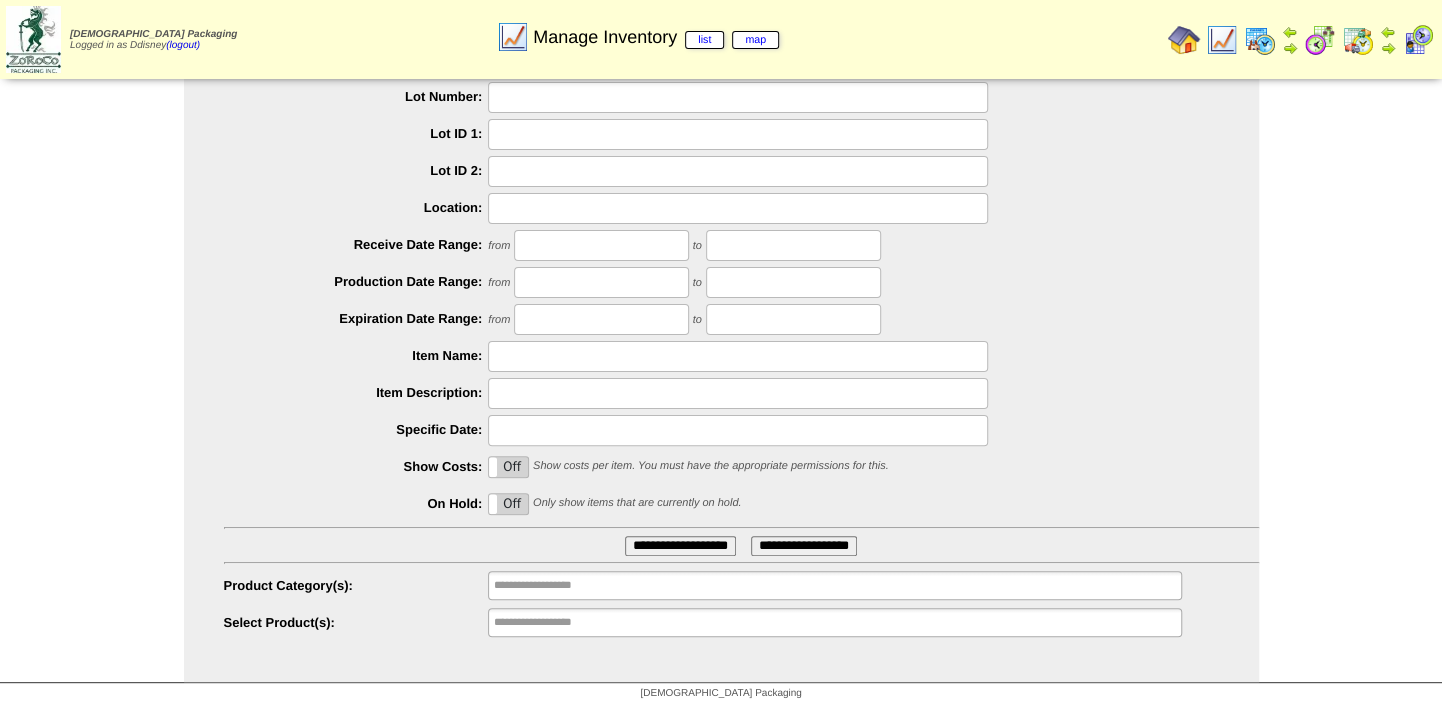 type 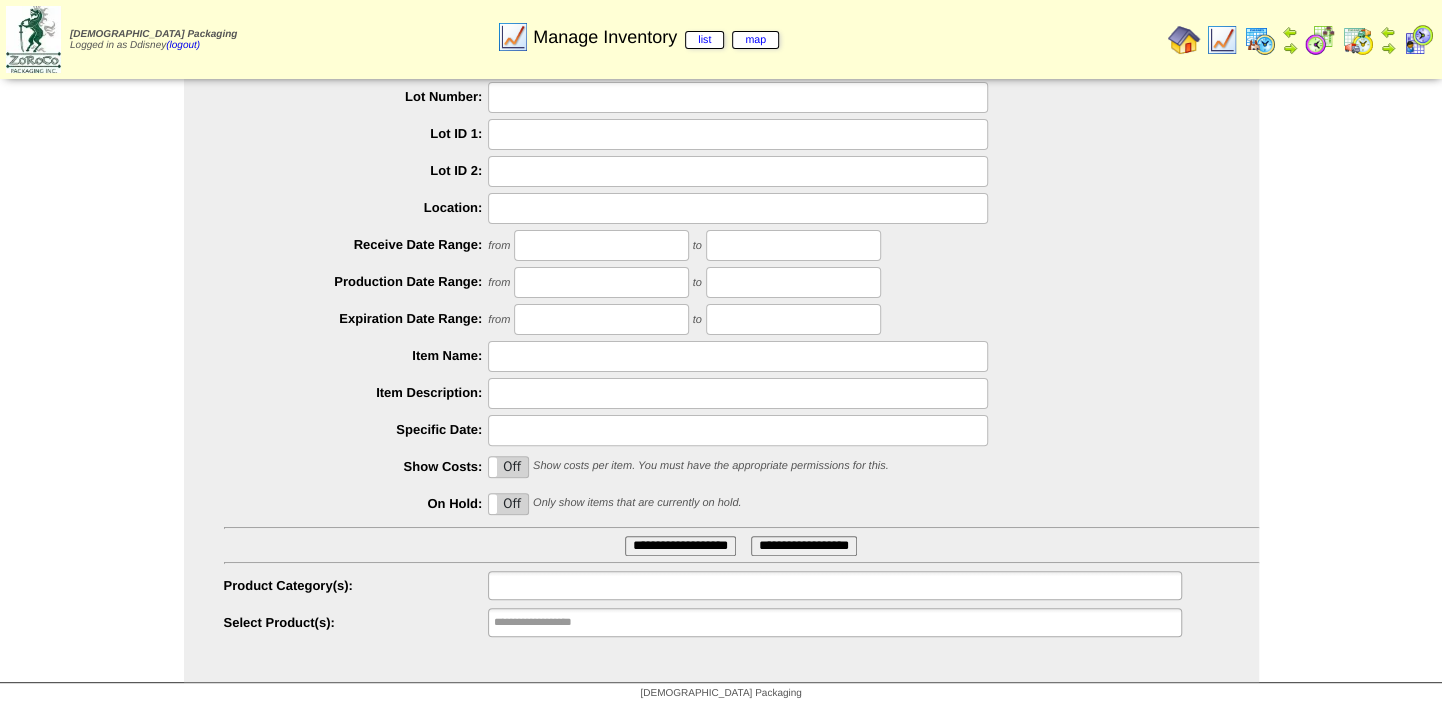 click at bounding box center [834, 585] 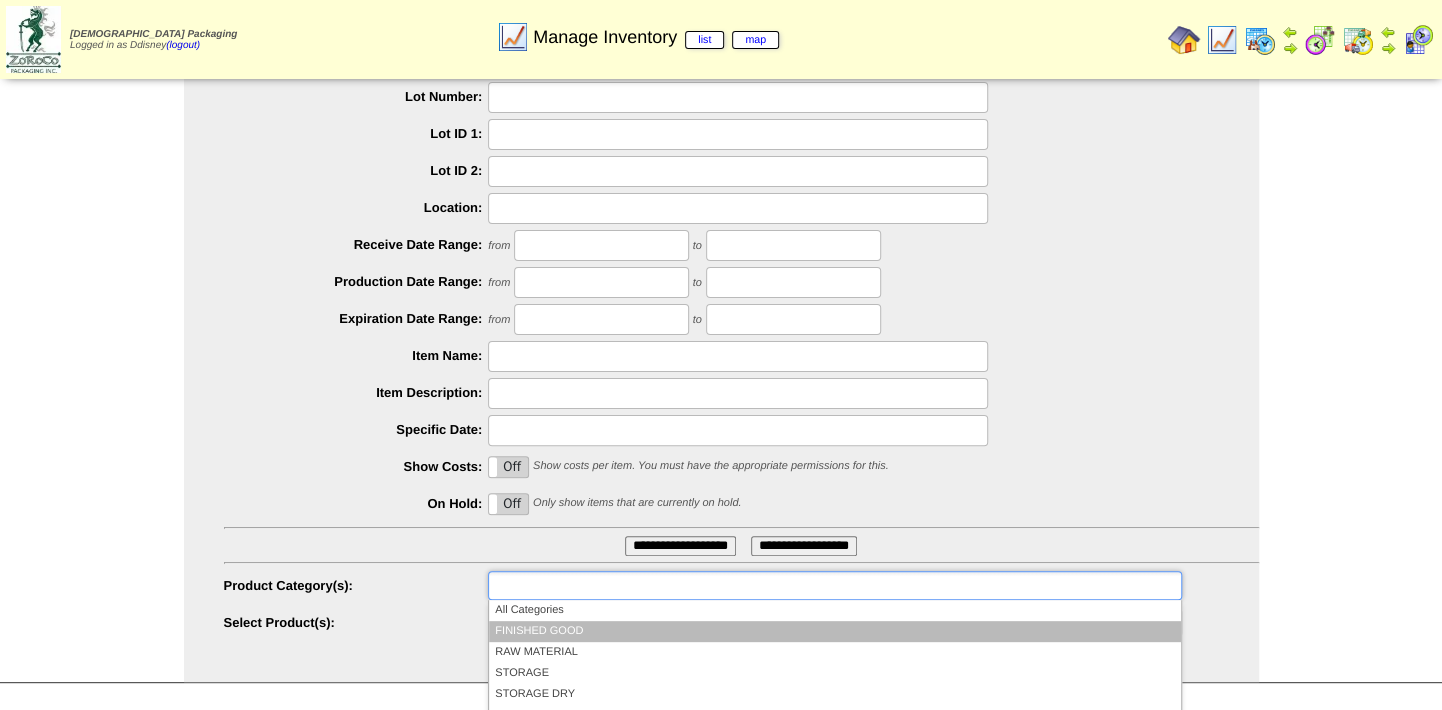 click on "FINISHED GOOD" at bounding box center [834, 631] 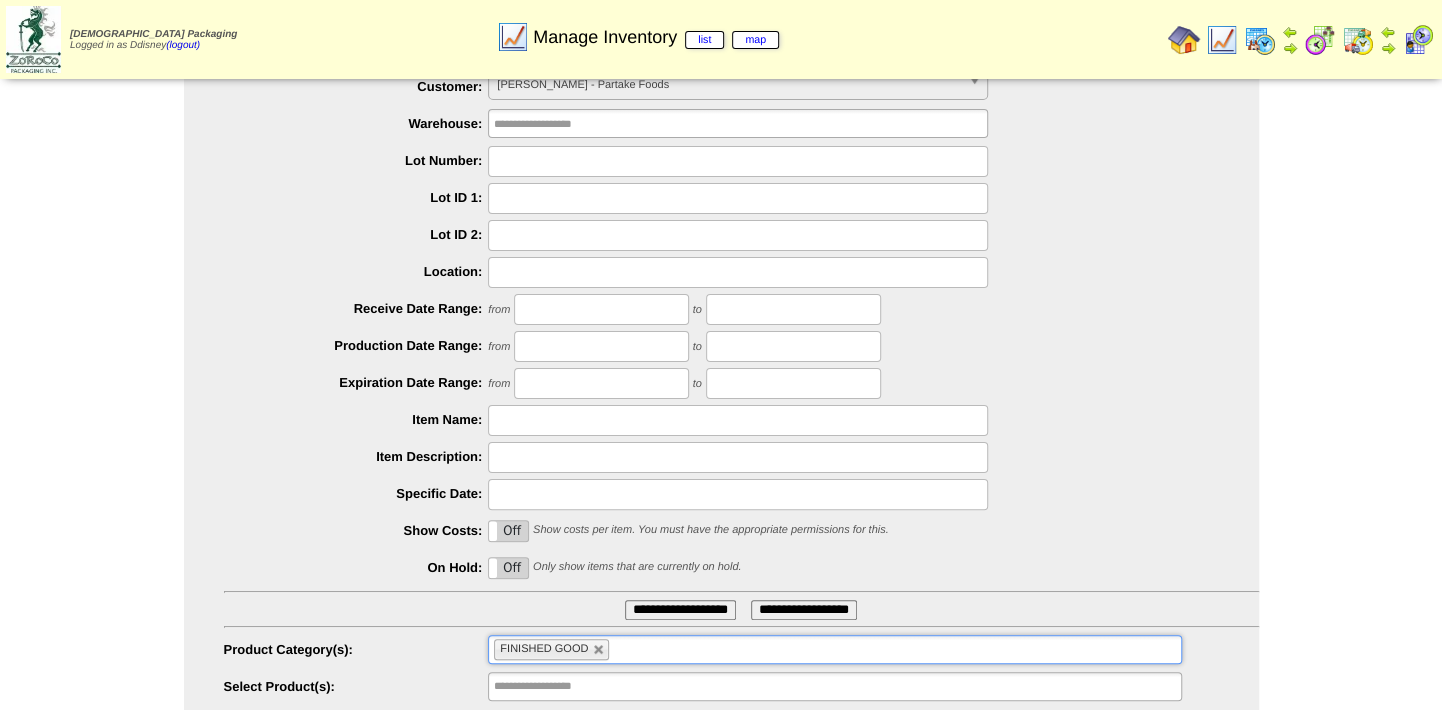 scroll, scrollTop: 90, scrollLeft: 0, axis: vertical 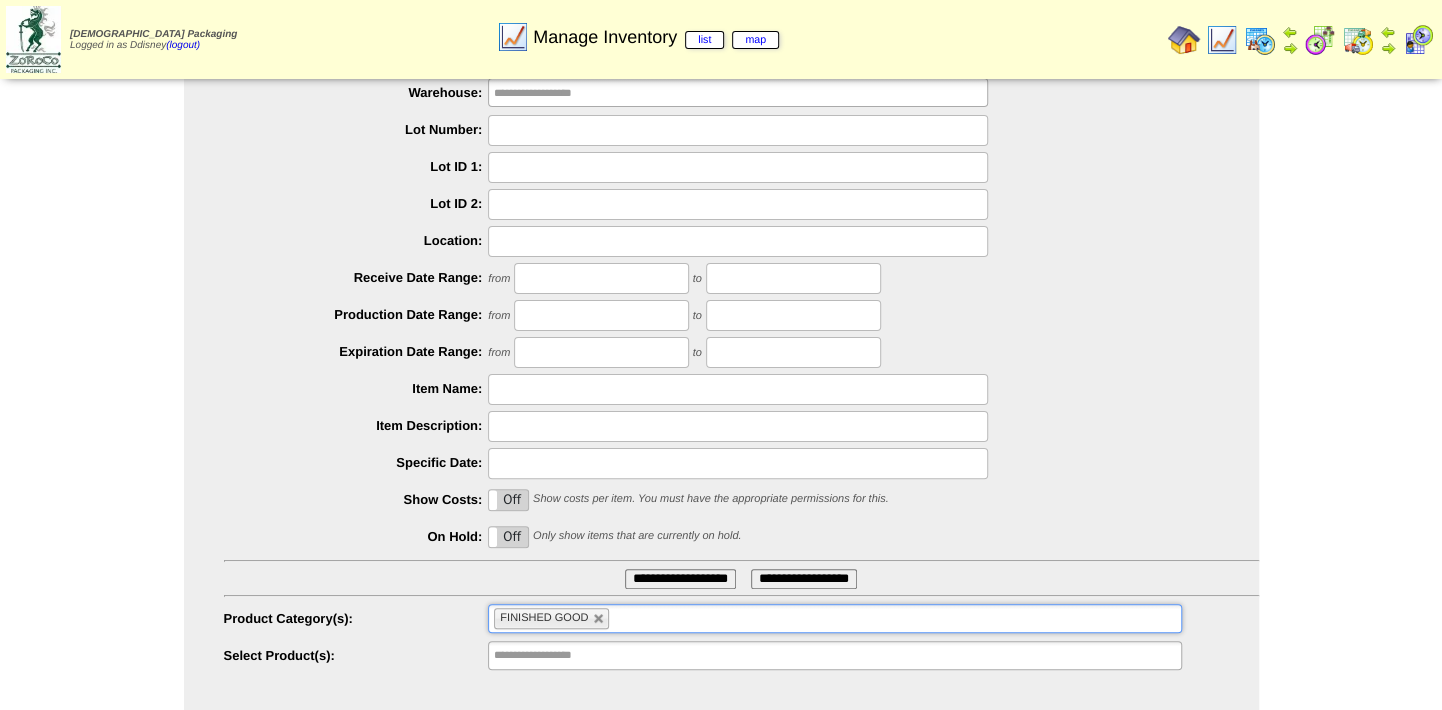 click on "**********" at bounding box center (680, 579) 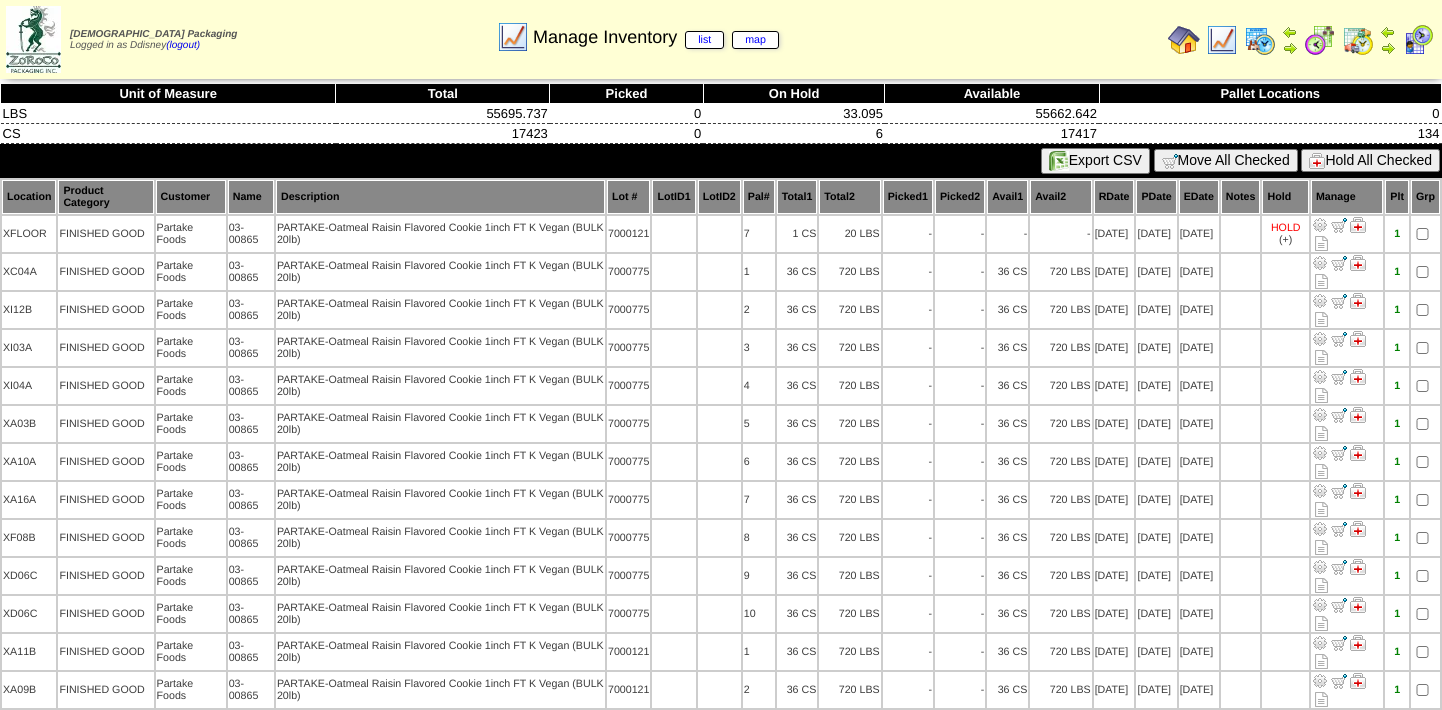 scroll, scrollTop: 0, scrollLeft: 0, axis: both 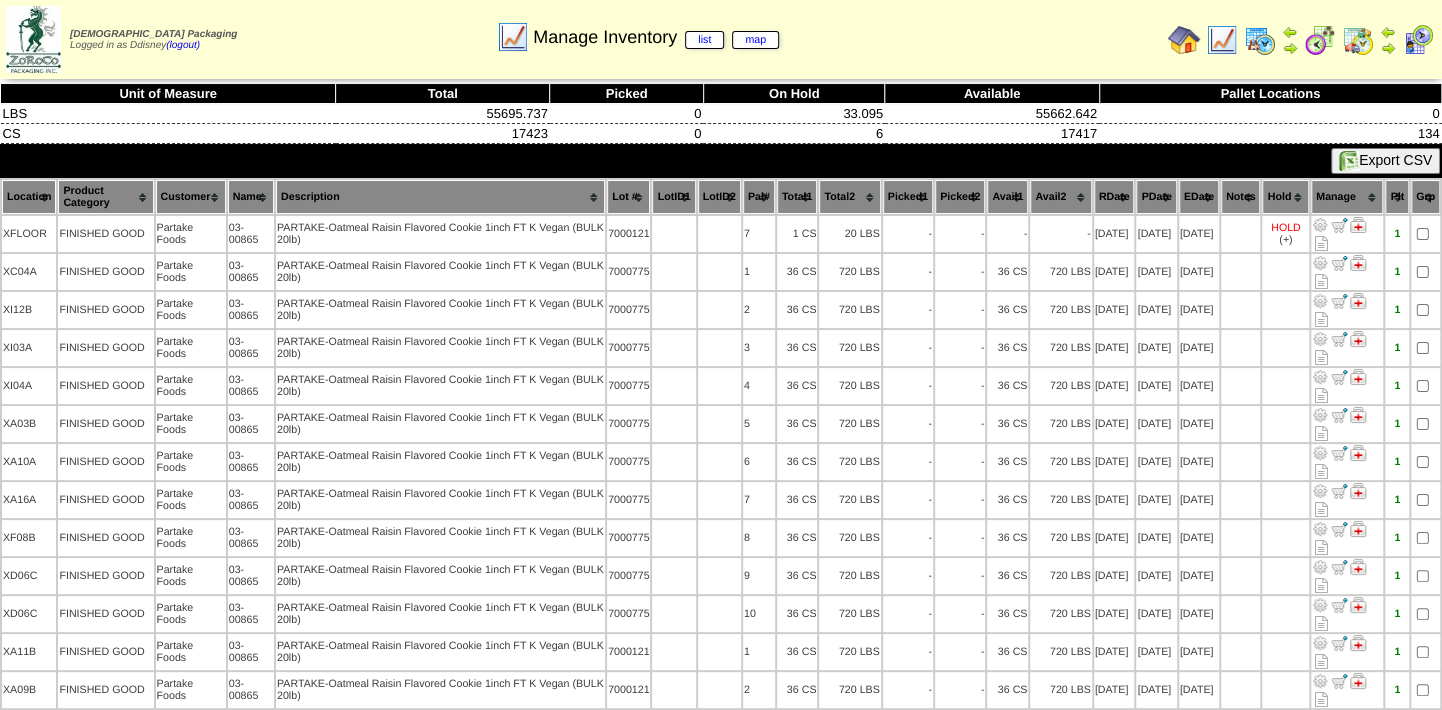 click at bounding box center (1358, 40) 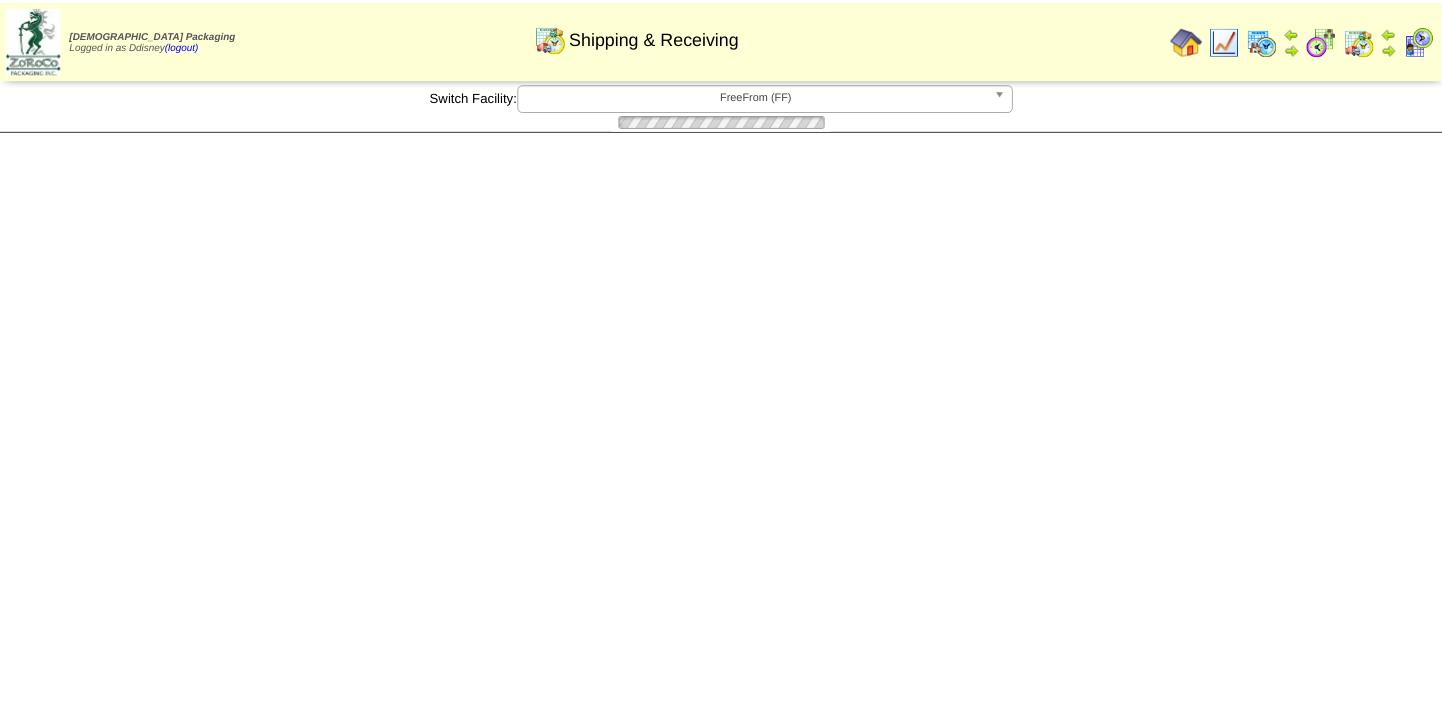 scroll, scrollTop: 0, scrollLeft: 0, axis: both 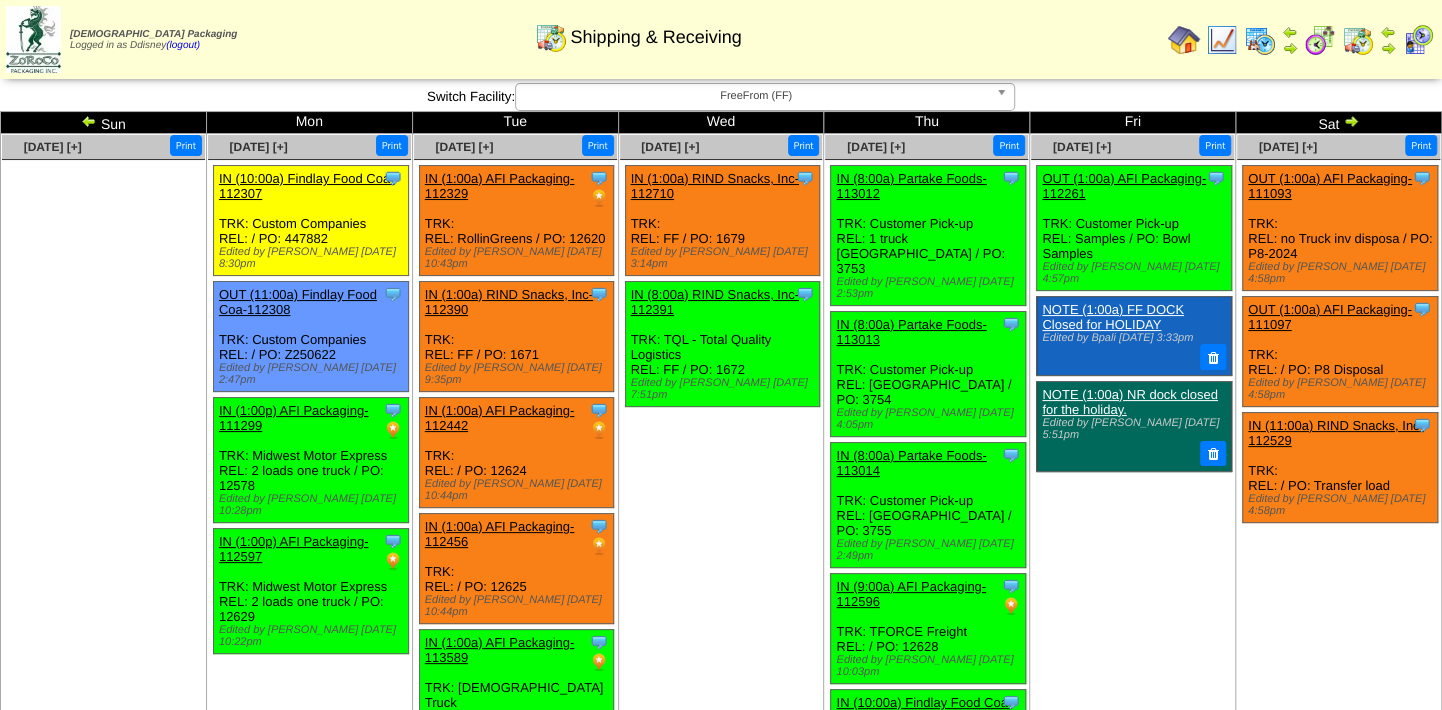 click at bounding box center (1418, 40) 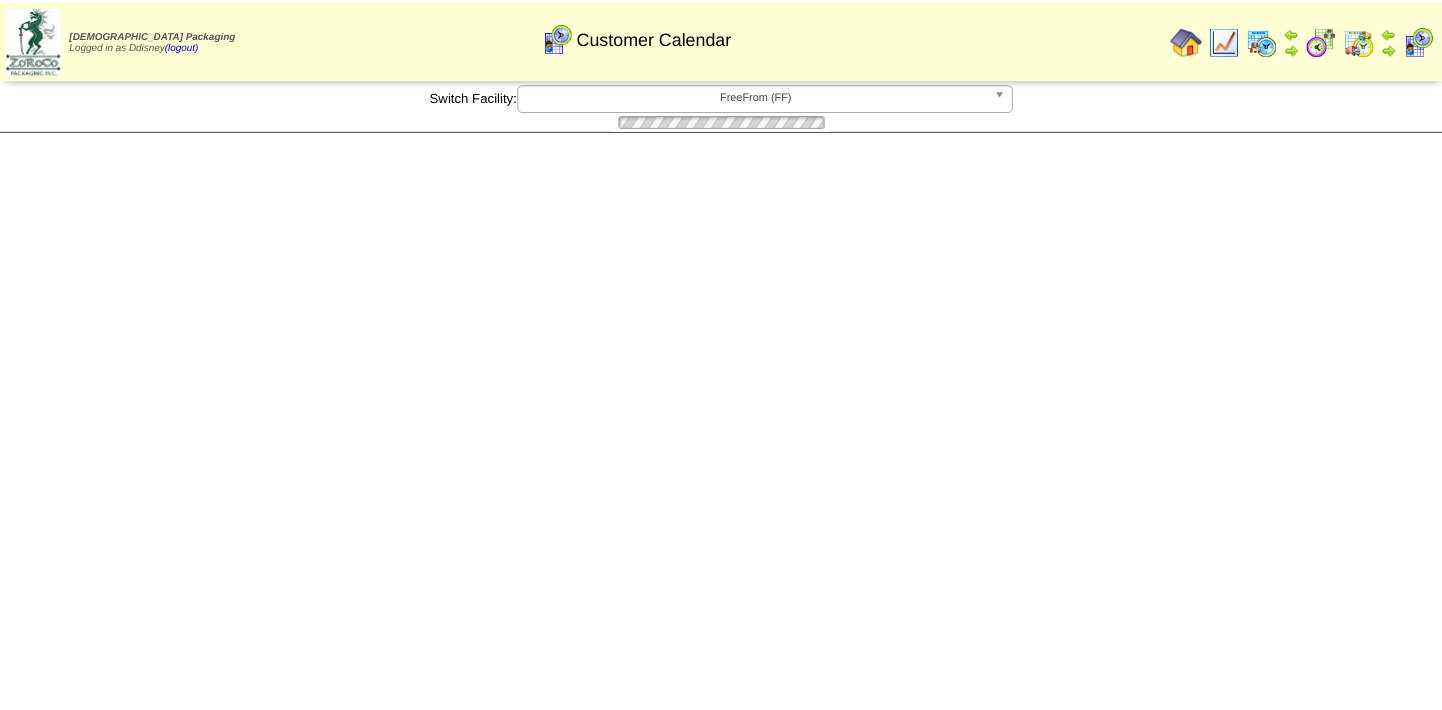 scroll, scrollTop: 0, scrollLeft: 0, axis: both 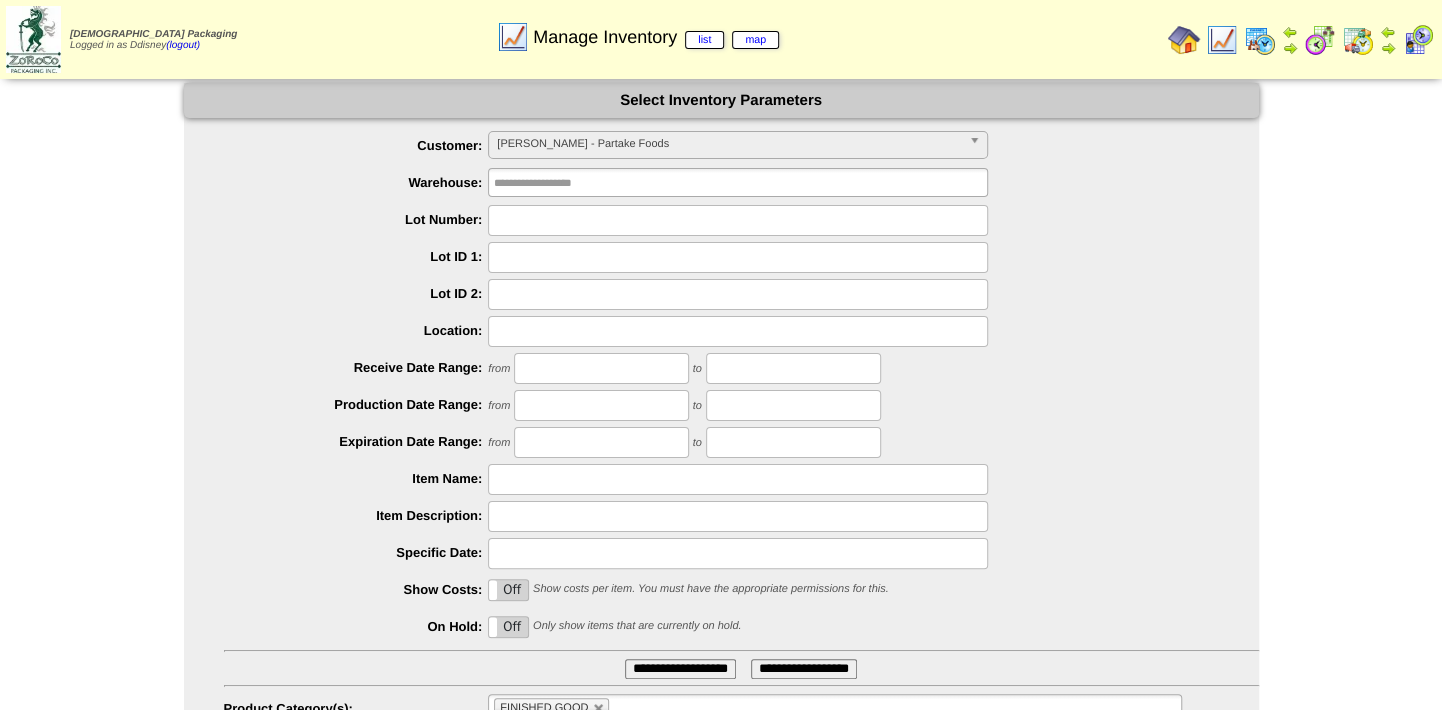 click on "**********" at bounding box center [741, 146] 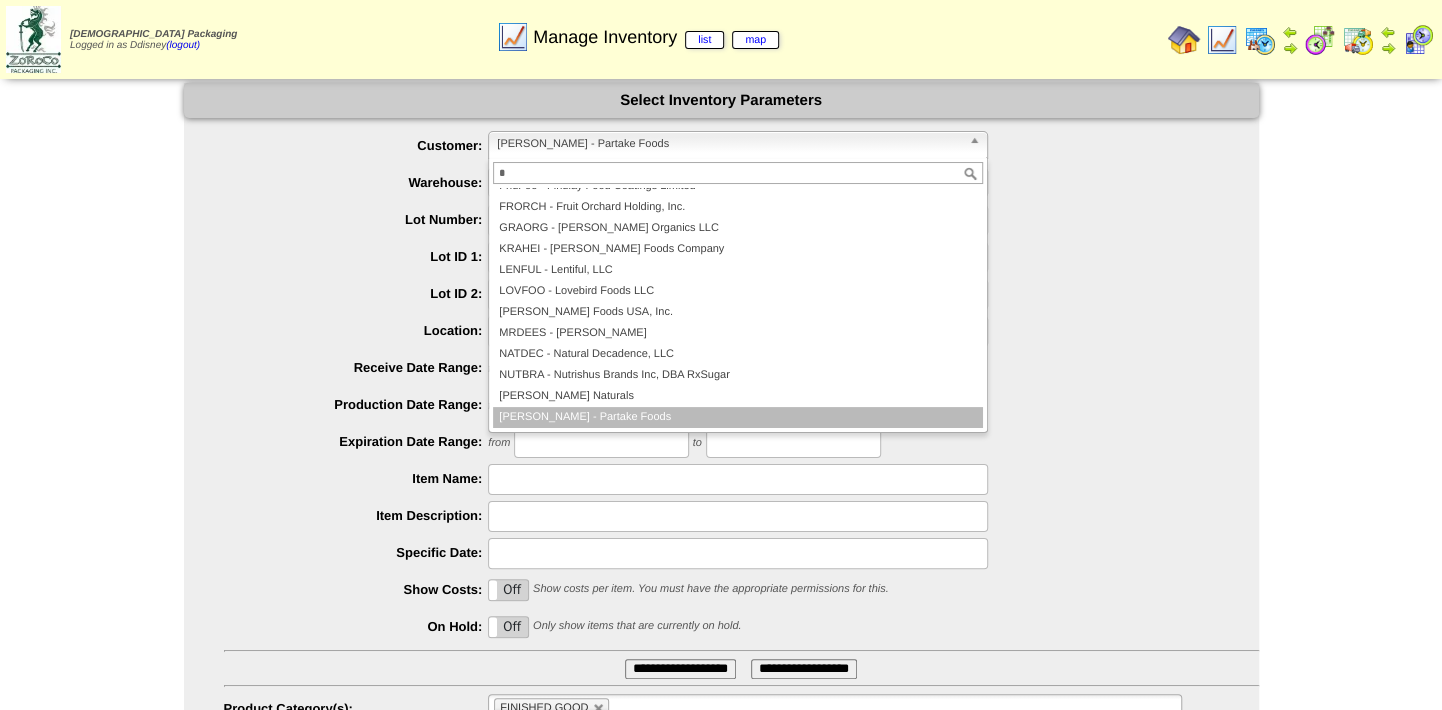 scroll, scrollTop: 0, scrollLeft: 0, axis: both 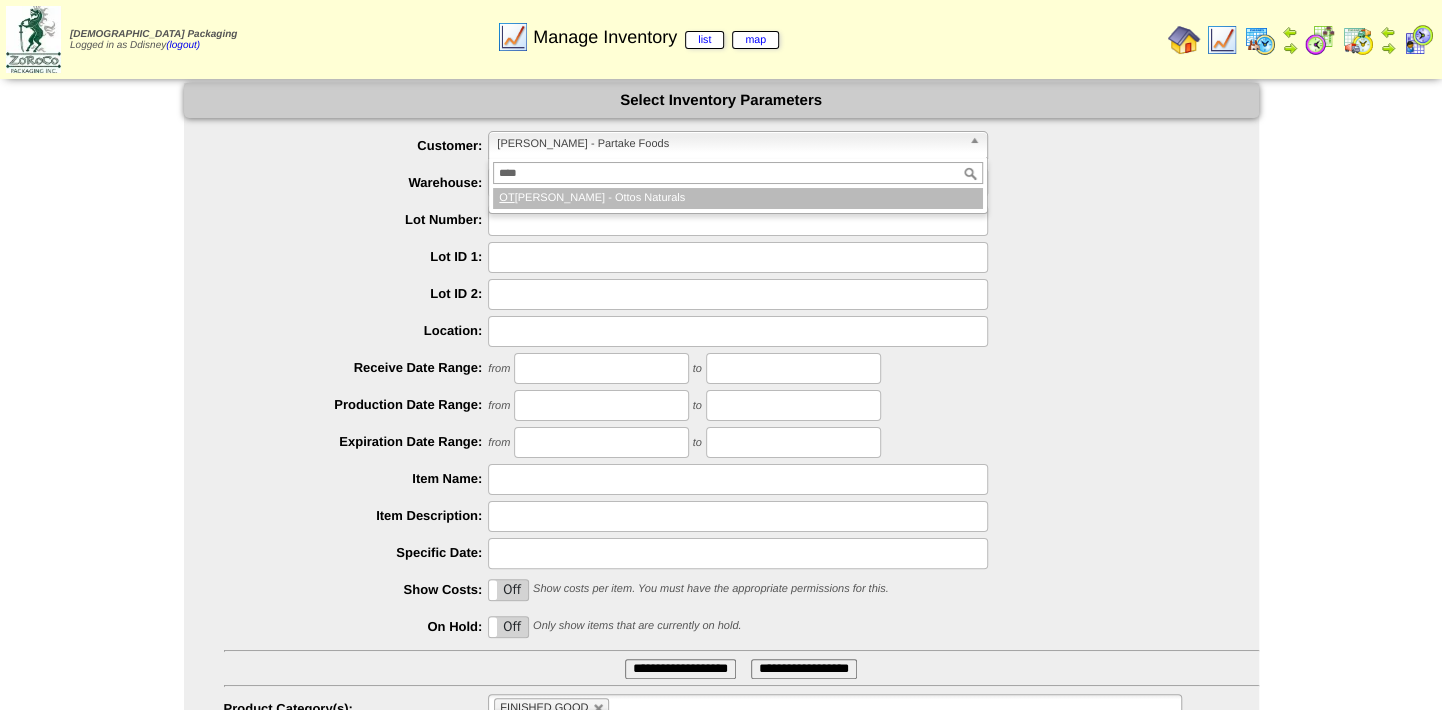 type on "*****" 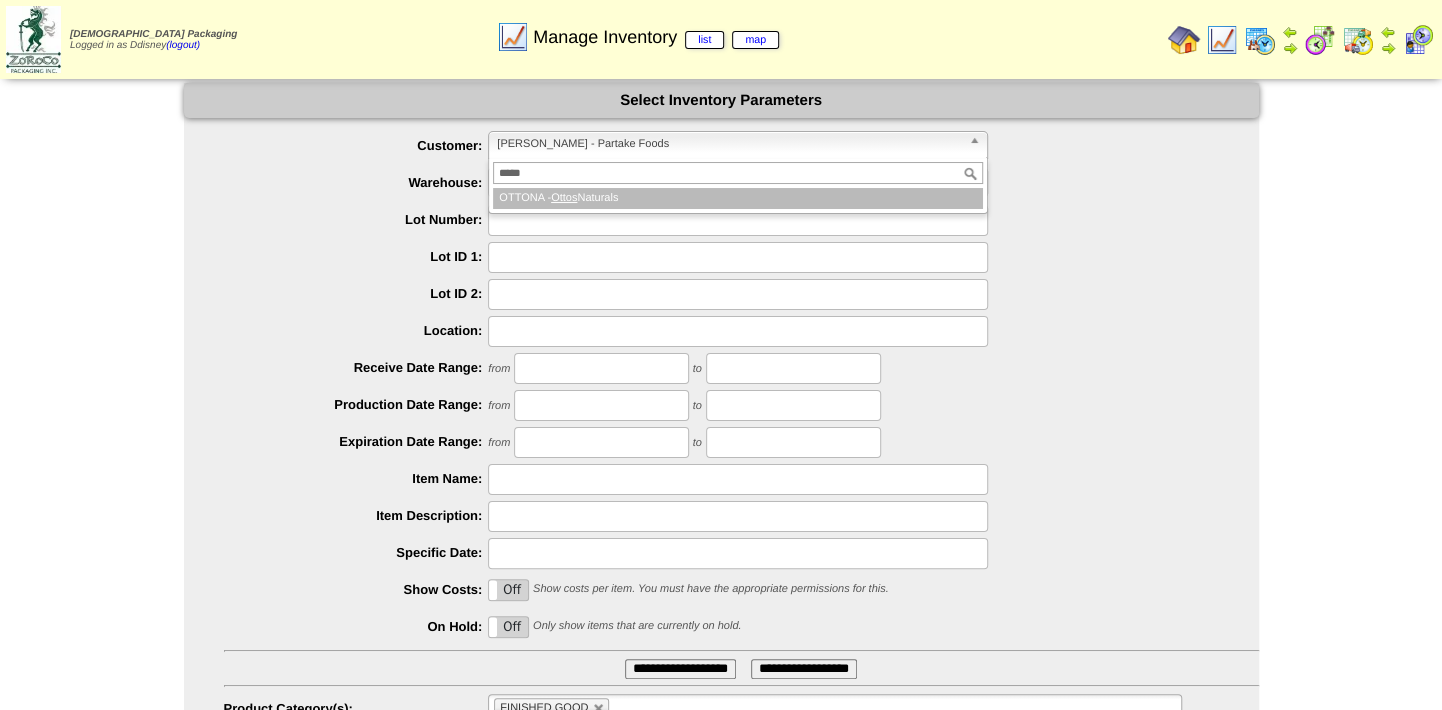 type 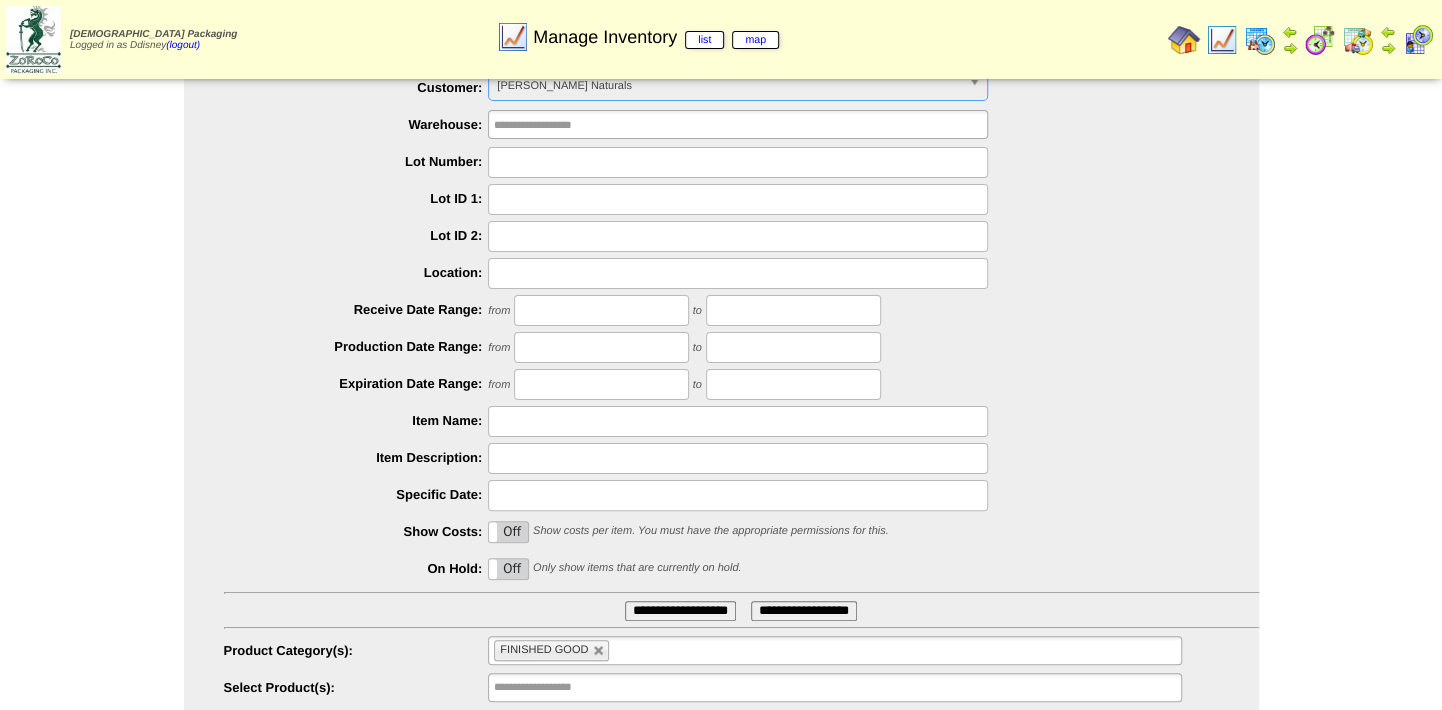 scroll, scrollTop: 123, scrollLeft: 0, axis: vertical 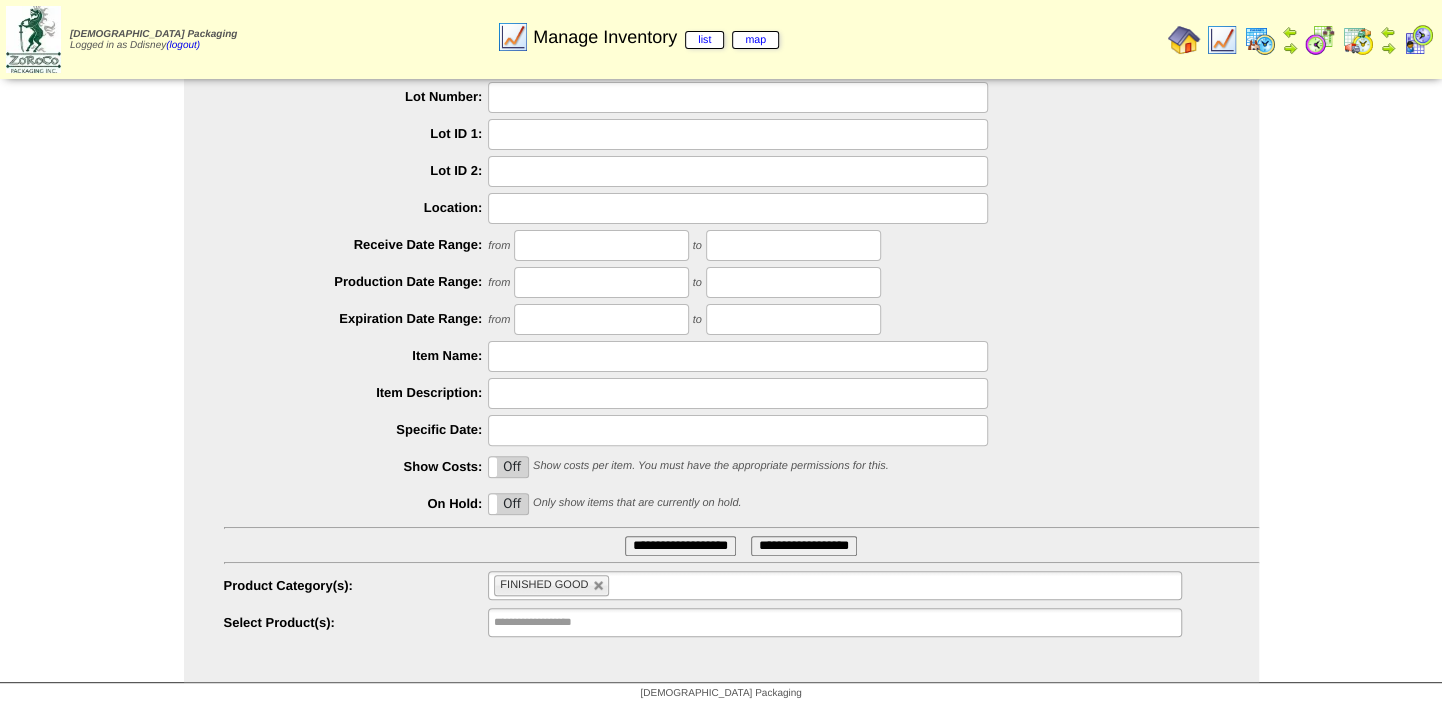 click on "**********" at bounding box center [680, 546] 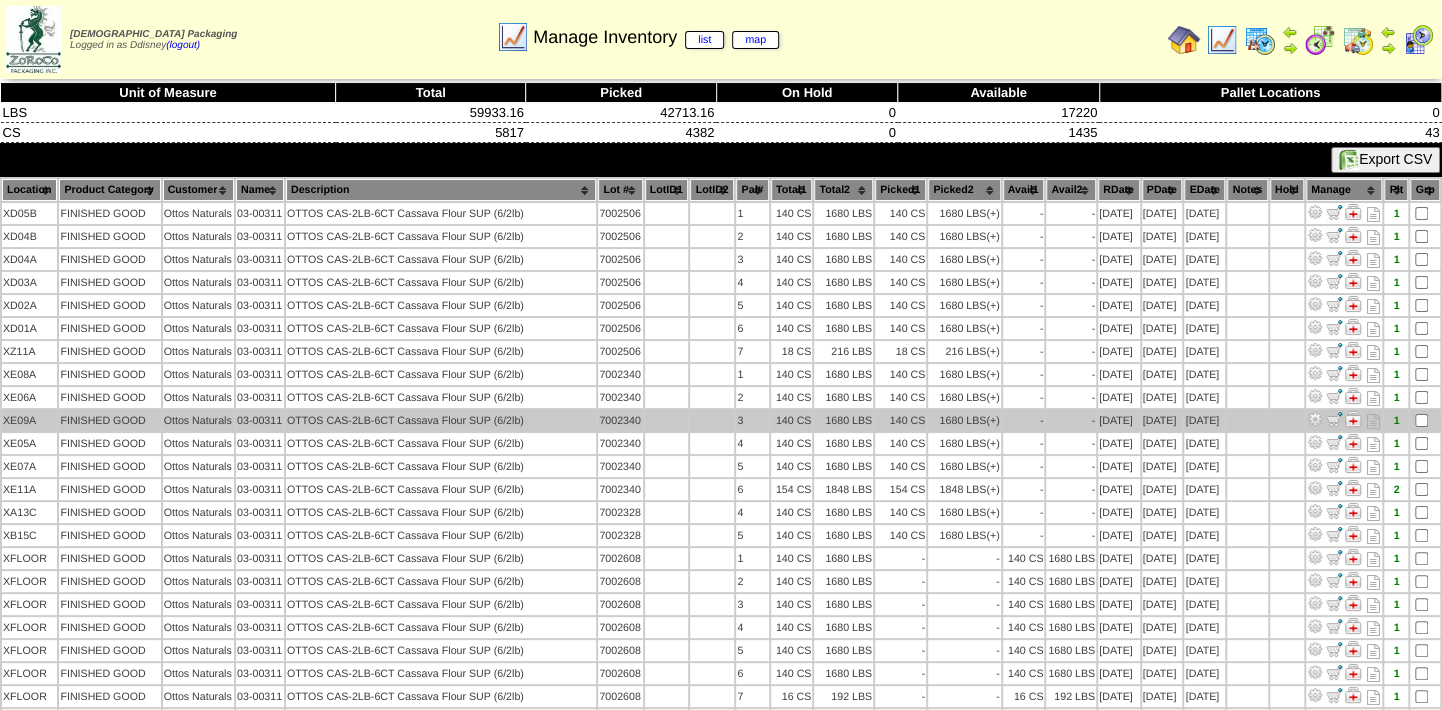 scroll, scrollTop: 0, scrollLeft: 0, axis: both 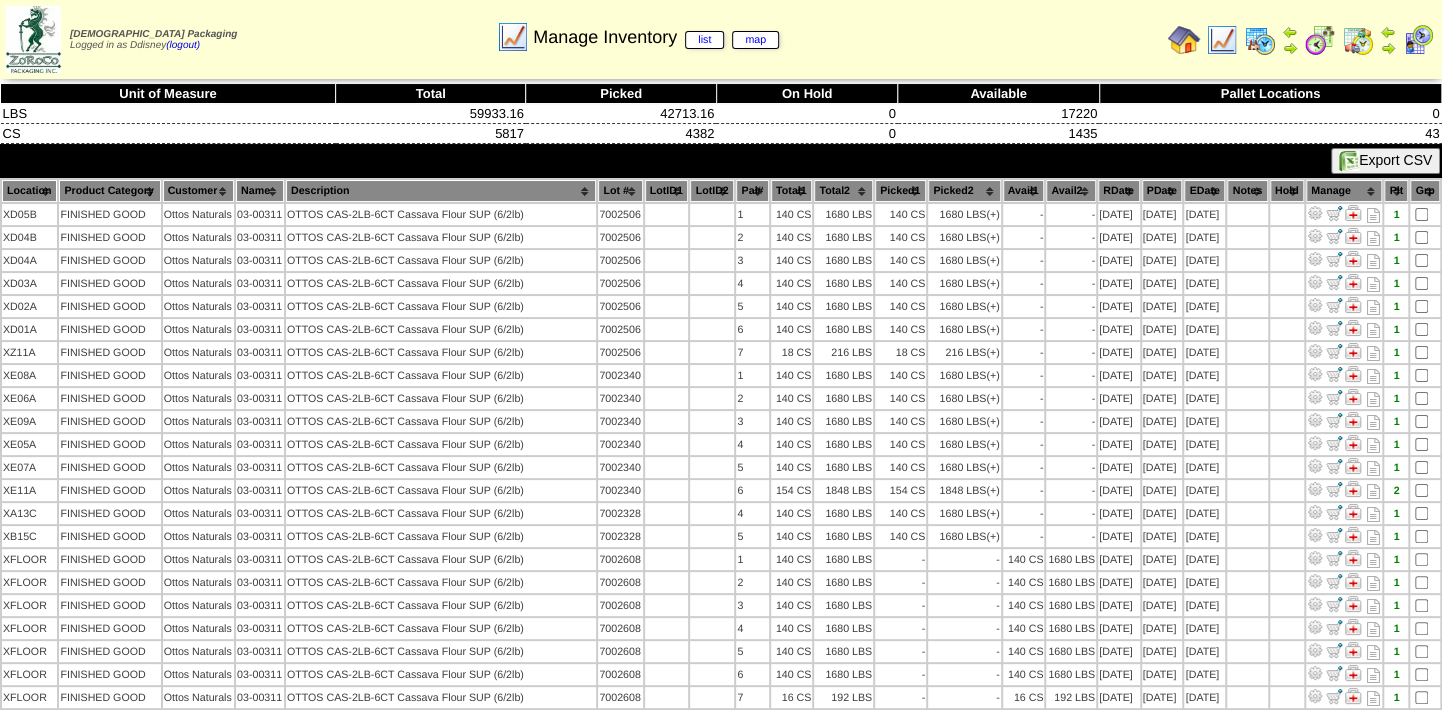 click on "Manage Inventory list map" at bounding box center [638, 30] 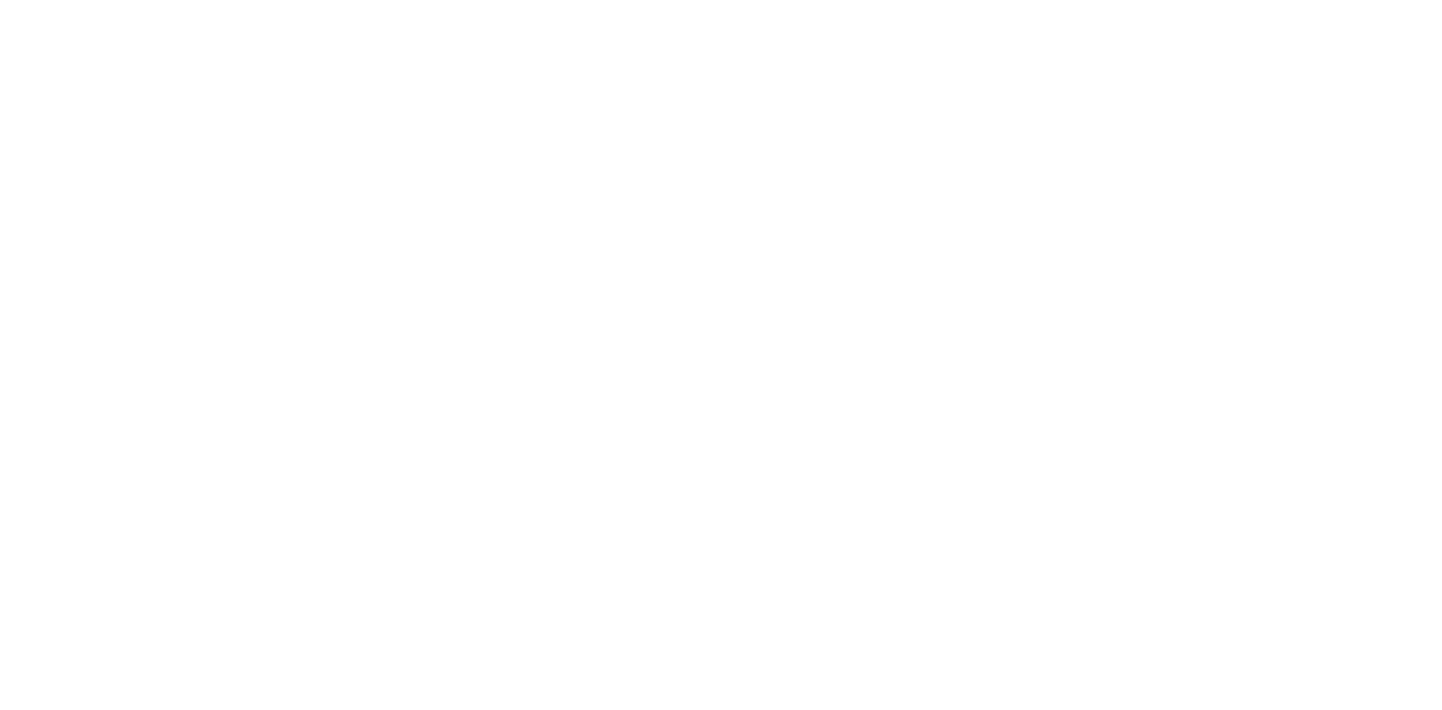 scroll, scrollTop: 0, scrollLeft: 0, axis: both 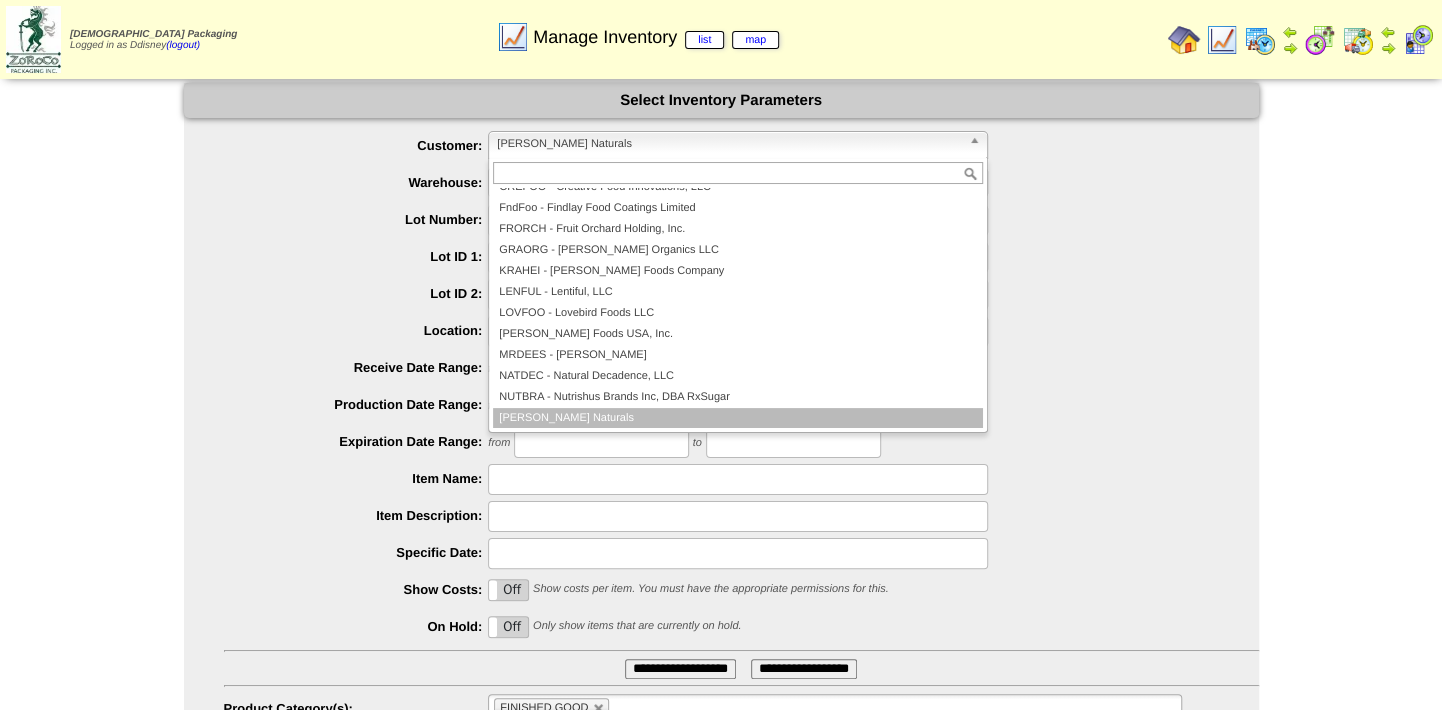 click on "OTTONA - Ottos Naturals" at bounding box center [729, 144] 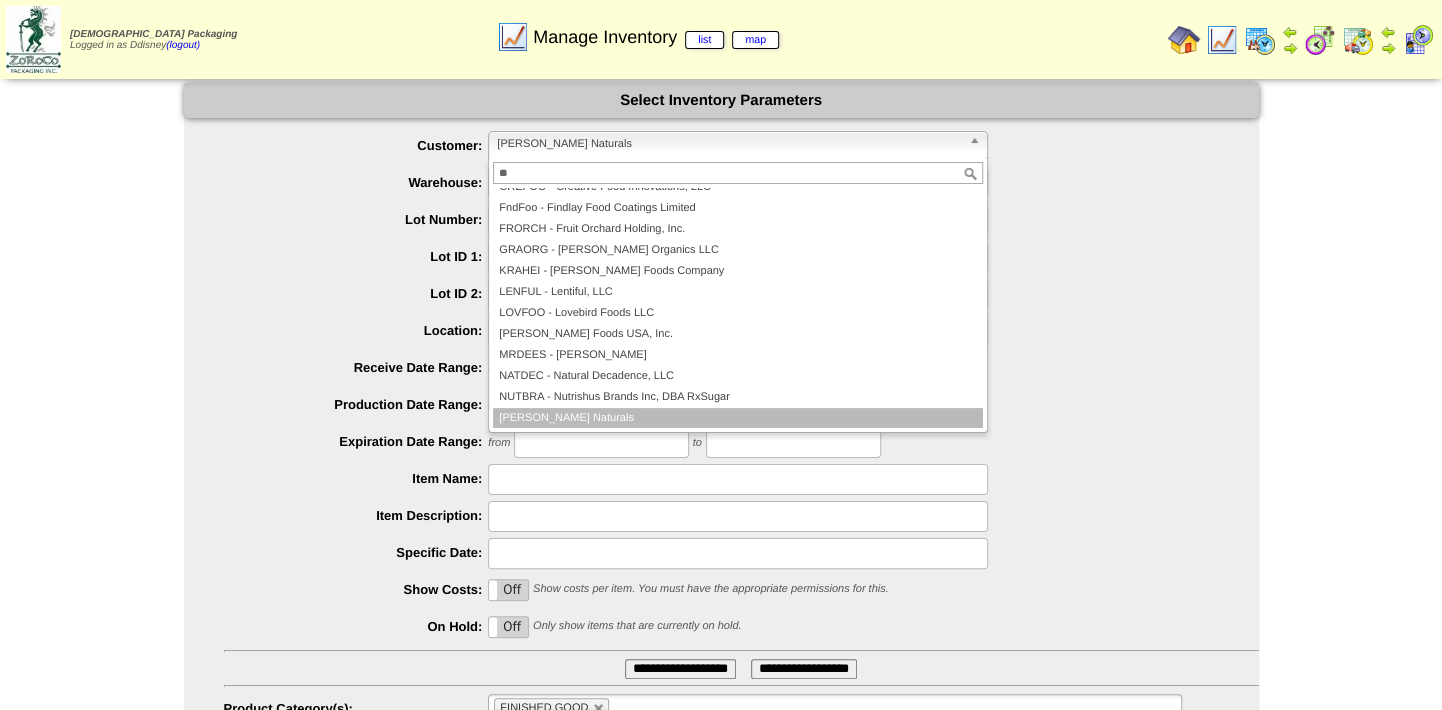 scroll, scrollTop: 0, scrollLeft: 0, axis: both 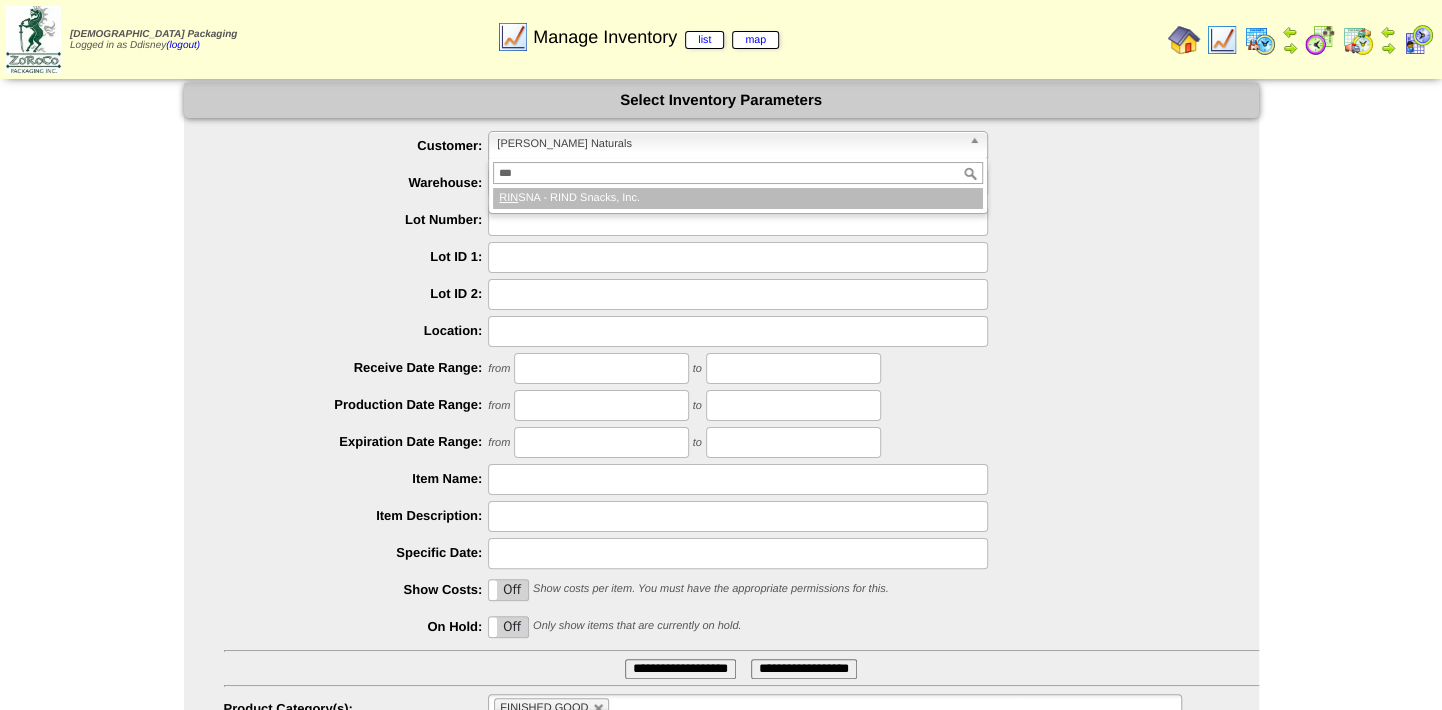 type on "****" 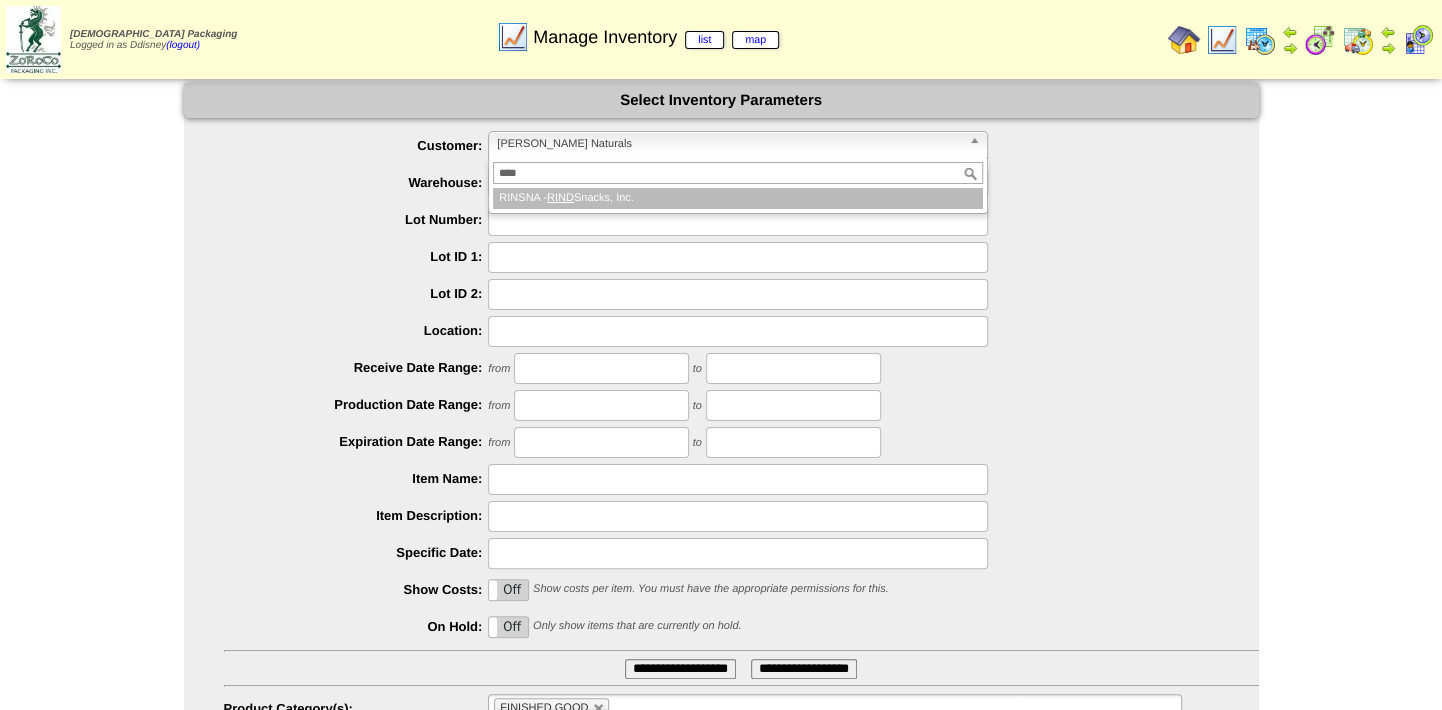 type 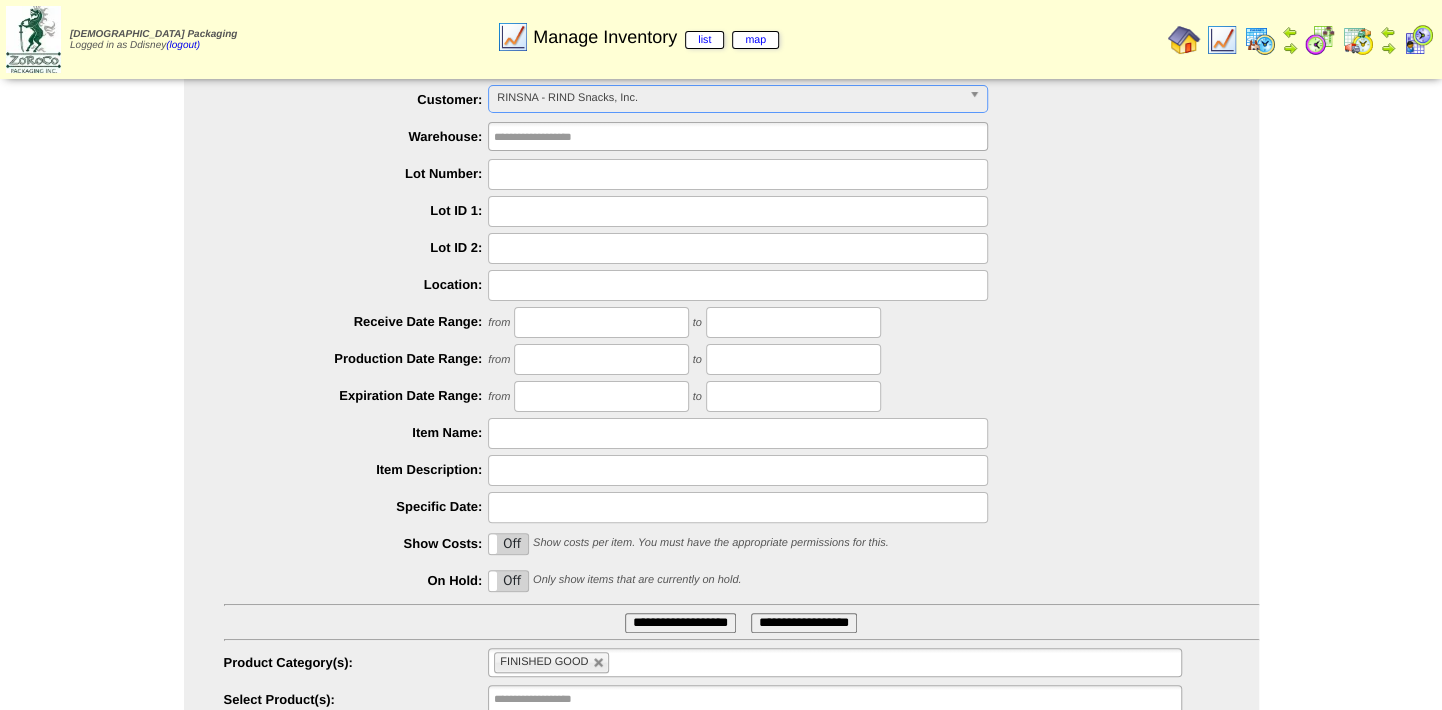 scroll, scrollTop: 123, scrollLeft: 0, axis: vertical 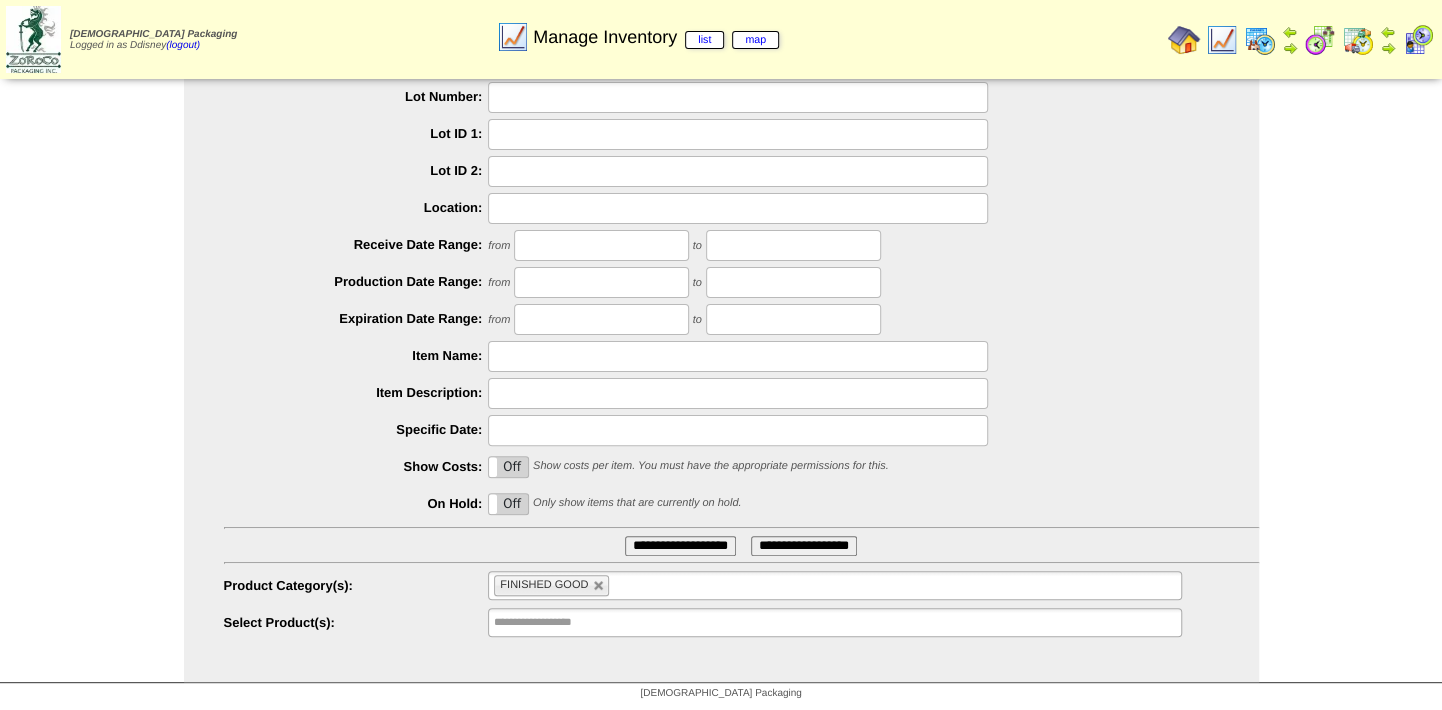 click on "**********" at bounding box center (680, 546) 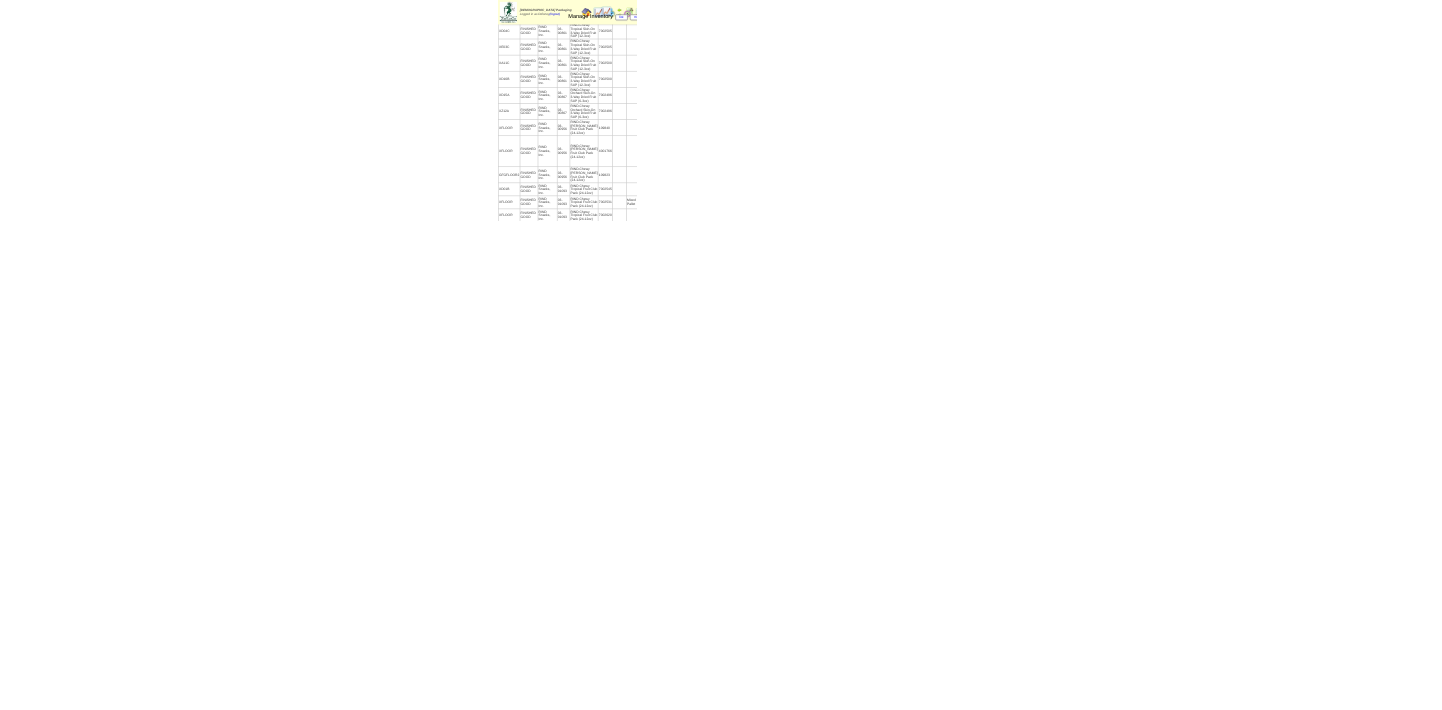 scroll, scrollTop: 232, scrollLeft: 0, axis: vertical 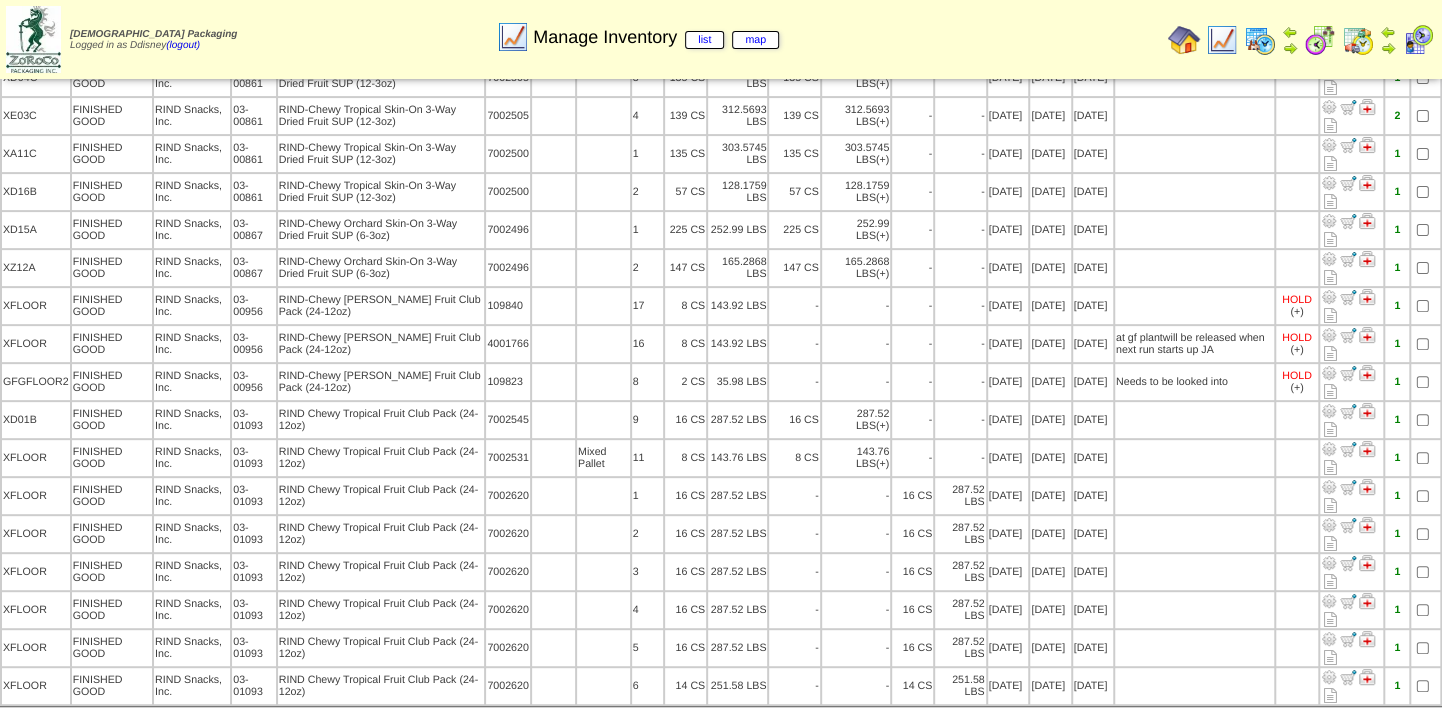 click at bounding box center [1184, 40] 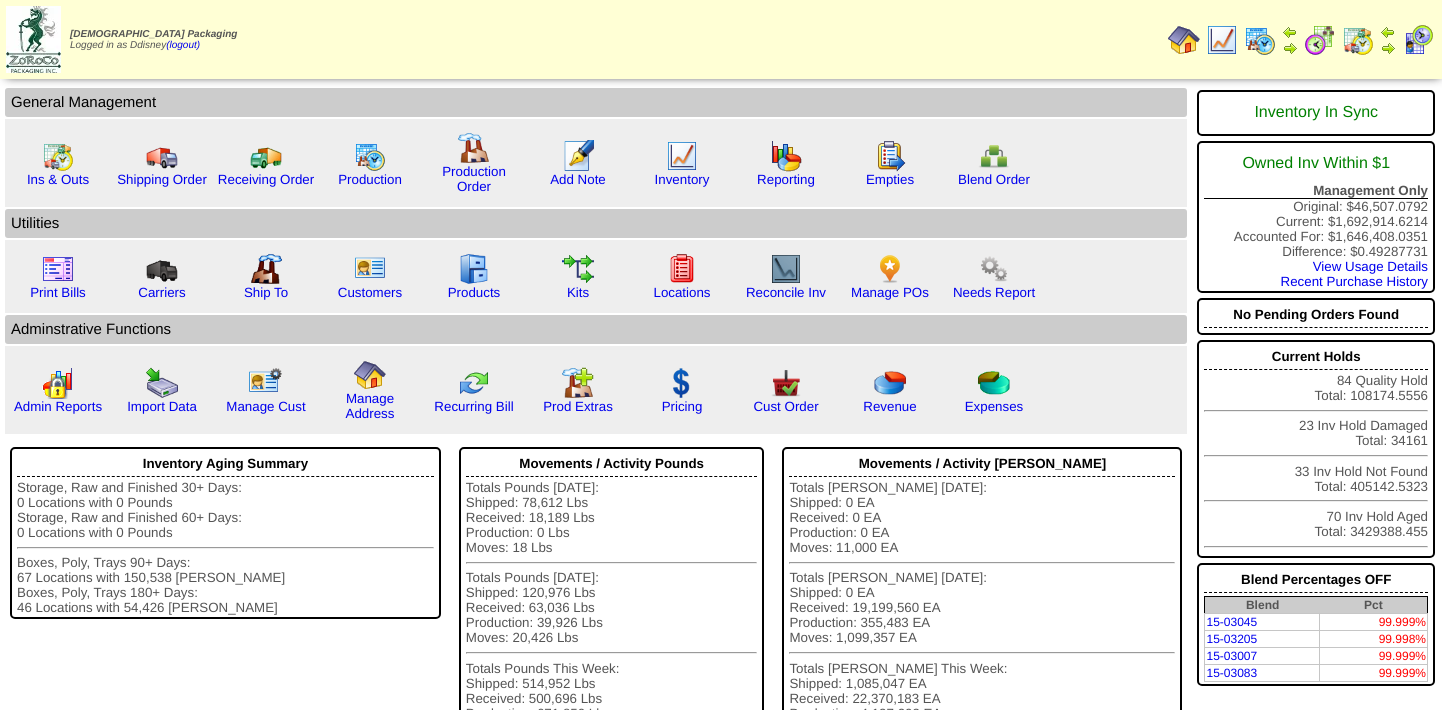 scroll, scrollTop: 0, scrollLeft: 0, axis: both 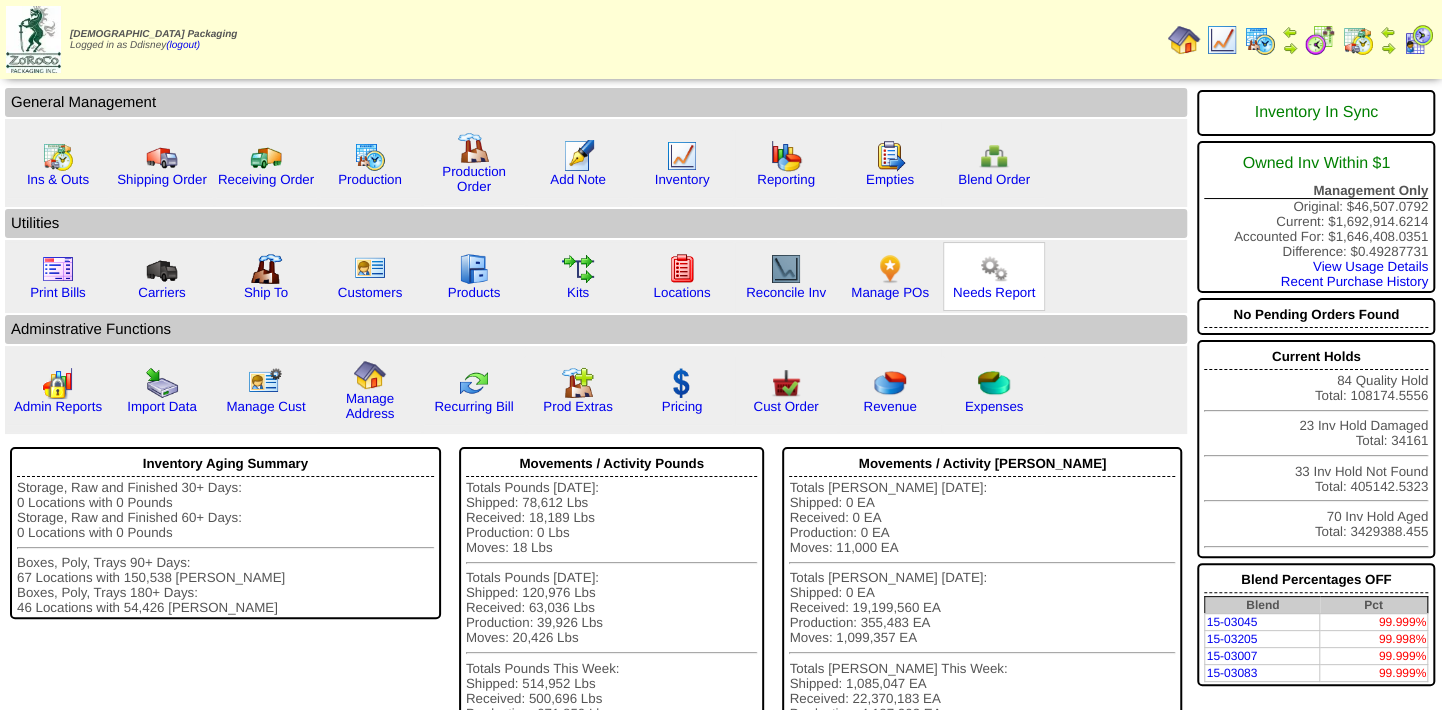 click at bounding box center [994, 269] 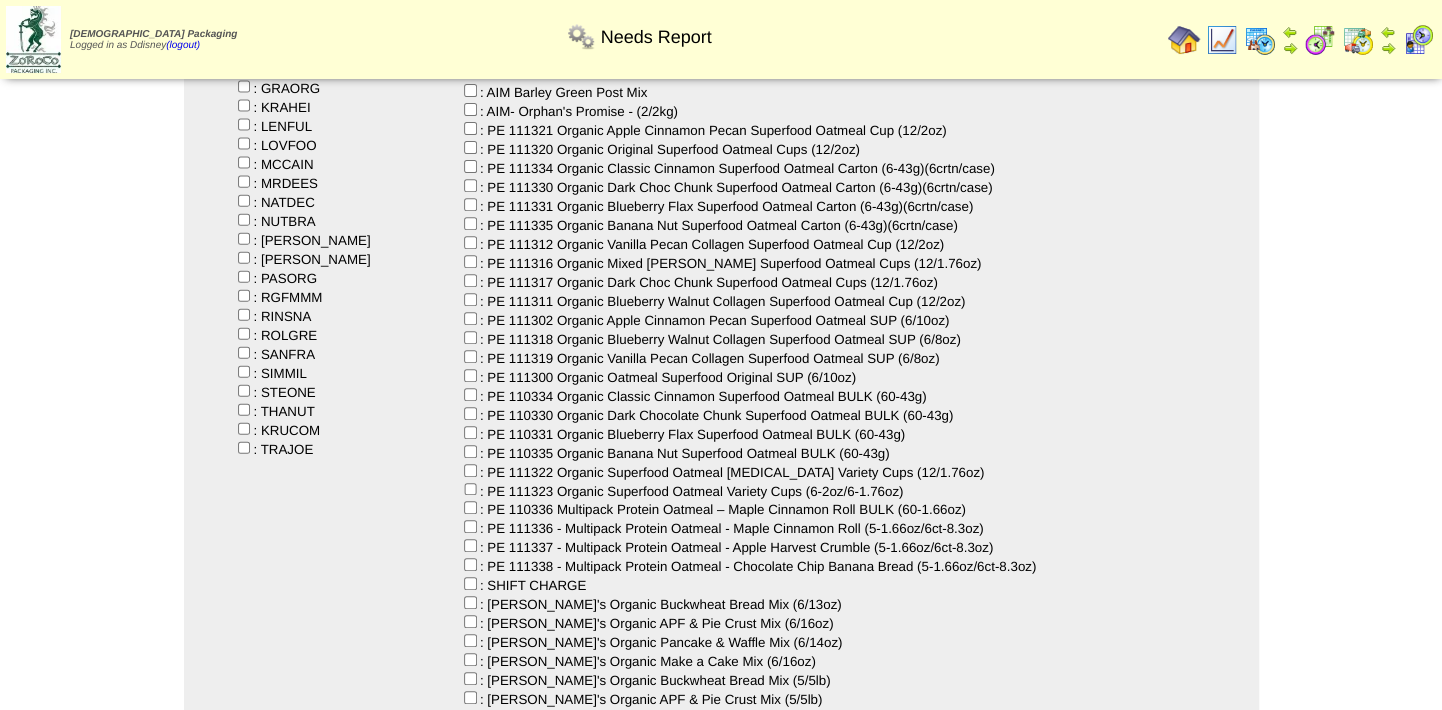 scroll, scrollTop: 363, scrollLeft: 0, axis: vertical 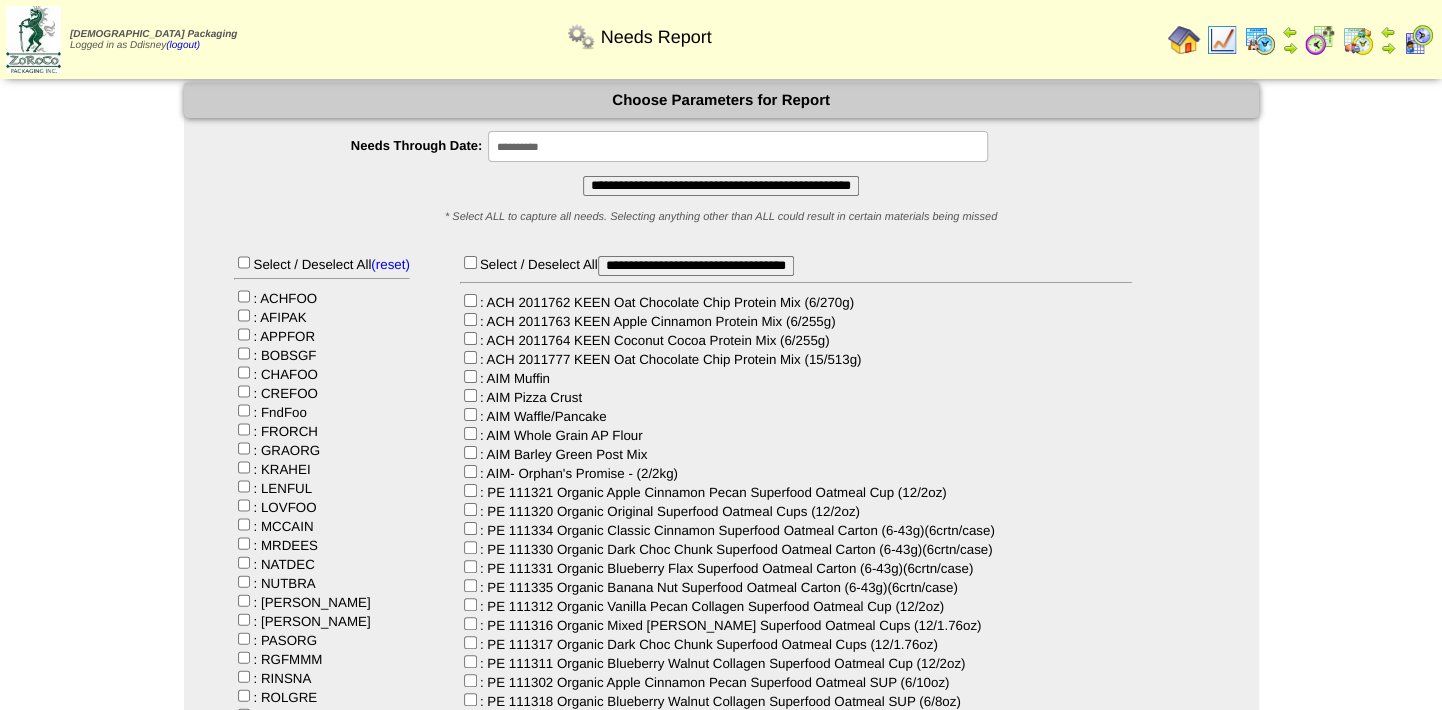 click on "**********" at bounding box center (721, 186) 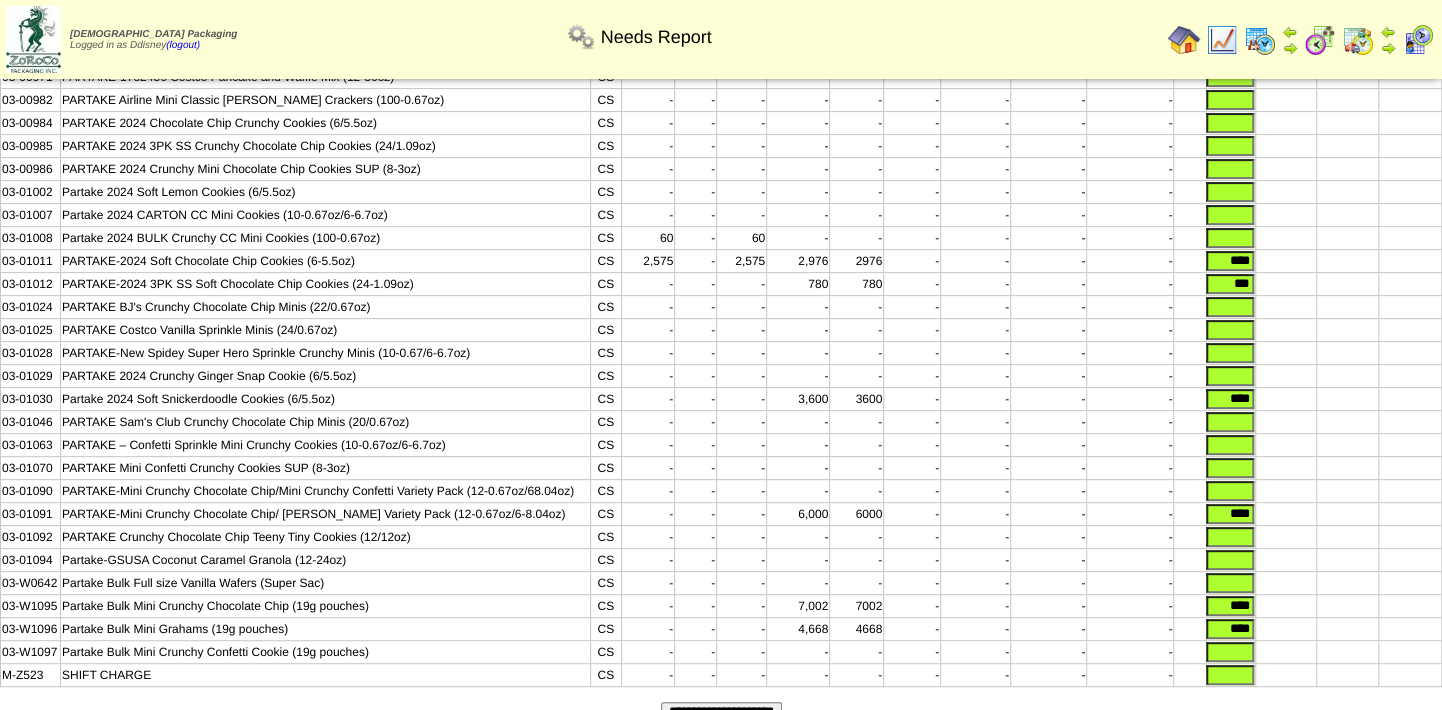 scroll, scrollTop: 358, scrollLeft: 0, axis: vertical 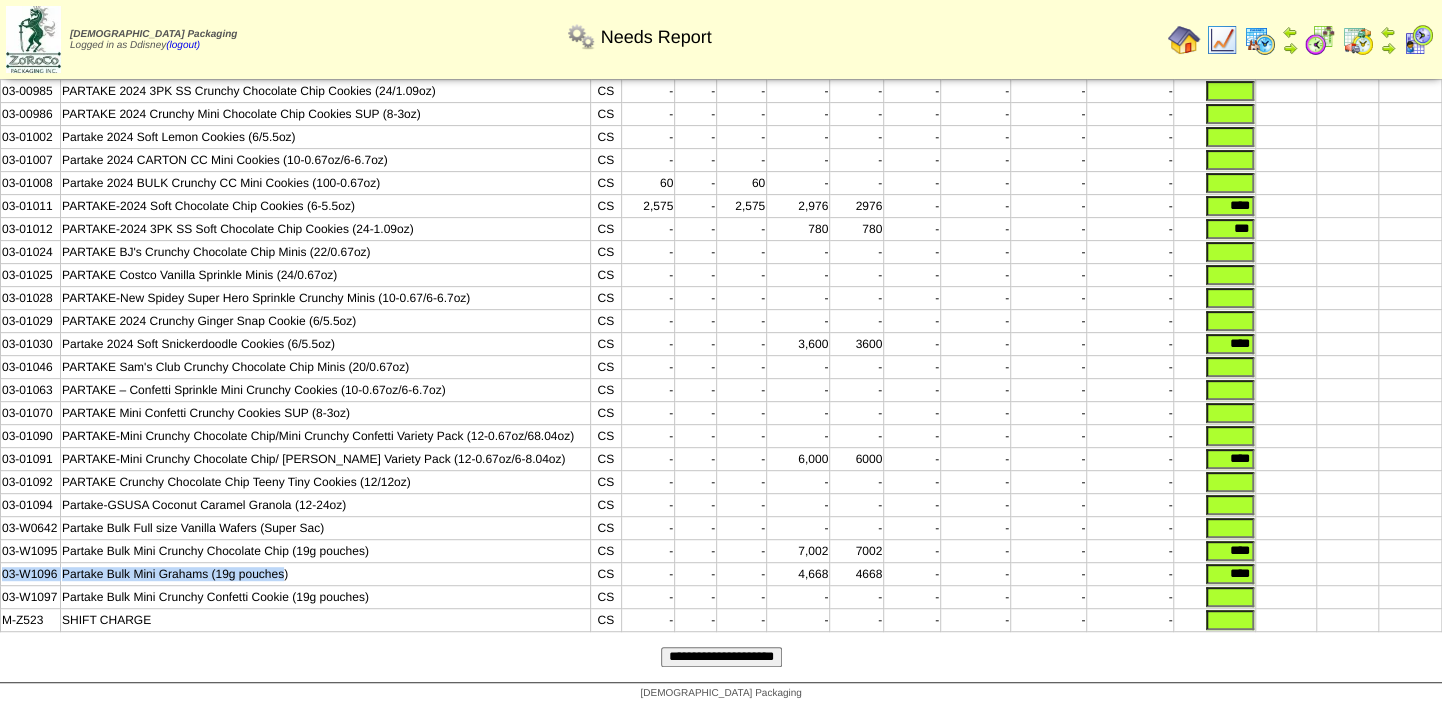 drag, startPoint x: 1, startPoint y: 567, endPoint x: 284, endPoint y: 569, distance: 283.00708 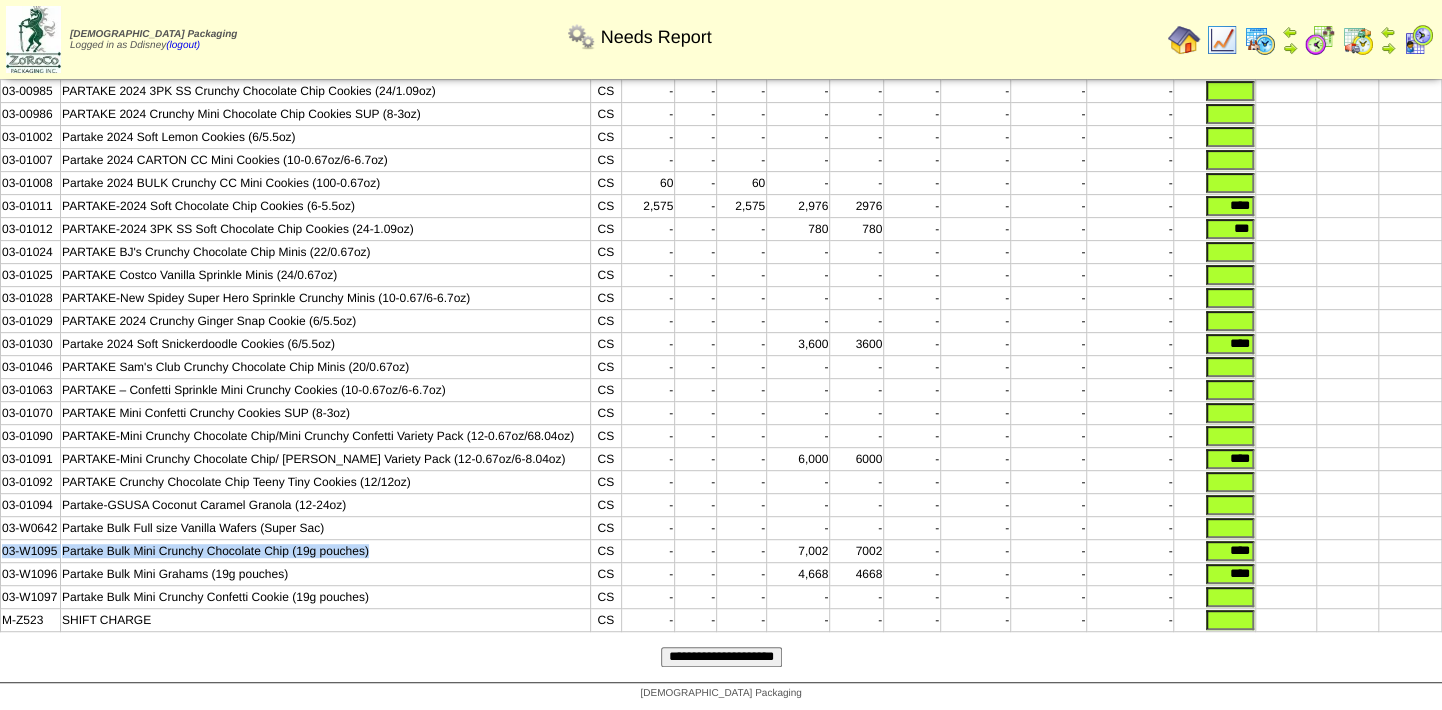 drag, startPoint x: 381, startPoint y: 542, endPoint x: 3, endPoint y: 543, distance: 378.0013 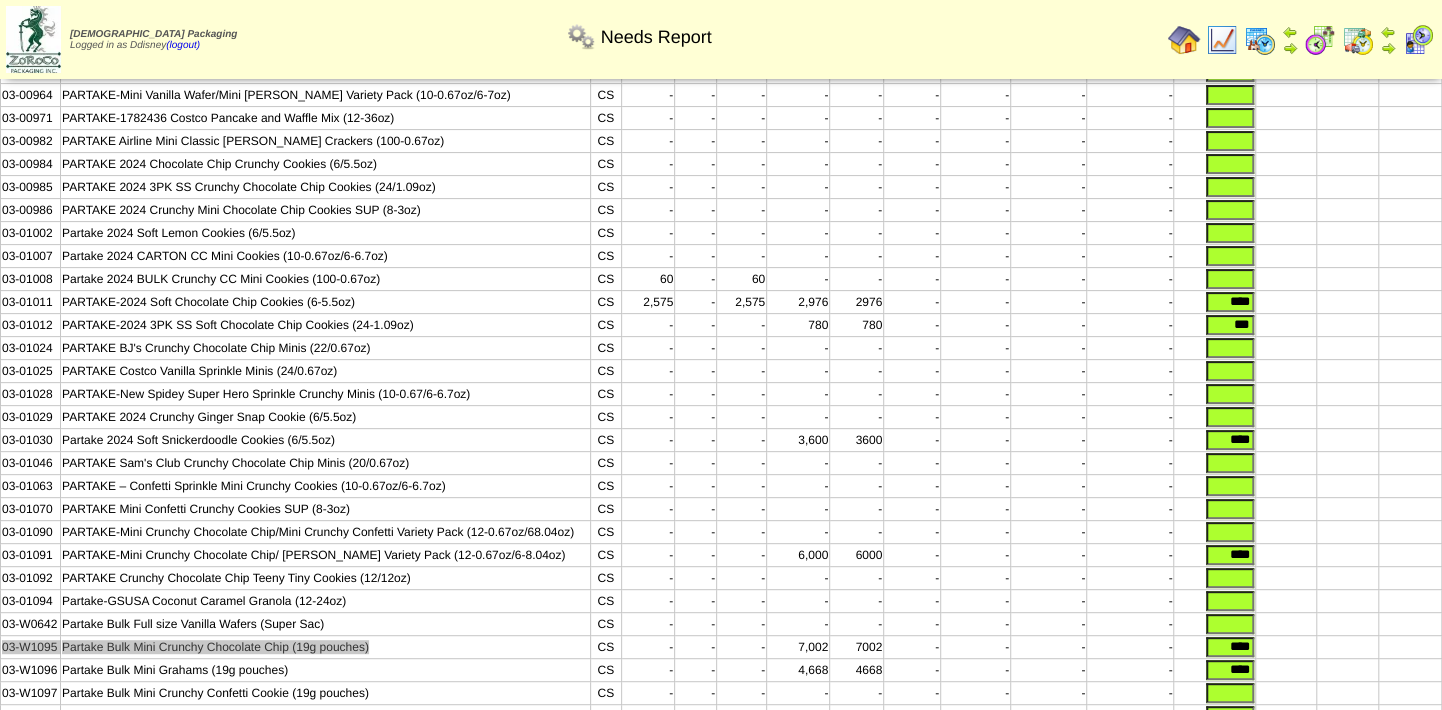 scroll, scrollTop: 267, scrollLeft: 0, axis: vertical 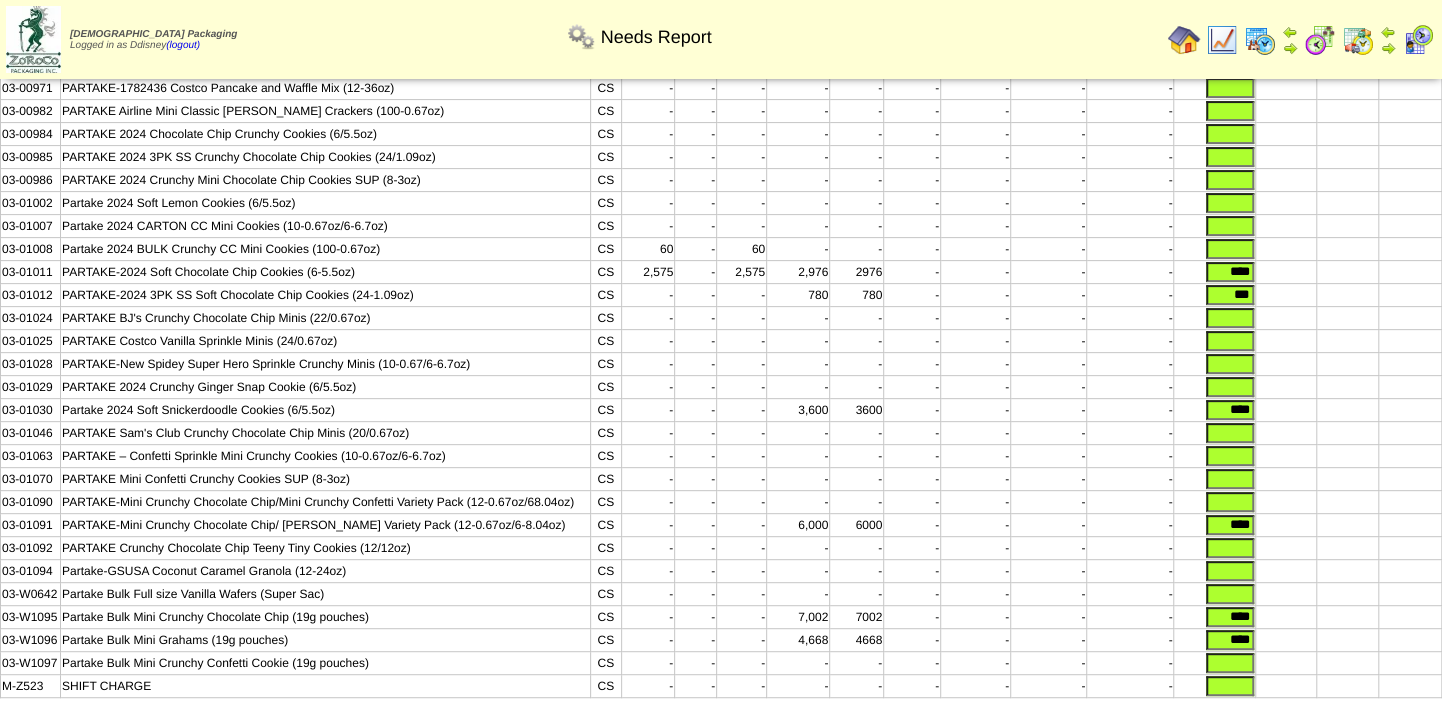 click on "PARTAKE-Mini Crunchy Chocolate Chip/ Graham Variety Pack (12-0.67oz/6-8.04oz)" at bounding box center (326, 525) 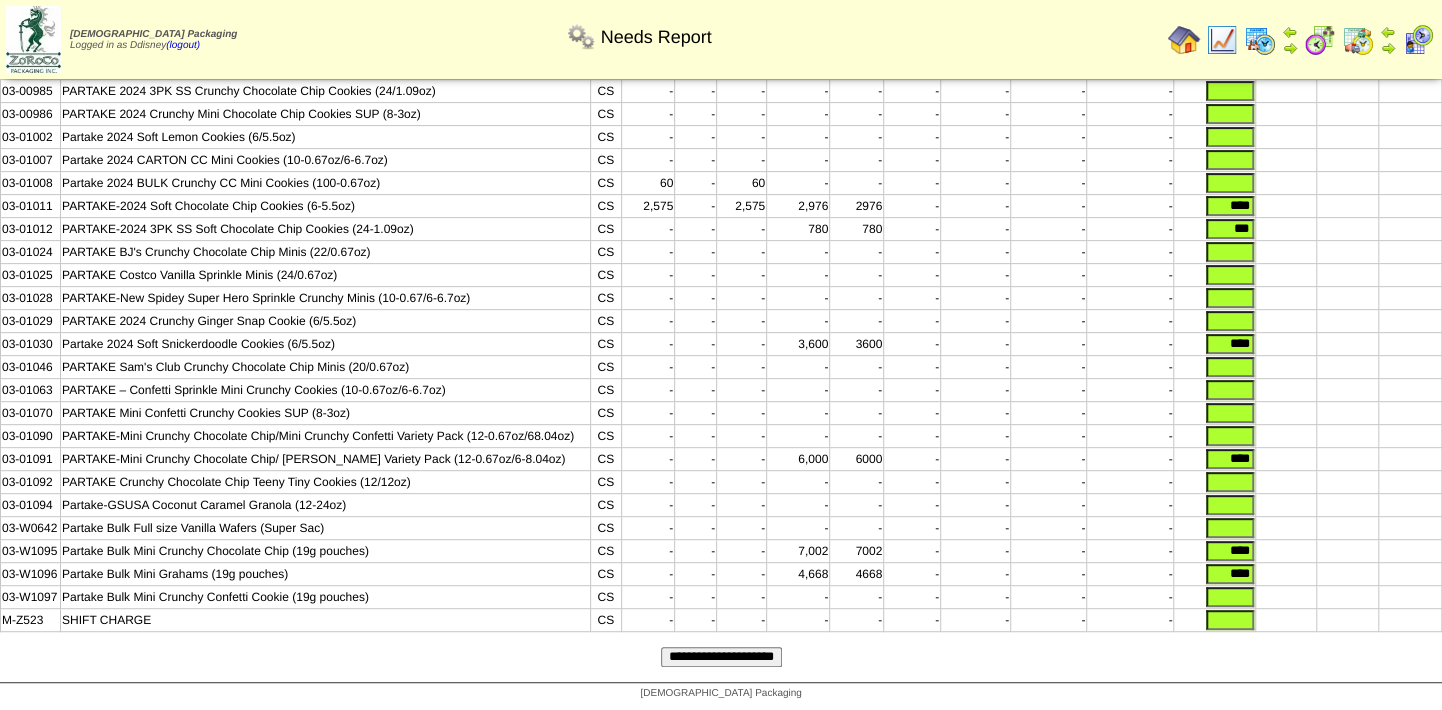scroll, scrollTop: 358, scrollLeft: 0, axis: vertical 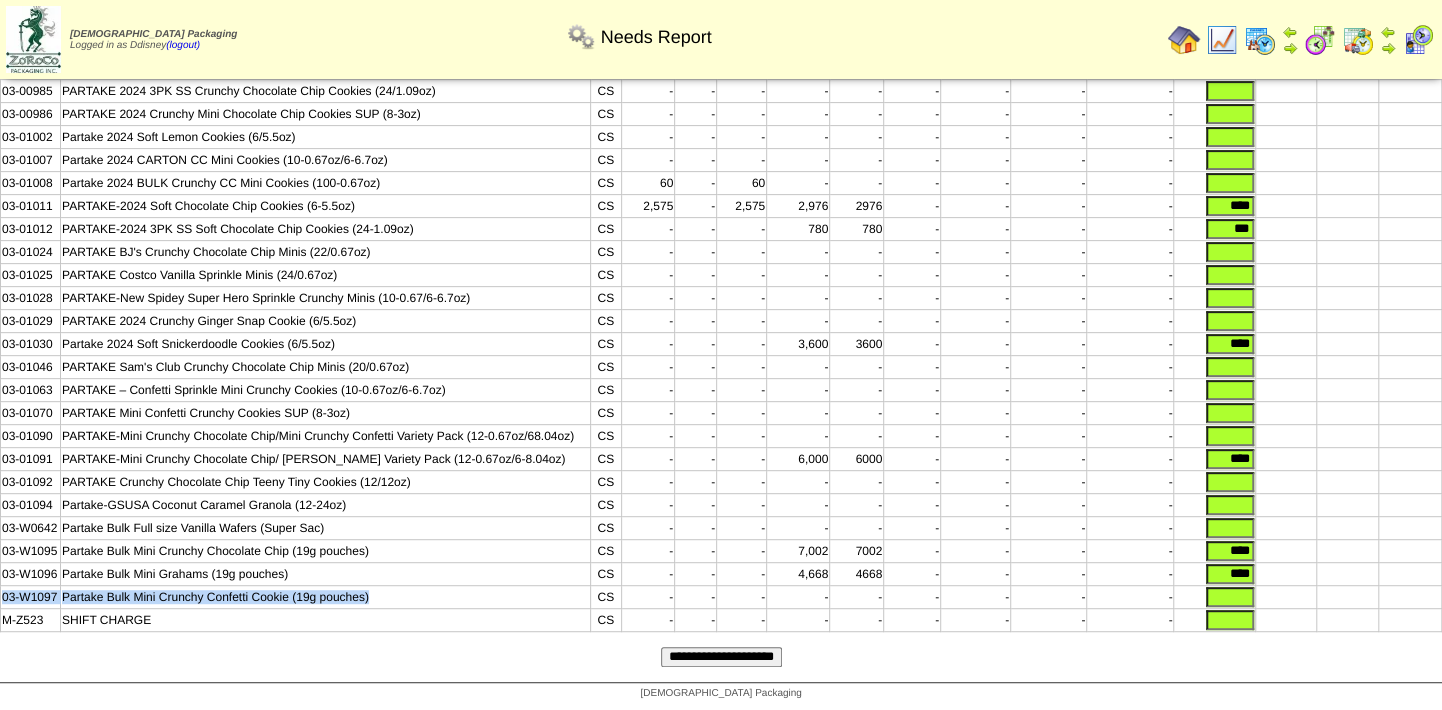 drag, startPoint x: 368, startPoint y: 594, endPoint x: 9, endPoint y: 592, distance: 359.00558 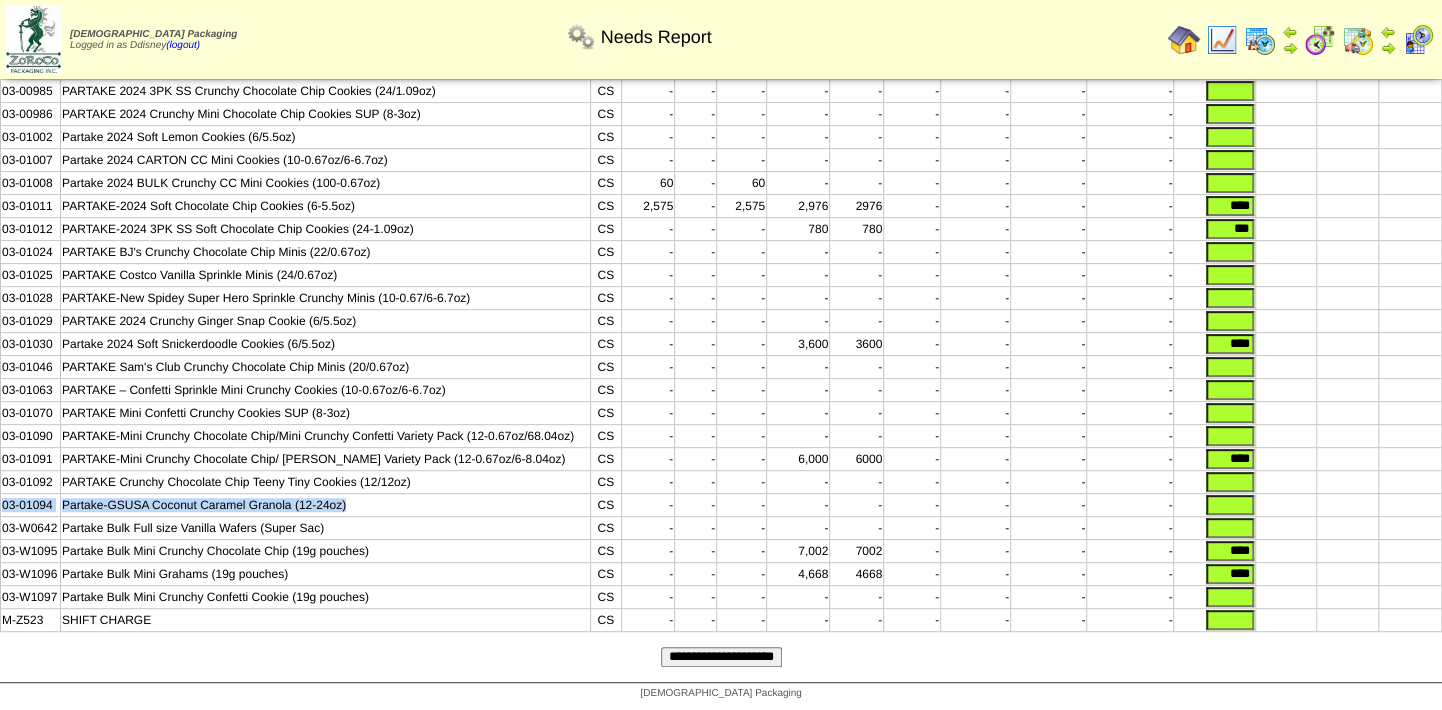 drag, startPoint x: 296, startPoint y: 496, endPoint x: 0, endPoint y: 501, distance: 296.04224 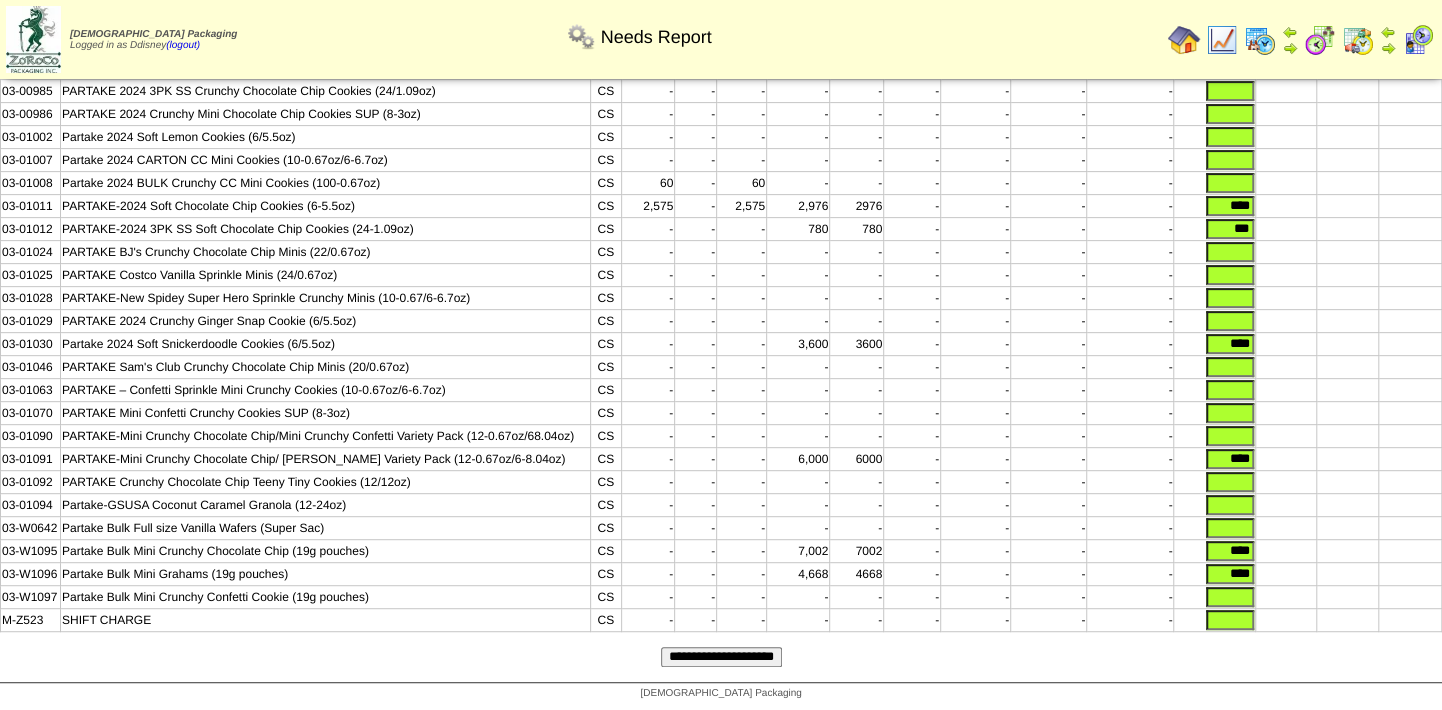 click on "PARTAKE-Mini Crunchy Chocolate Chip/Mini Crunchy Confetti Variety Pack (12-0.67oz/68.04oz)" at bounding box center (326, 436) 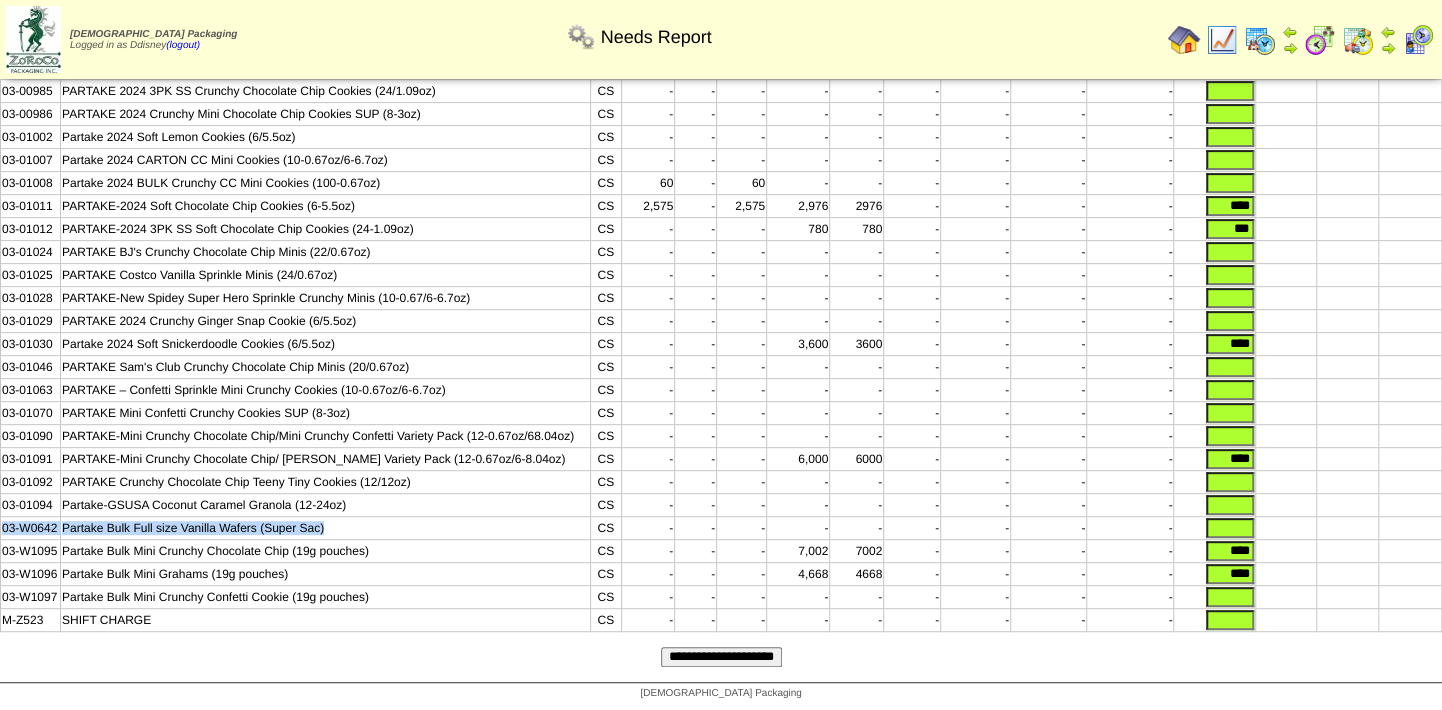 drag, startPoint x: 269, startPoint y: 518, endPoint x: 21, endPoint y: 524, distance: 248.07257 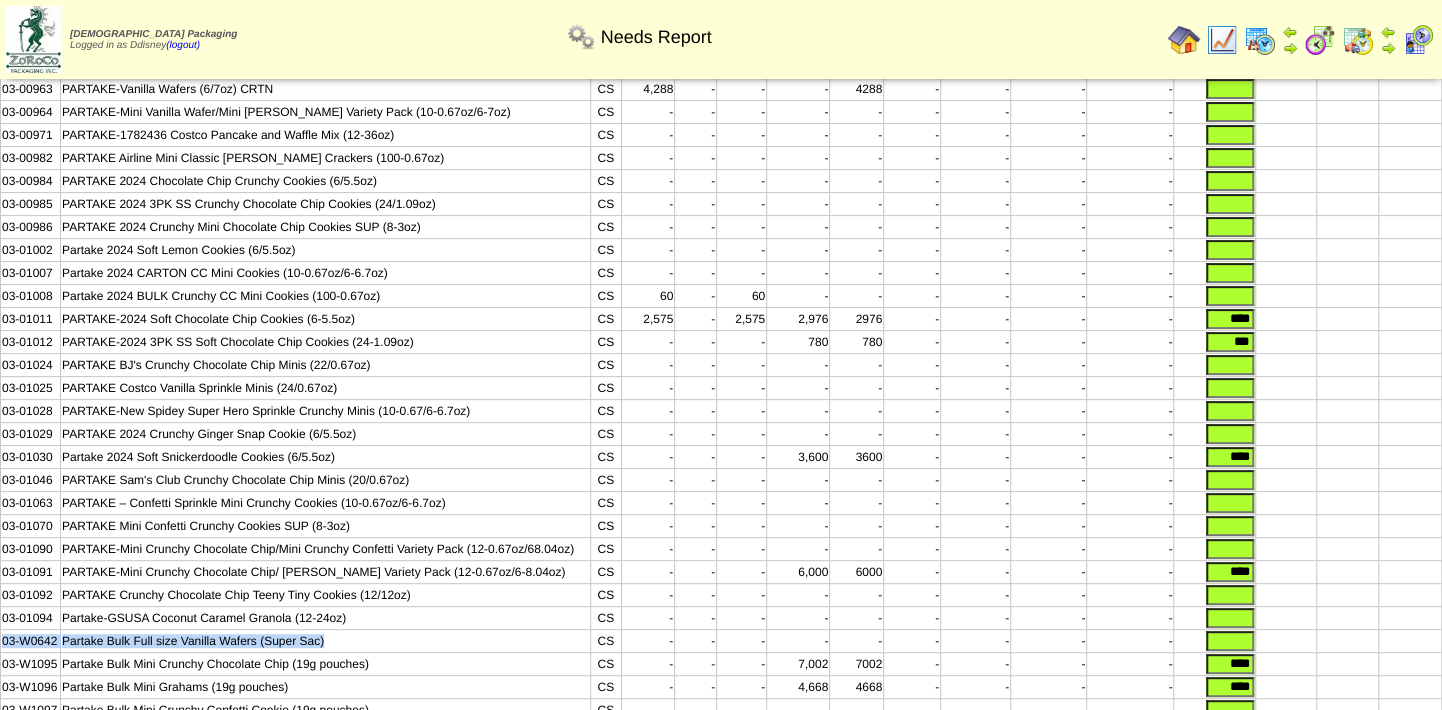 scroll, scrollTop: 0, scrollLeft: 0, axis: both 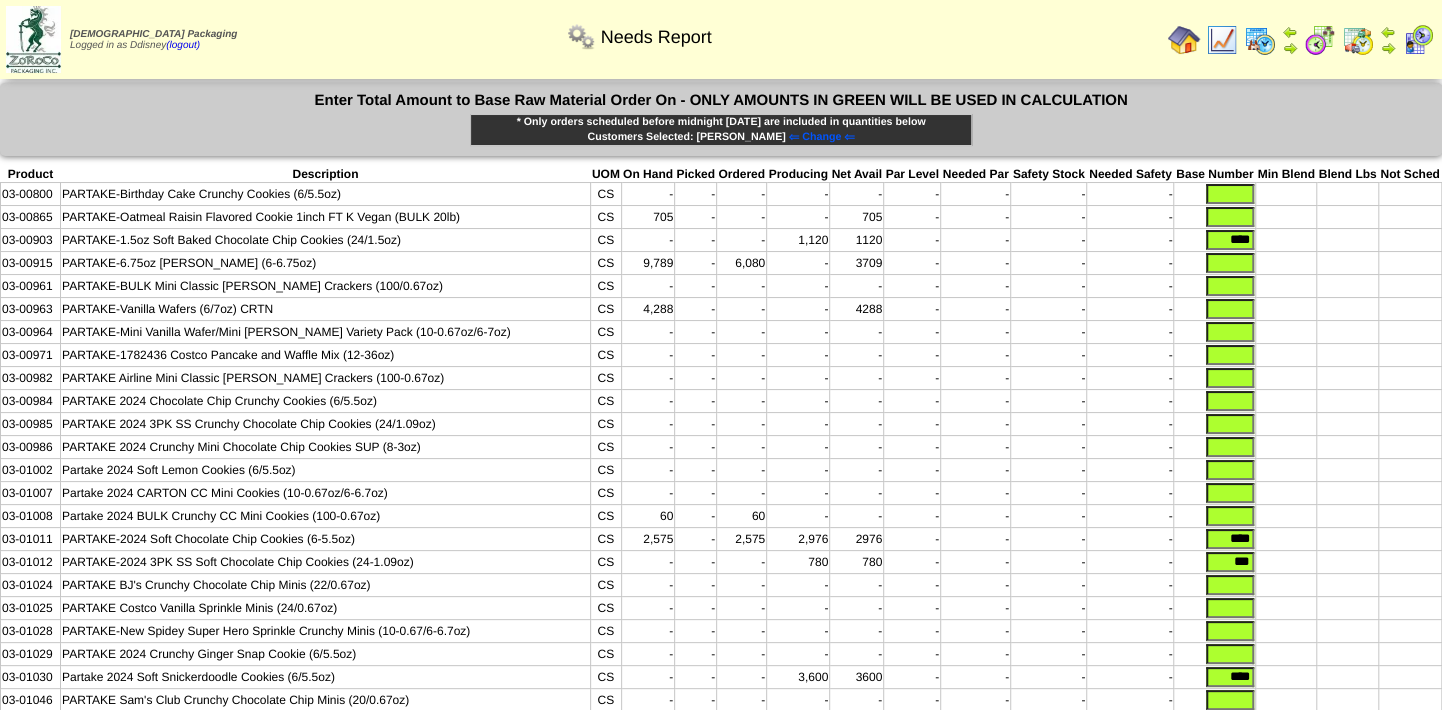 click at bounding box center [1260, 40] 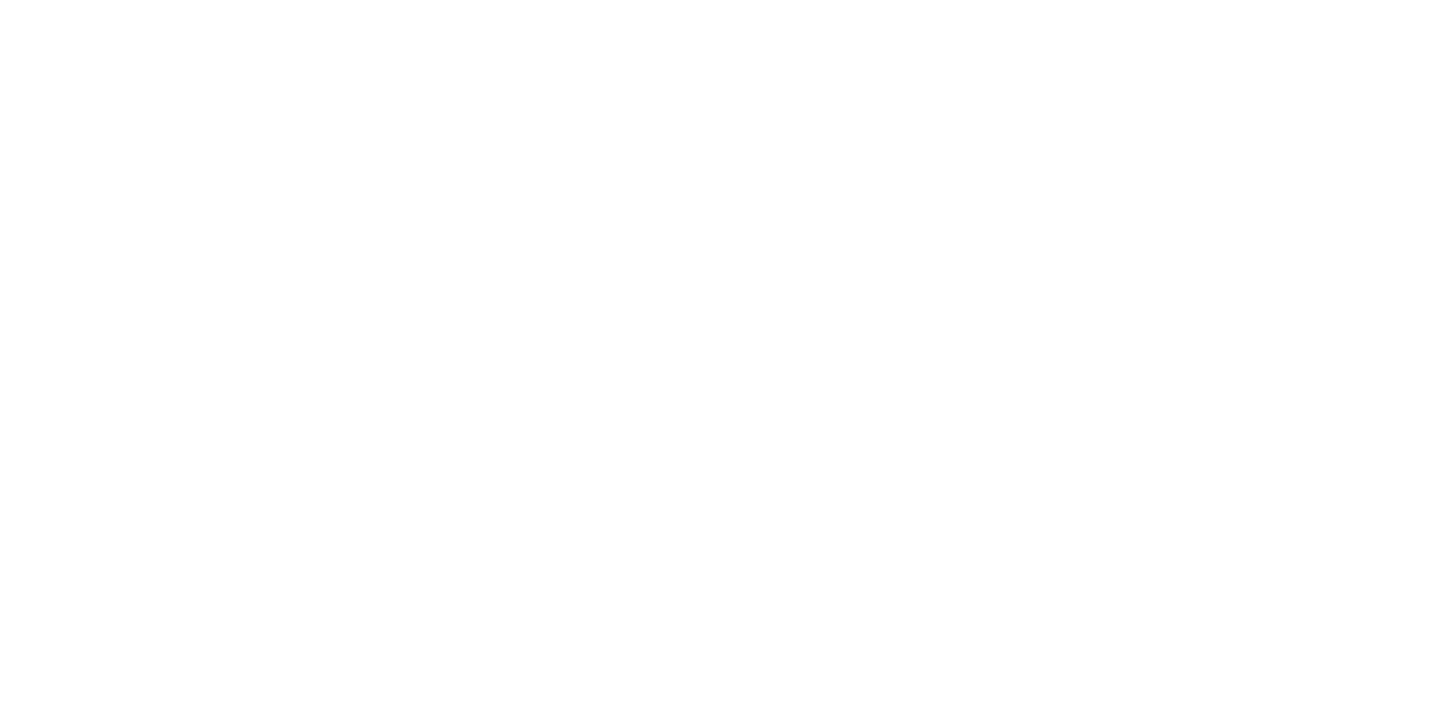 scroll, scrollTop: 0, scrollLeft: 0, axis: both 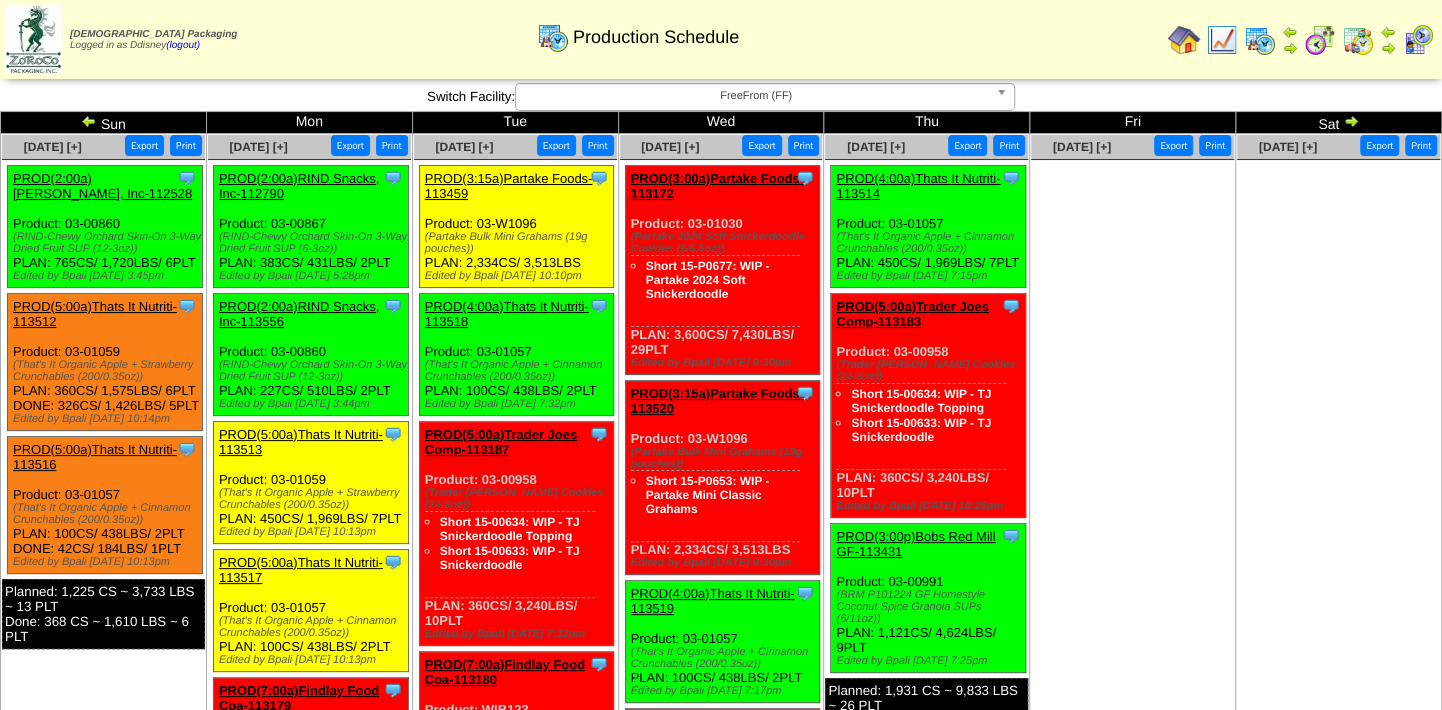 click on "Clone Item
NOTE
(1:00a)
FF DOCK Closed for HOLIDAY
Edited by Bpali 6/23 3:33pm
Clone Item
NOTE
(1:00a)
NR dock closed for the holiday.
Edited by Mfuller 6/23 5:51pm" at bounding box center (1132, 310) 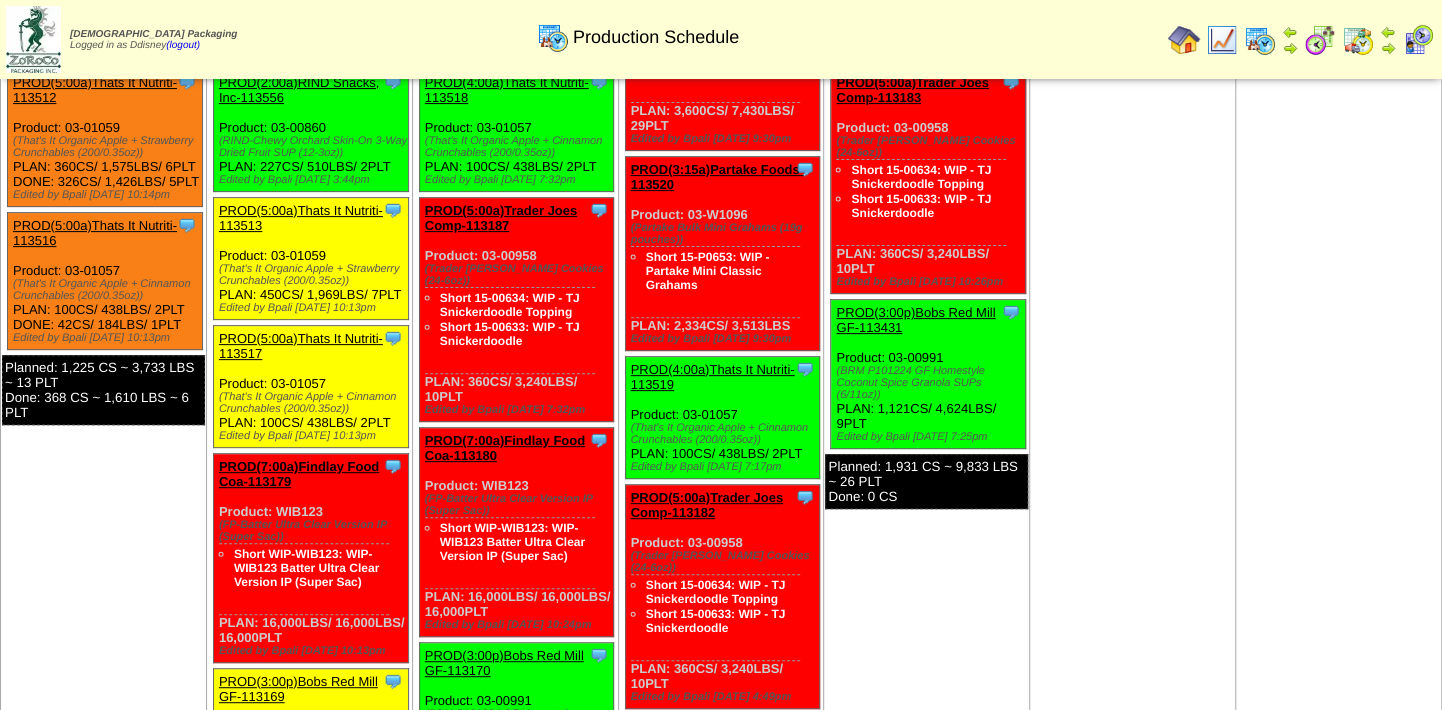 scroll, scrollTop: 0, scrollLeft: 0, axis: both 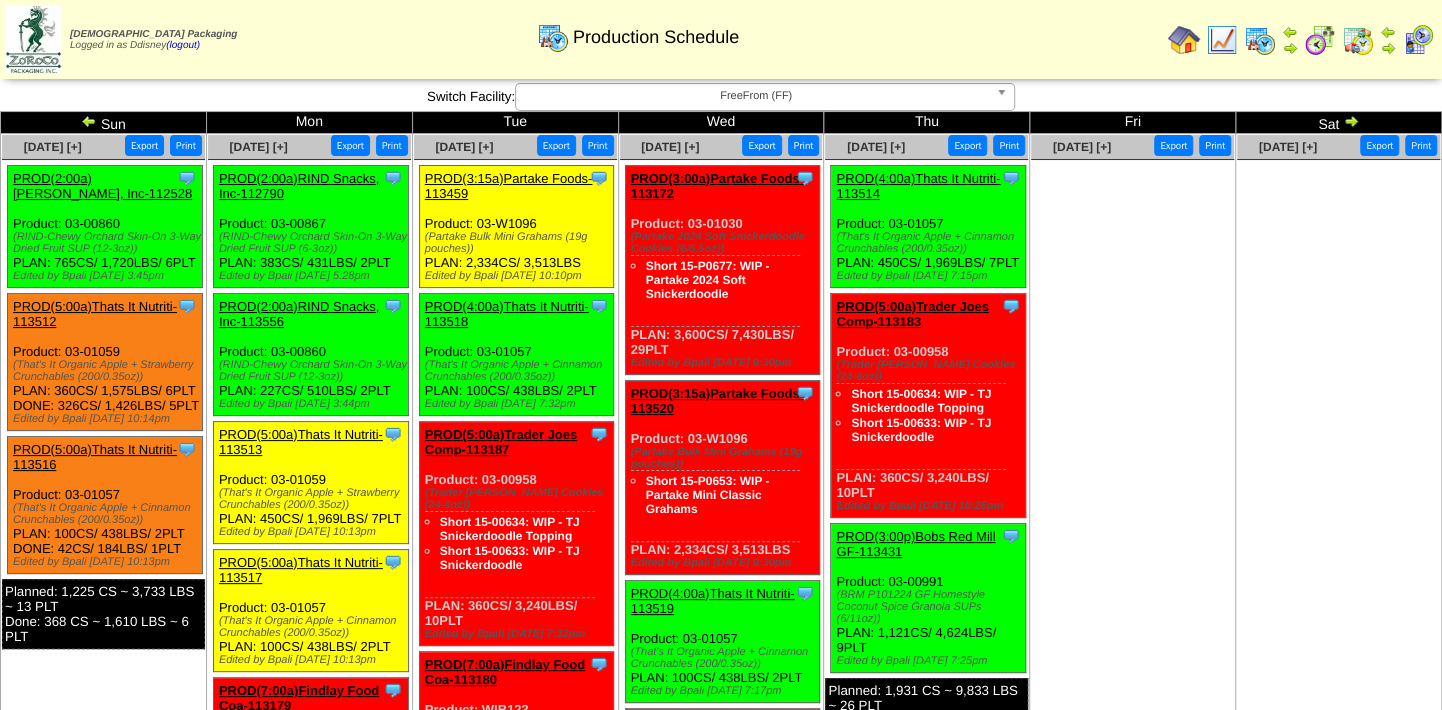 click at bounding box center (89, 121) 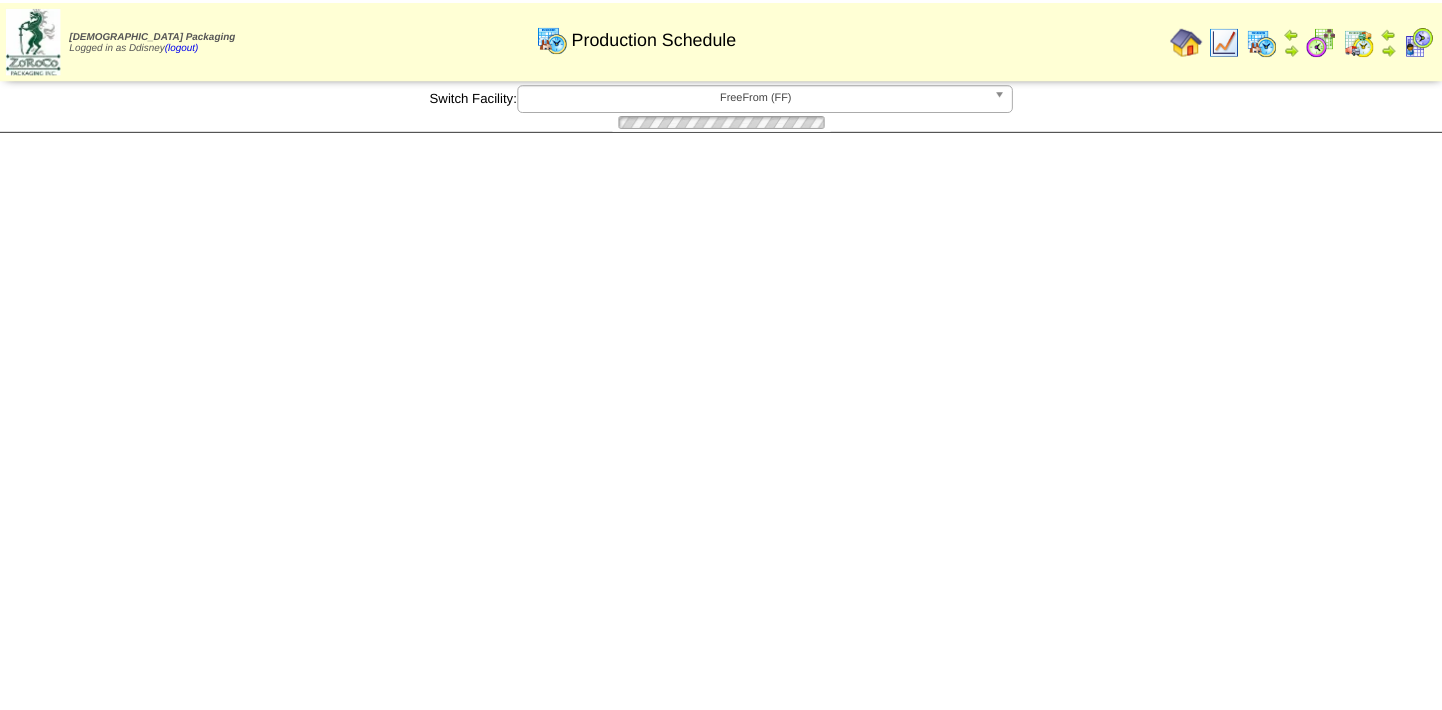 scroll, scrollTop: 0, scrollLeft: 0, axis: both 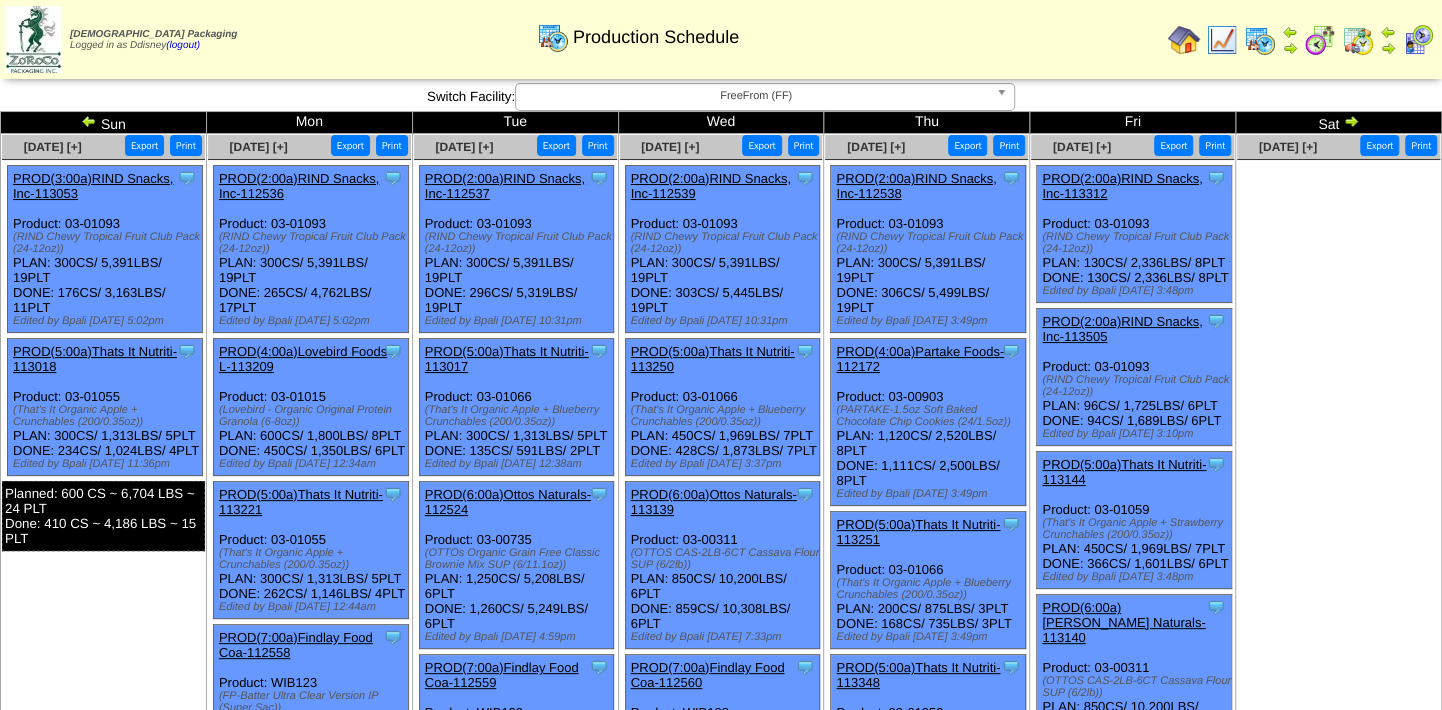 click at bounding box center [1338, 310] 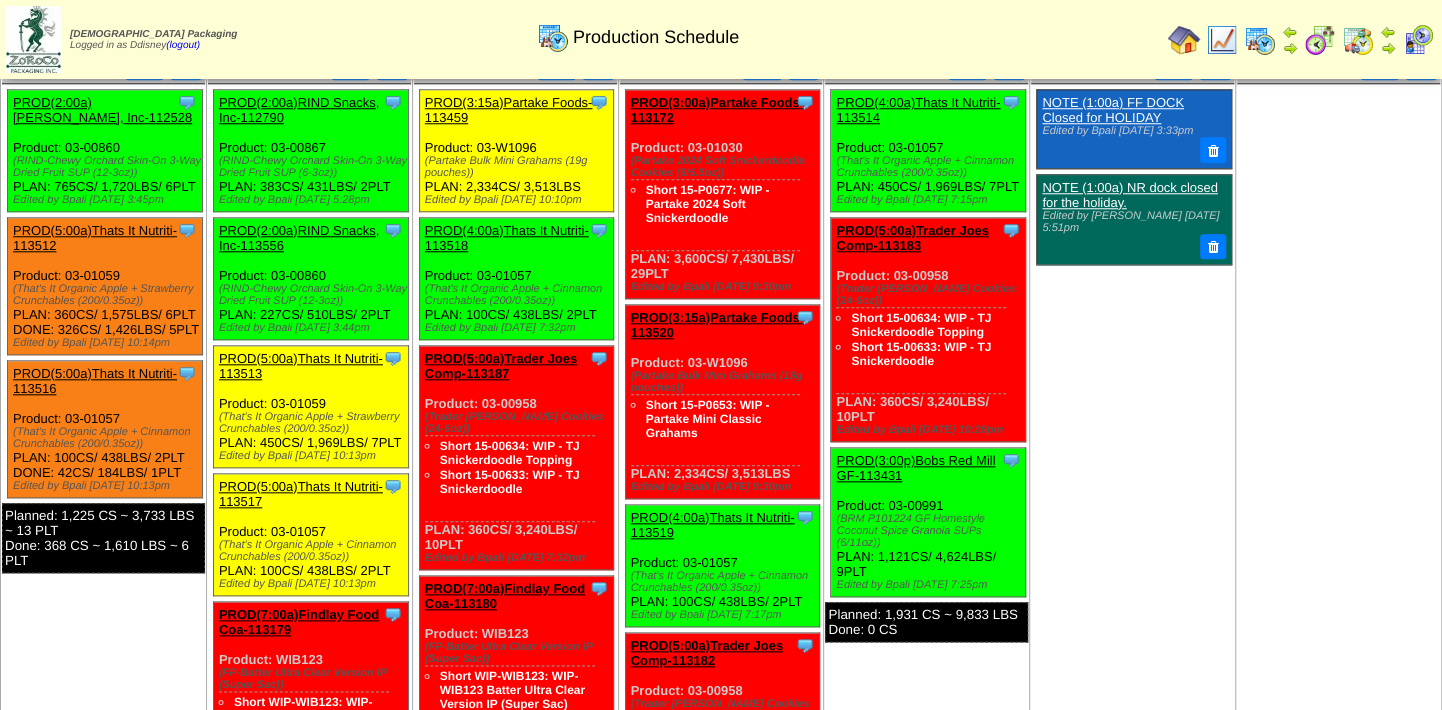 scroll, scrollTop: 909, scrollLeft: 0, axis: vertical 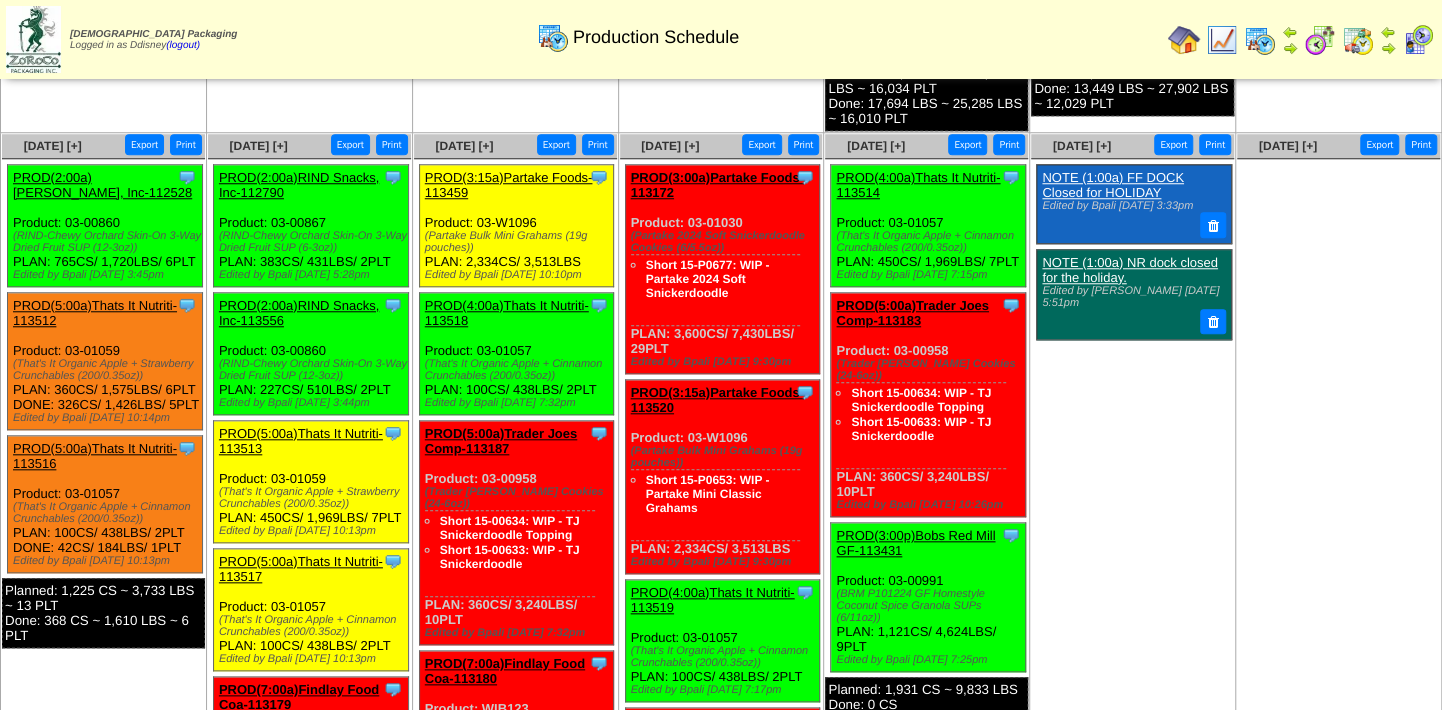 click on "Clone Item
NOTE
(1:00a)
FF DOCK Closed for HOLIDAY
Edited by Bpali 6/23 3:33pm
Clone Item
NOTE
(1:00a)
NR dock closed for the holiday.
Edited by Mfuller 6/23 5:51pm" at bounding box center [1132, 314] 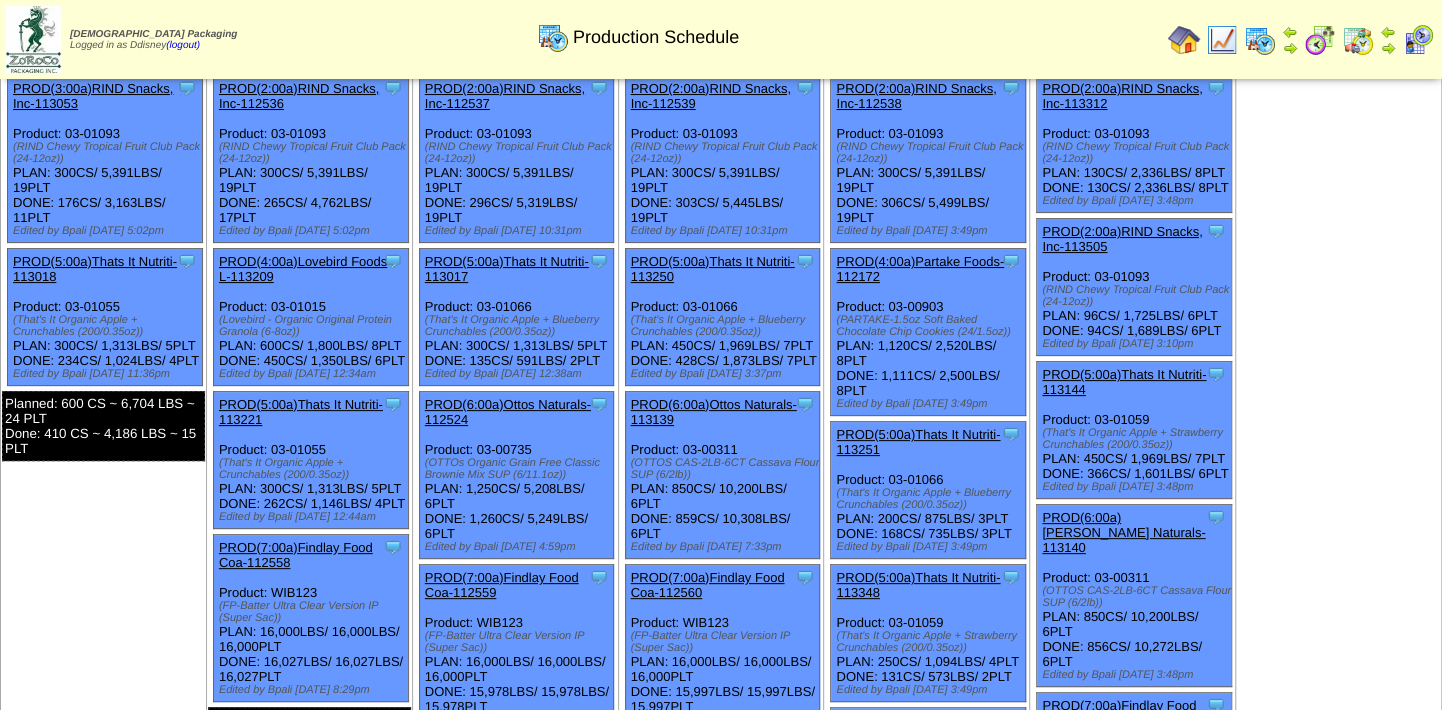 scroll, scrollTop: 0, scrollLeft: 0, axis: both 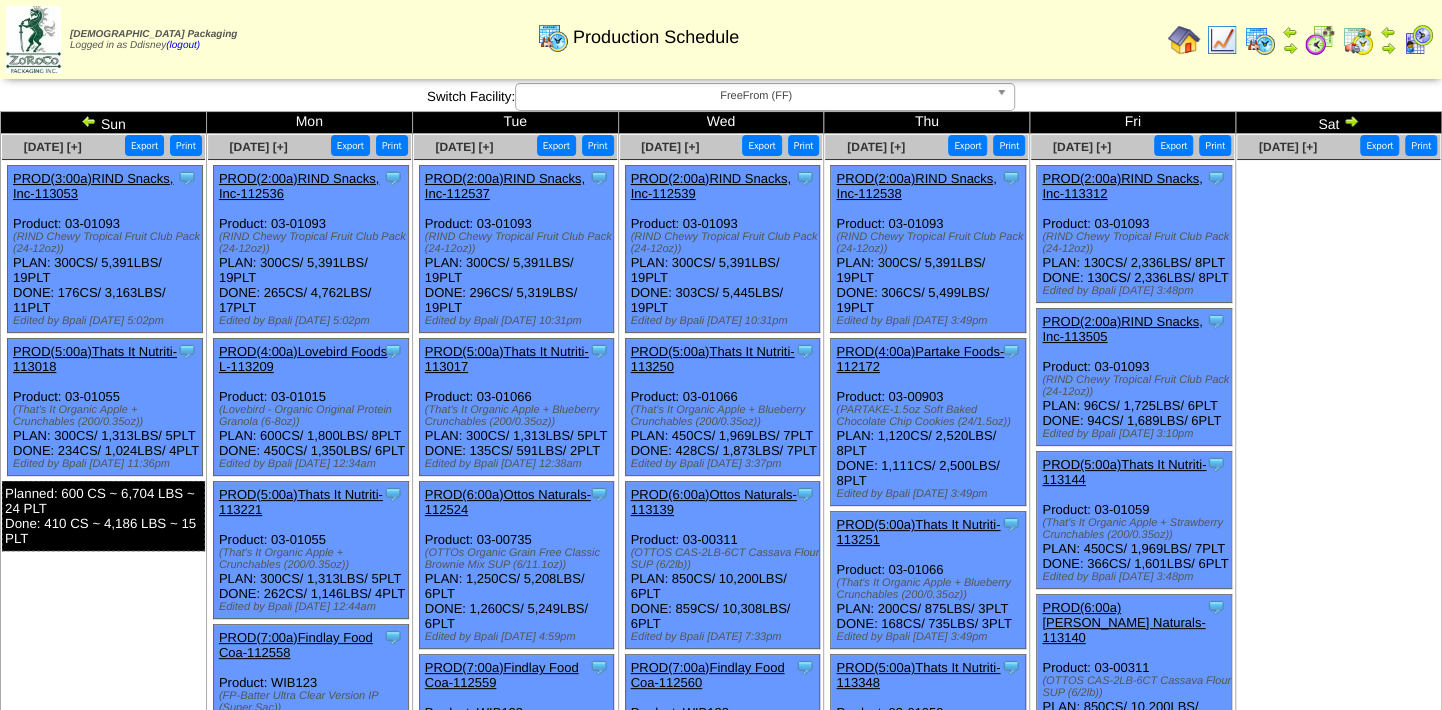 click at bounding box center [1338, 310] 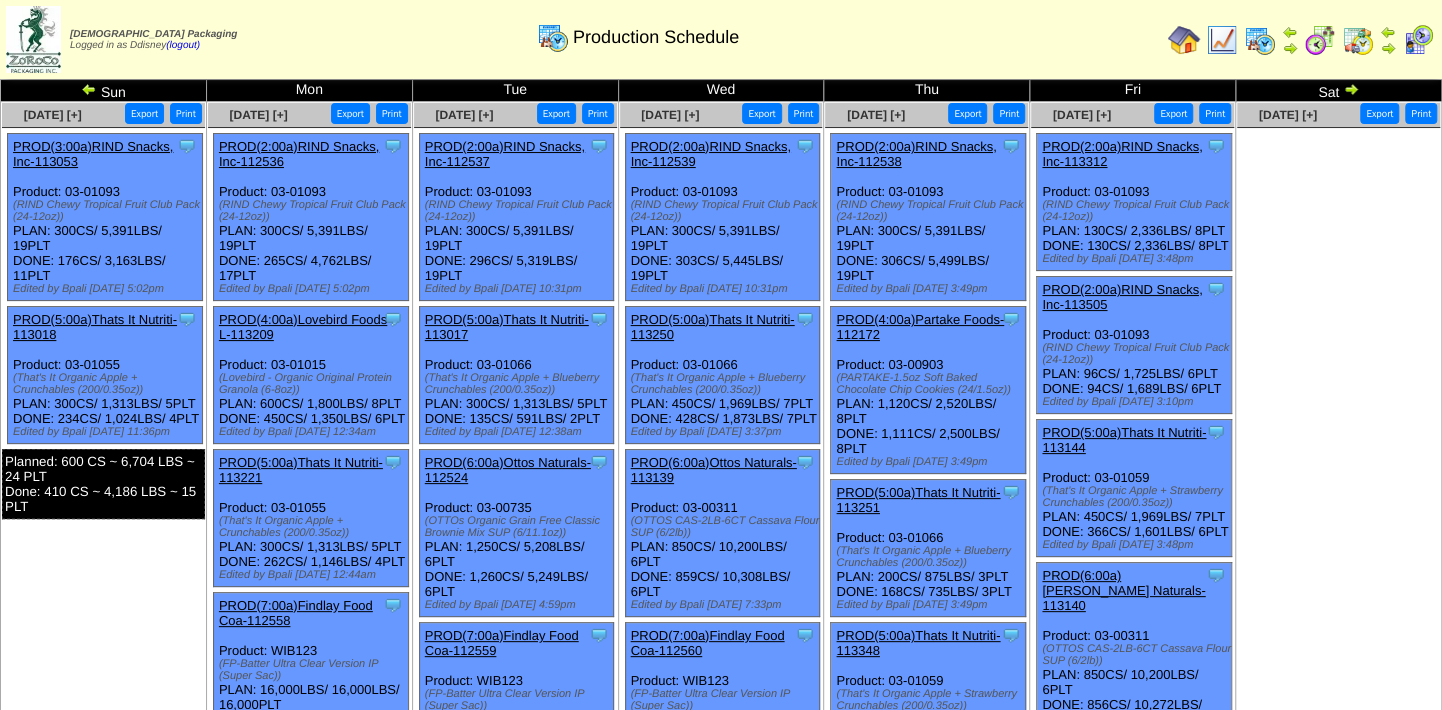 scroll, scrollTop: 0, scrollLeft: 0, axis: both 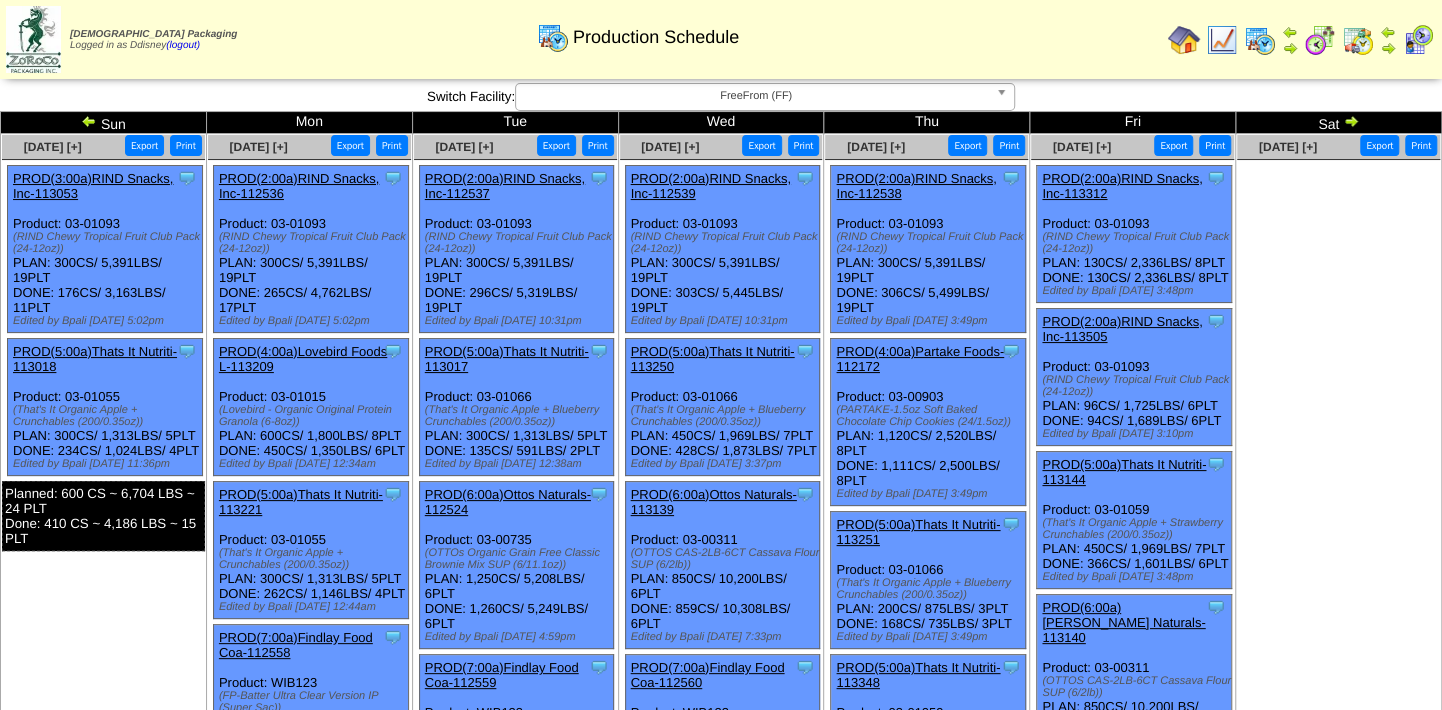 click at bounding box center [89, 121] 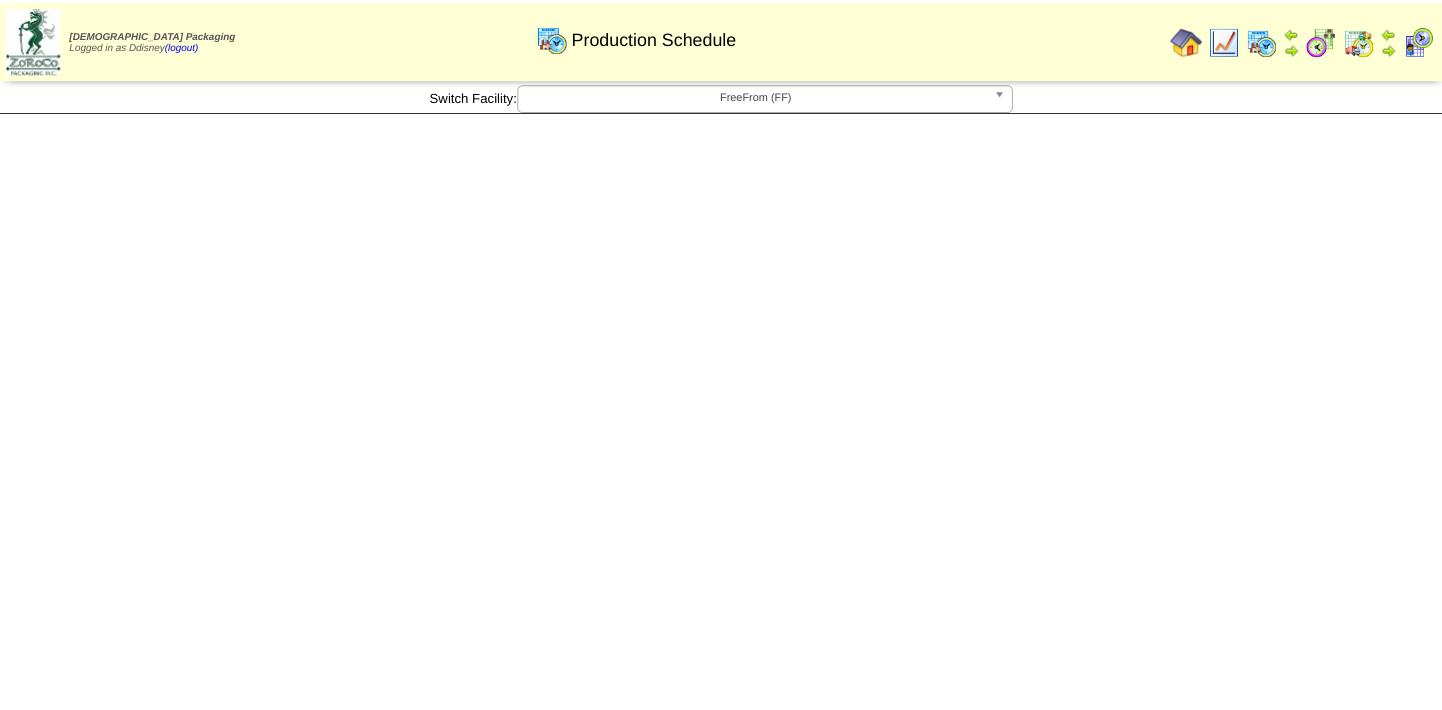 scroll, scrollTop: 0, scrollLeft: 0, axis: both 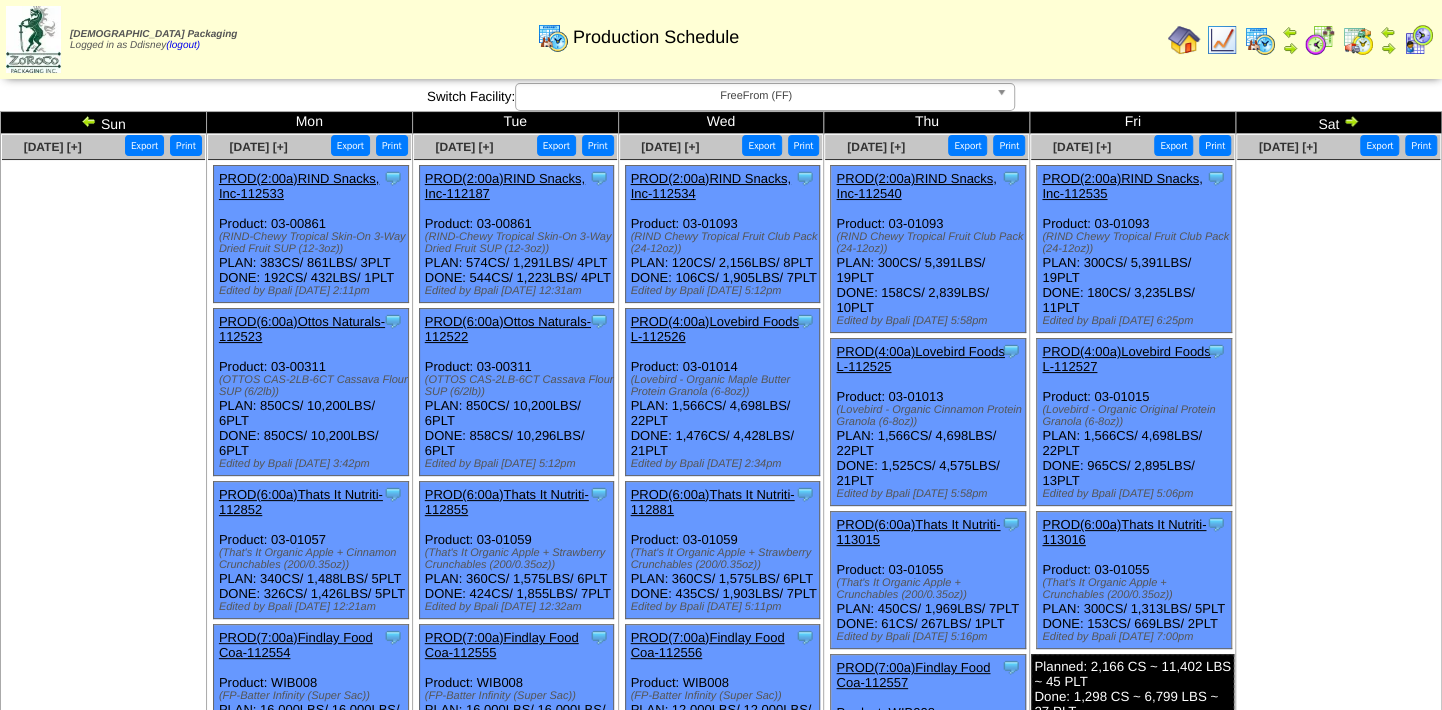 click at bounding box center [1338, 310] 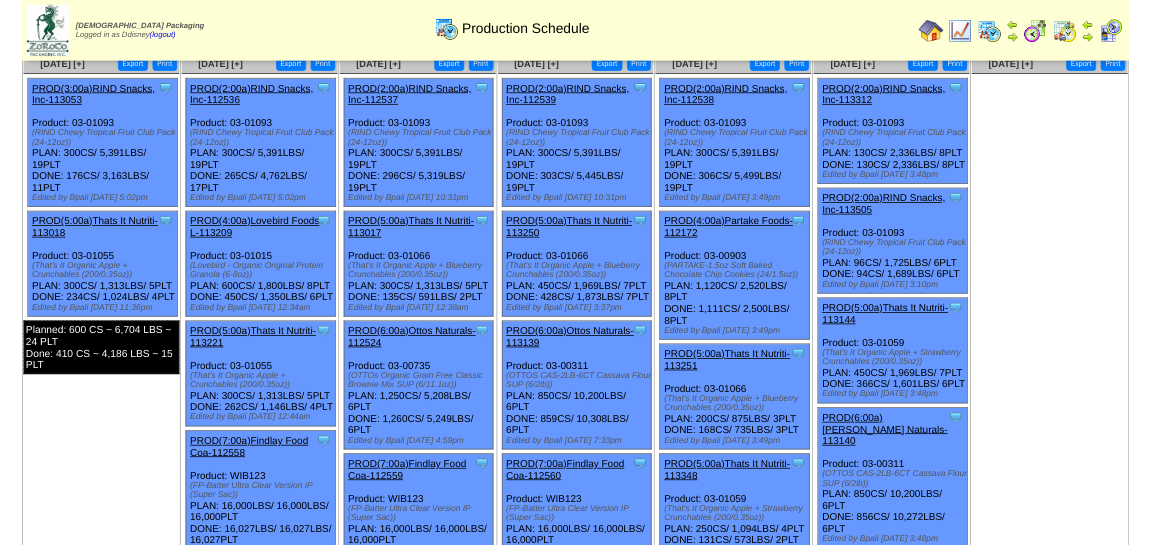 scroll, scrollTop: 818, scrollLeft: 0, axis: vertical 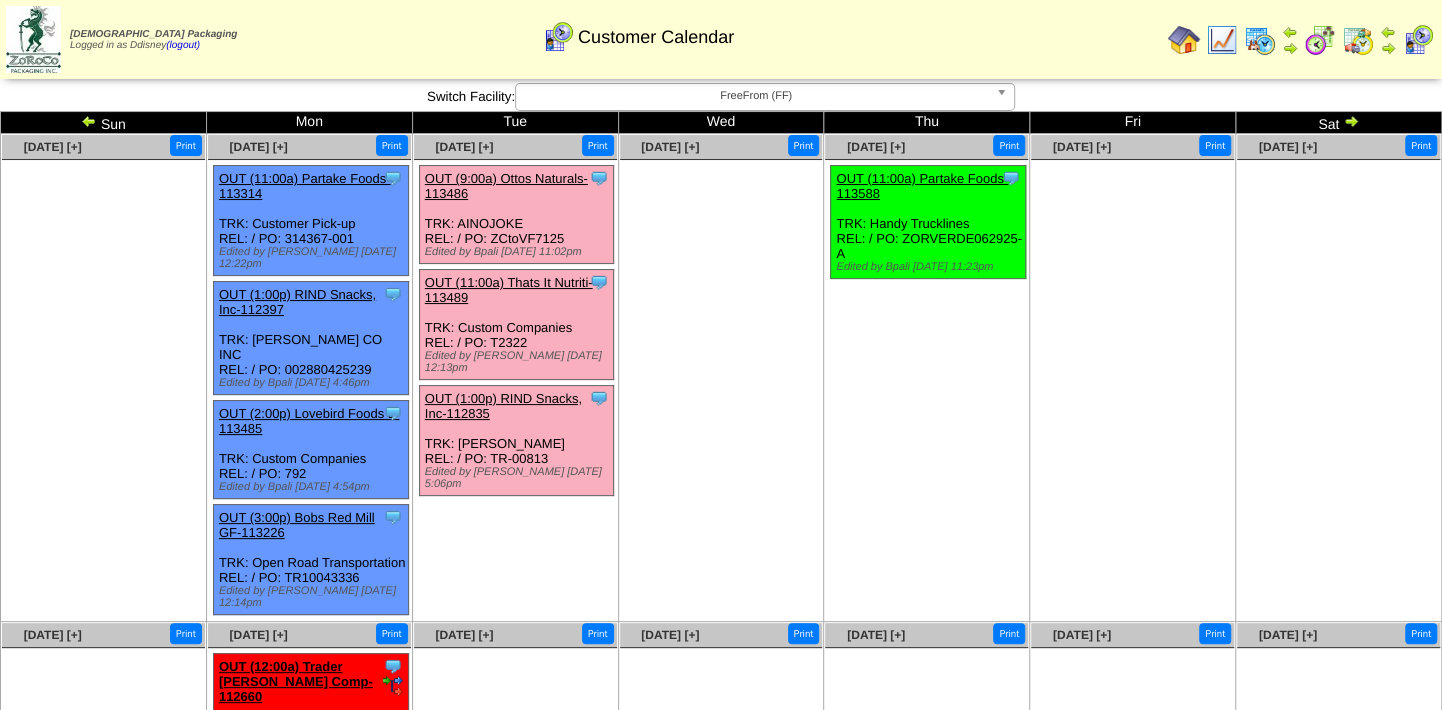 click at bounding box center [1184, 40] 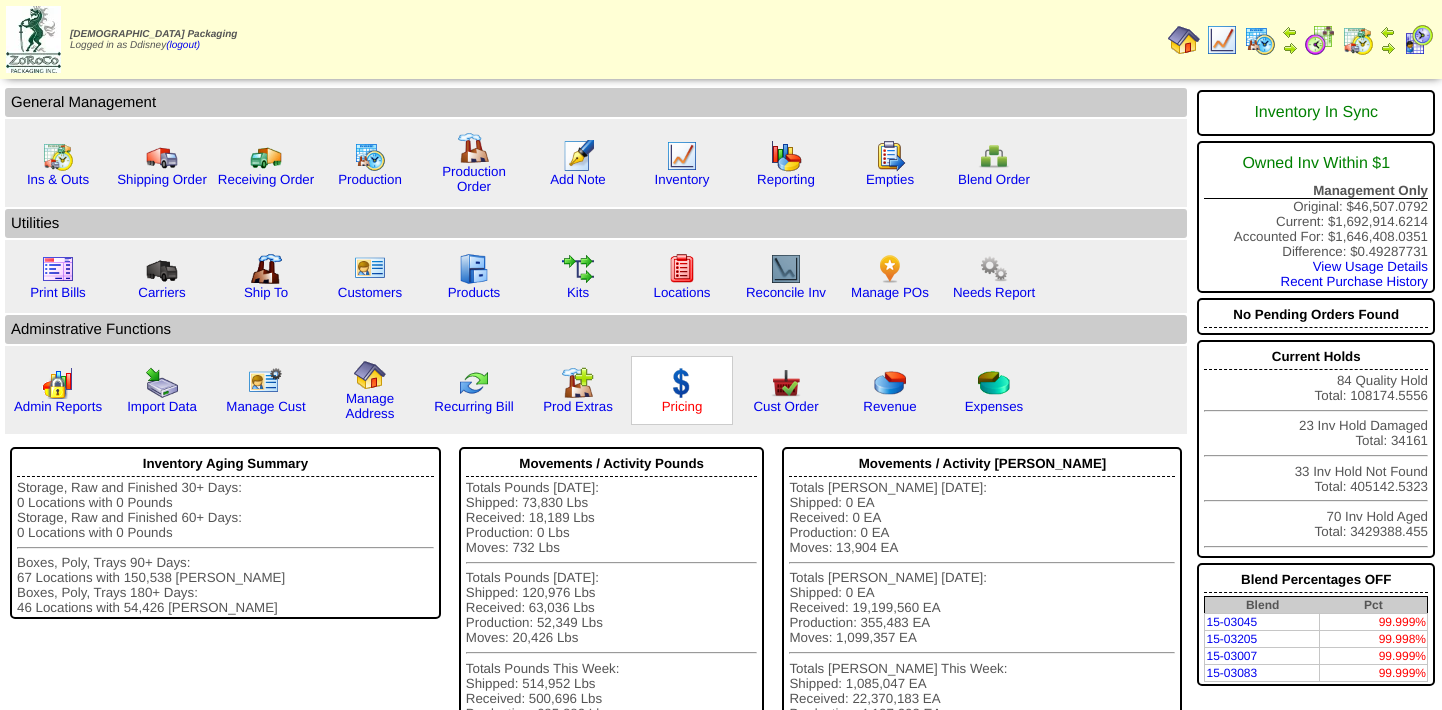 scroll, scrollTop: 0, scrollLeft: 0, axis: both 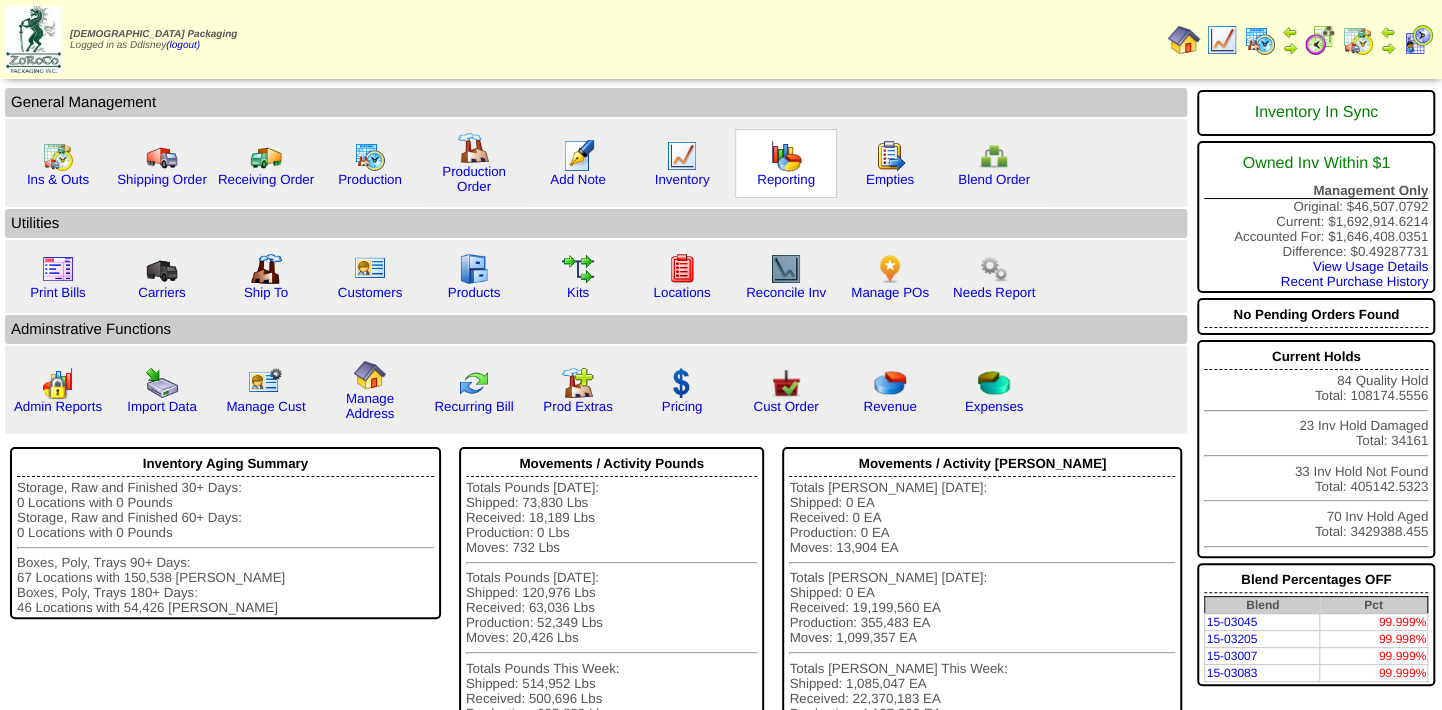 click at bounding box center (786, 156) 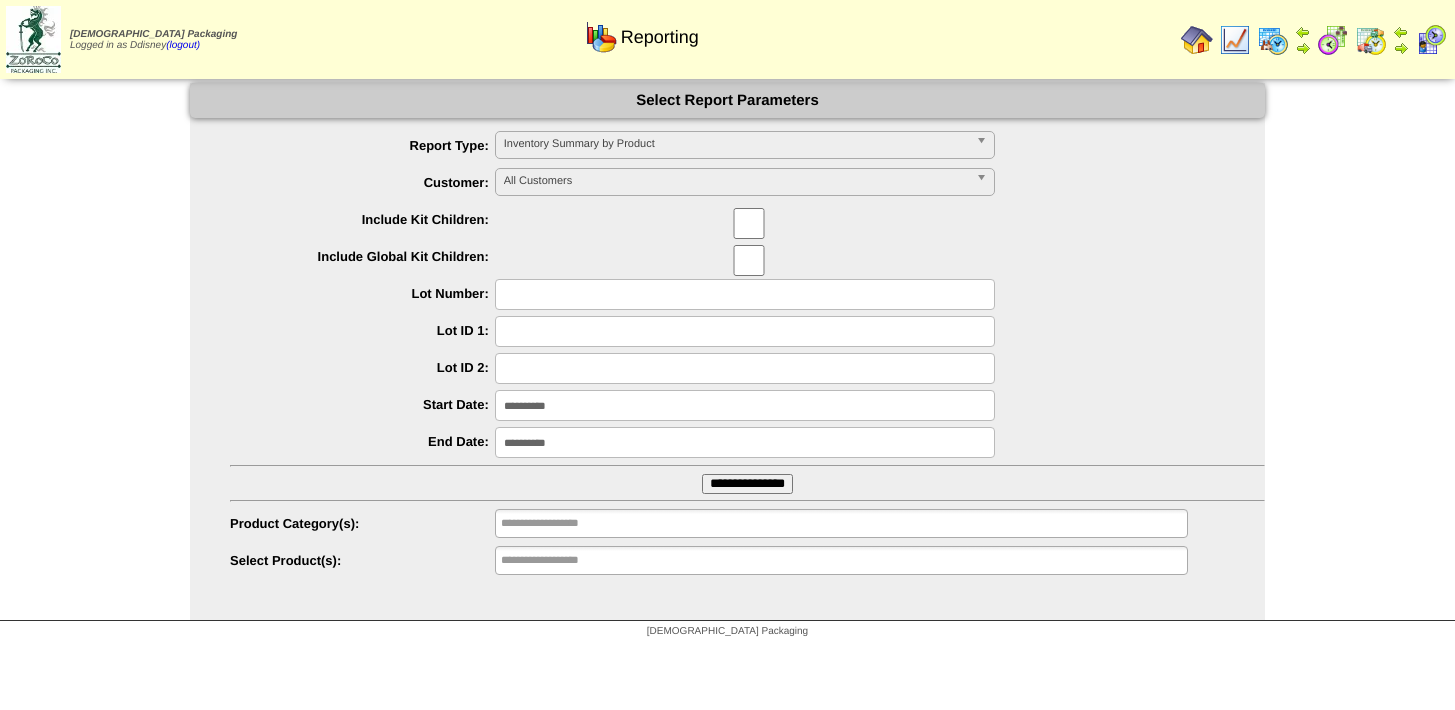 scroll, scrollTop: 0, scrollLeft: 0, axis: both 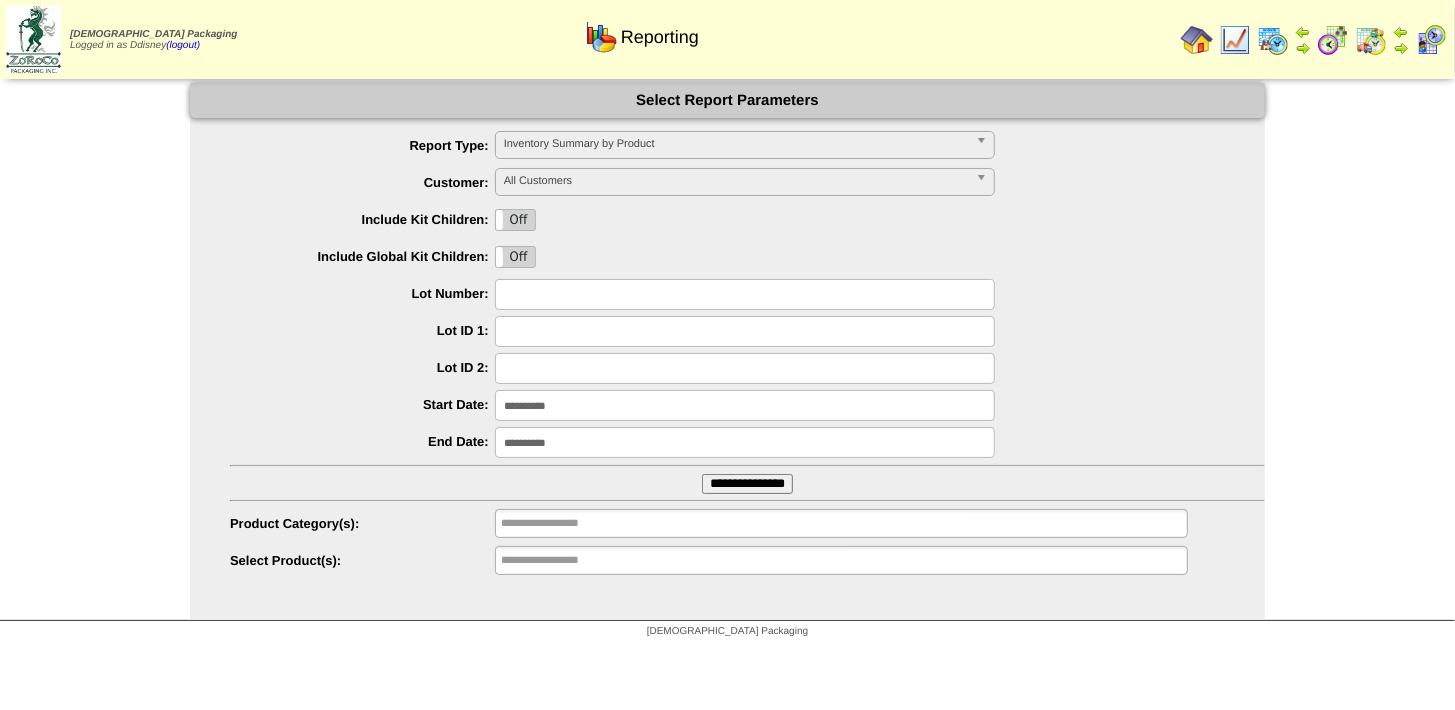 click on "Inventory Summary by Product" at bounding box center (736, 144) 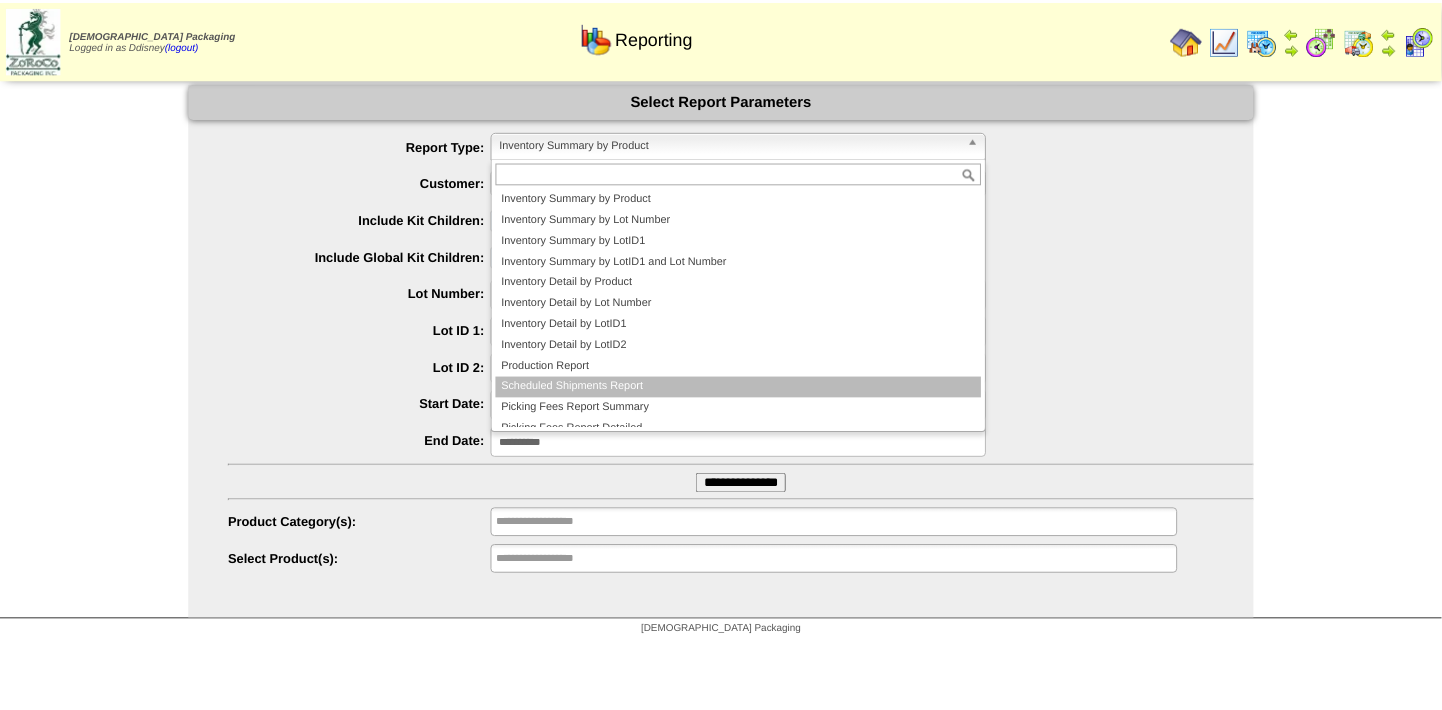 scroll, scrollTop: 53, scrollLeft: 0, axis: vertical 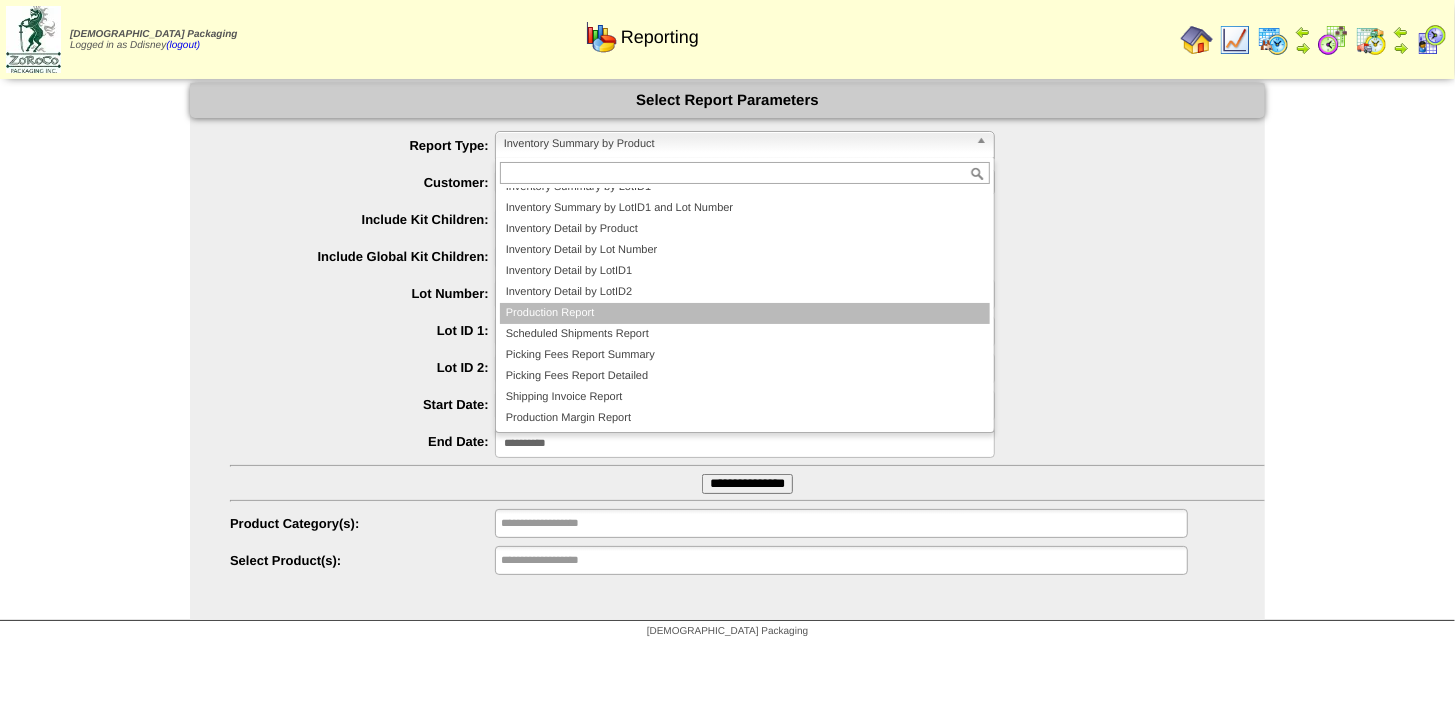 click on "Production Report" at bounding box center (745, 313) 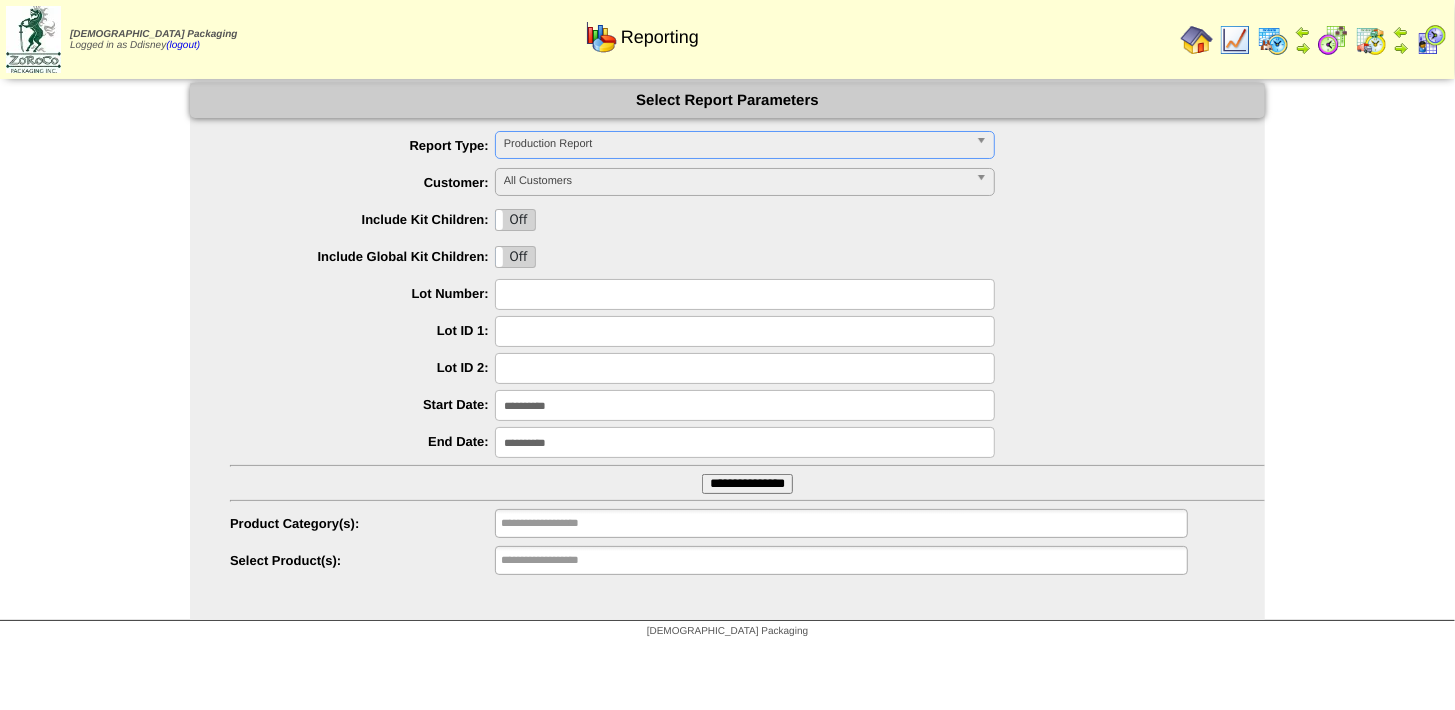click on "All Customers" at bounding box center (736, 181) 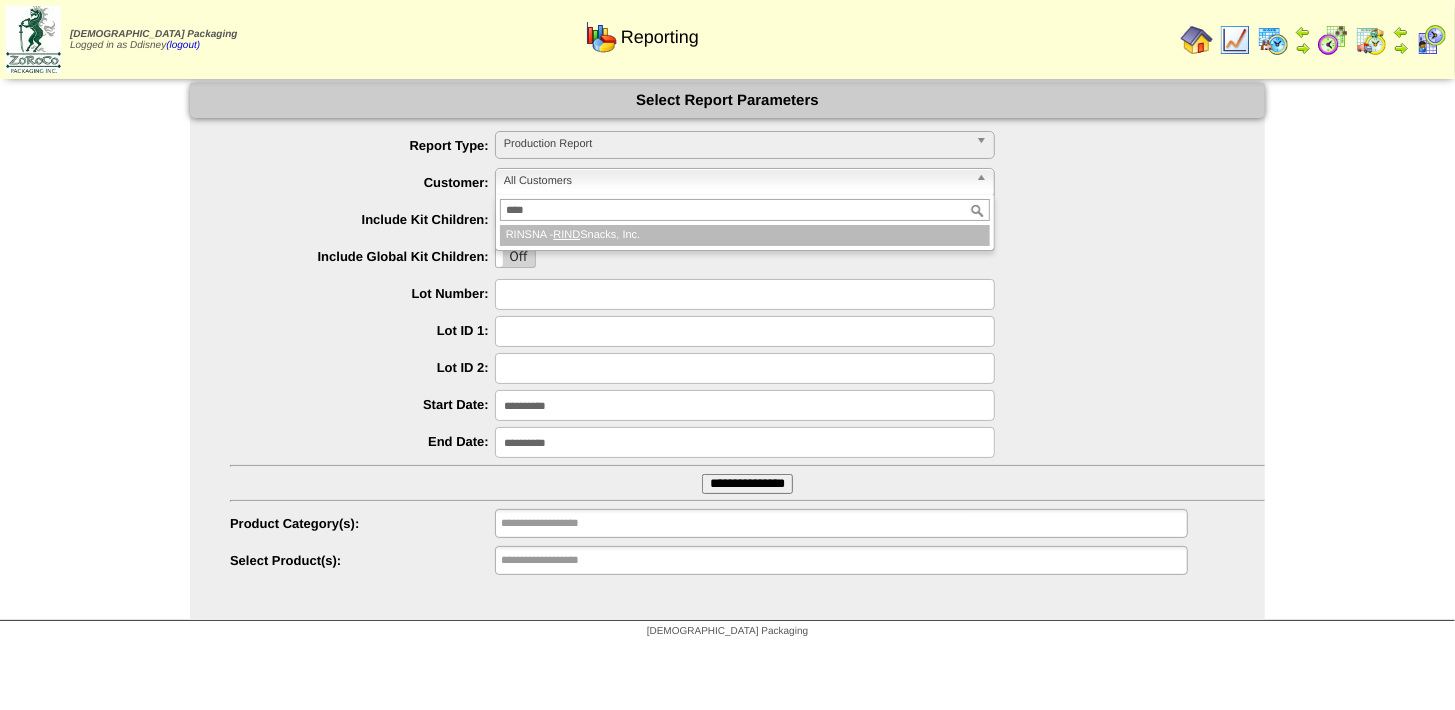 type on "****" 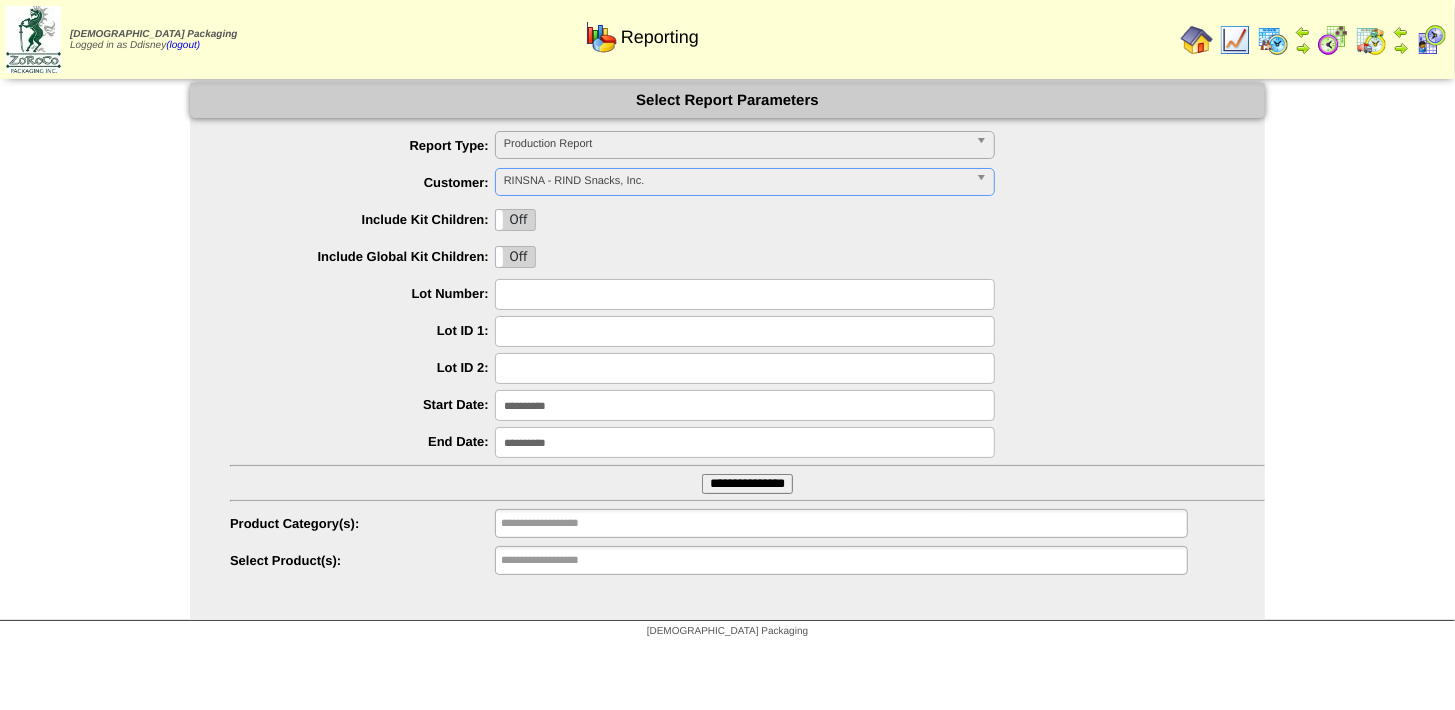 click on "**********" at bounding box center (745, 405) 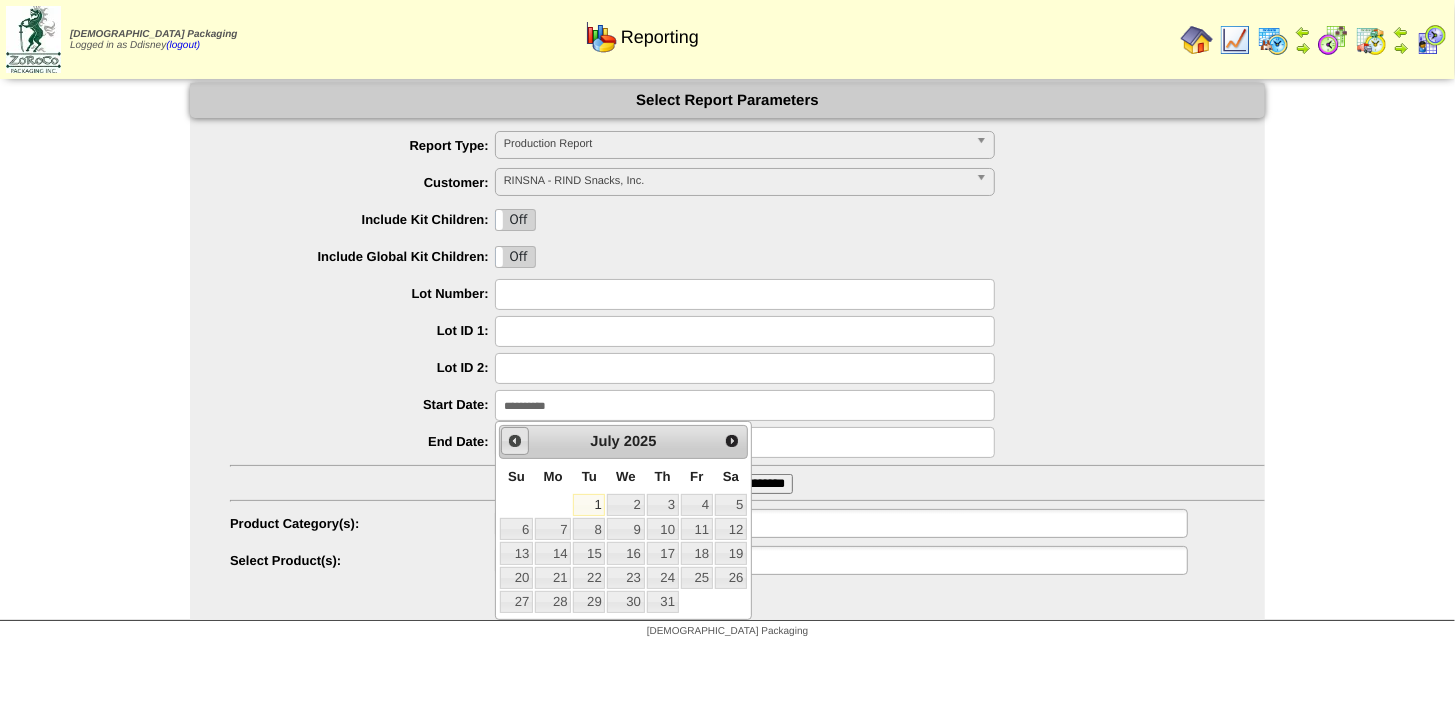 click on "Prev" at bounding box center (515, 441) 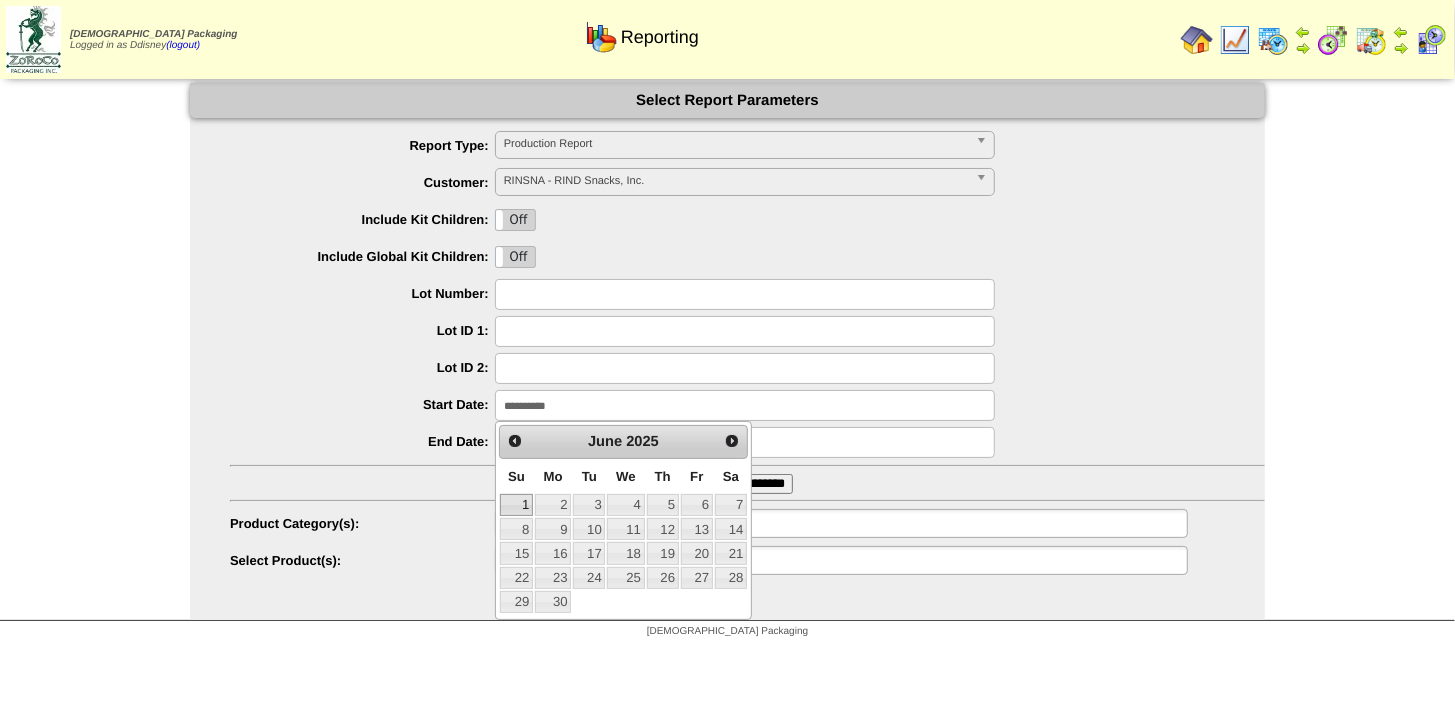 click on "1" at bounding box center (516, 505) 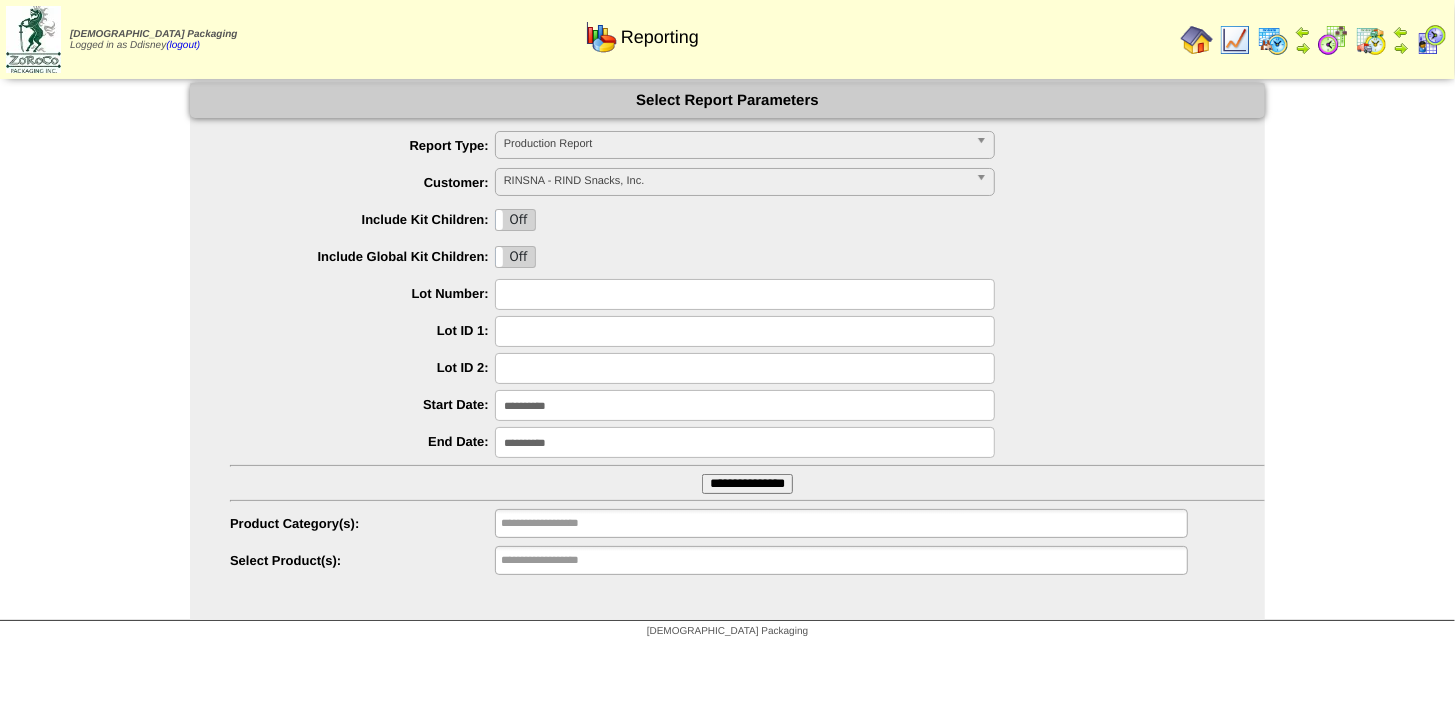 type 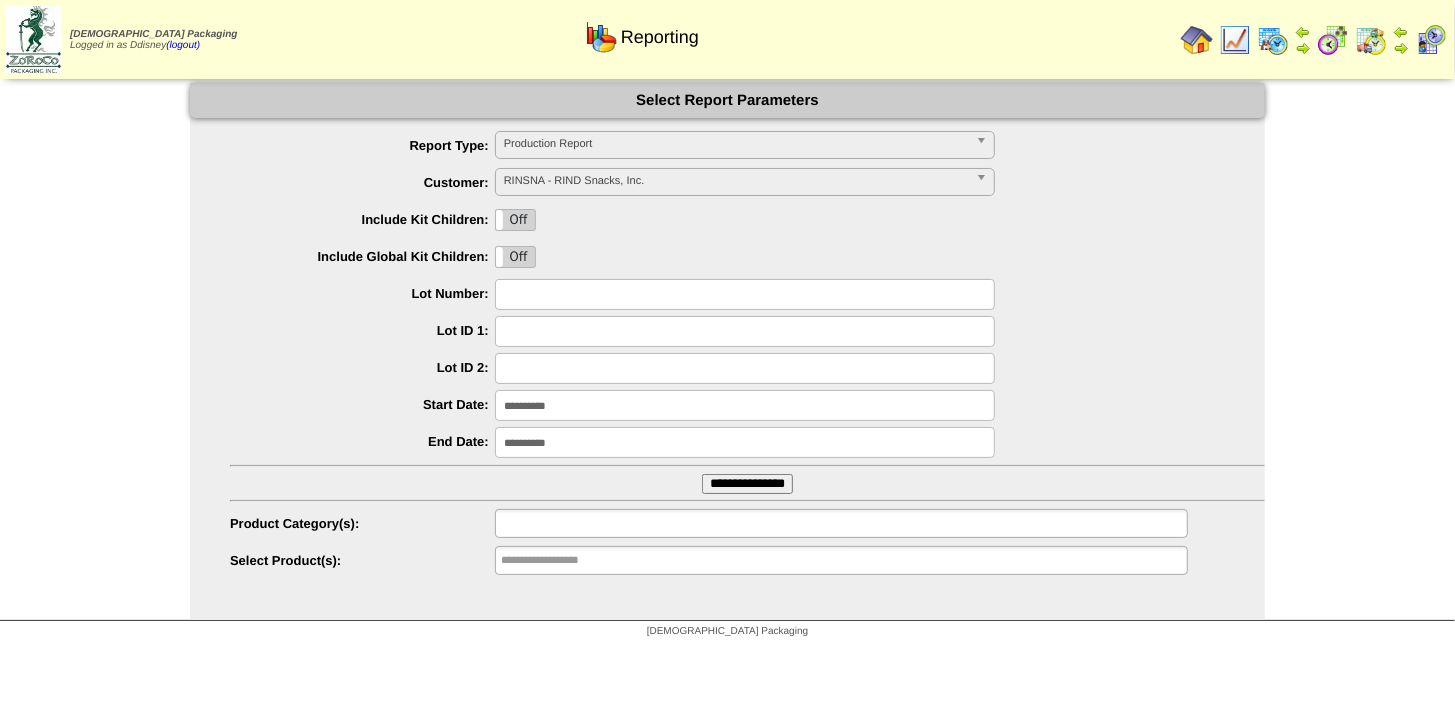 click at bounding box center [841, 523] 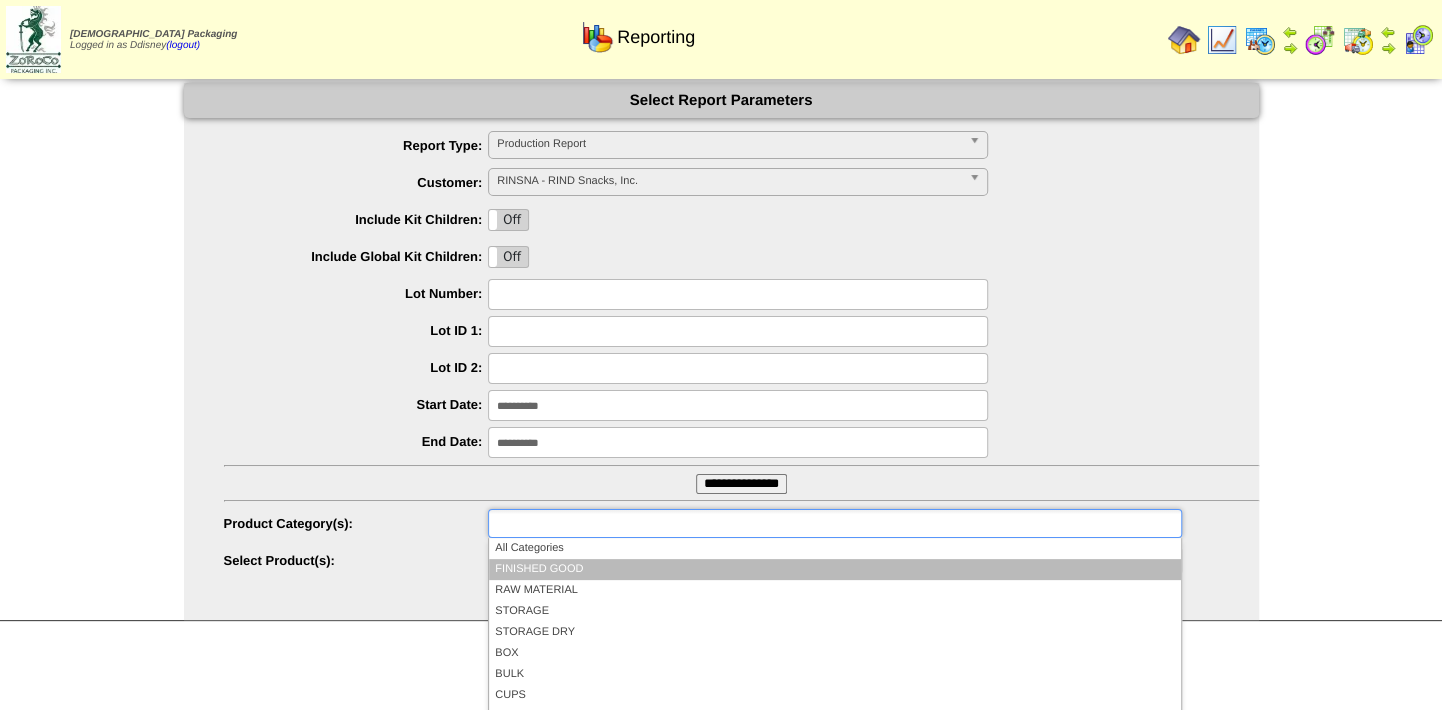 click on "FINISHED GOOD" at bounding box center [834, 569] 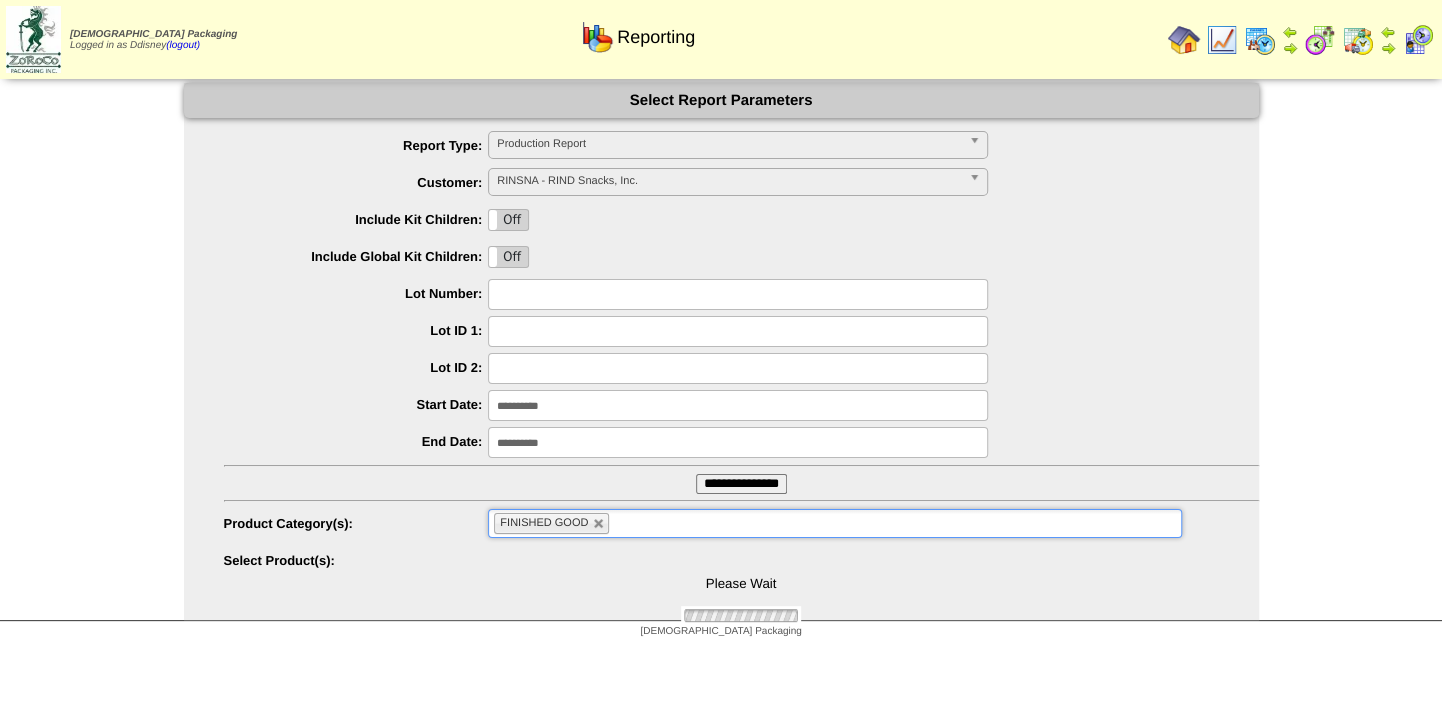 click on "**********" at bounding box center (741, 484) 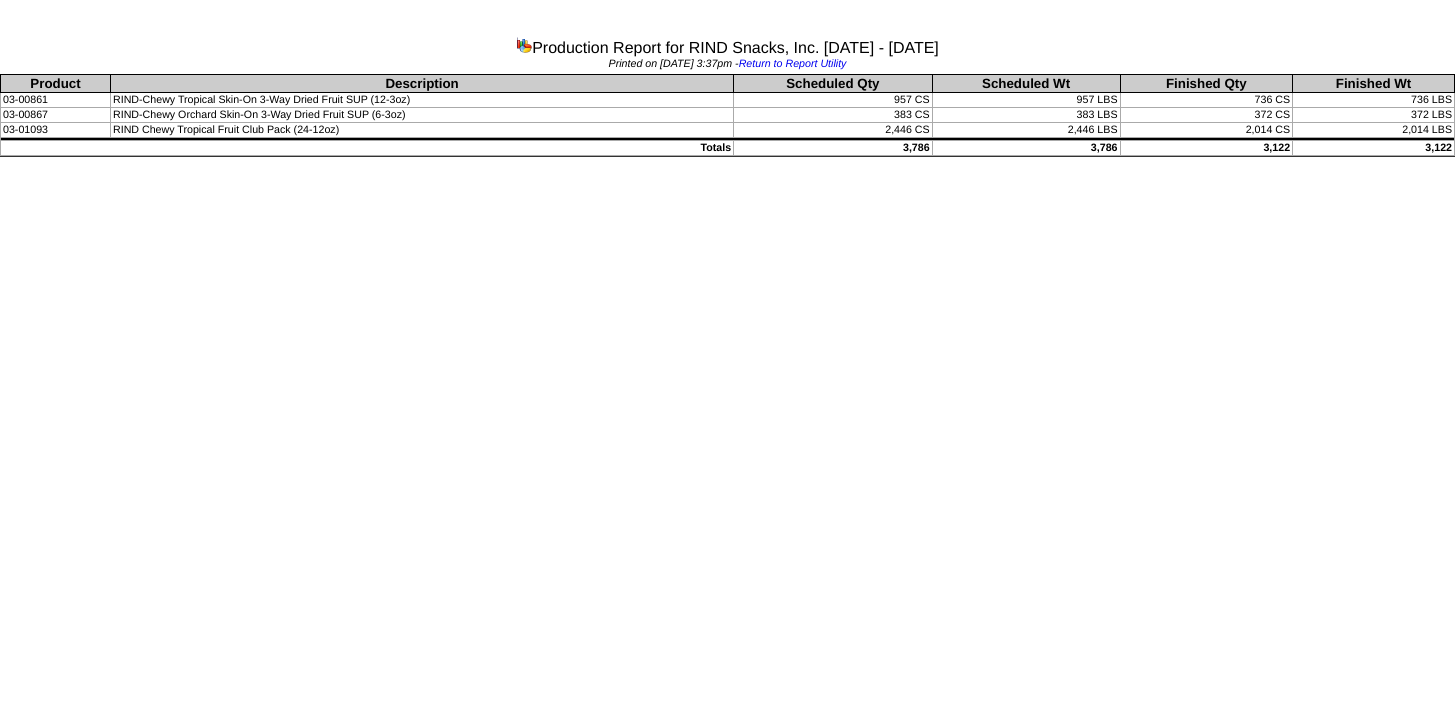scroll, scrollTop: 0, scrollLeft: 0, axis: both 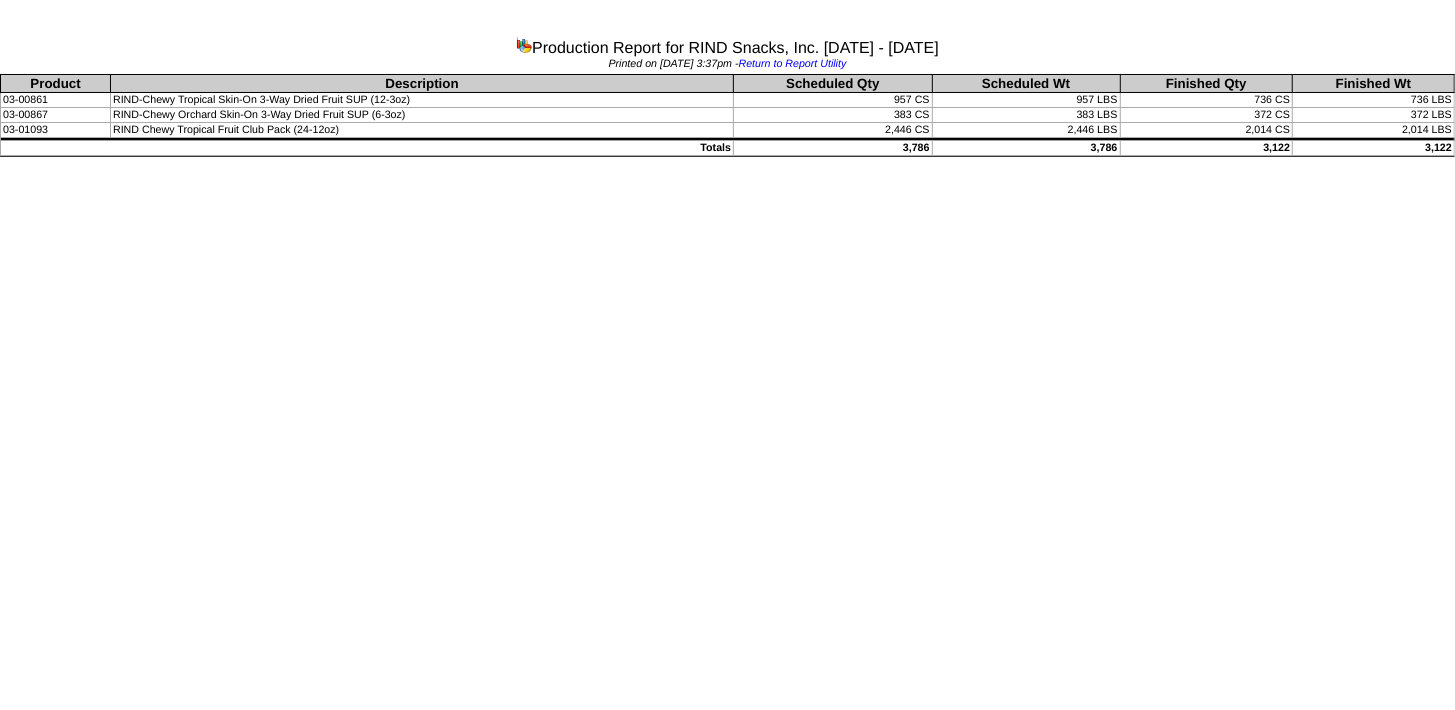 click on "Production Report for RIND Snacks, Inc. [DATE] - [DATE]
Printed on [DATE] 3:37pm -  Return to Report Utility
Product
Description
Scheduled Qty
Scheduled Wt
Finished Qty
Finished Wt
03-00861
RIND-Chewy Tropical Skin-On 3-Way Dried Fruit SUP (12-3oz)
957 CS
957 LBS
736 CS
736 LBS
03-00867" at bounding box center [727, 81] 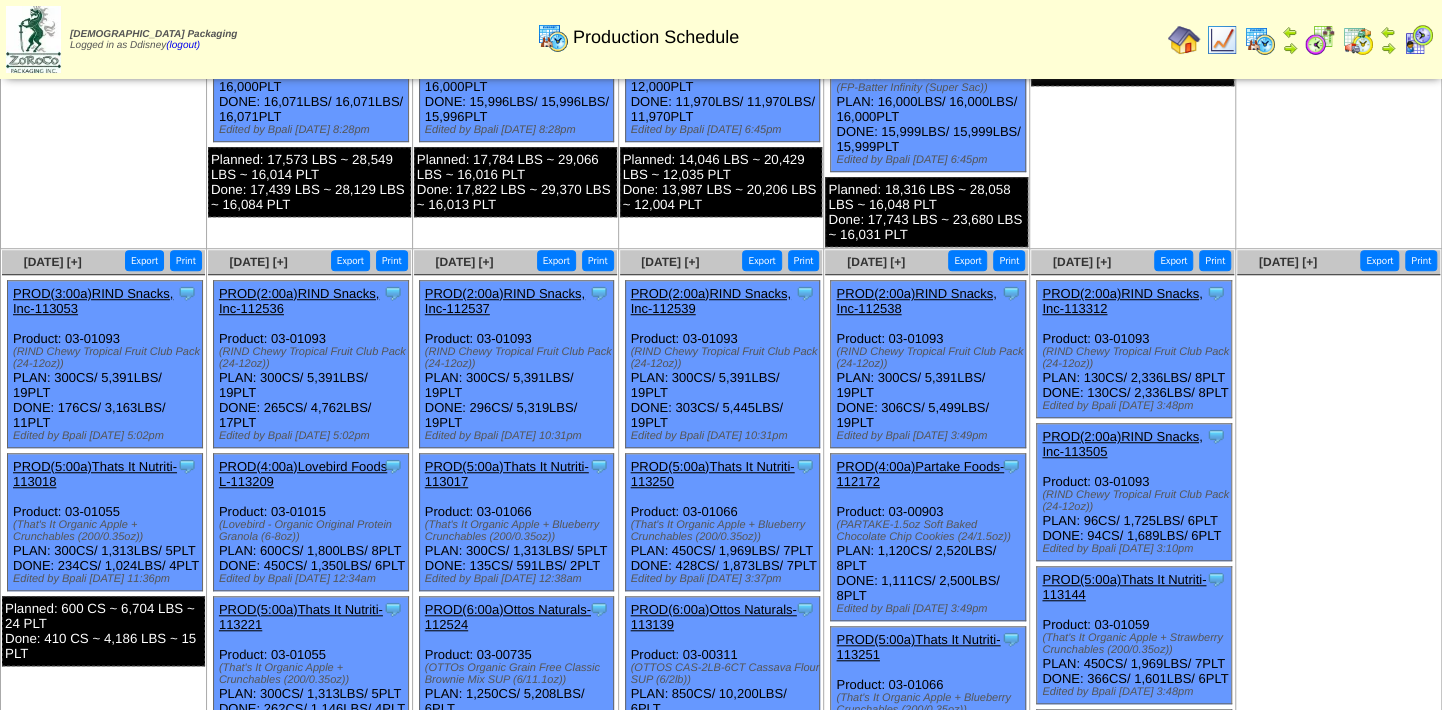 scroll, scrollTop: 636, scrollLeft: 0, axis: vertical 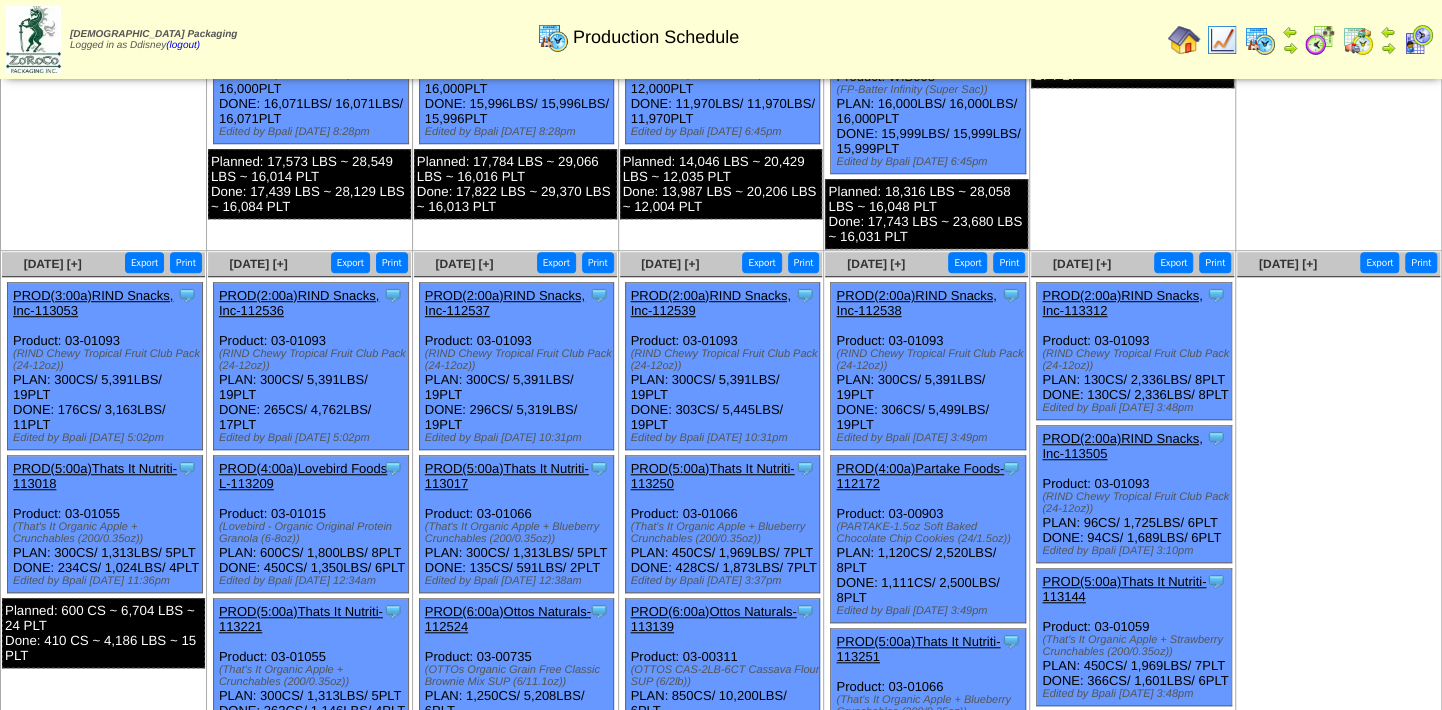 click at bounding box center (1358, 40) 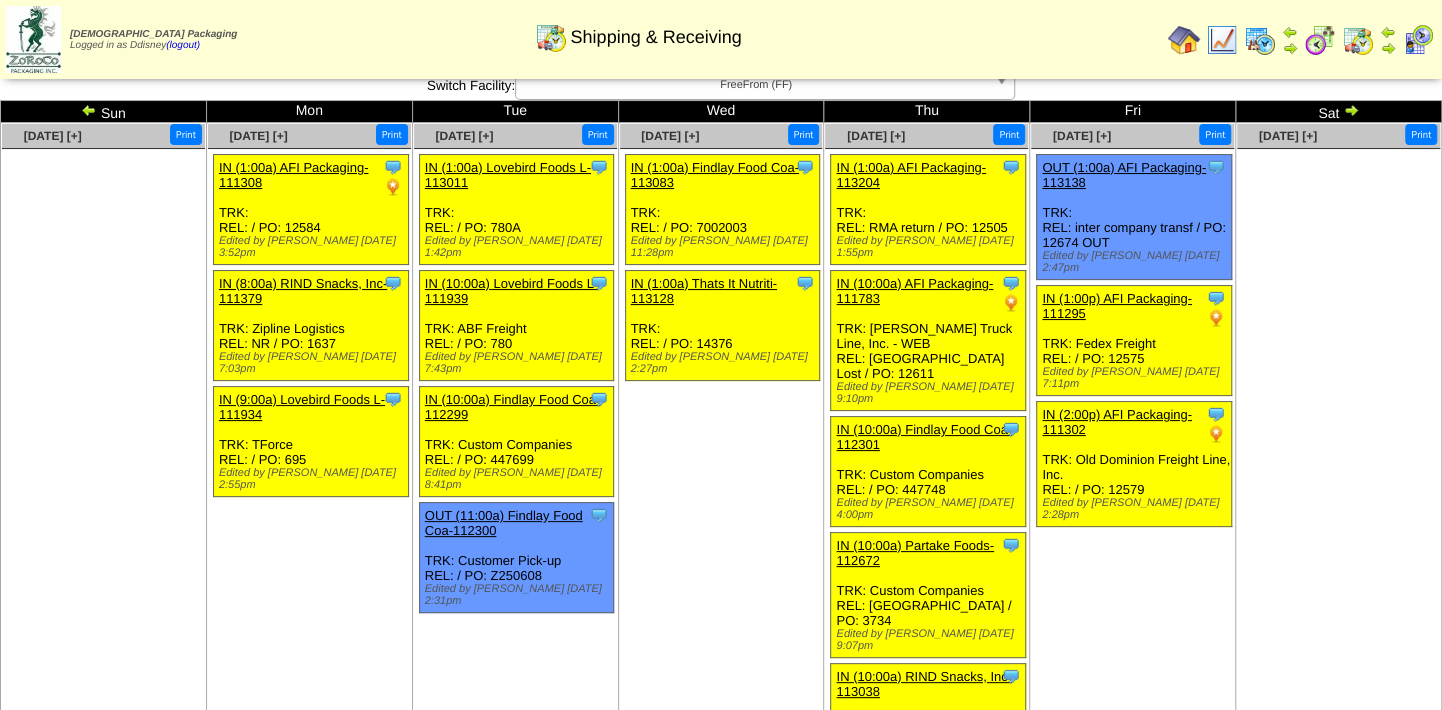 scroll, scrollTop: 0, scrollLeft: 0, axis: both 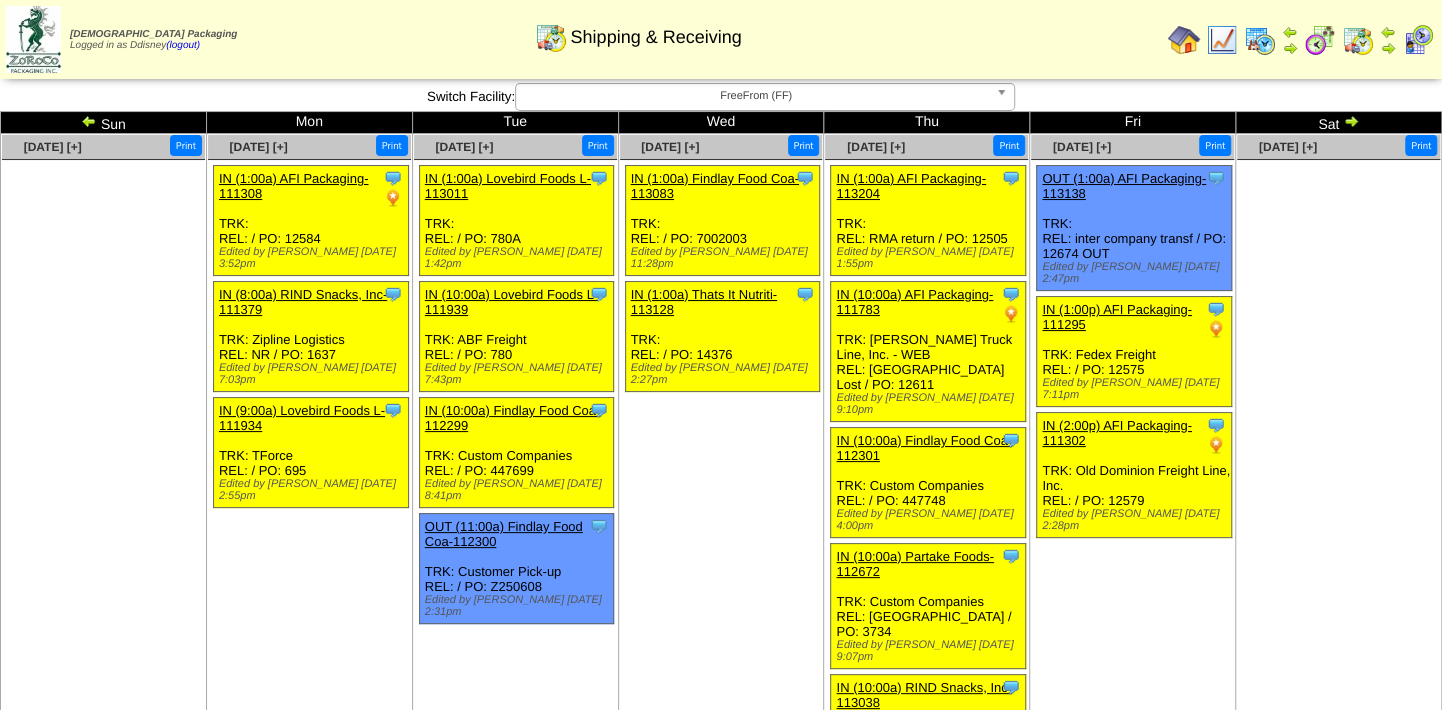 click at bounding box center [1184, 40] 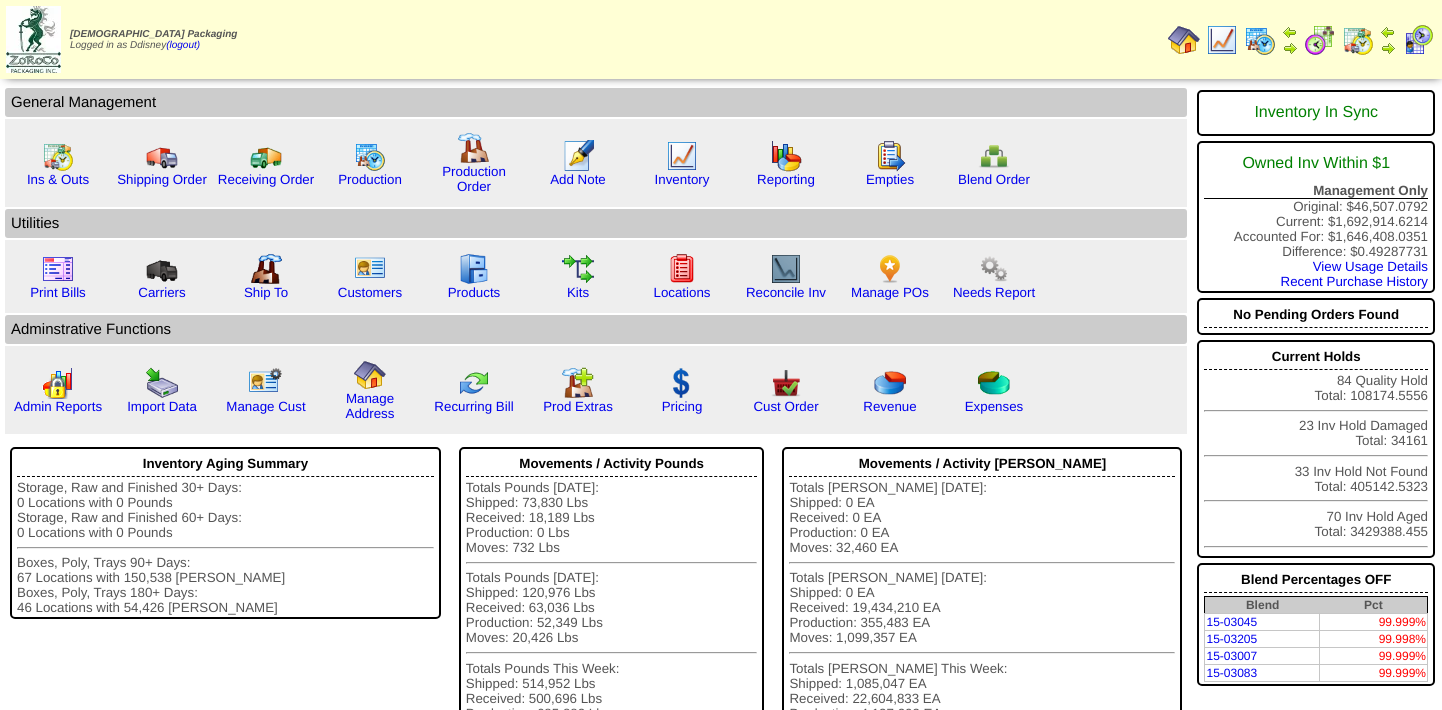 scroll, scrollTop: 0, scrollLeft: 0, axis: both 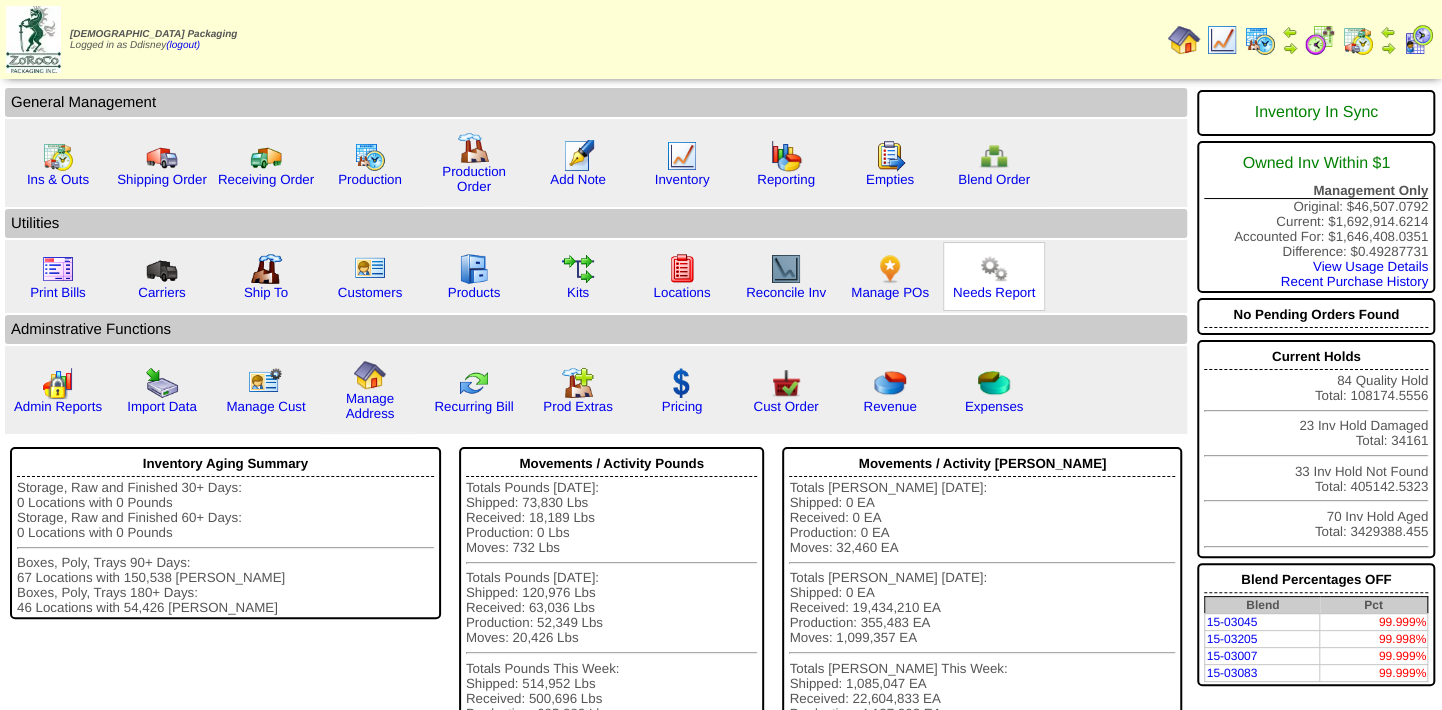 click at bounding box center [994, 269] 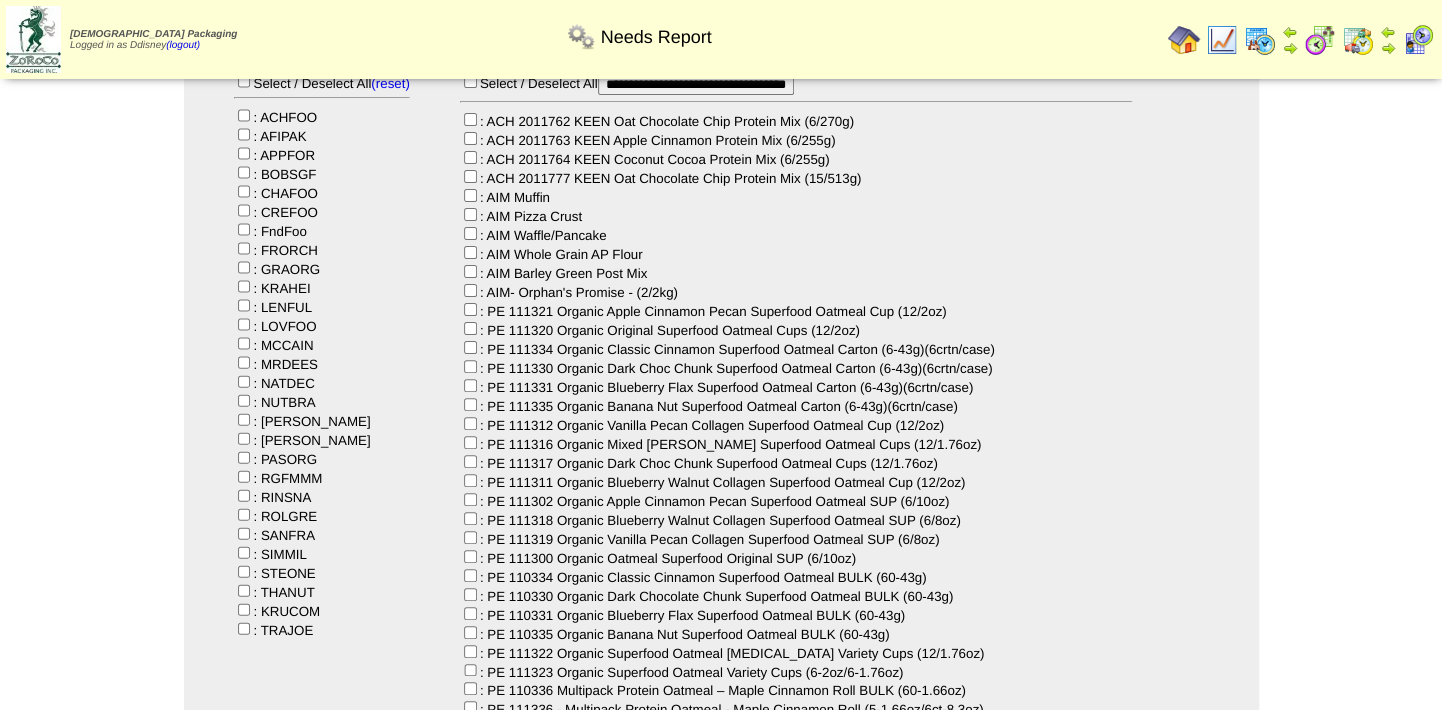 scroll, scrollTop: 90, scrollLeft: 0, axis: vertical 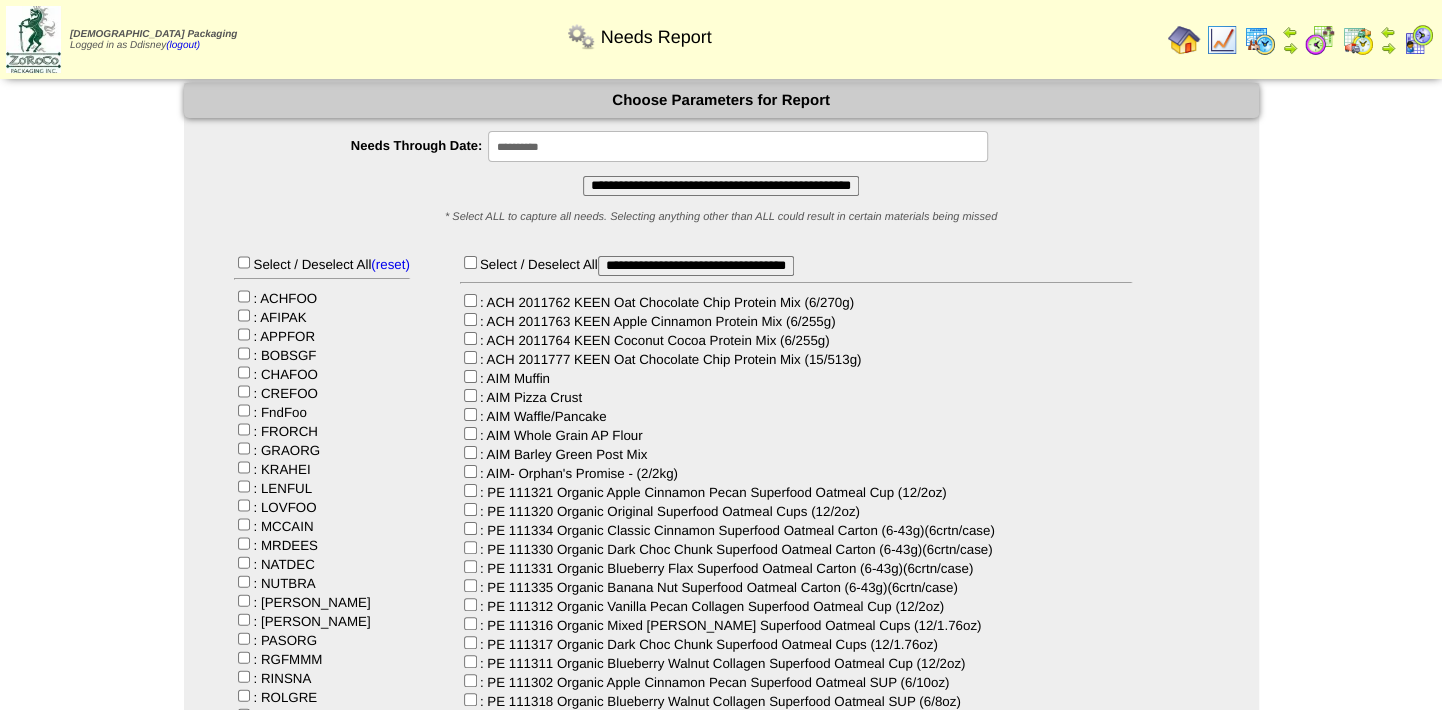 click on "**********" at bounding box center [721, 186] 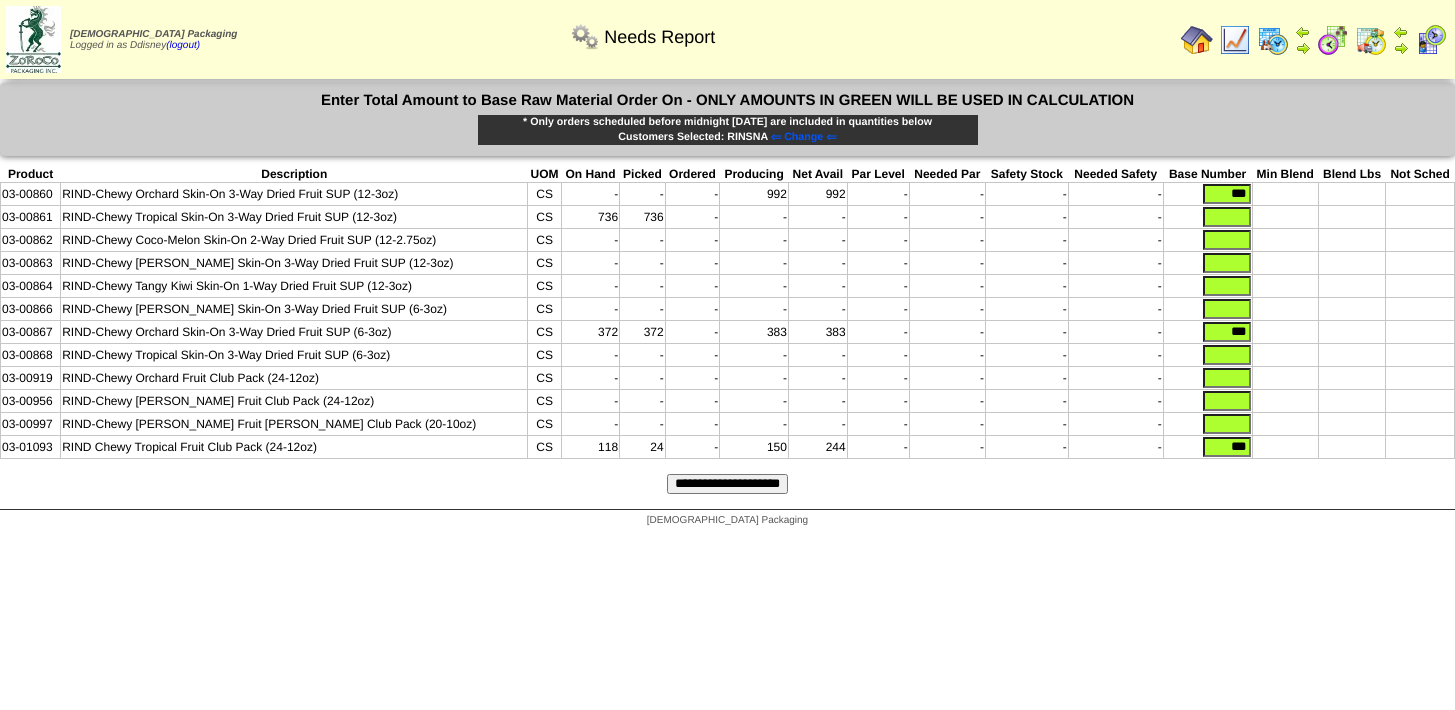 scroll, scrollTop: 0, scrollLeft: 0, axis: both 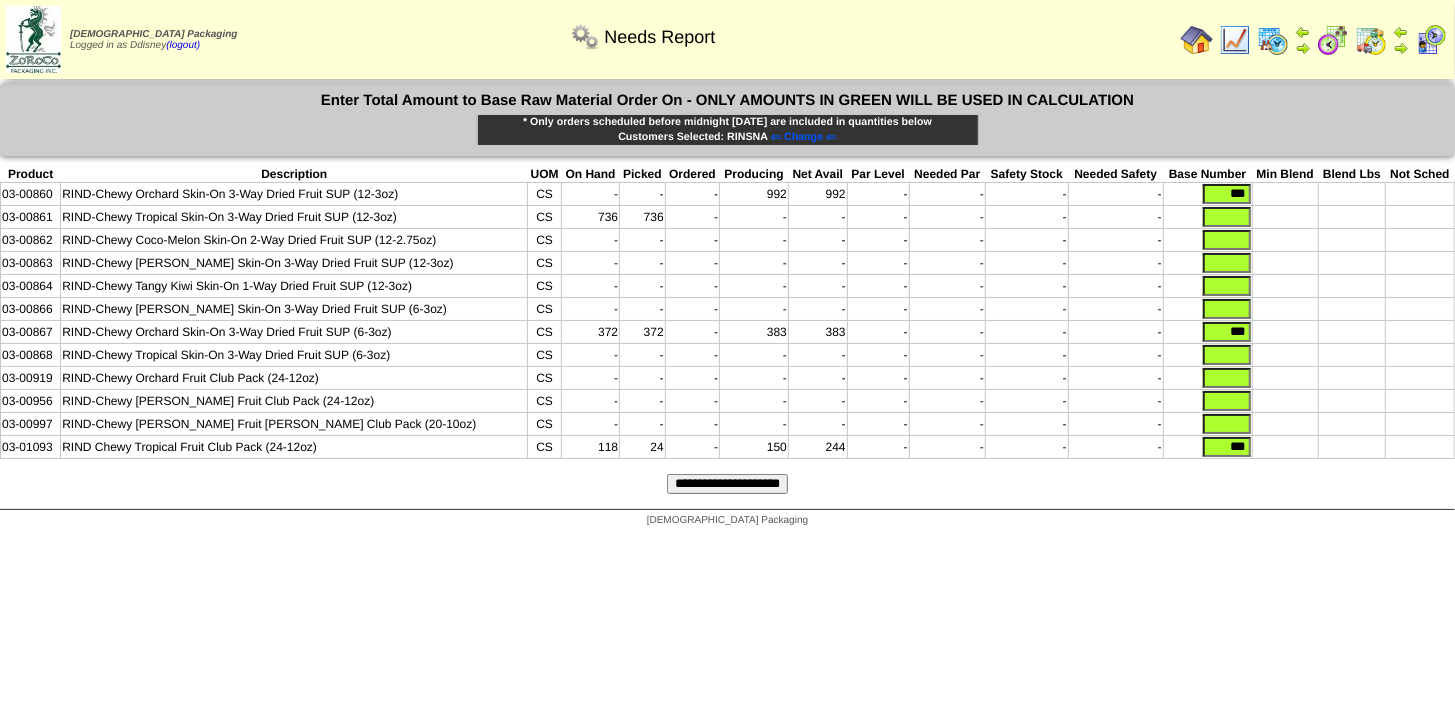 click on "RIND-Chewy Straw-Peary Skin-On 3-Way Dried Fruit SUP (12-3oz)" at bounding box center (294, 263) 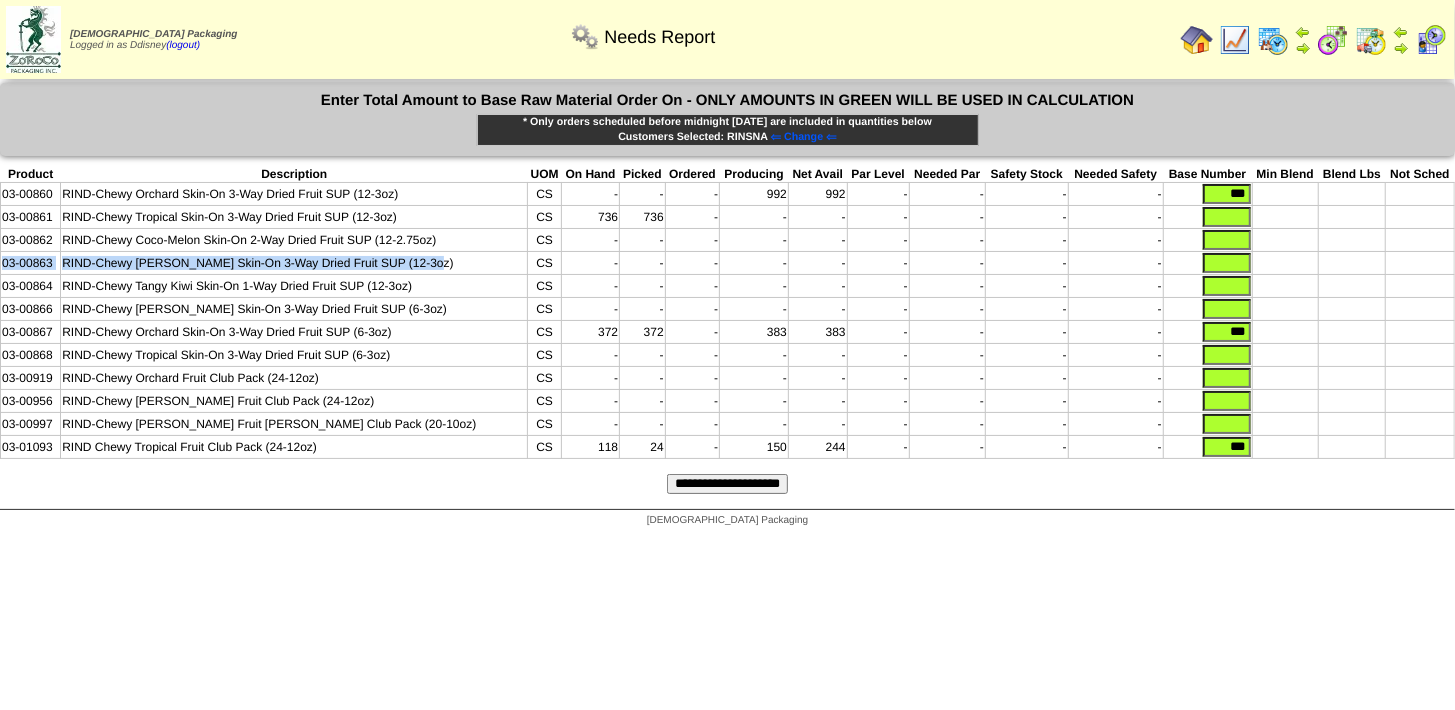 drag, startPoint x: 436, startPoint y: 265, endPoint x: 8, endPoint y: 264, distance: 428.00116 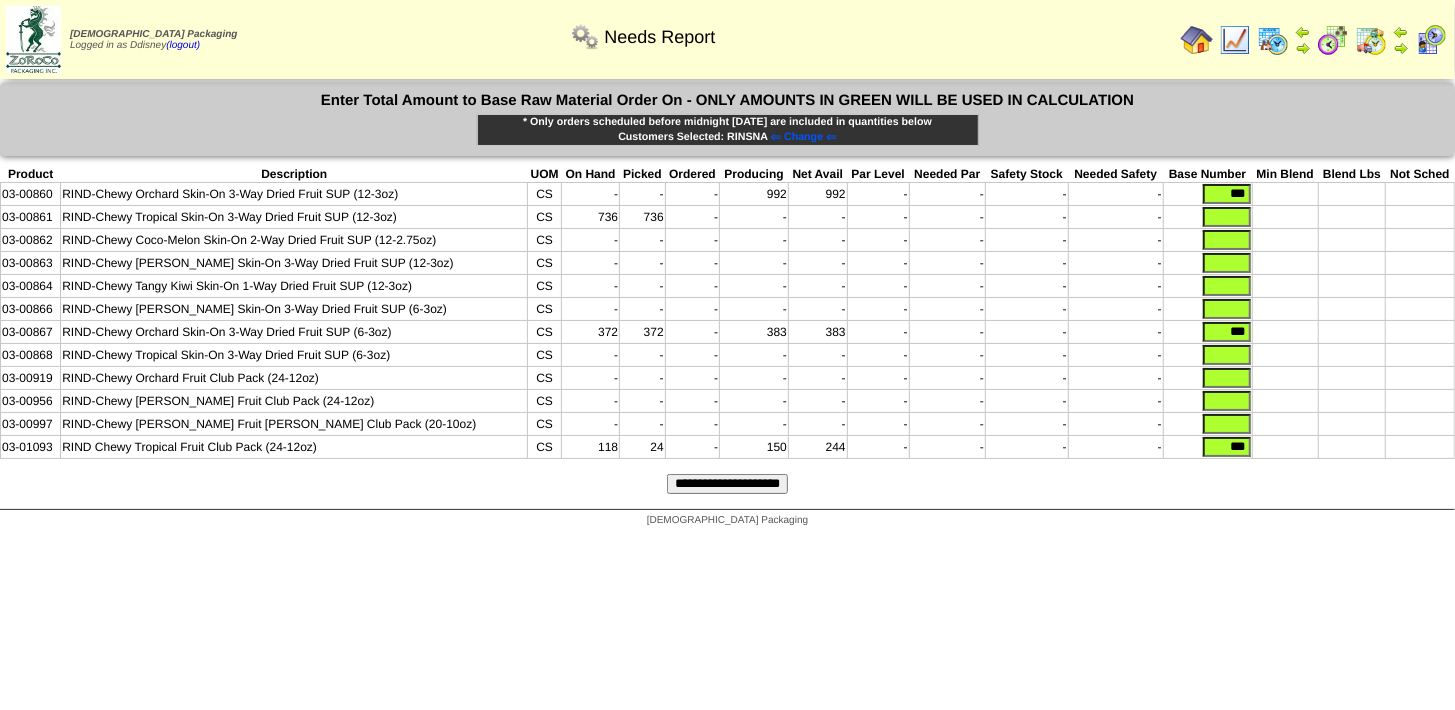 drag, startPoint x: 271, startPoint y: 308, endPoint x: 312, endPoint y: 307, distance: 41.01219 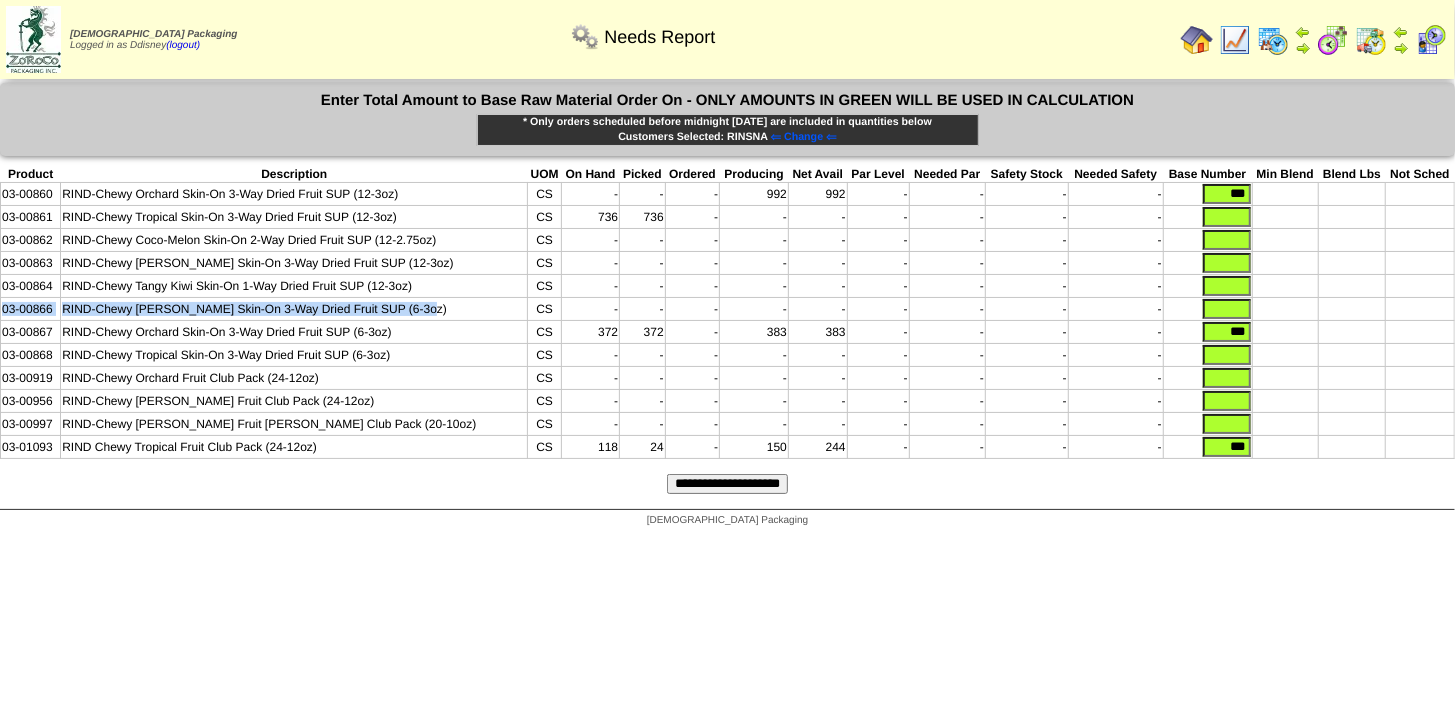 drag, startPoint x: 421, startPoint y: 307, endPoint x: 0, endPoint y: 313, distance: 421.04276 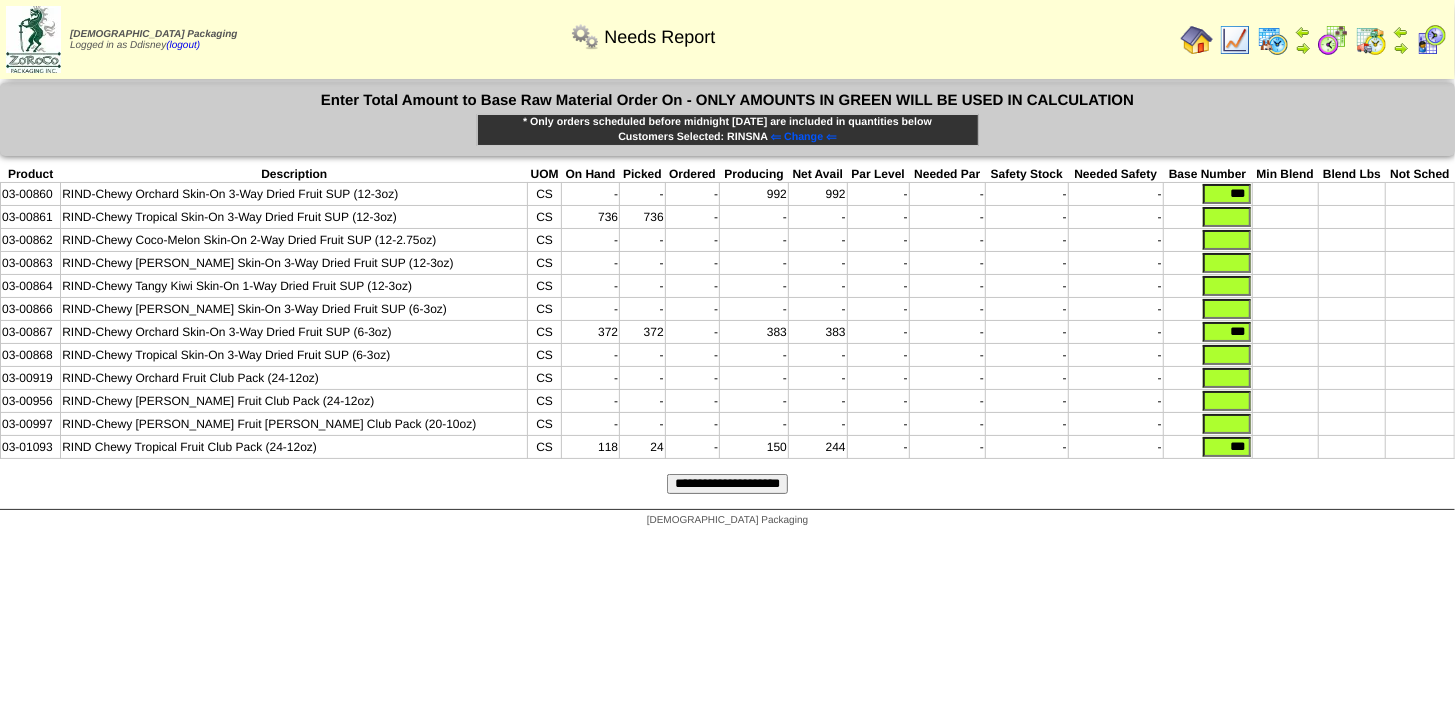click on "-" at bounding box center [1026, 355] 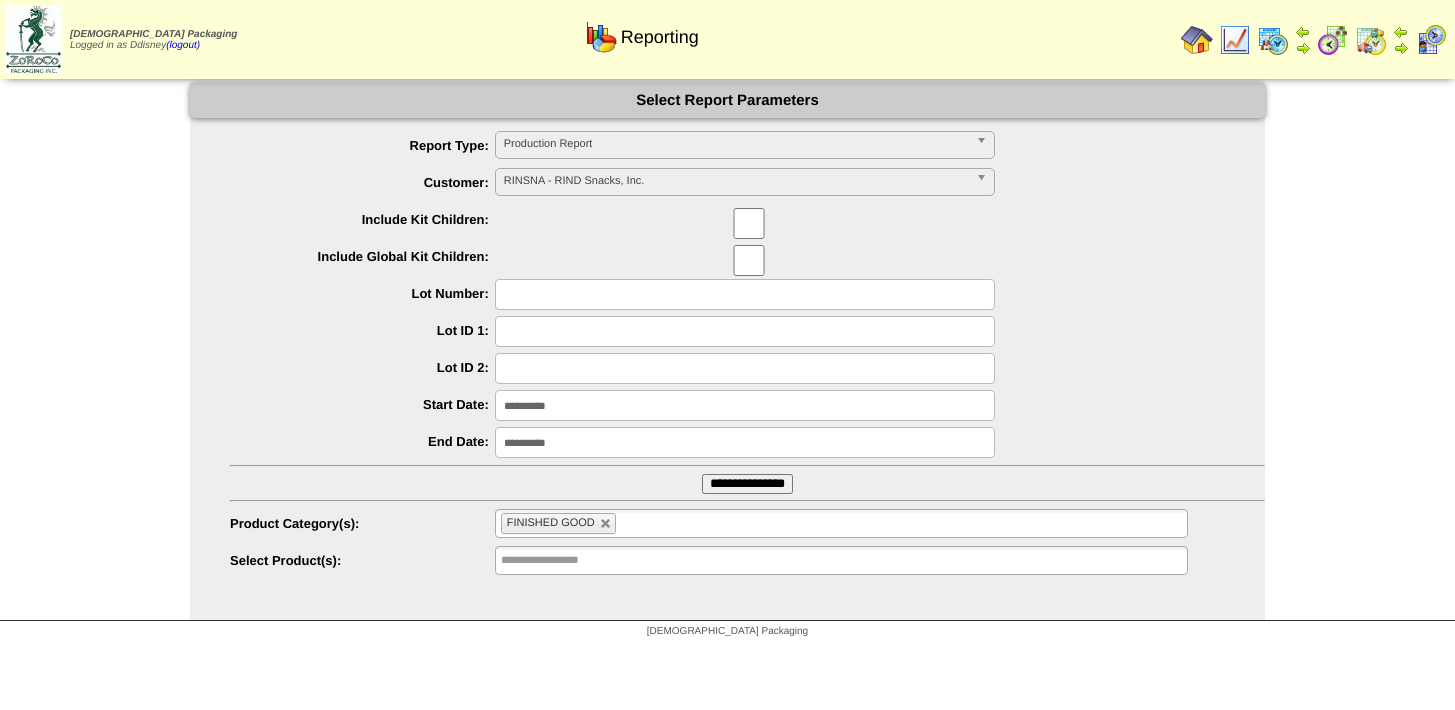 scroll, scrollTop: 0, scrollLeft: 0, axis: both 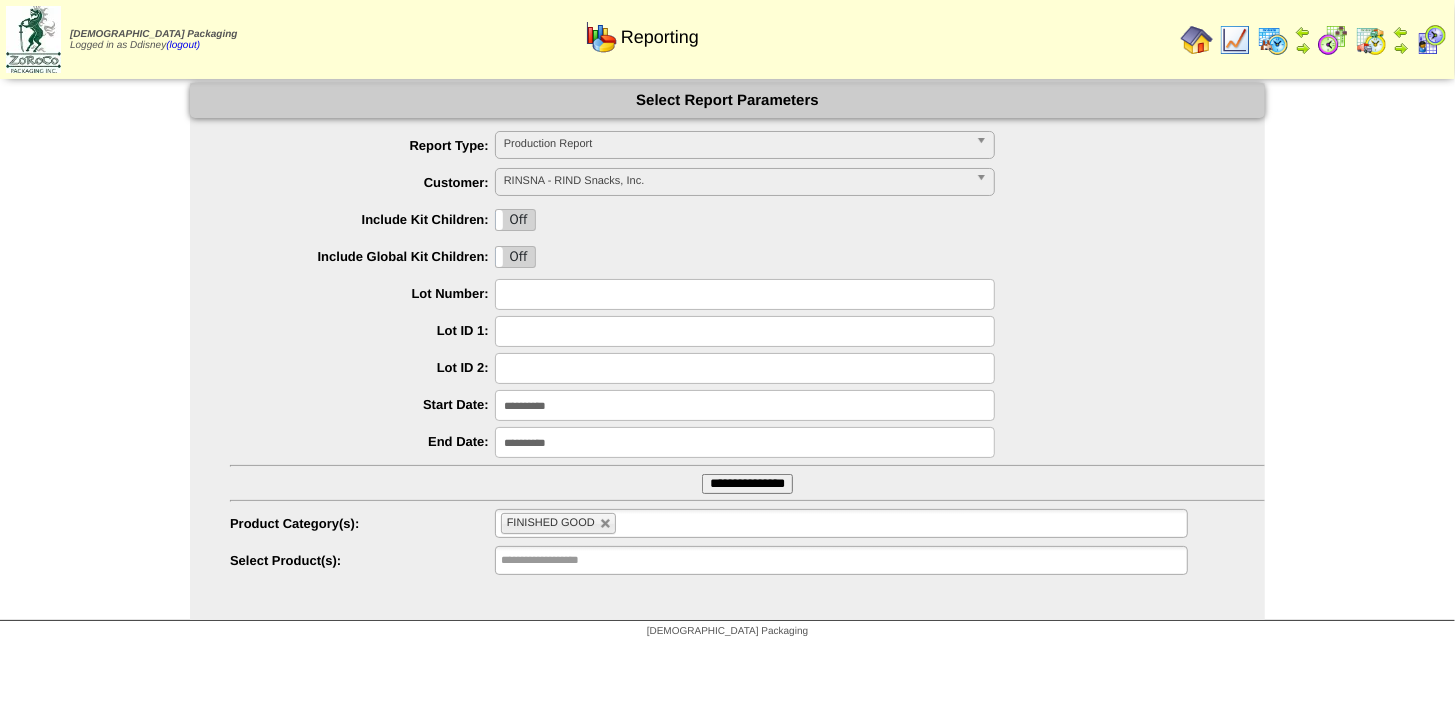 click at bounding box center [1371, 40] 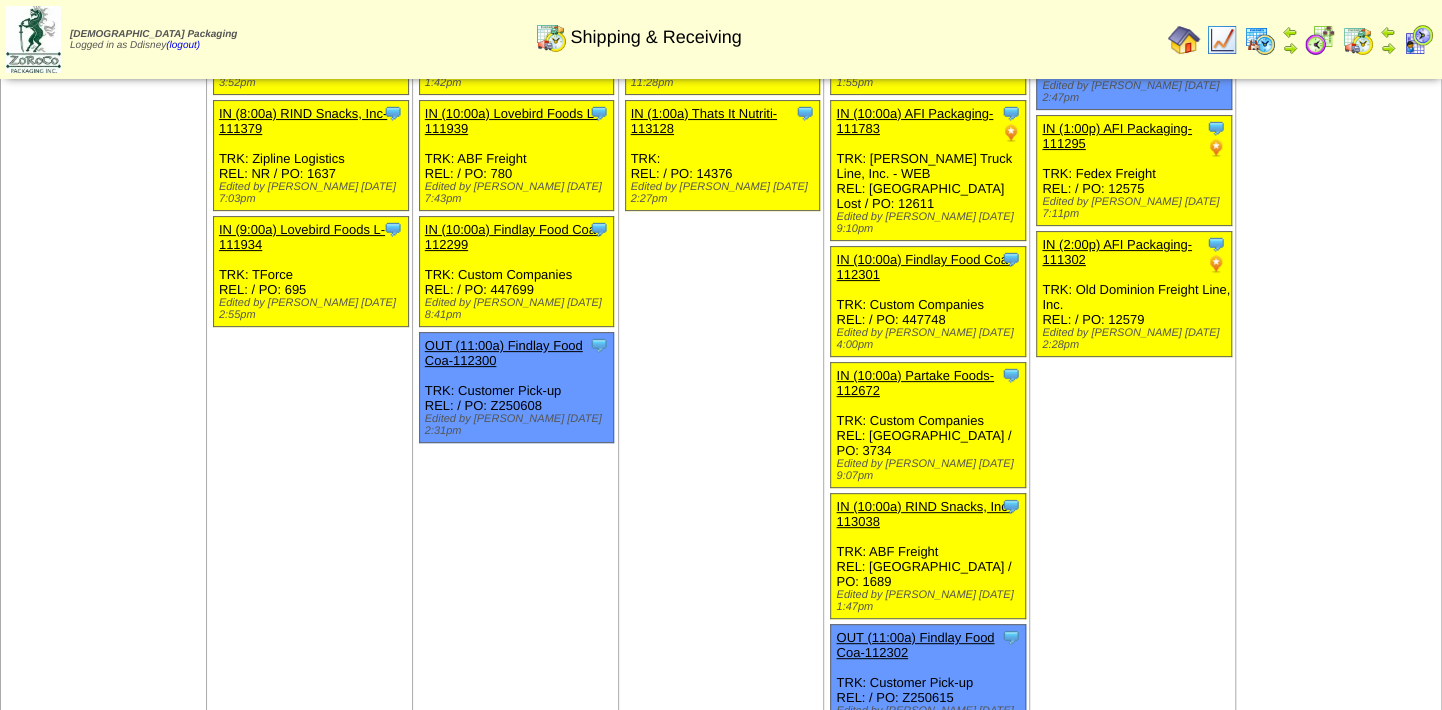 scroll, scrollTop: 0, scrollLeft: 0, axis: both 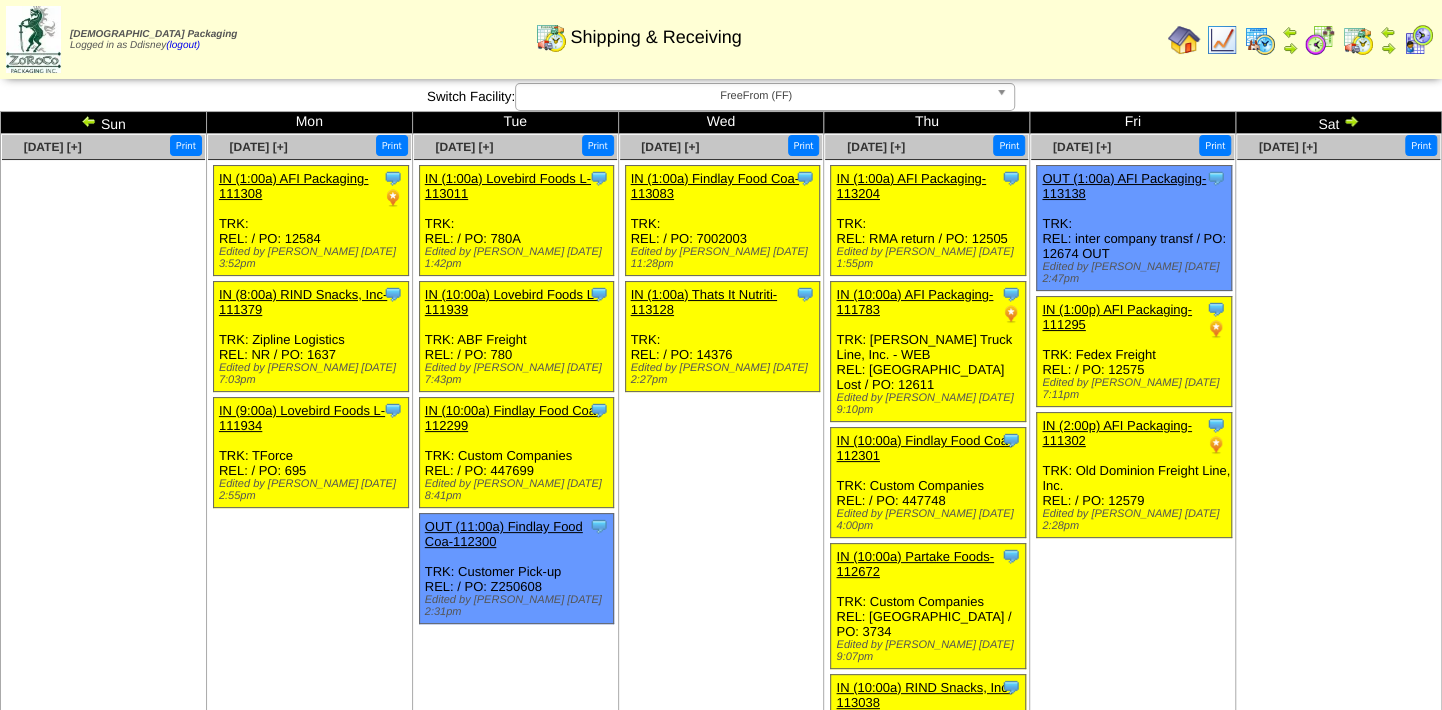 click at bounding box center [1351, 121] 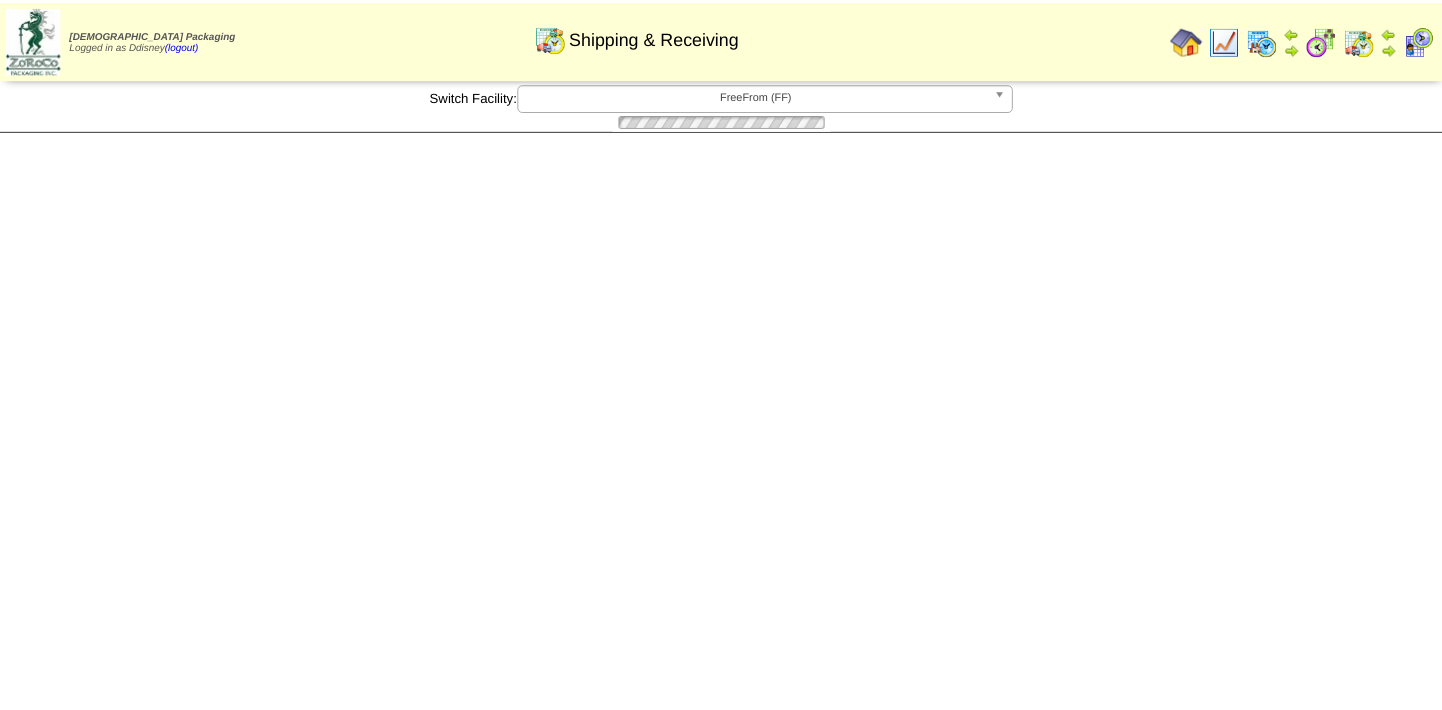 scroll, scrollTop: 0, scrollLeft: 0, axis: both 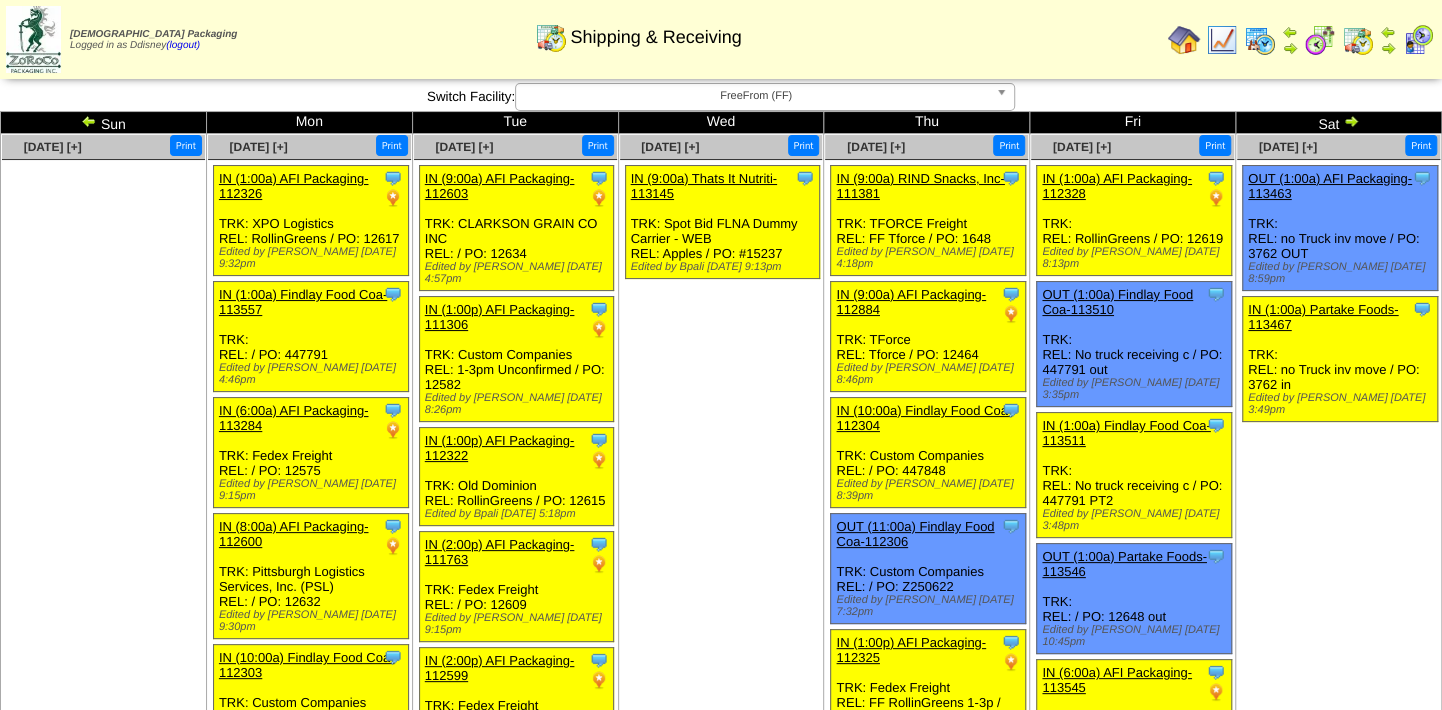click at bounding box center [1351, 121] 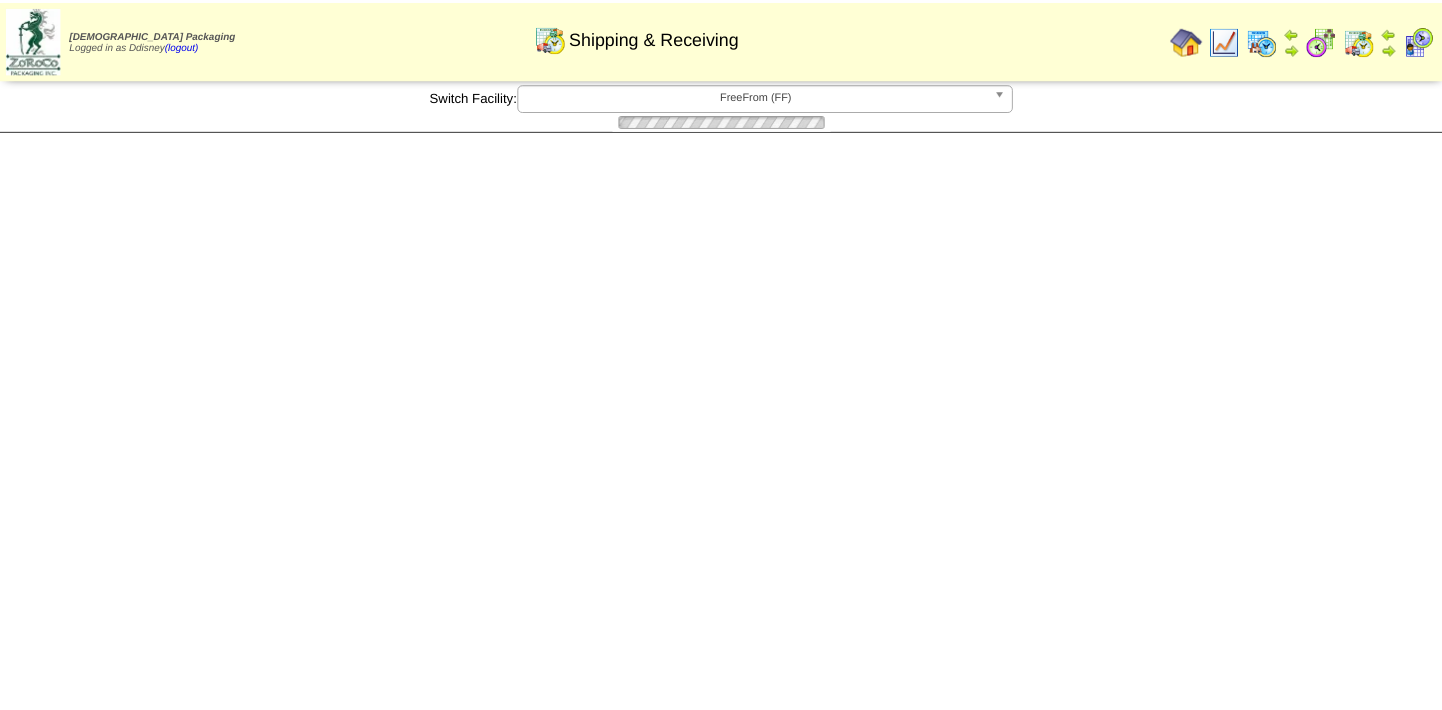 scroll, scrollTop: 0, scrollLeft: 0, axis: both 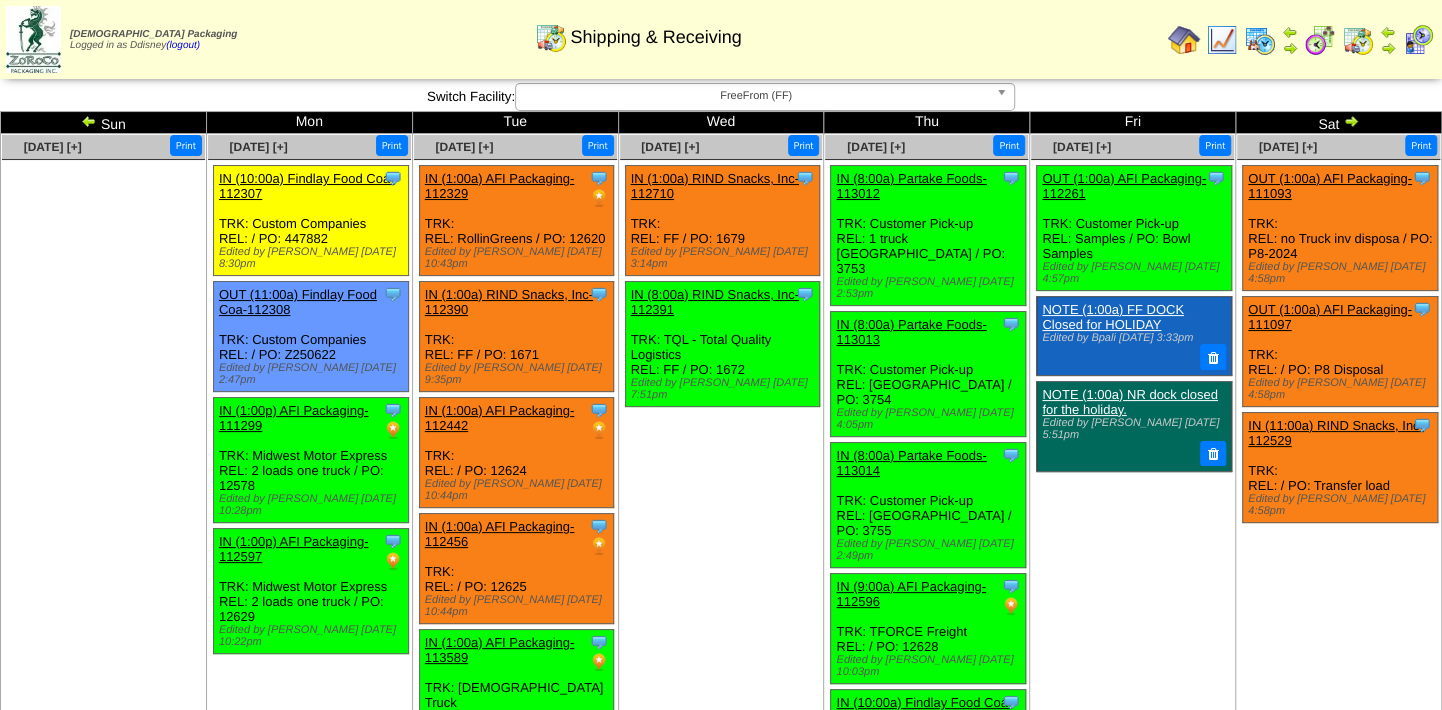 click on "[DATE]                        [+]
Print
Clone Item
OUT
(1:00a)
AFI Packaging-112261
AFI Packaging
ScheduleID: 112261
40" at bounding box center (1133, 573) 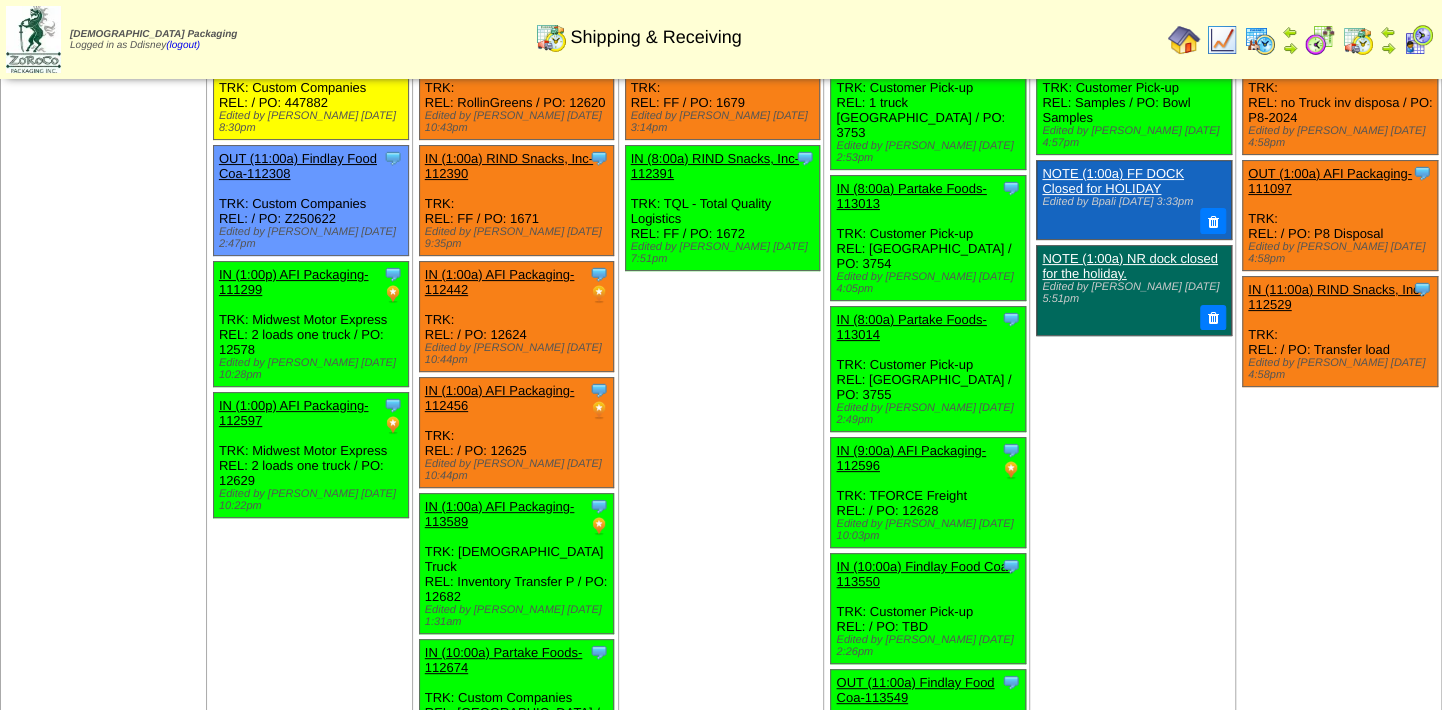 scroll, scrollTop: 0, scrollLeft: 0, axis: both 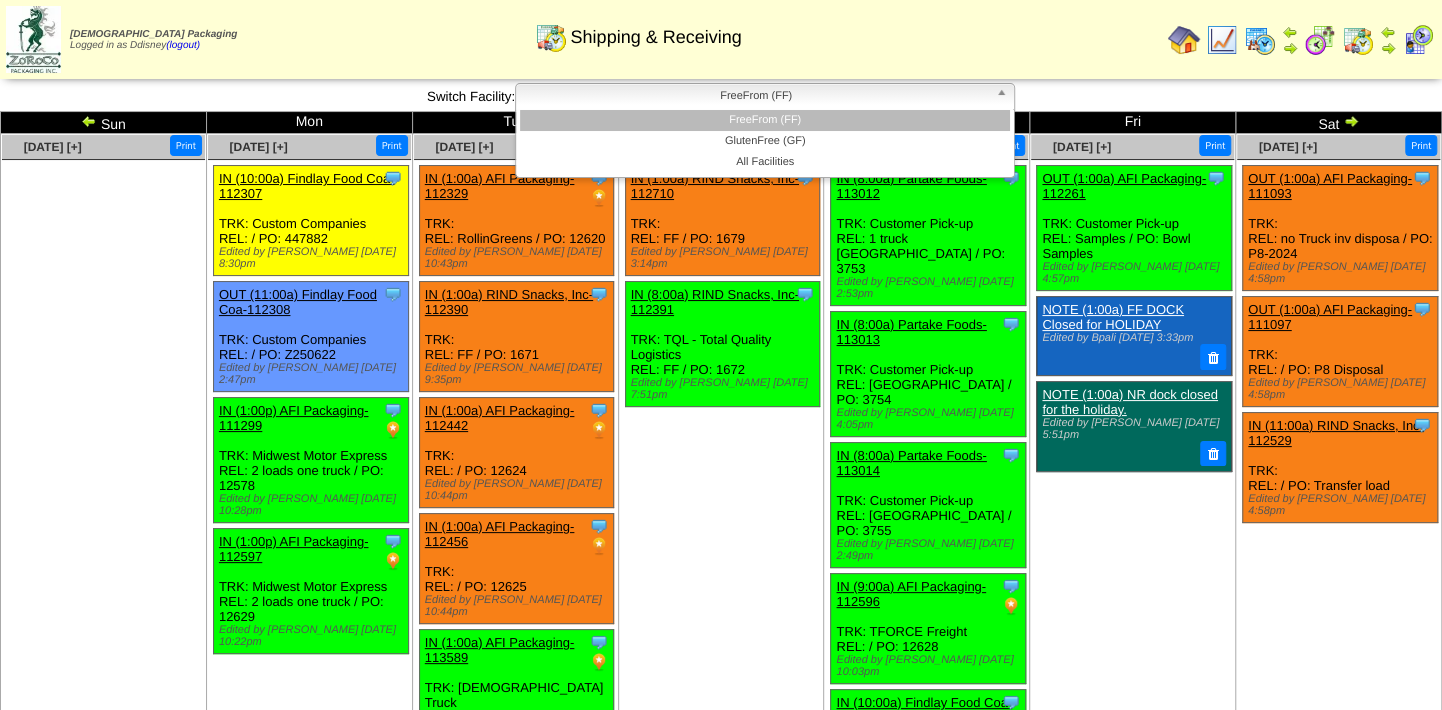 click at bounding box center (1005, 97) 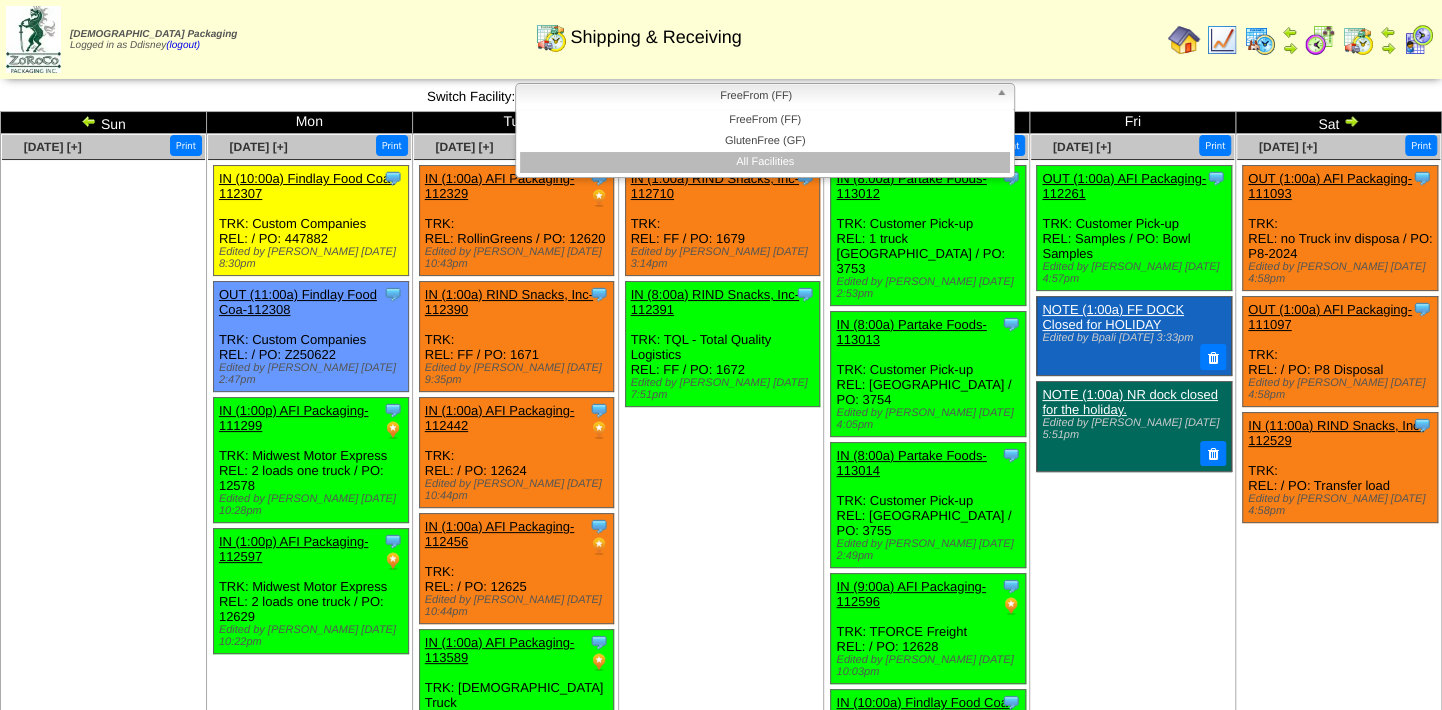 click on "All Facilities" at bounding box center (765, 162) 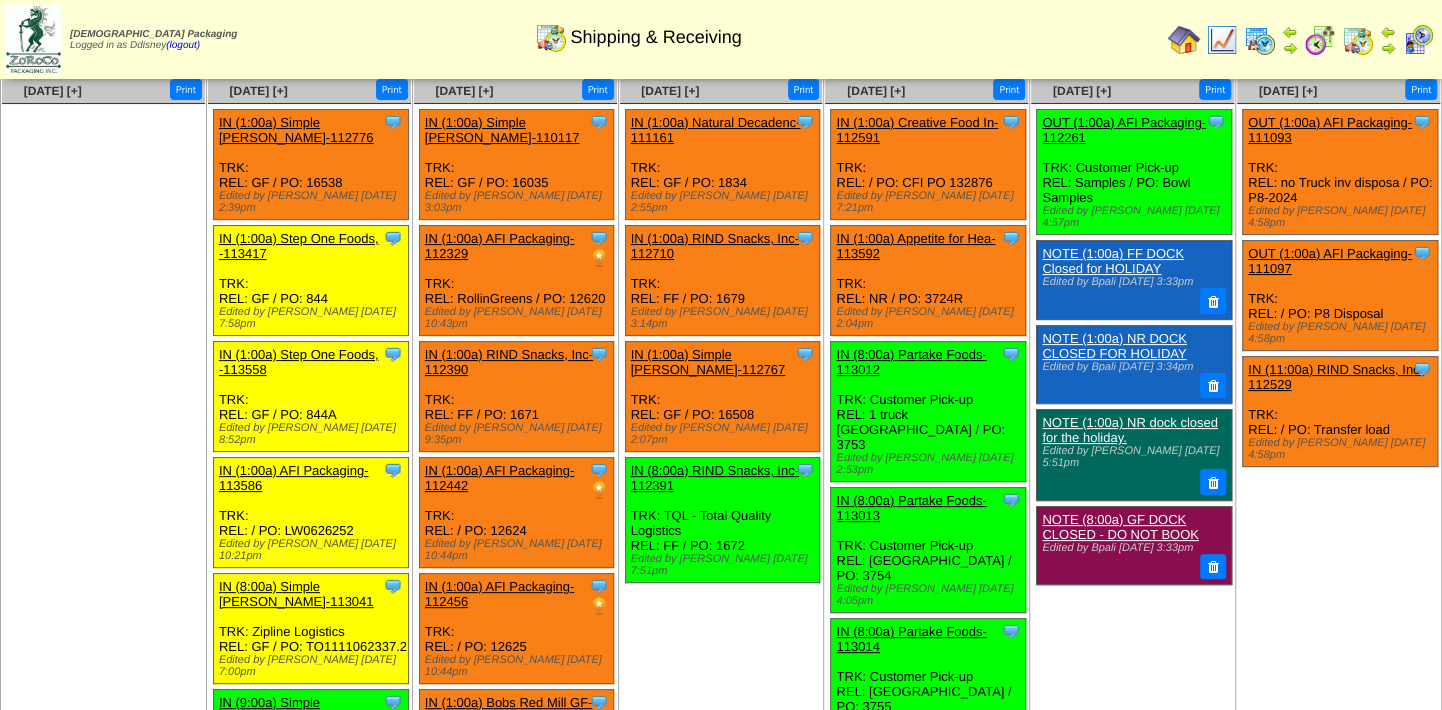 scroll, scrollTop: 0, scrollLeft: 0, axis: both 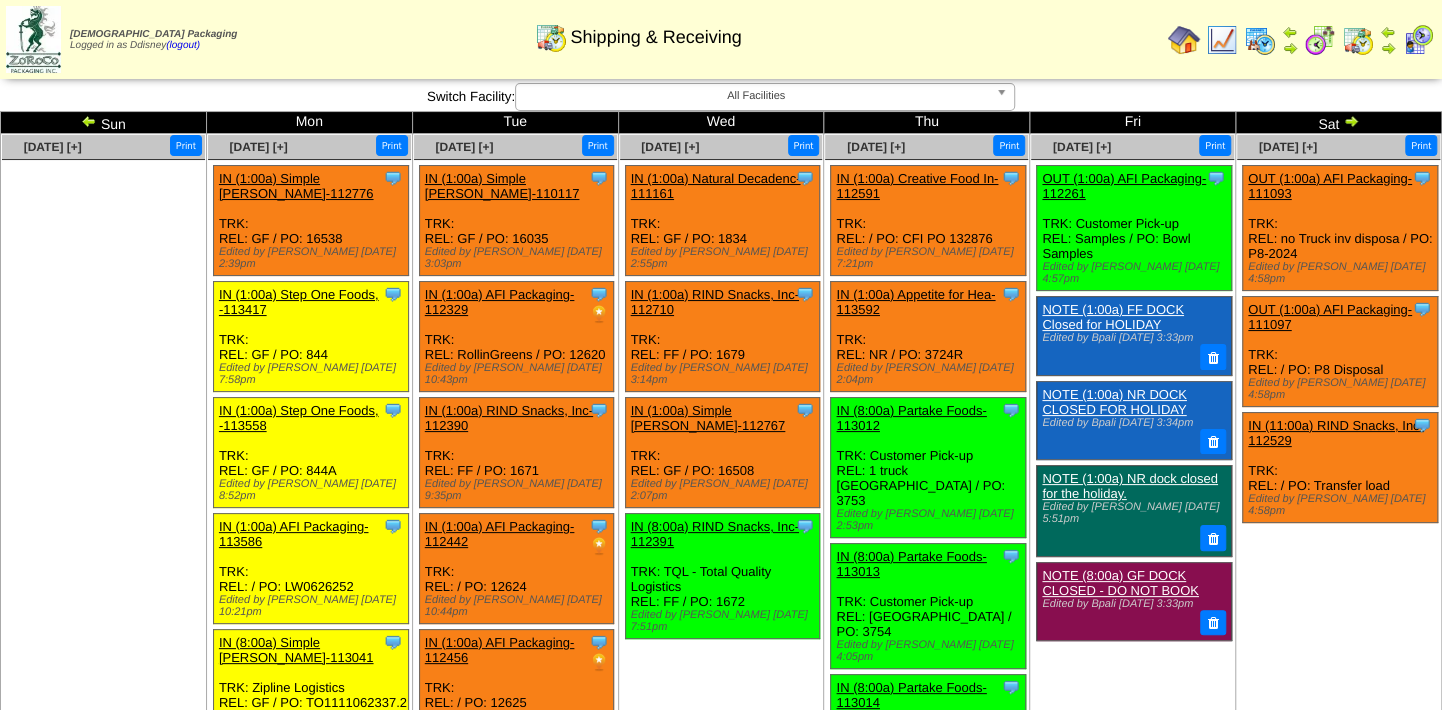 click on "Zoroco Packaging
Logged in as Ddisney                                 (logout)
Print All" at bounding box center (721, 43) 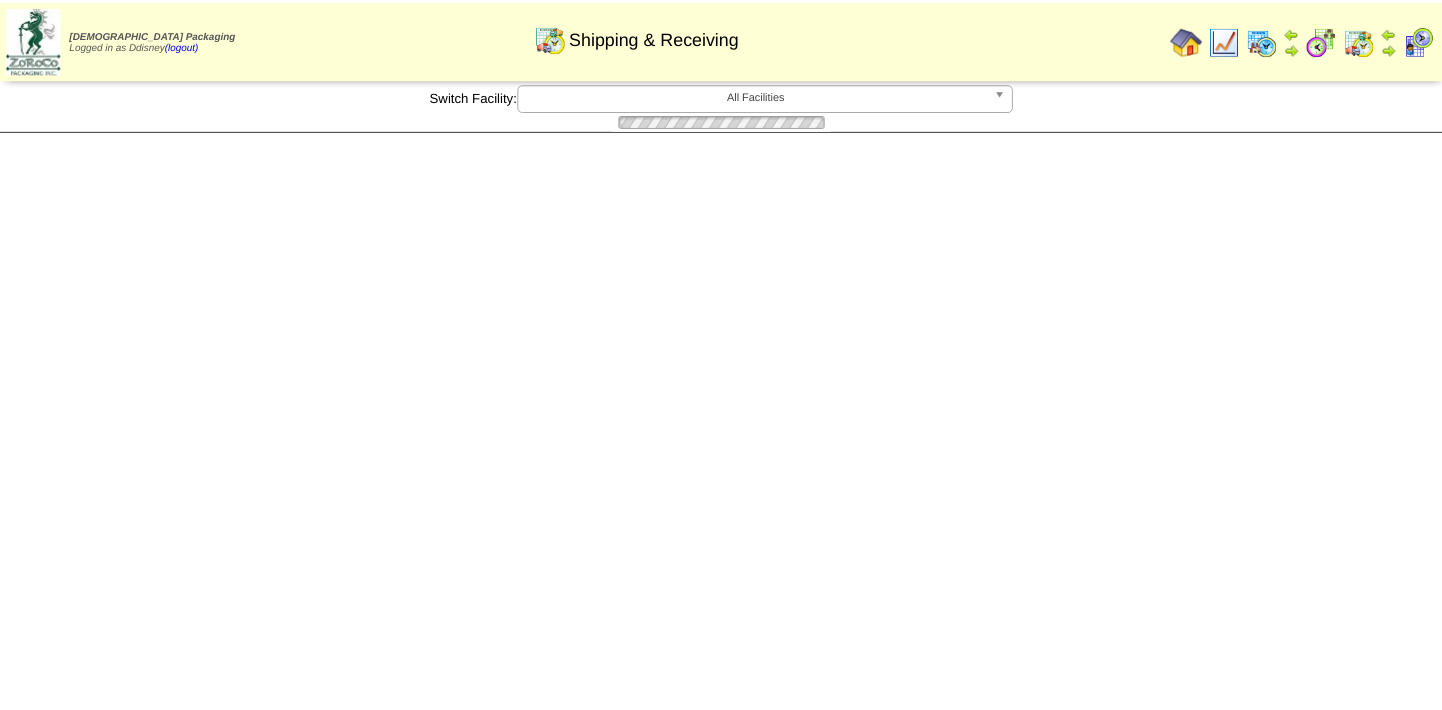 scroll, scrollTop: 0, scrollLeft: 0, axis: both 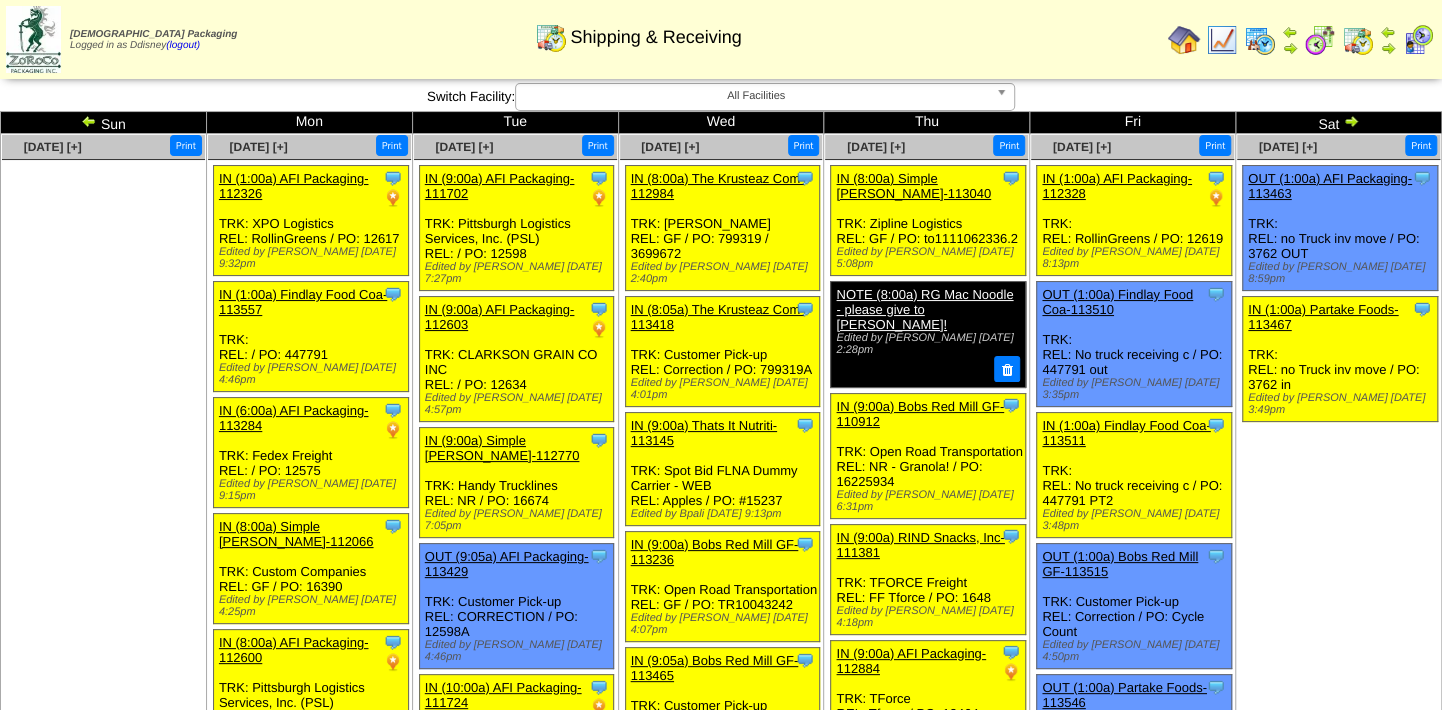 click on "Clone Item
OUT
(1:00a)
AFI Packaging-113463
AFI Packaging
ScheduleID: 113463
9307 EA:
02-P0214
* 9307
Shipped" at bounding box center (1338, 315) 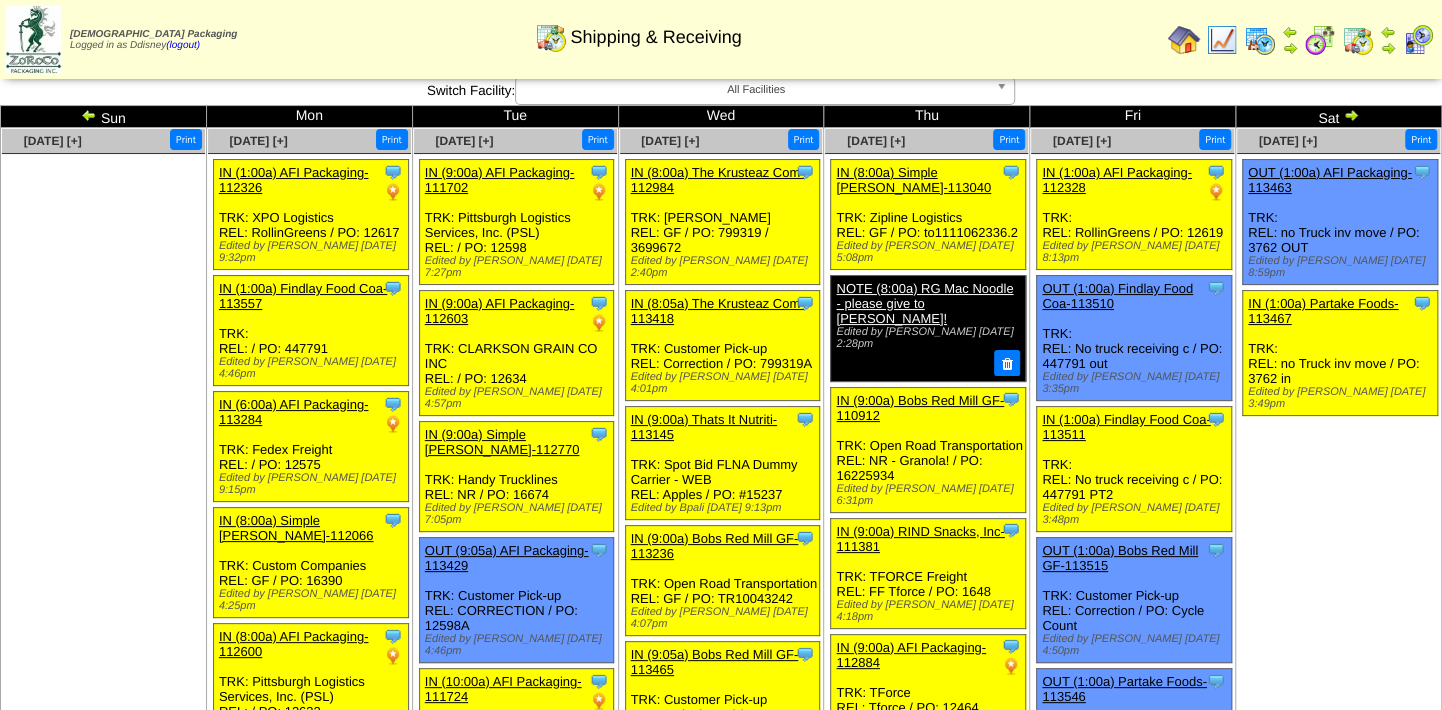 scroll, scrollTop: 0, scrollLeft: 0, axis: both 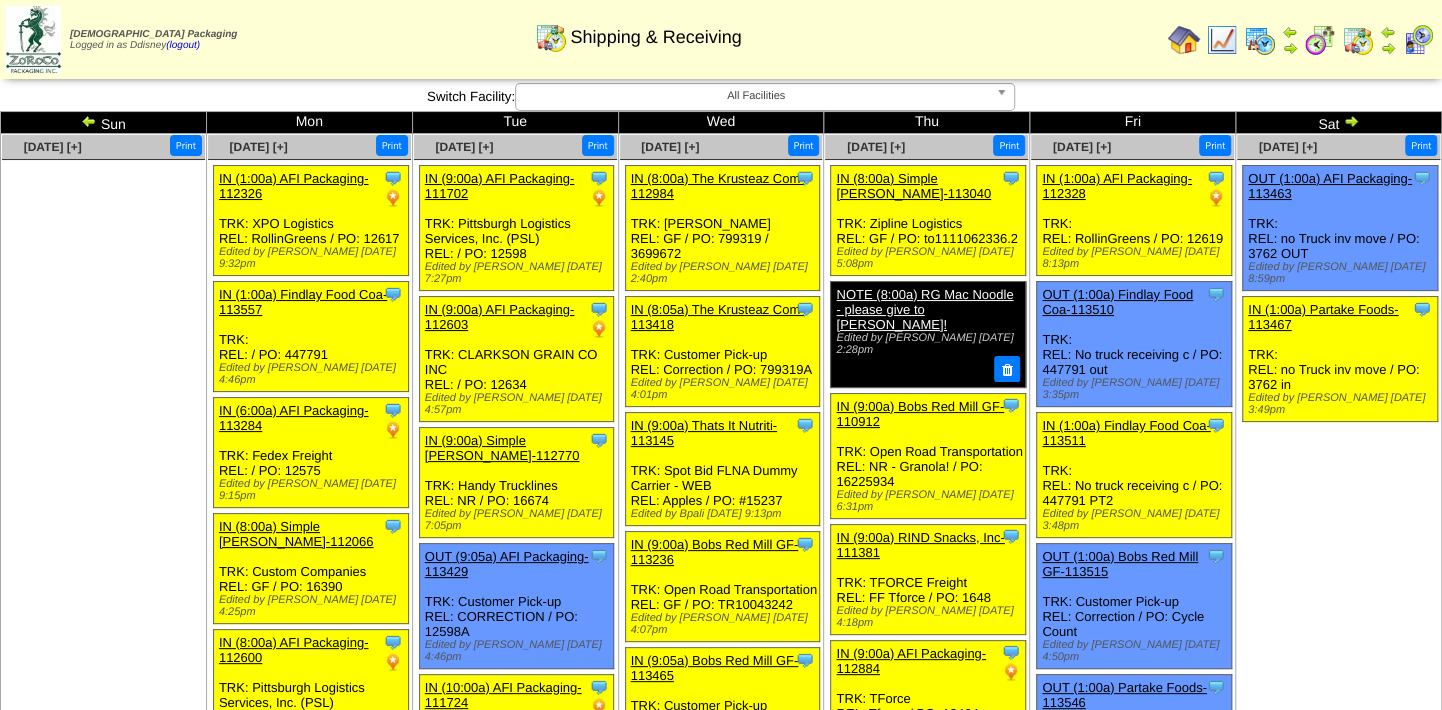 click at bounding box center (1351, 121) 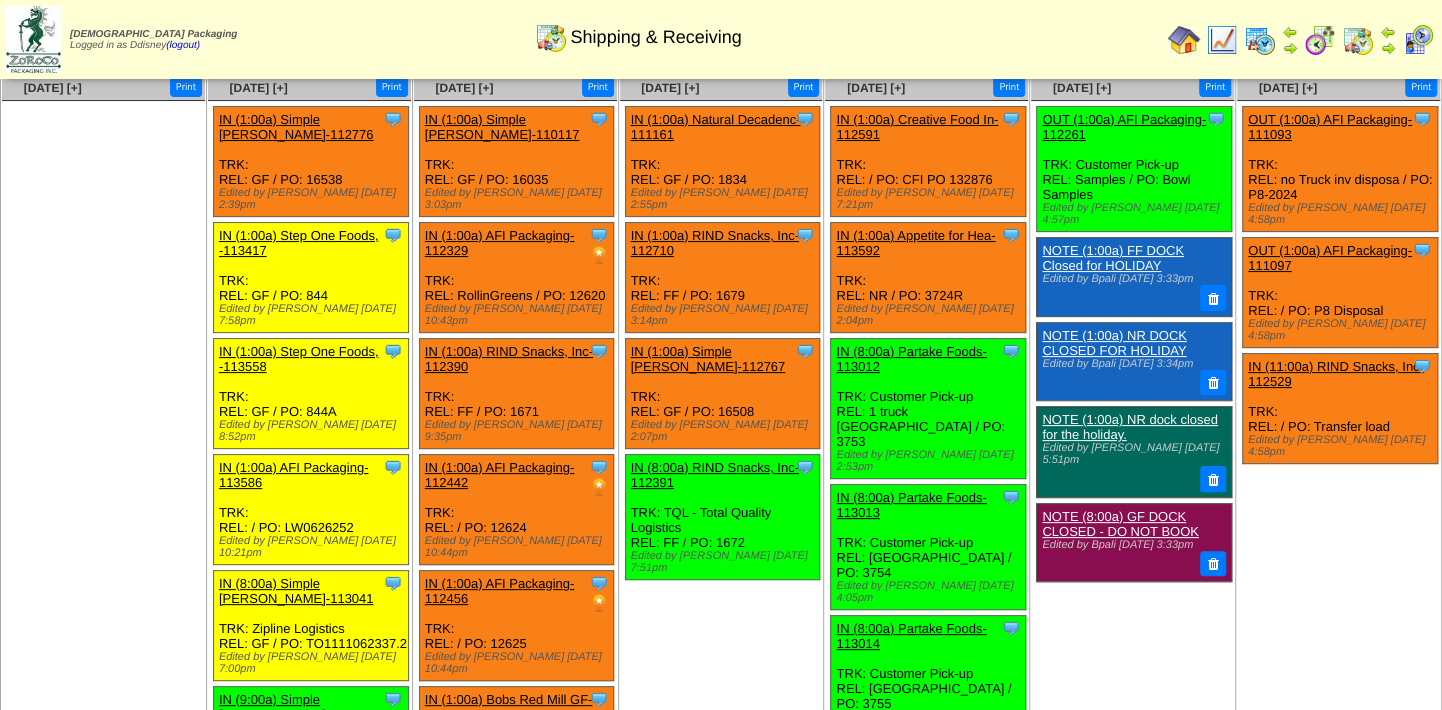 scroll, scrollTop: 0, scrollLeft: 0, axis: both 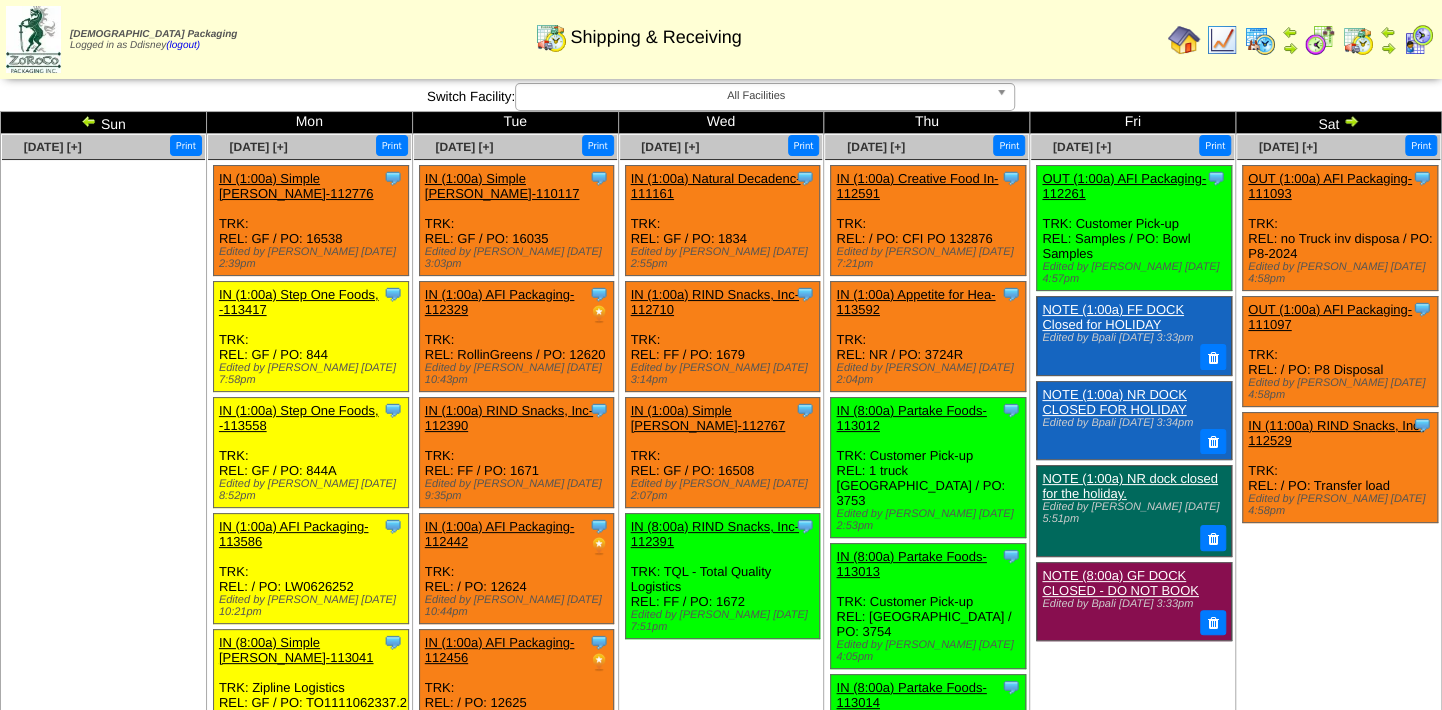click on "IN
(1:00a)
RIND Snacks, Inc-112710" at bounding box center [715, 302] 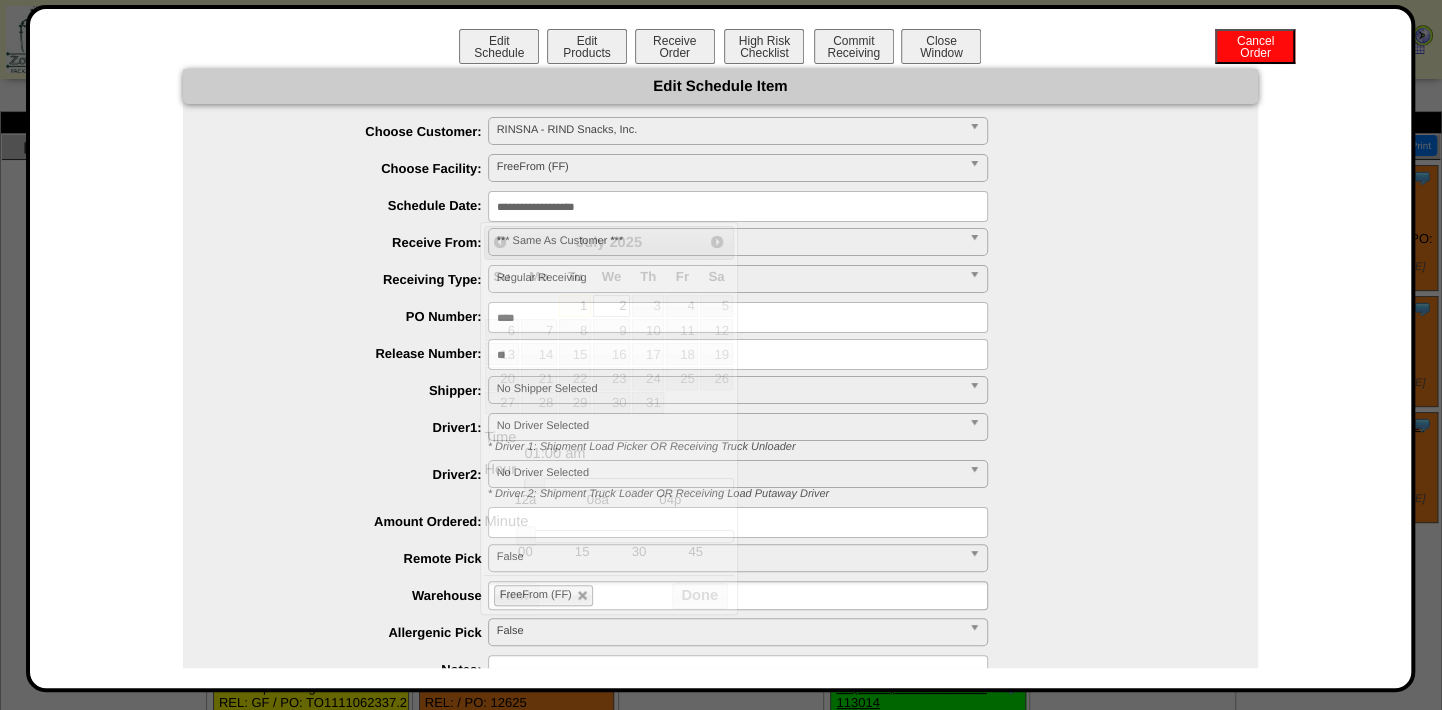 click on "**********" at bounding box center (738, 206) 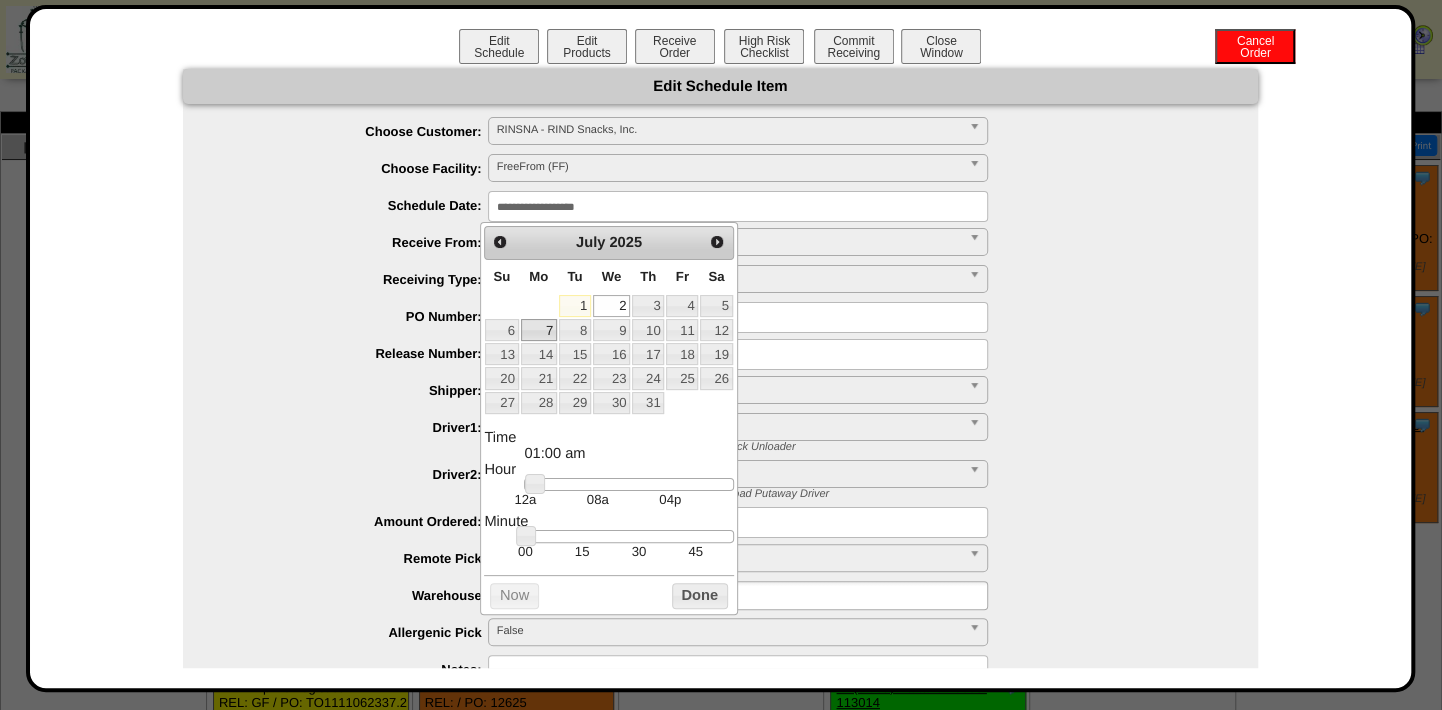 click on "7" at bounding box center [539, 330] 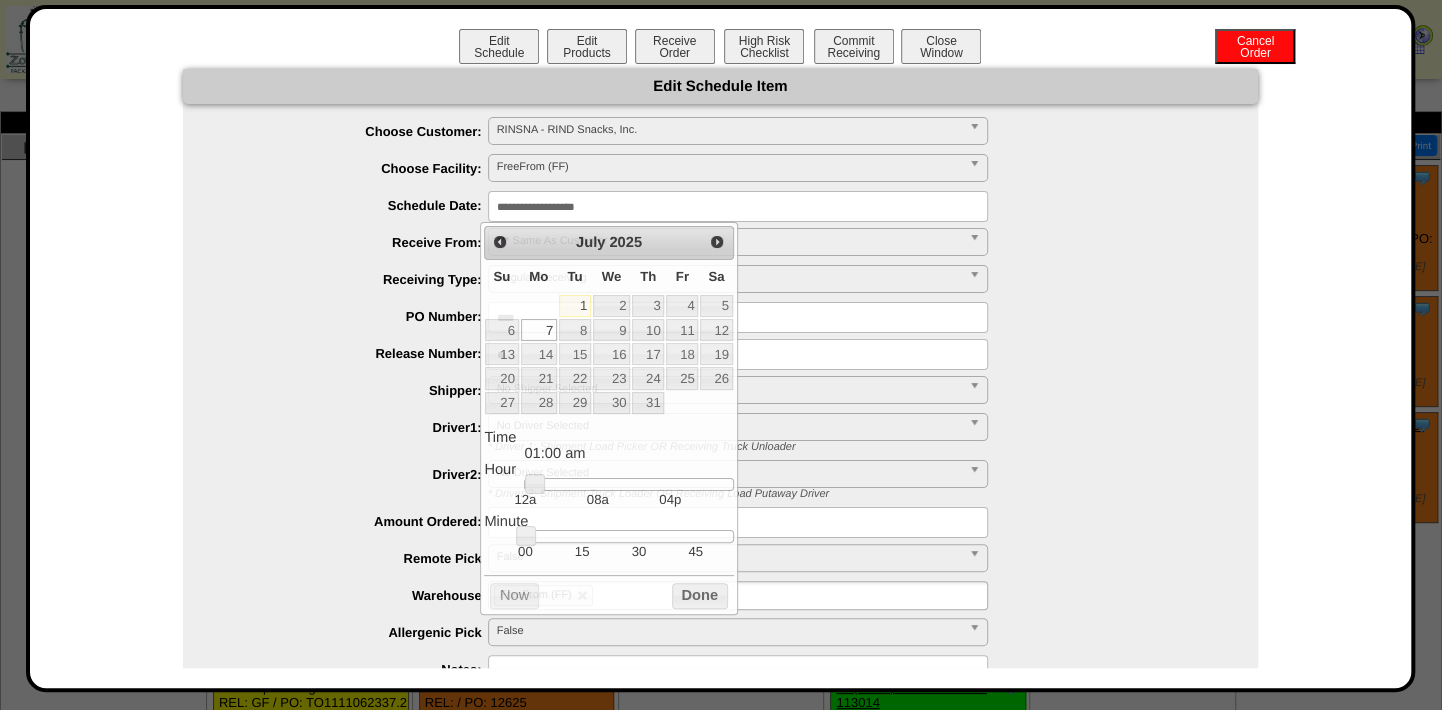 click on "****" at bounding box center (740, 317) 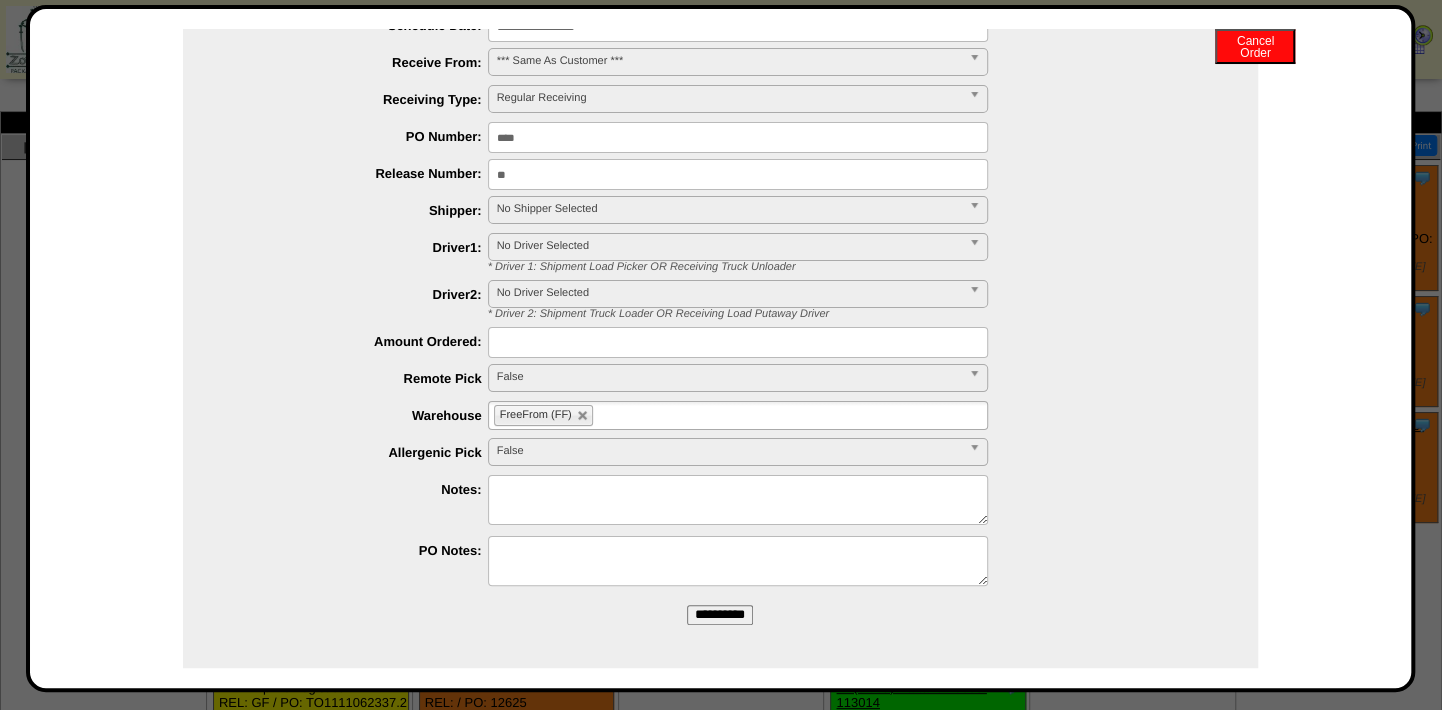 scroll, scrollTop: 183, scrollLeft: 0, axis: vertical 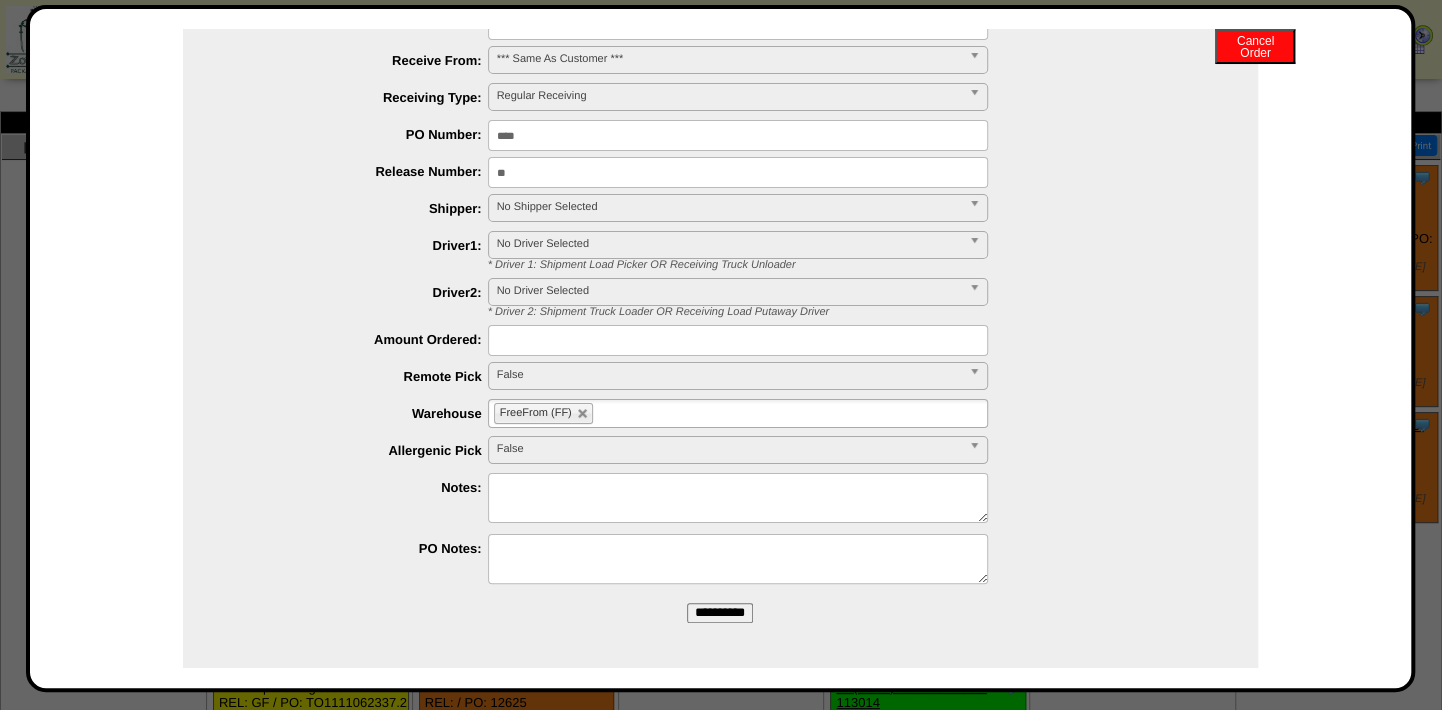 click on "**********" at bounding box center [720, 613] 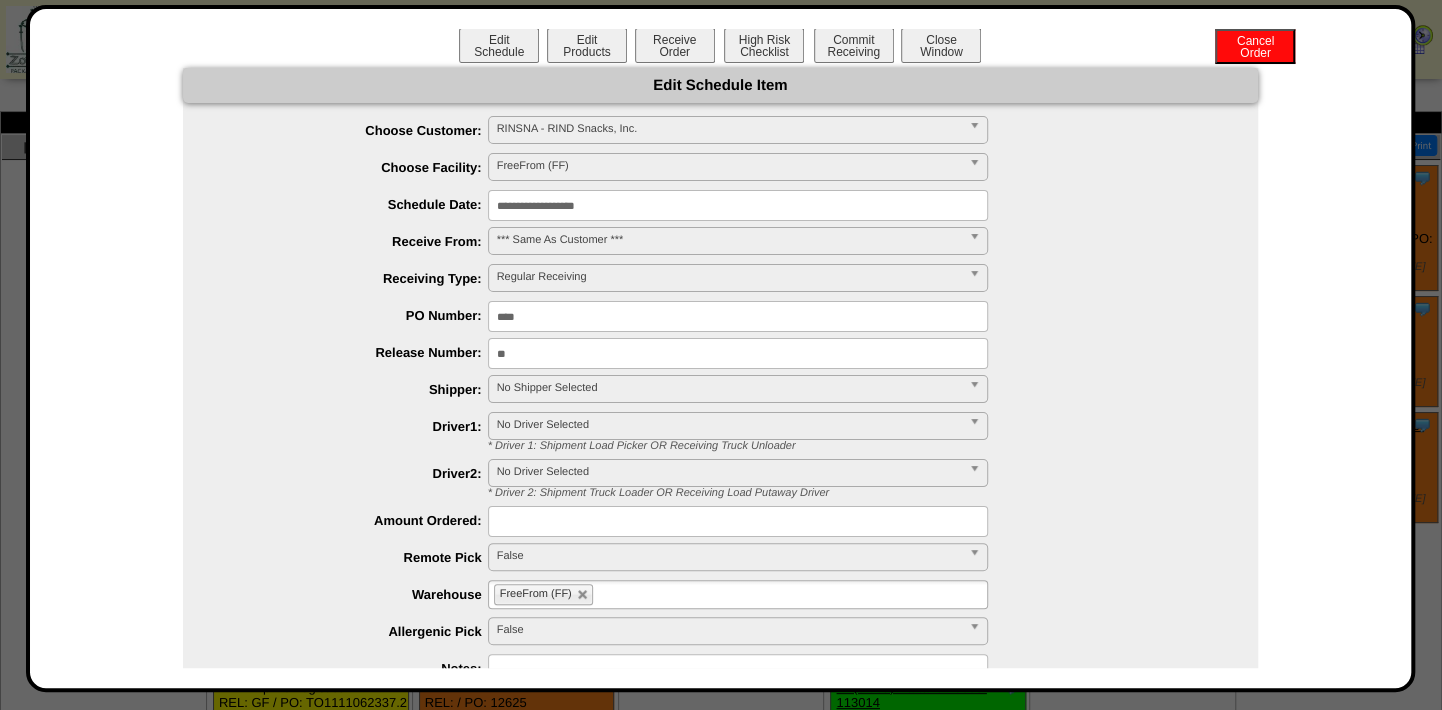 scroll, scrollTop: 0, scrollLeft: 0, axis: both 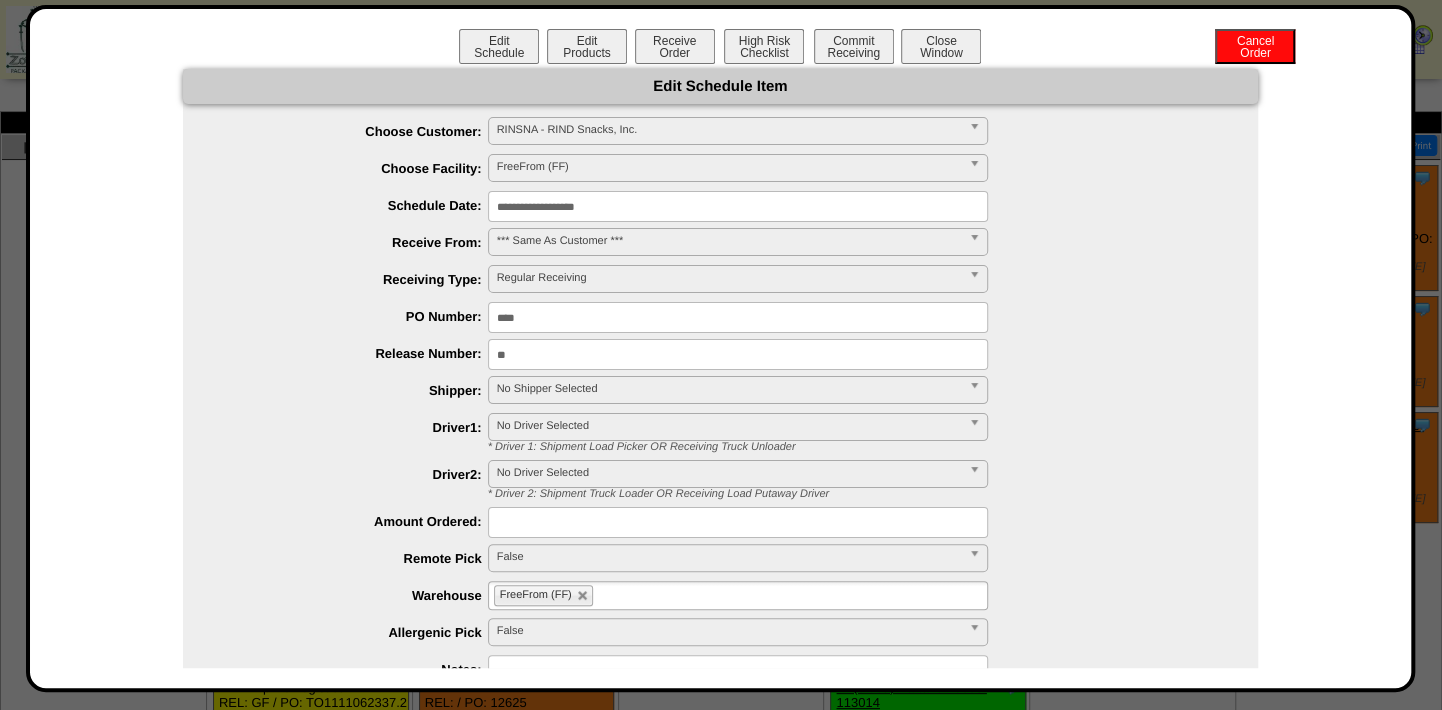 click on "Close Window" at bounding box center [941, 46] 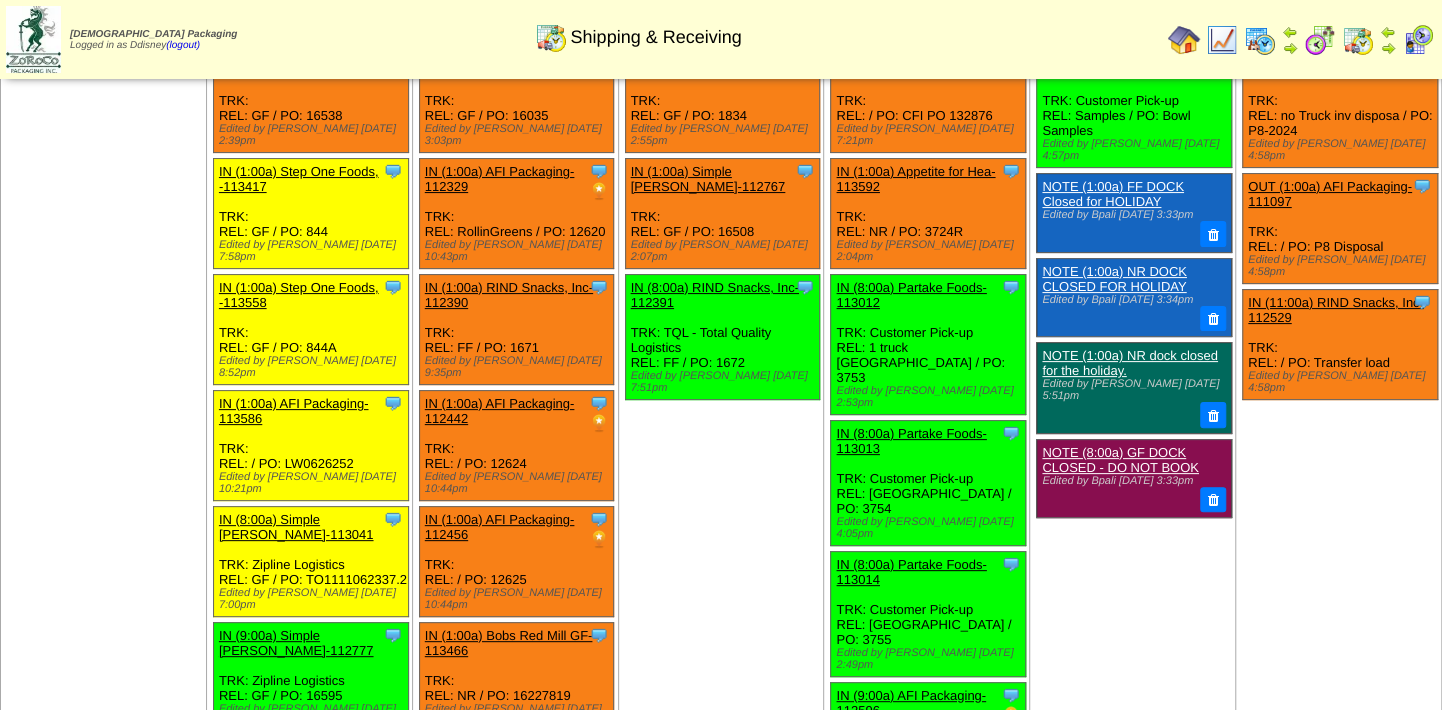 scroll, scrollTop: 90, scrollLeft: 0, axis: vertical 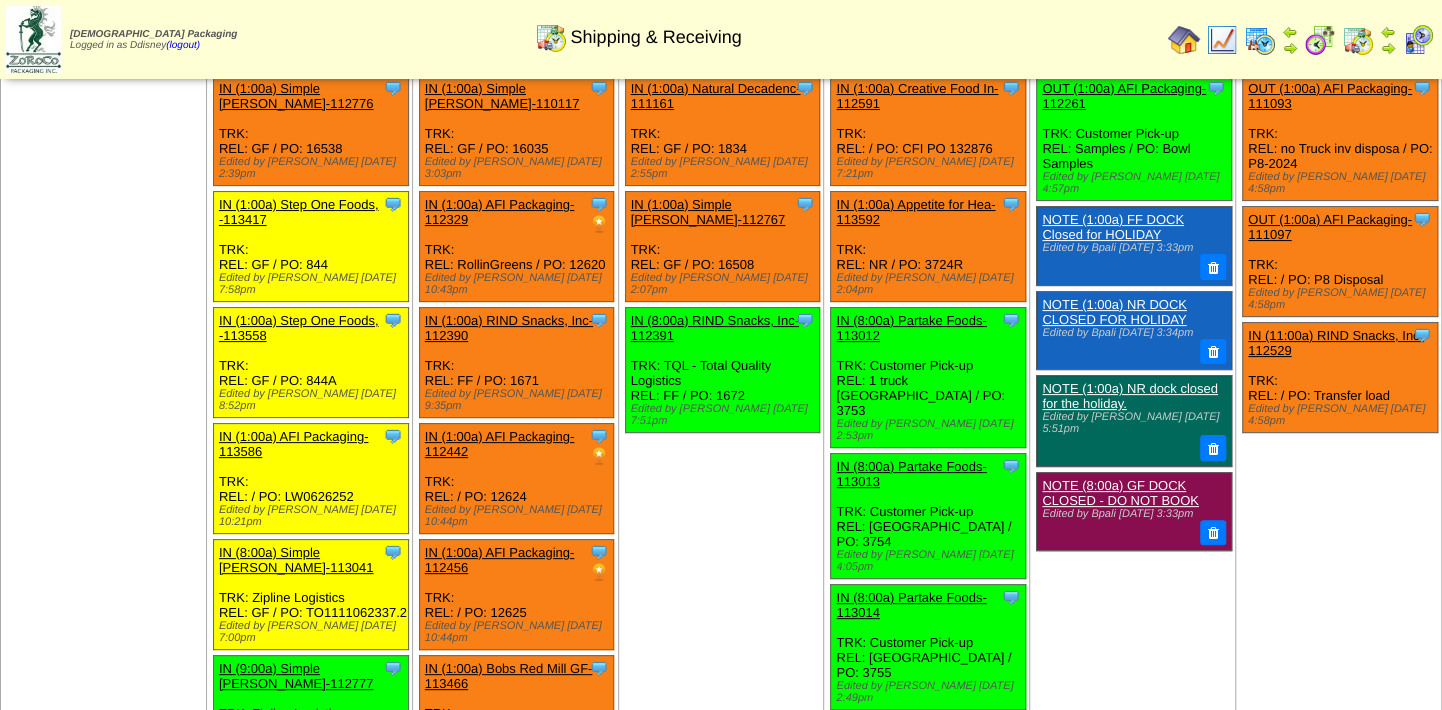 click on "IN
(1:00a)
RIND Snacks, Inc-112390" at bounding box center [509, 328] 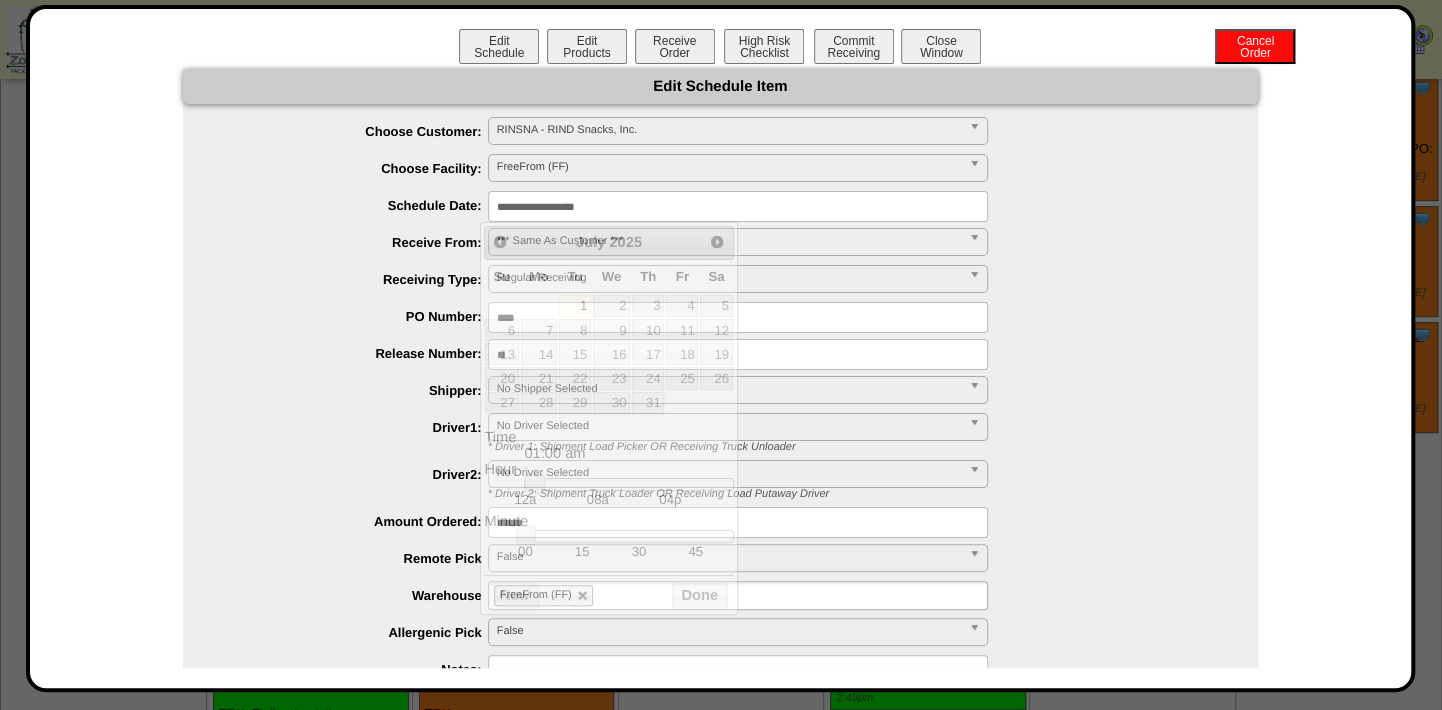 click on "**********" at bounding box center [738, 206] 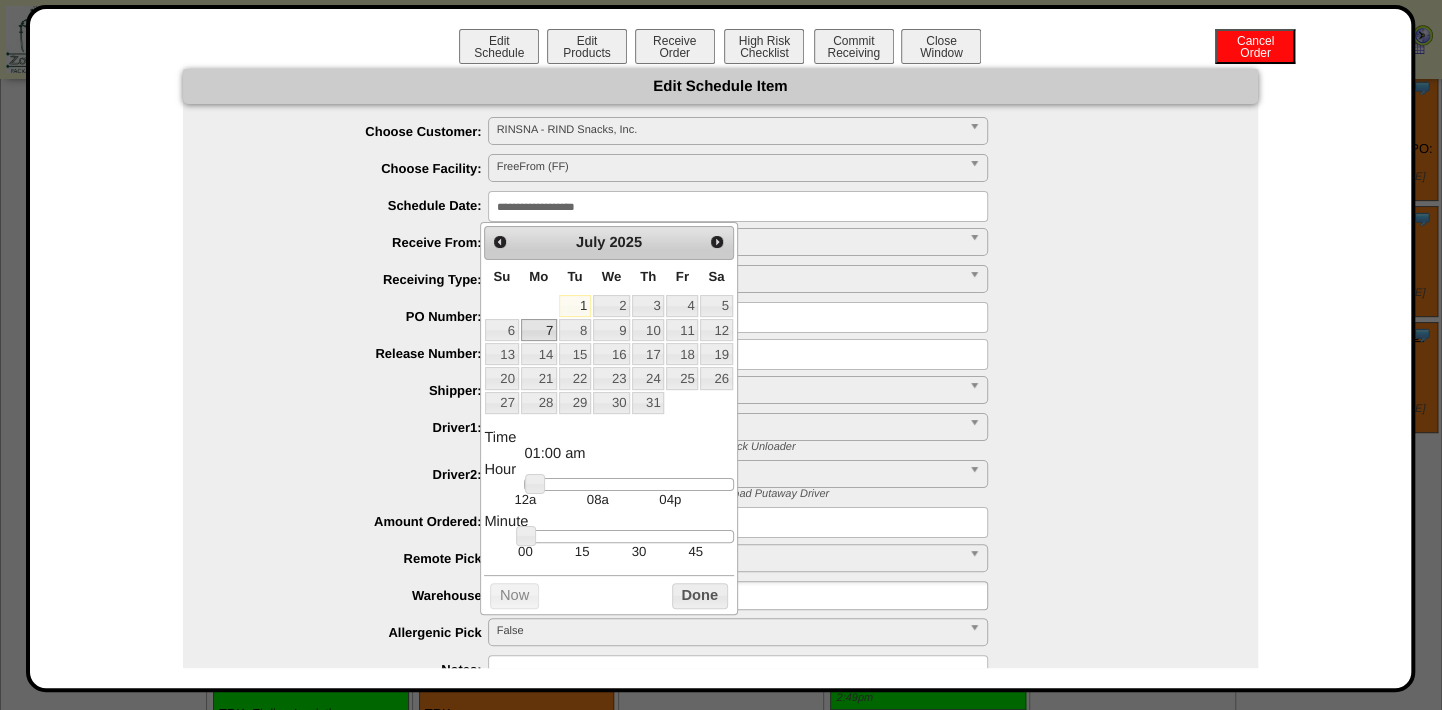 click on "7" at bounding box center (539, 330) 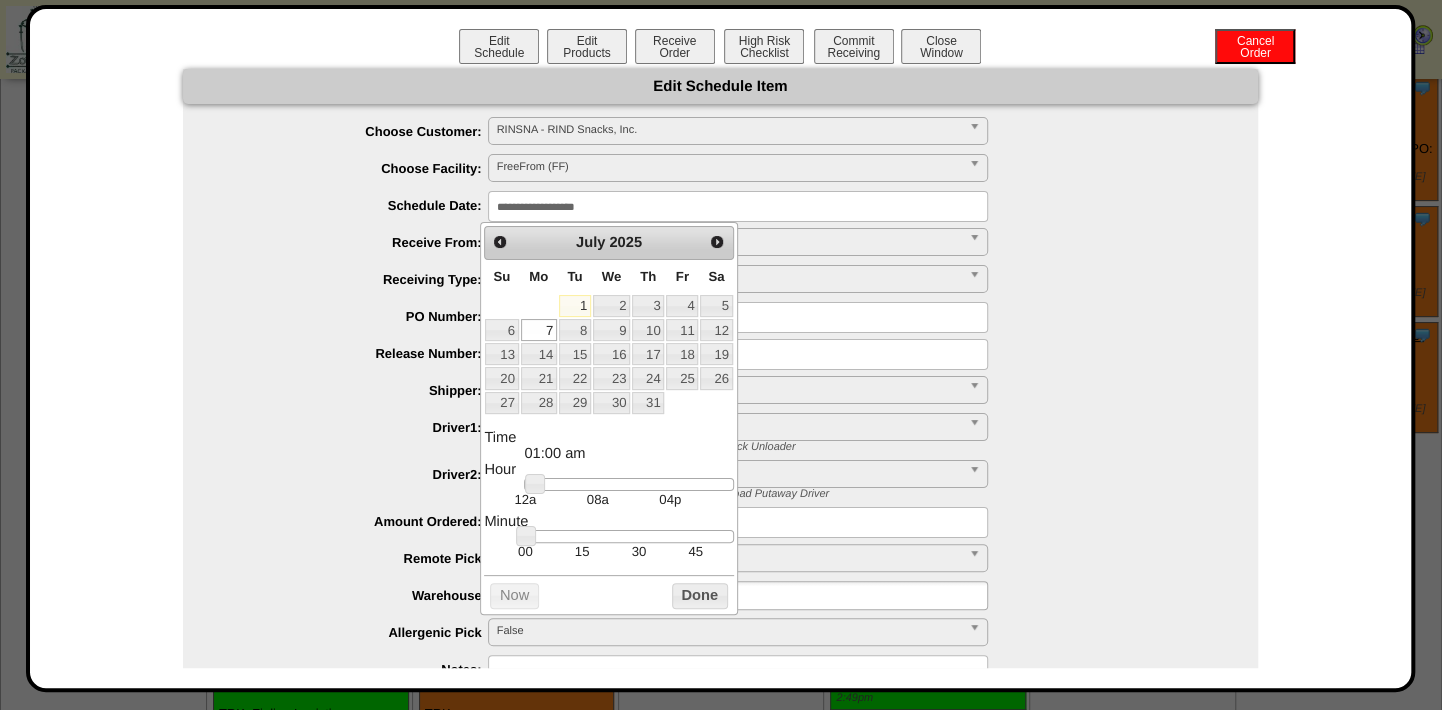 click on "****" at bounding box center (740, 317) 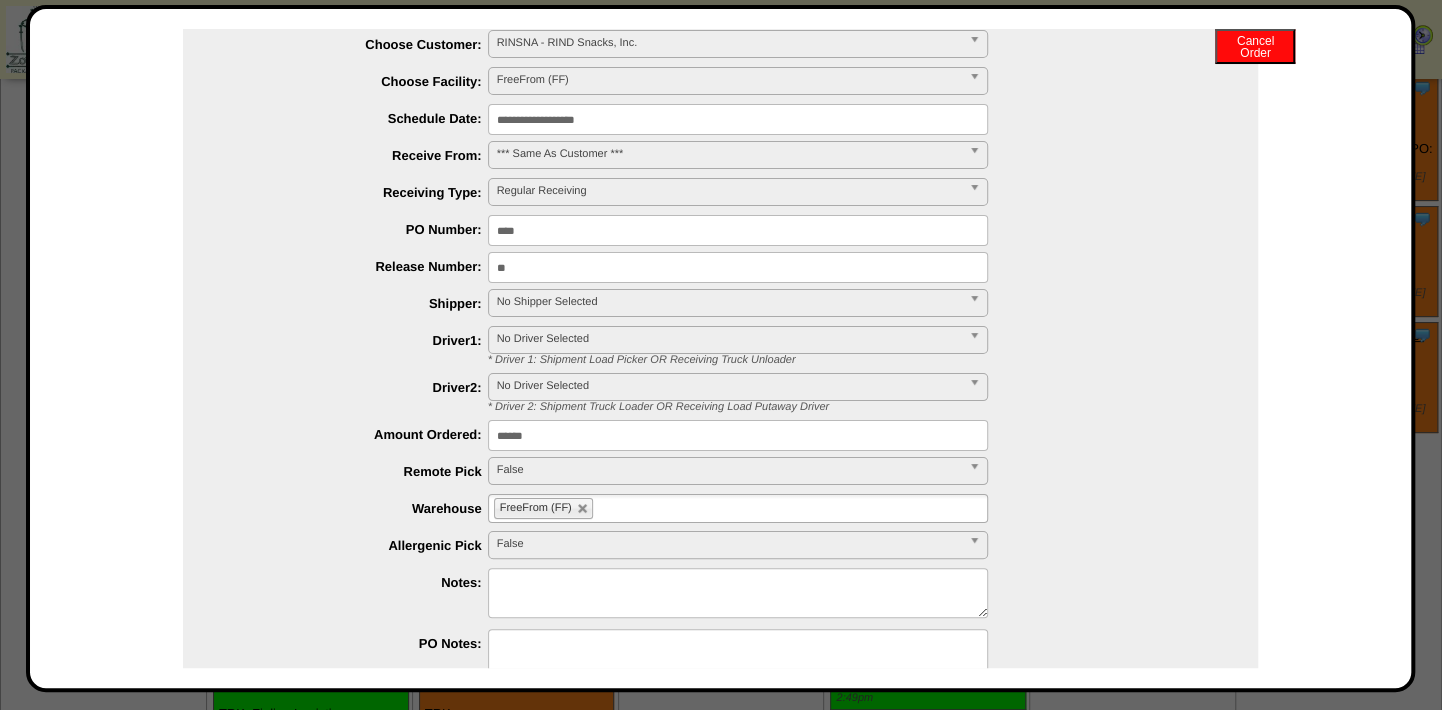 scroll, scrollTop: 183, scrollLeft: 0, axis: vertical 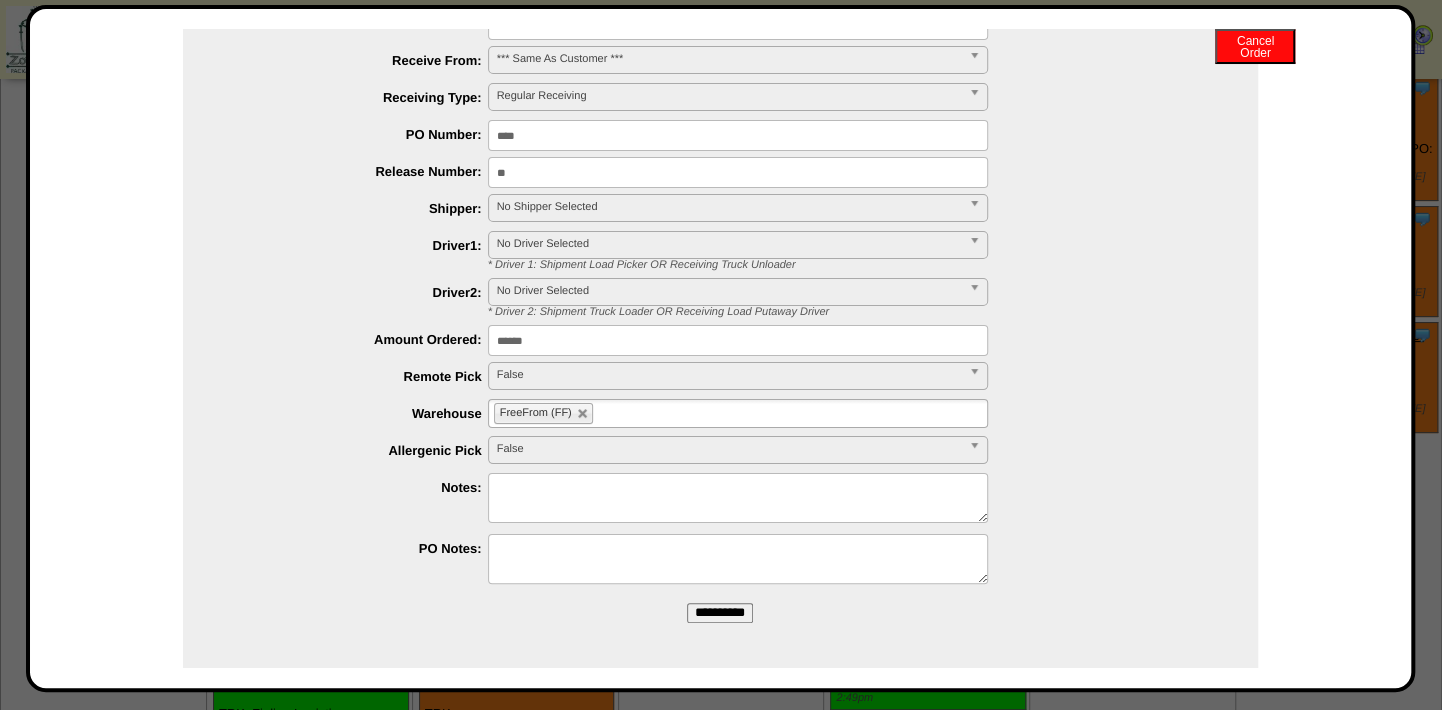 click on "**********" at bounding box center [720, 613] 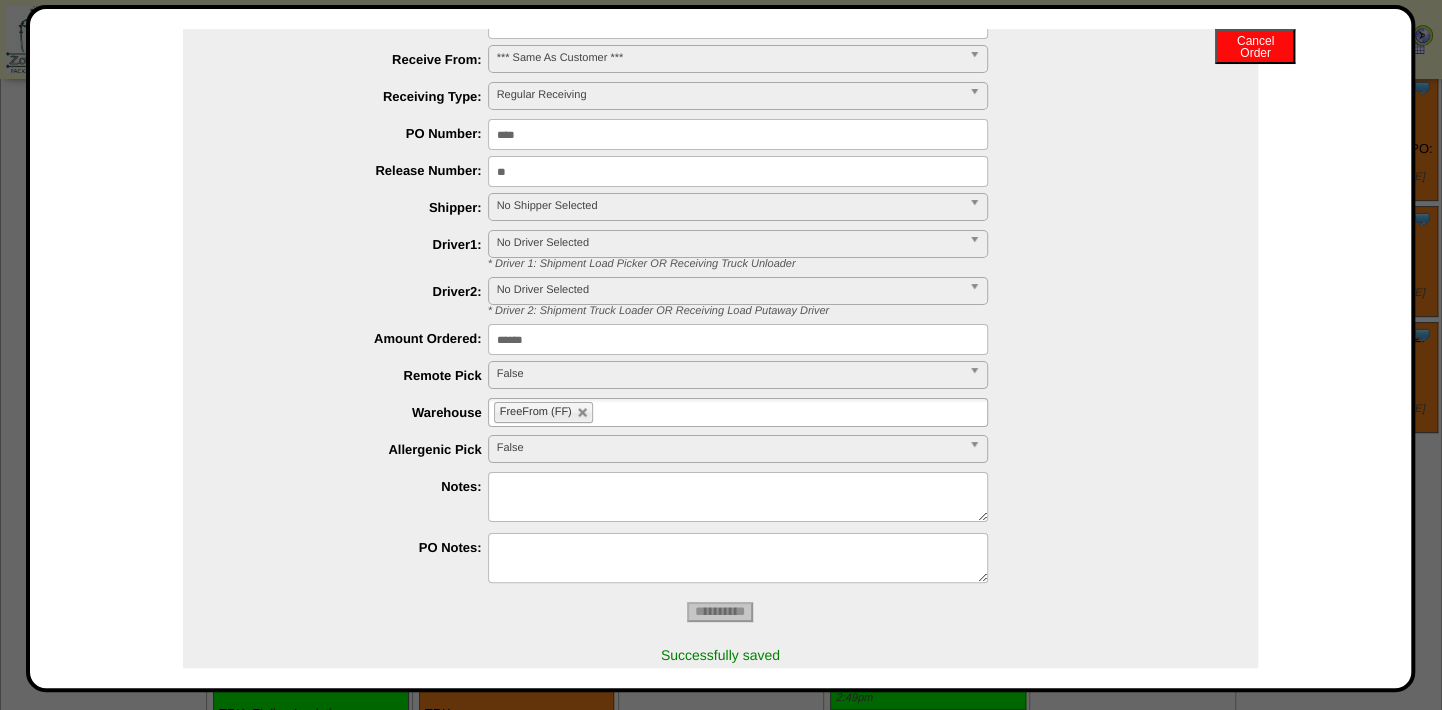 scroll, scrollTop: 0, scrollLeft: 0, axis: both 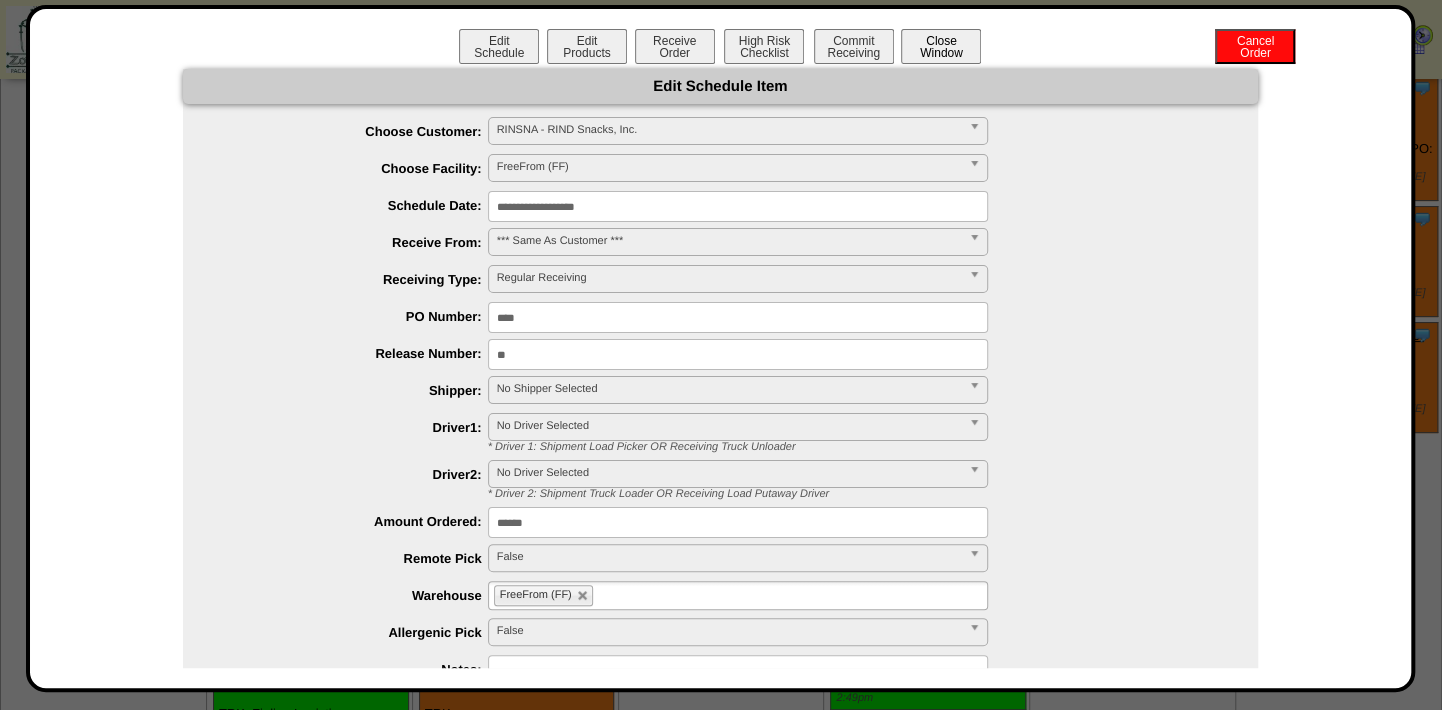 click on "Close Window" at bounding box center (941, 46) 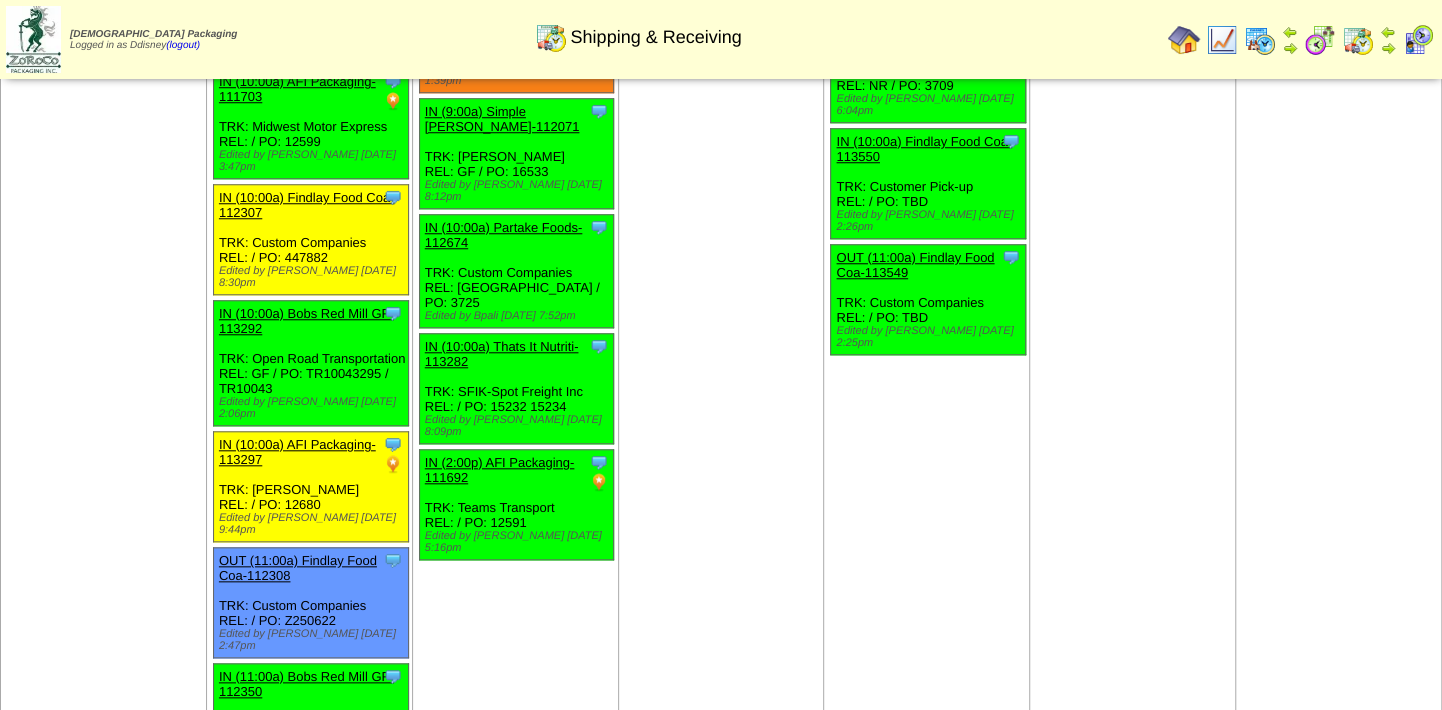 scroll, scrollTop: 23, scrollLeft: 0, axis: vertical 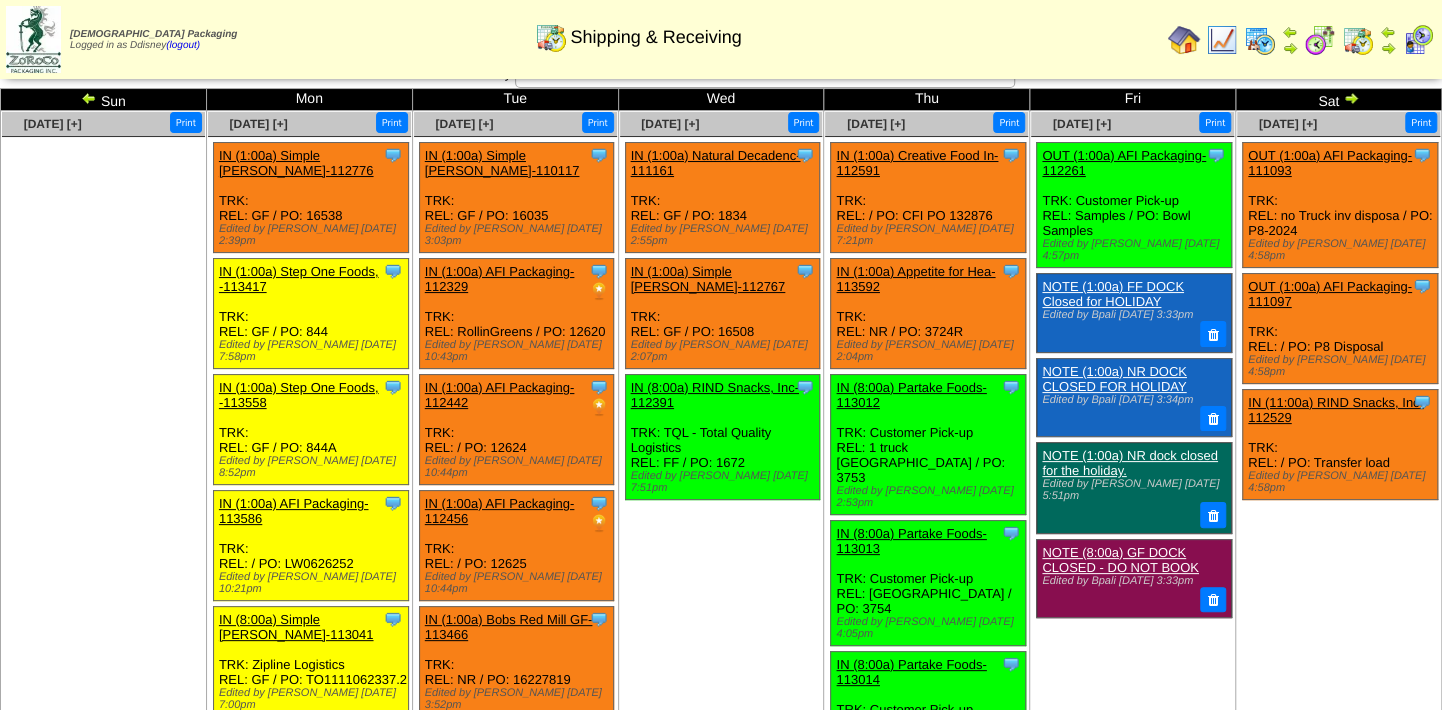 click on "IN
(11:00a)
RIND Snacks, Inc-112529" at bounding box center [1336, 410] 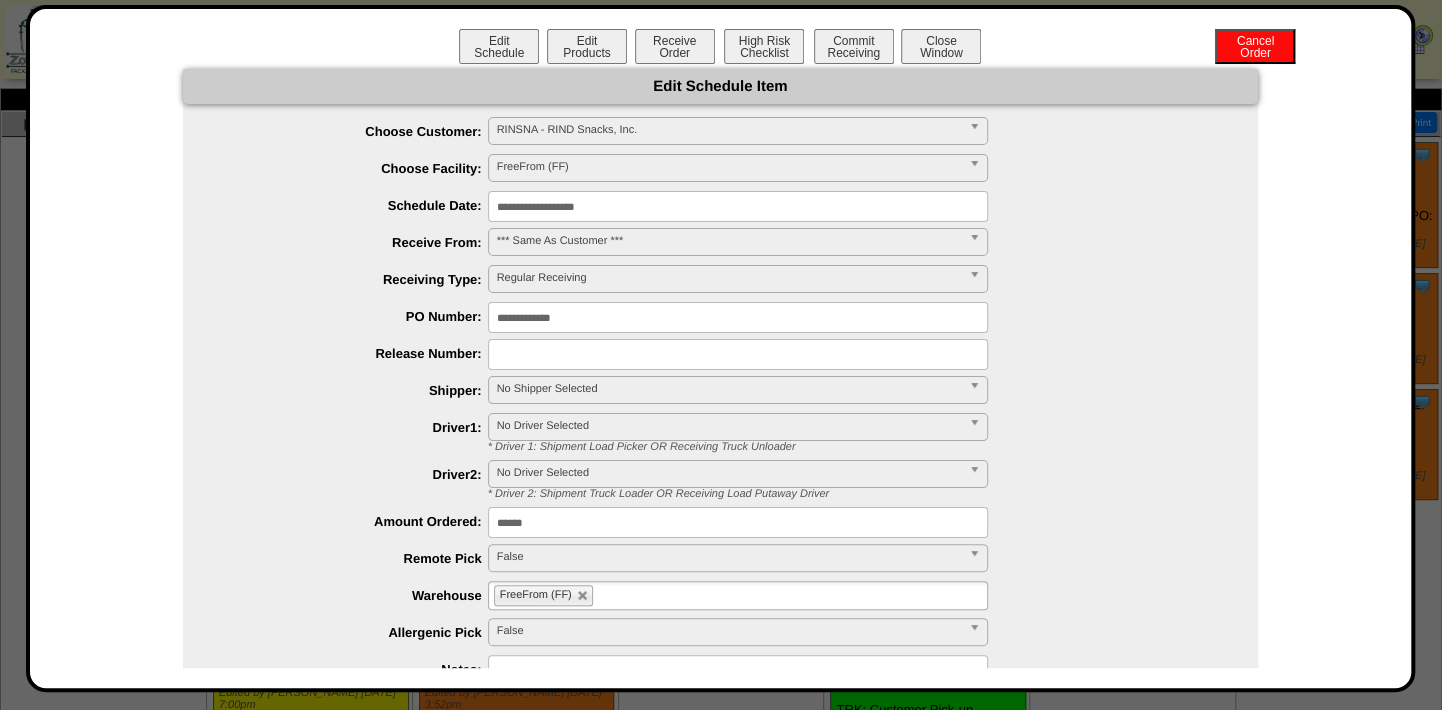 click on "Edit Schedule
Edit Products
Receive Order
High Risk Checklist
Commit Receiving
Cancel Order
Close Window" at bounding box center [720, 49] 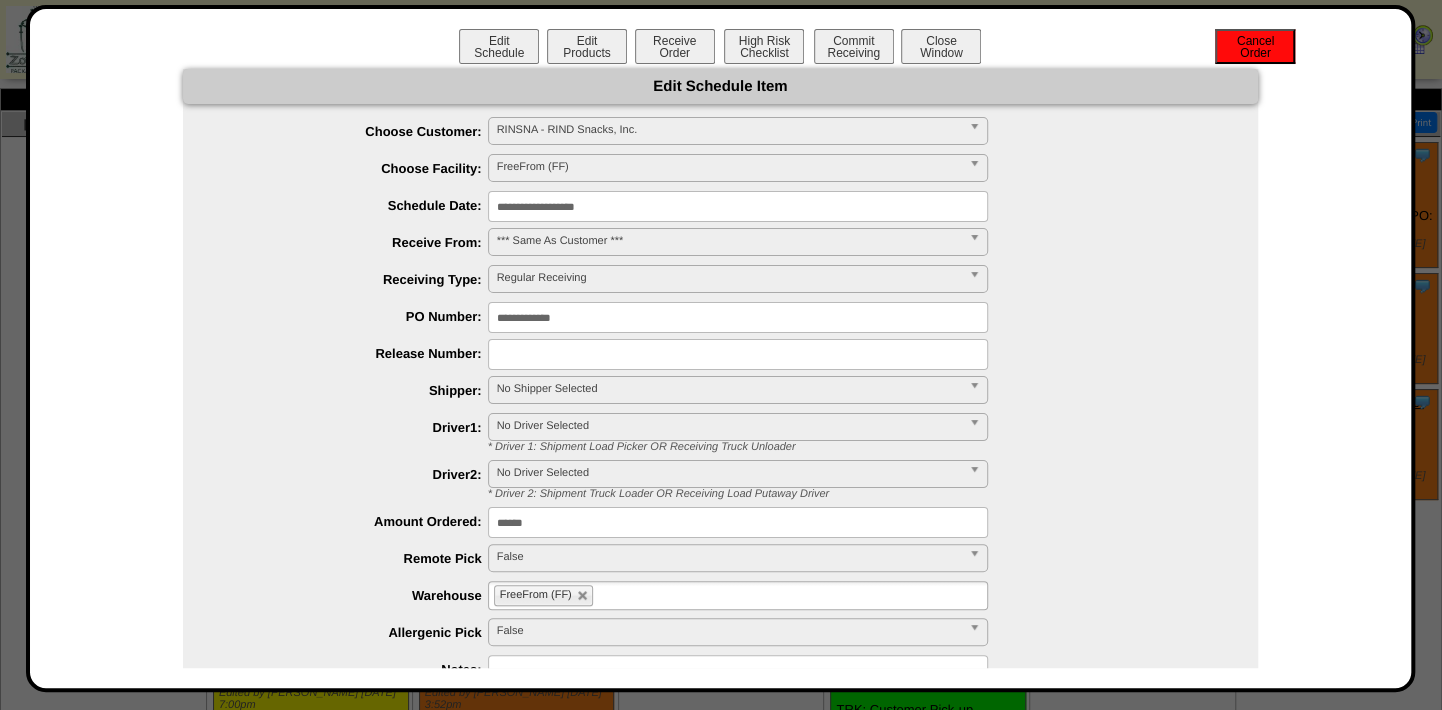 click on "Cancel Order" at bounding box center [1255, 46] 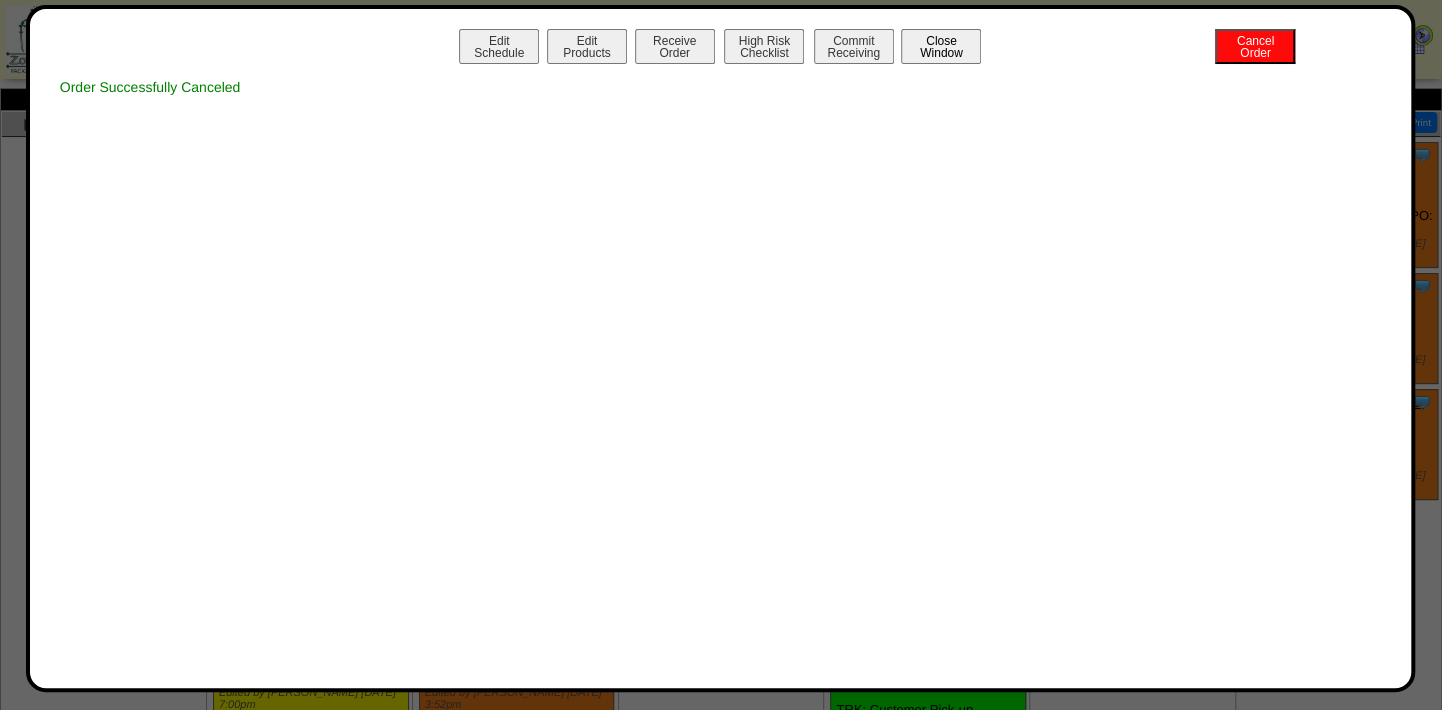 click on "Close Window" at bounding box center [941, 46] 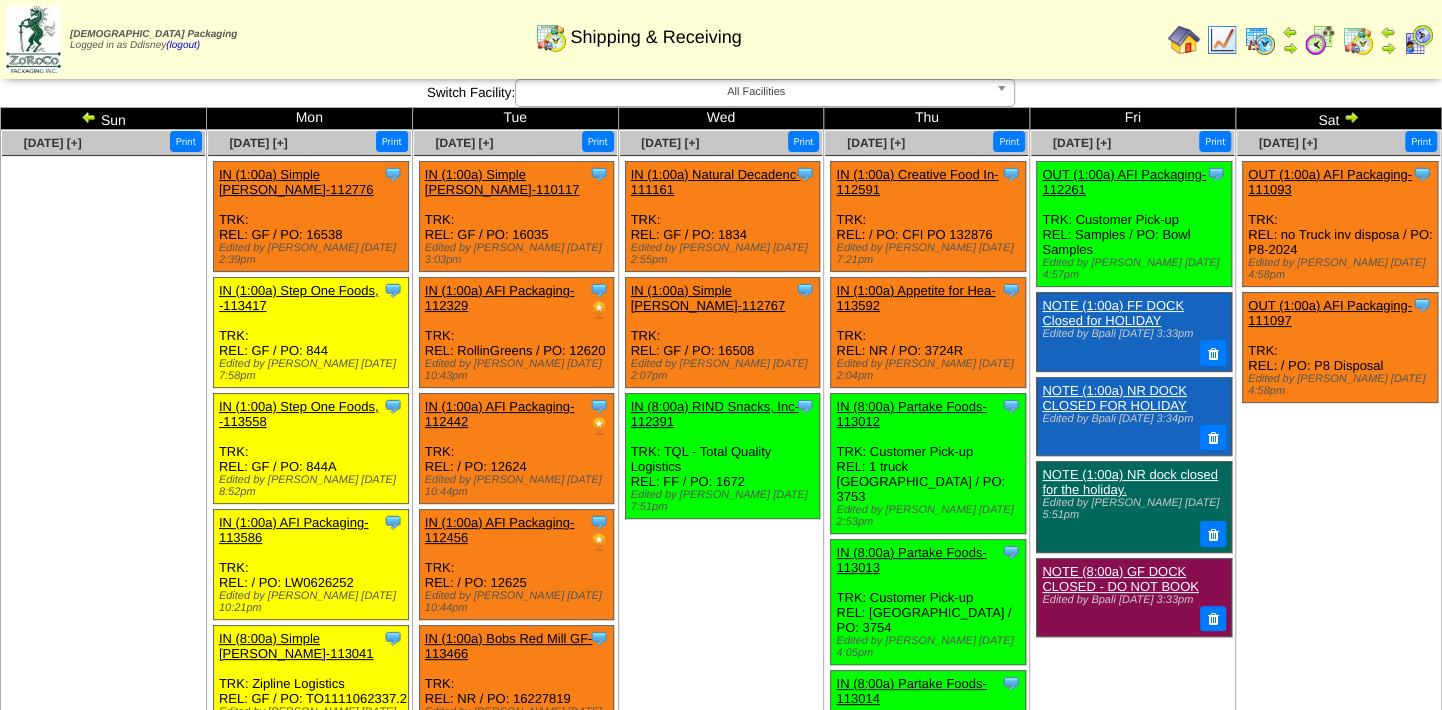 scroll, scrollTop: 0, scrollLeft: 0, axis: both 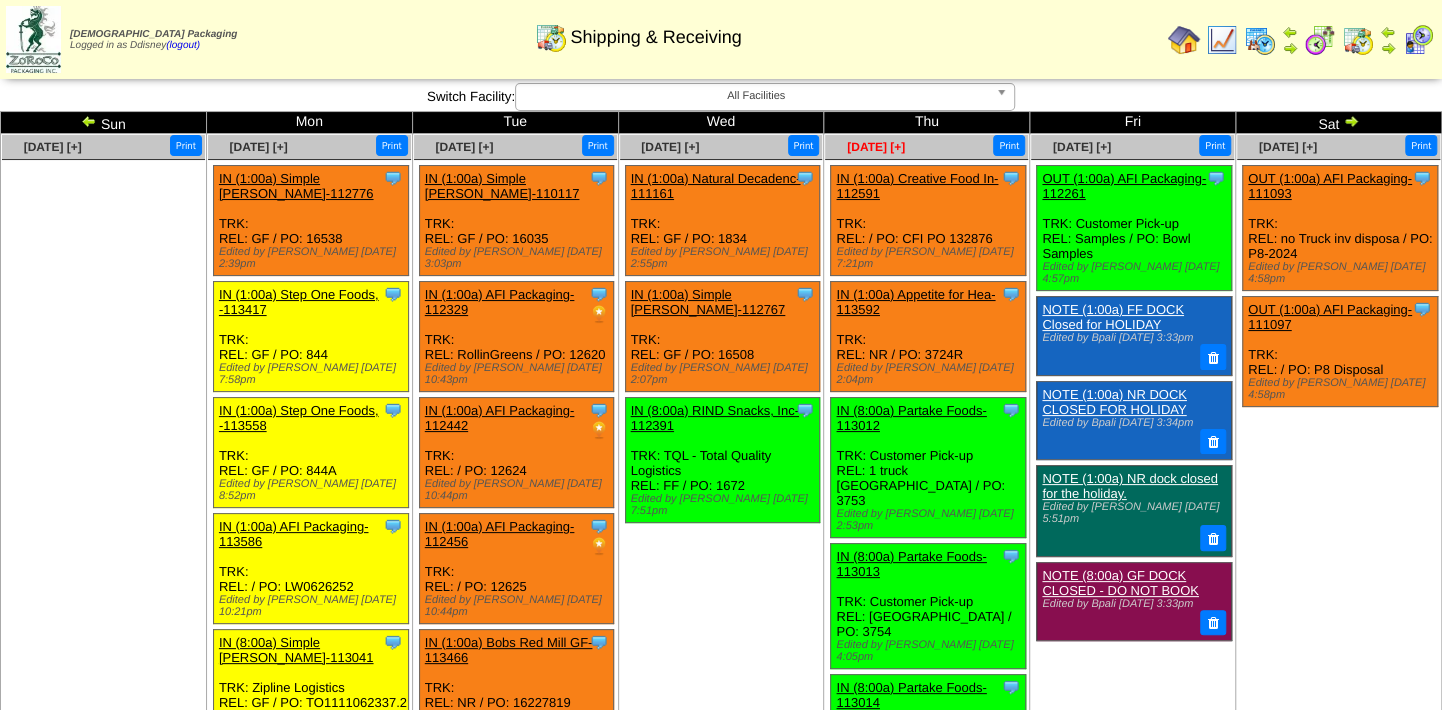 click on "[DATE]                        [+]" at bounding box center [876, 147] 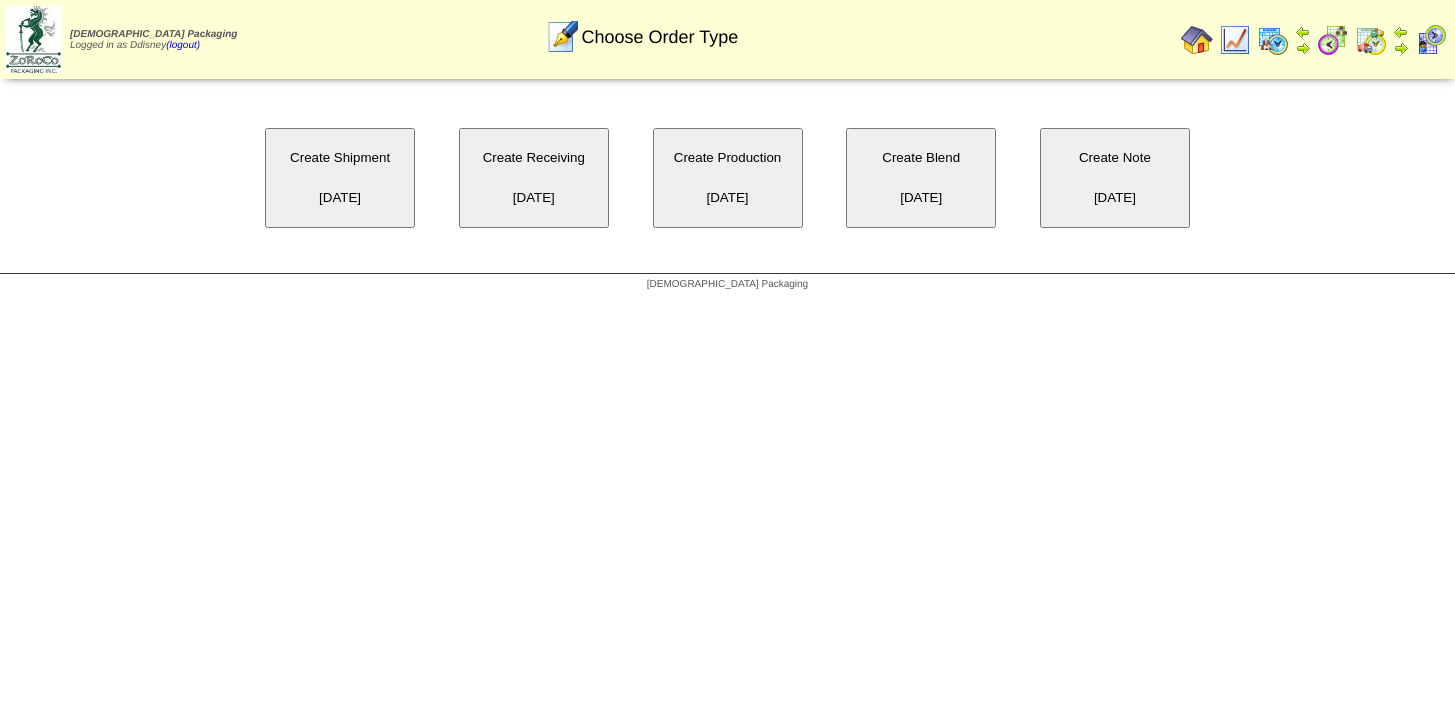 scroll, scrollTop: 0, scrollLeft: 0, axis: both 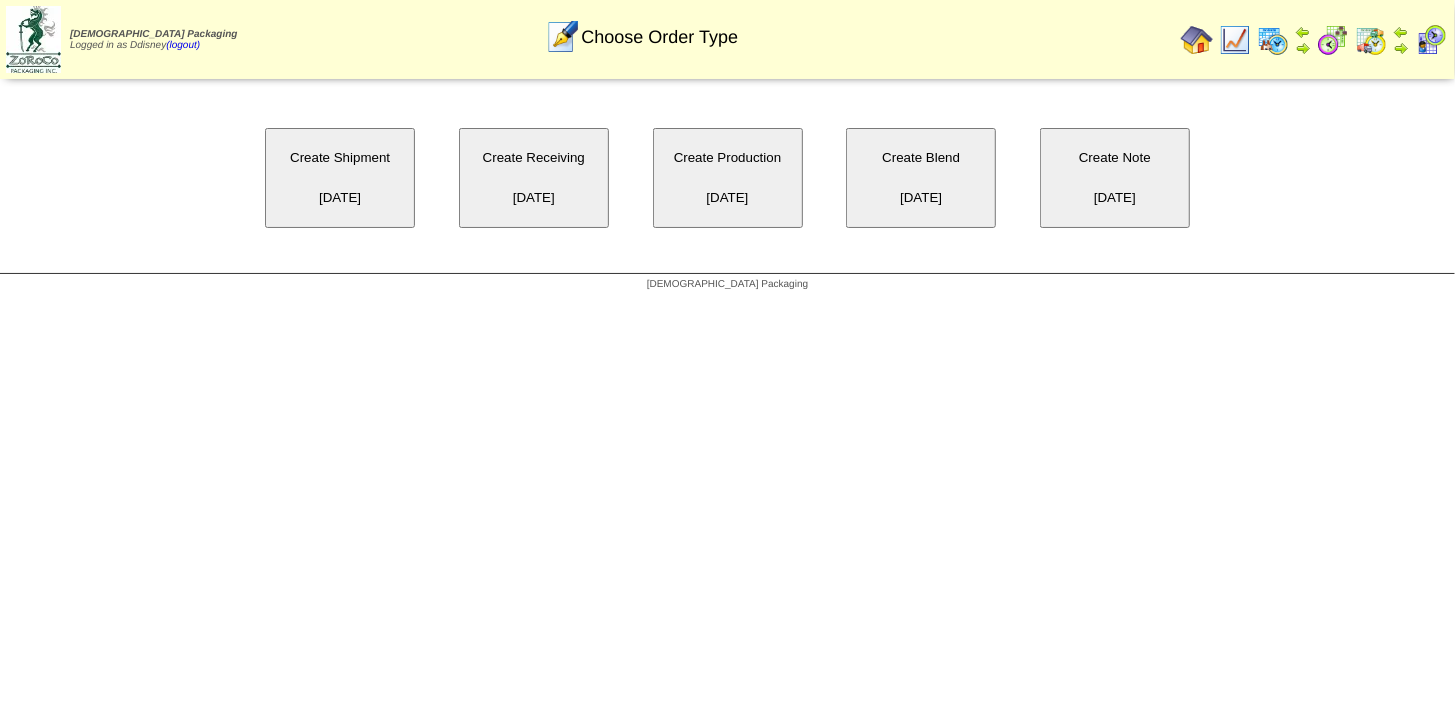click on "Create Receiving
[DATE]" at bounding box center (534, 178) 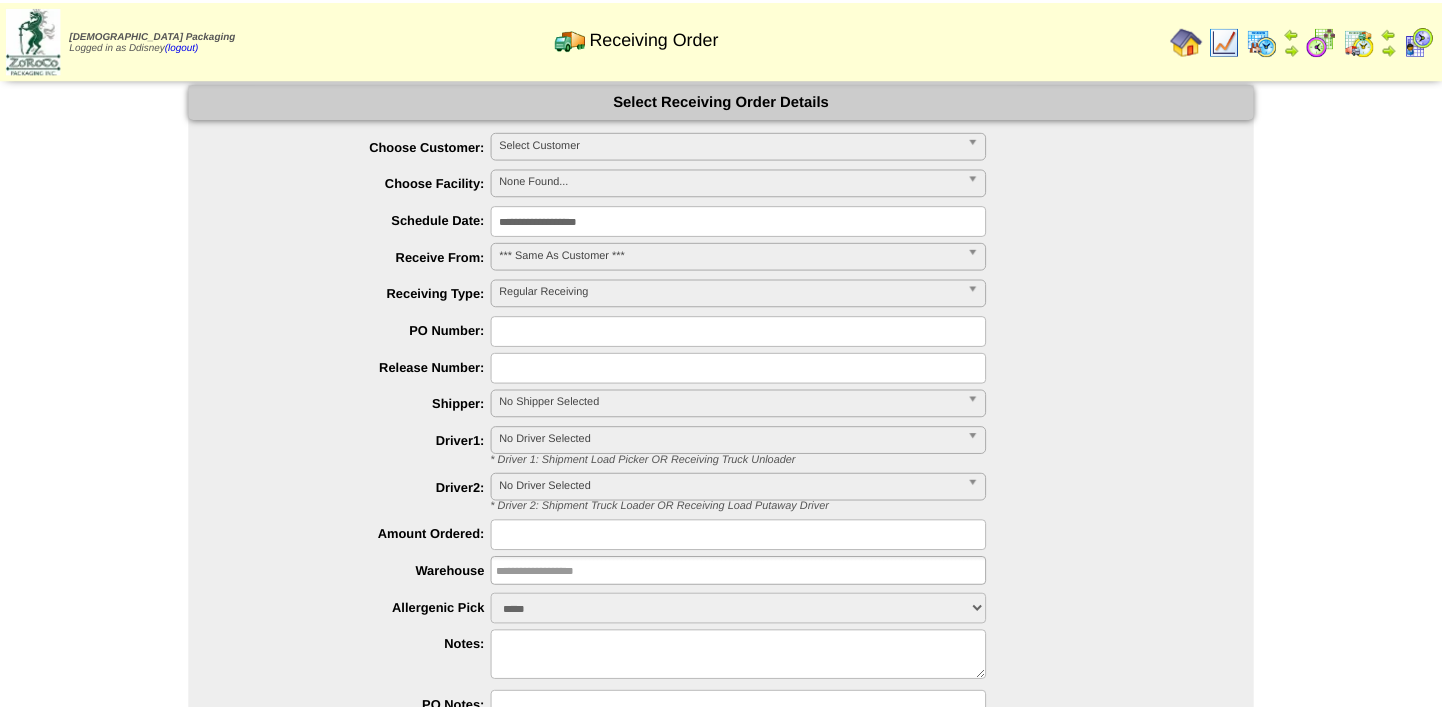 scroll, scrollTop: 0, scrollLeft: 0, axis: both 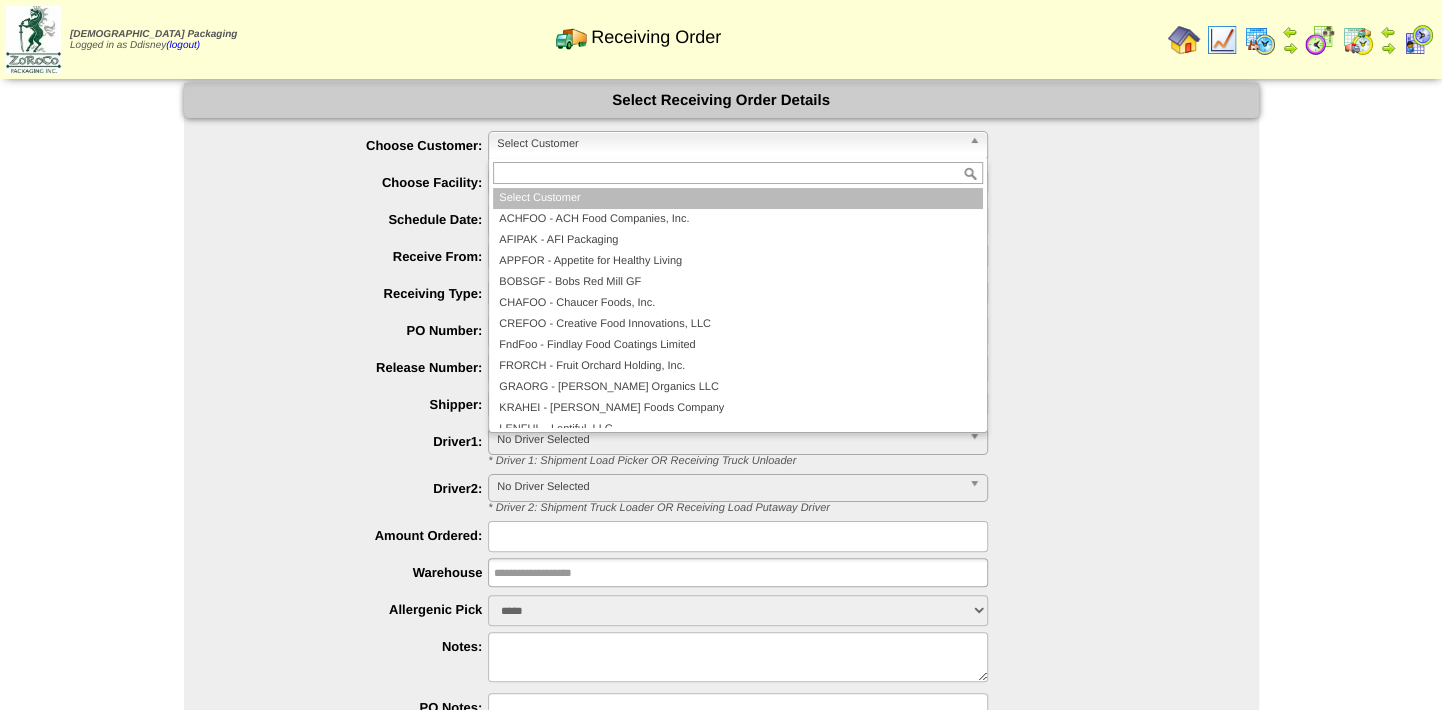 click on "Select Customer" at bounding box center (729, 144) 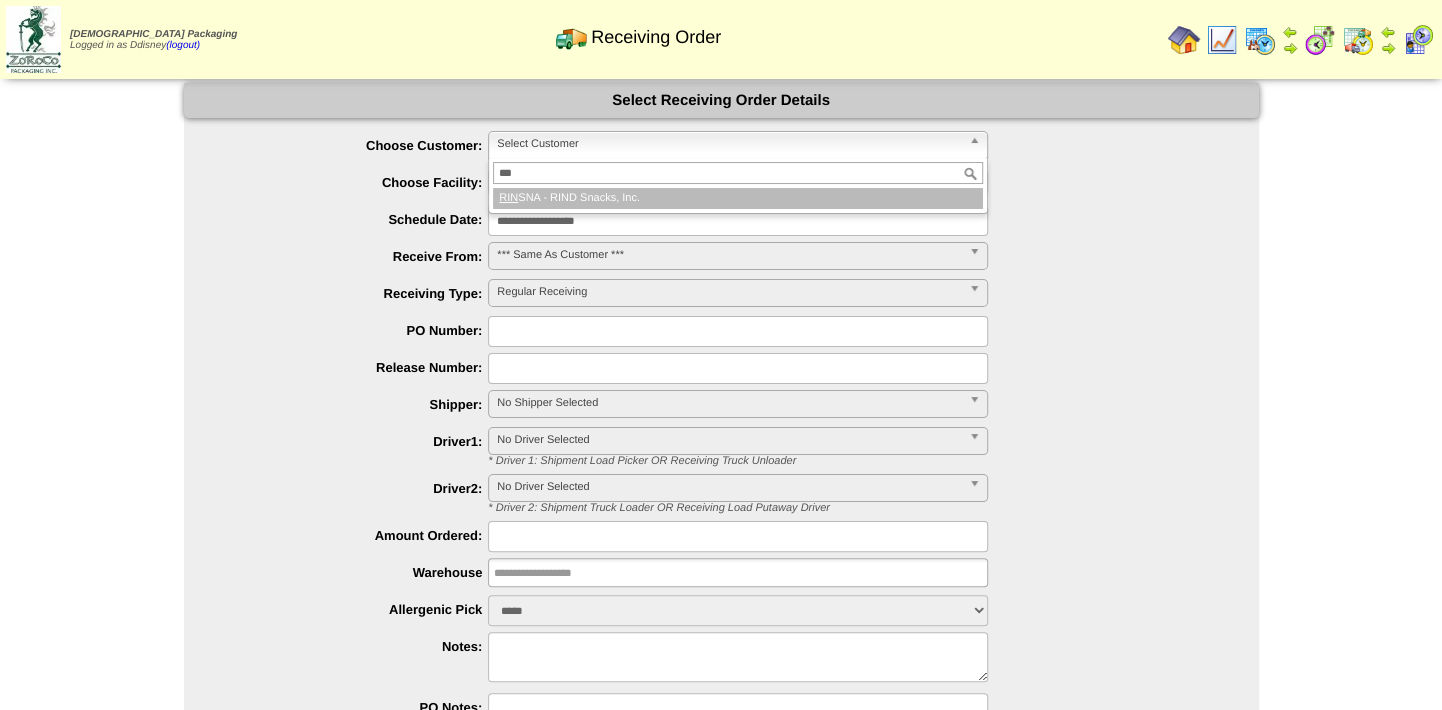 type on "****" 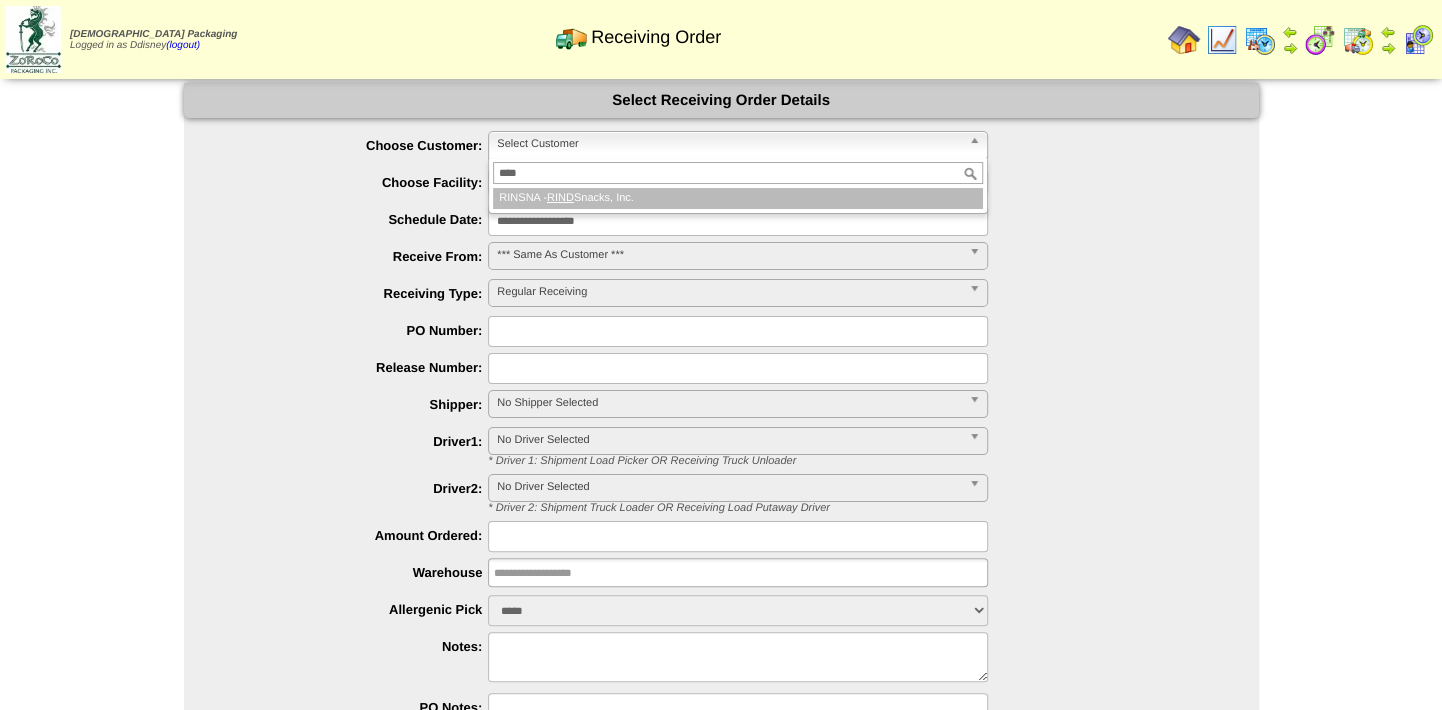 type 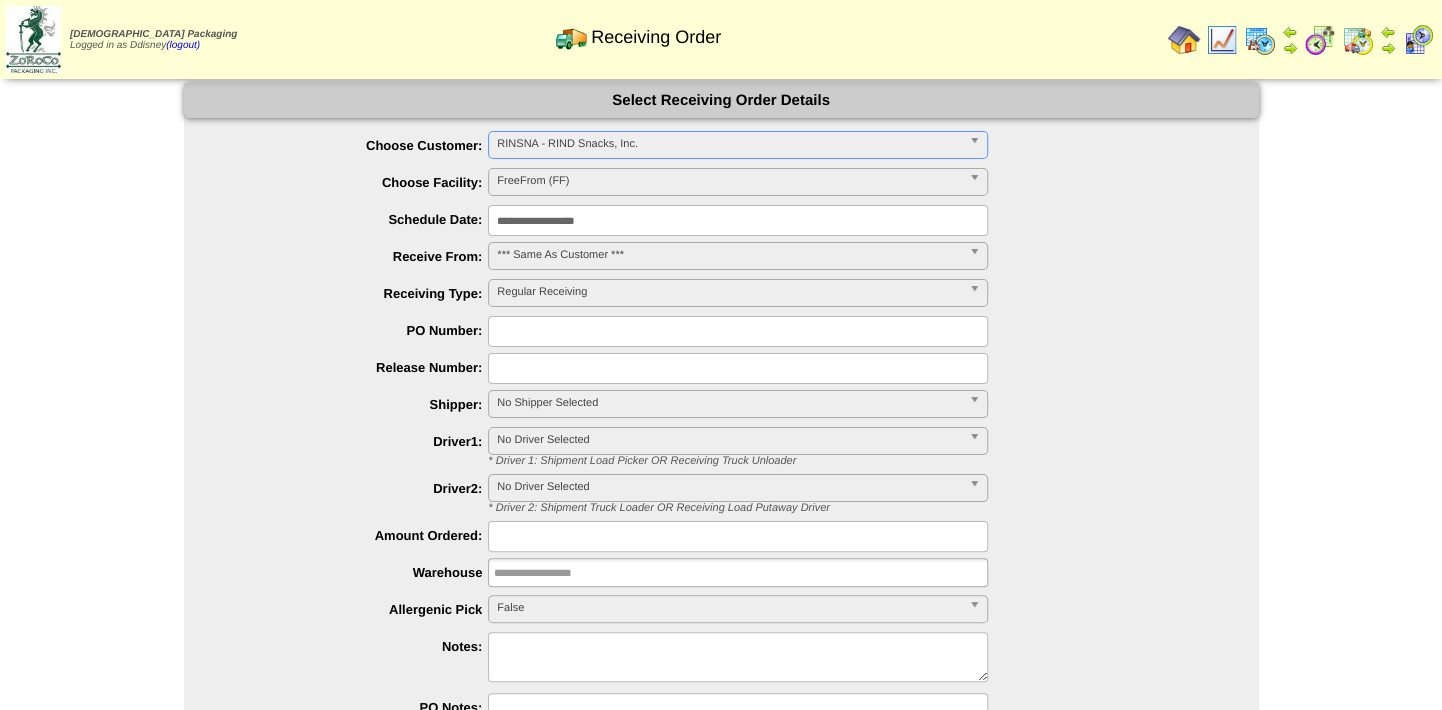 type 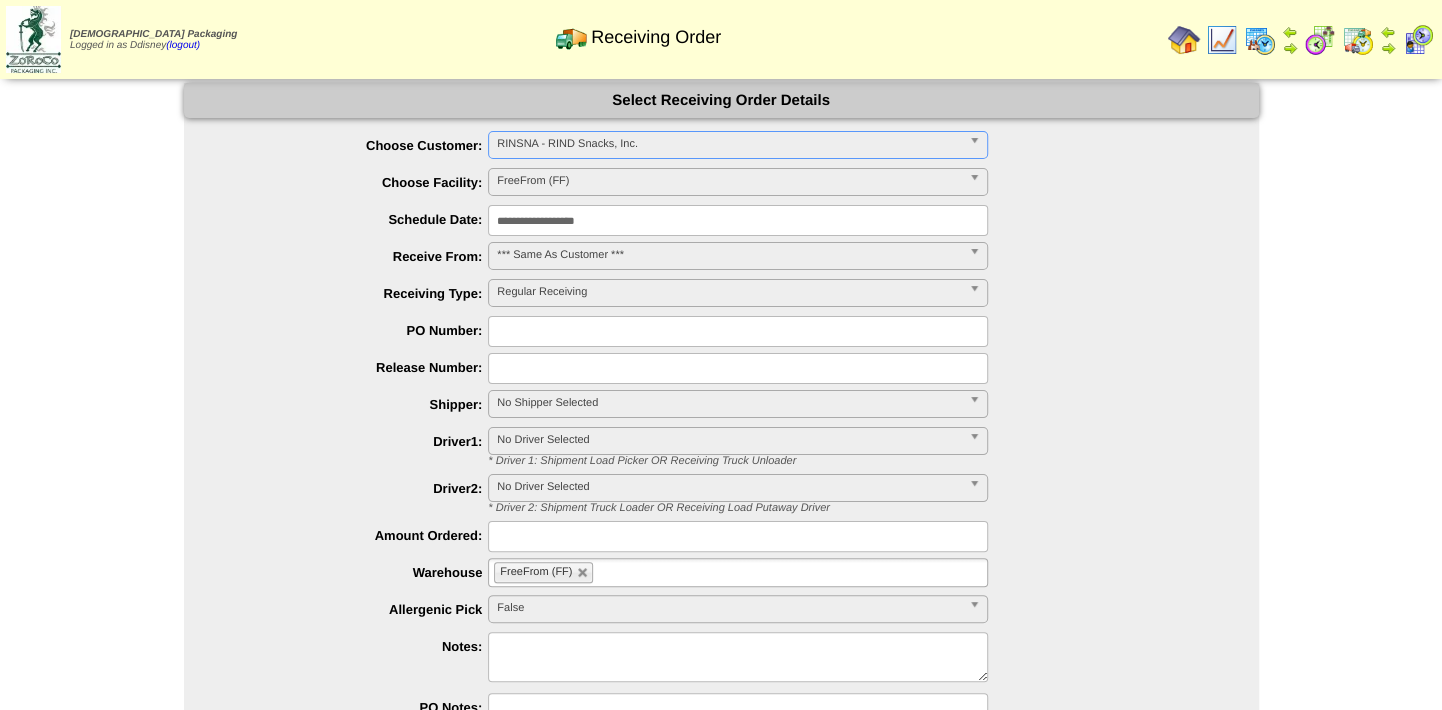 click on "**********" at bounding box center (738, 220) 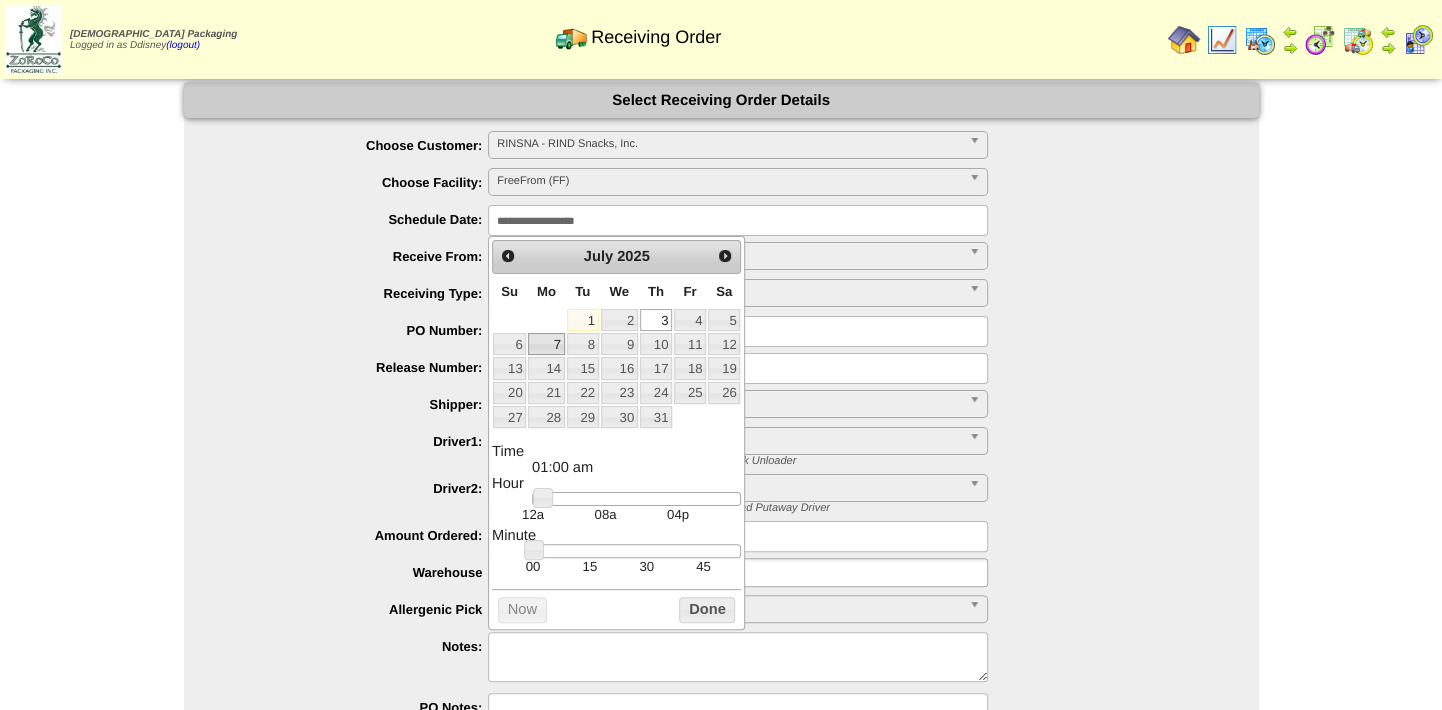 click on "7" at bounding box center (546, 344) 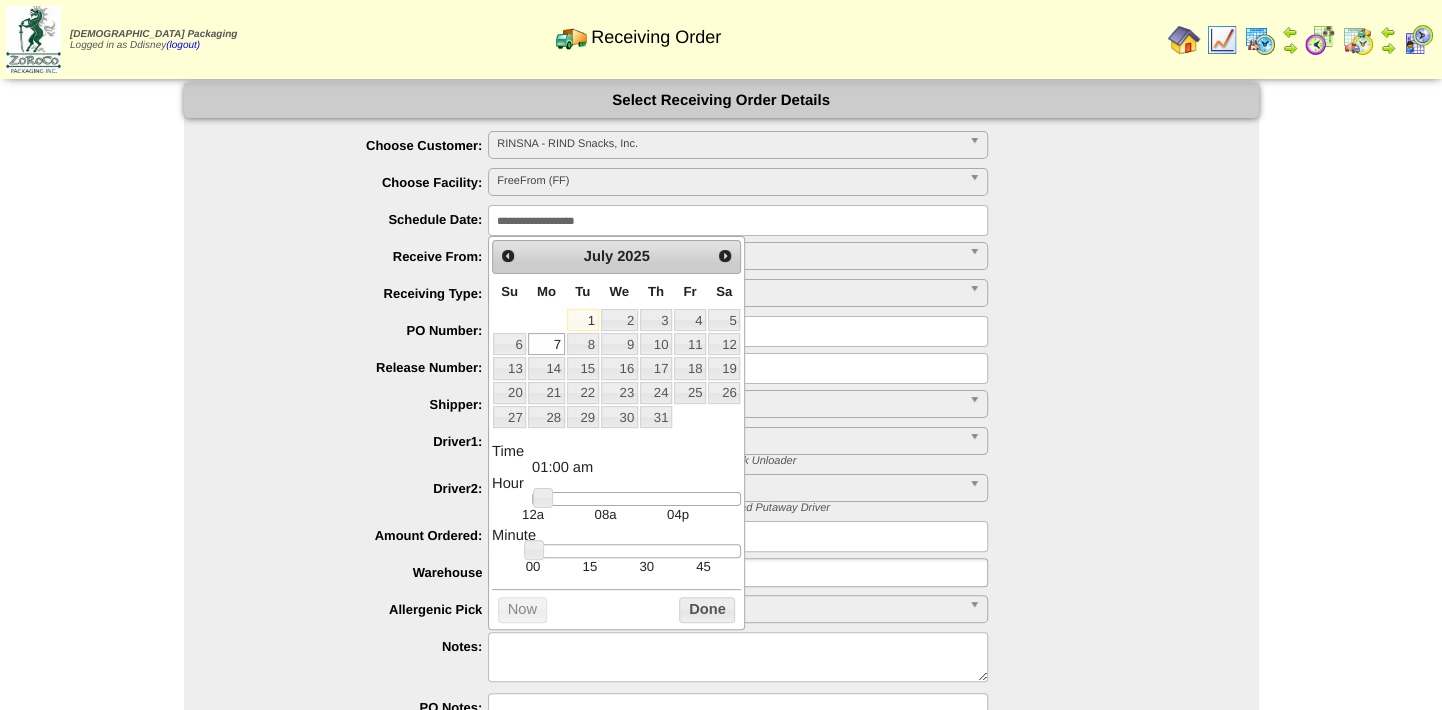 click on "**********" at bounding box center [741, 294] 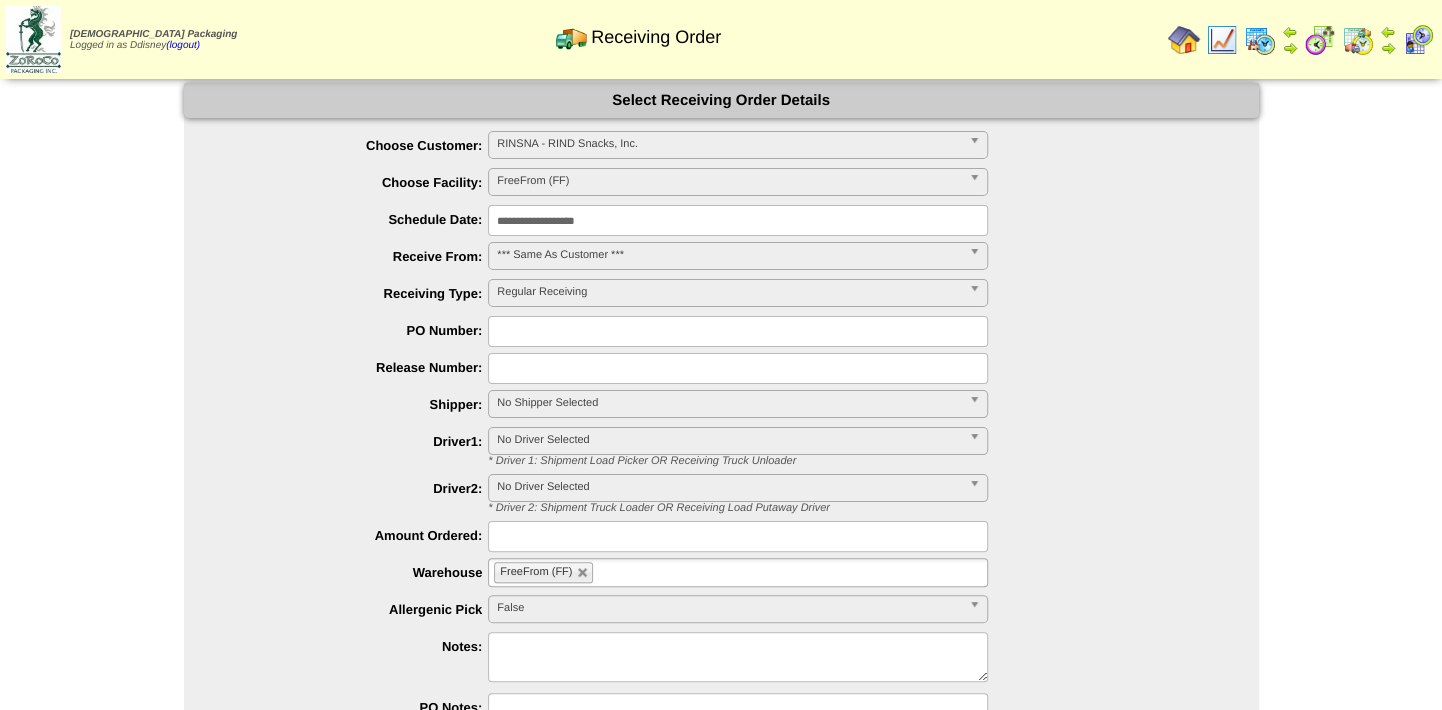 click at bounding box center (738, 331) 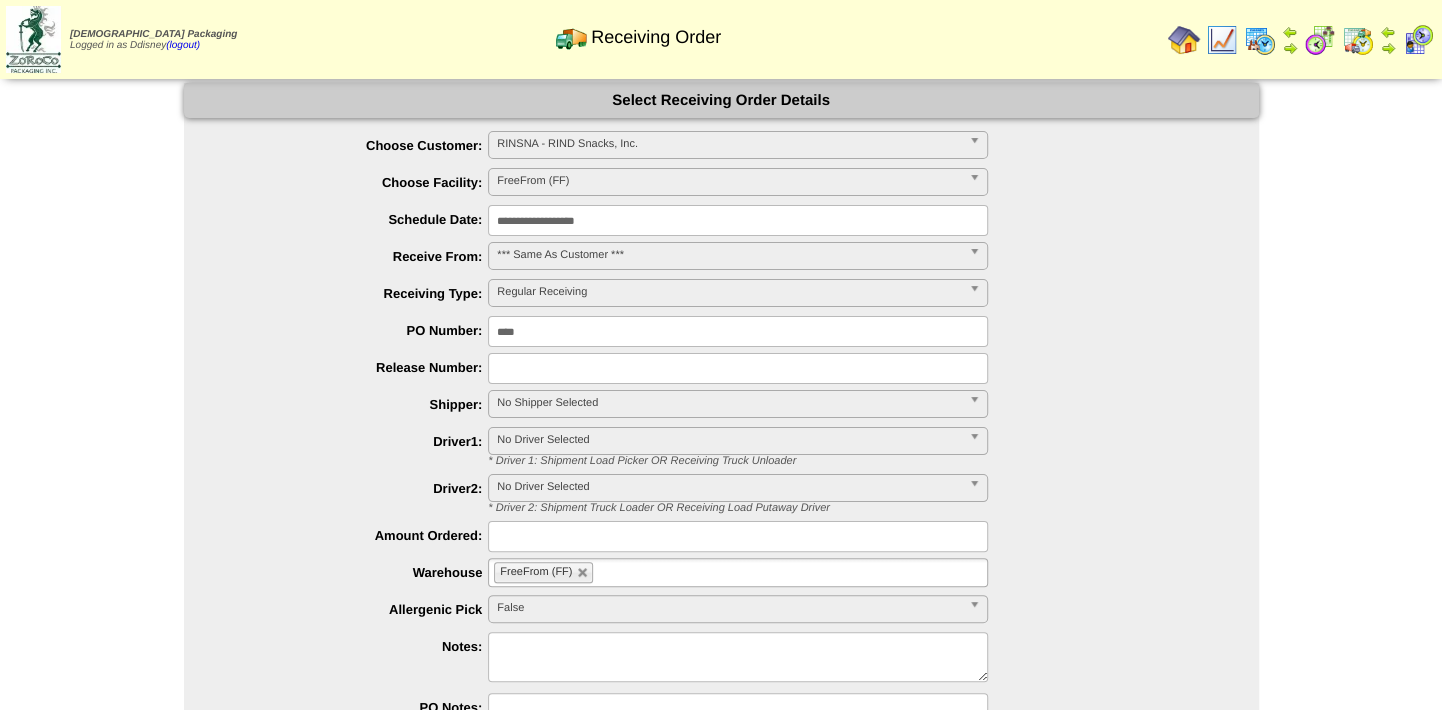 type on "****" 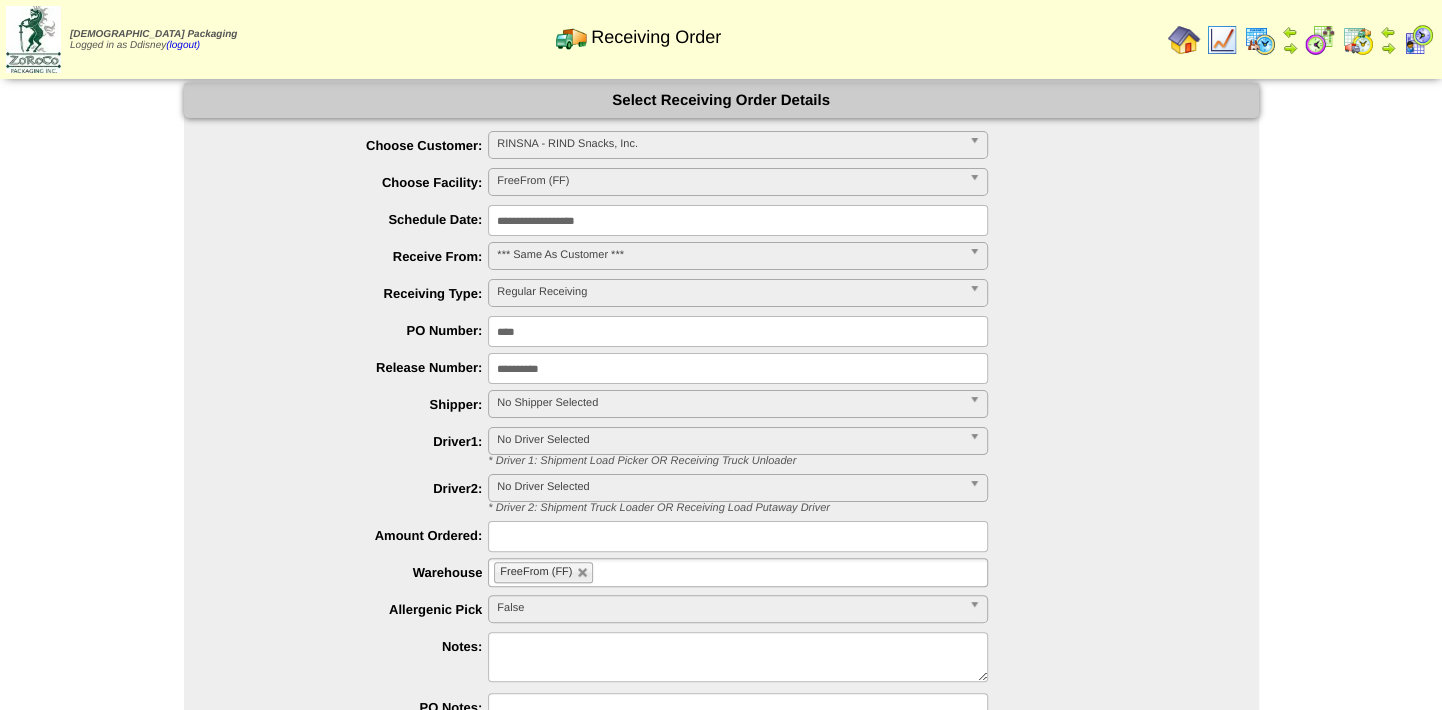 type on "**********" 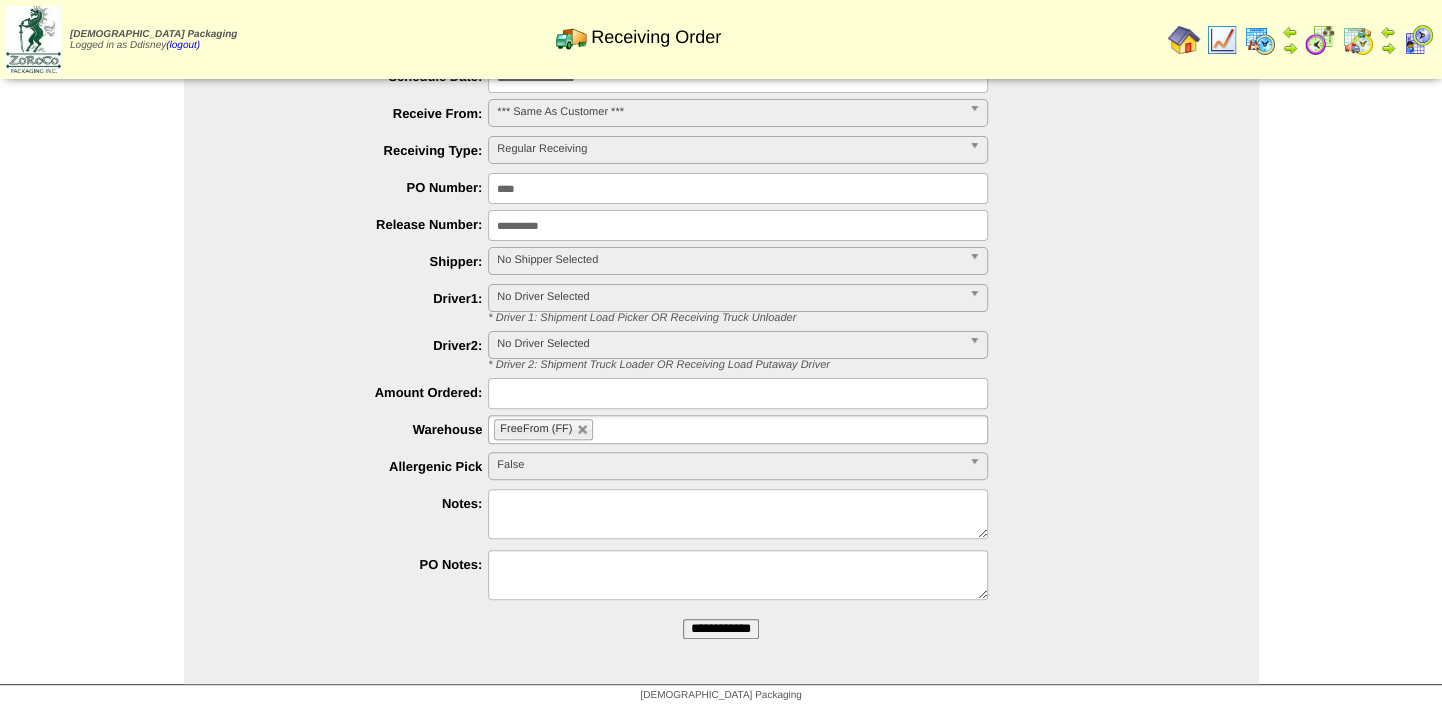 scroll, scrollTop: 146, scrollLeft: 0, axis: vertical 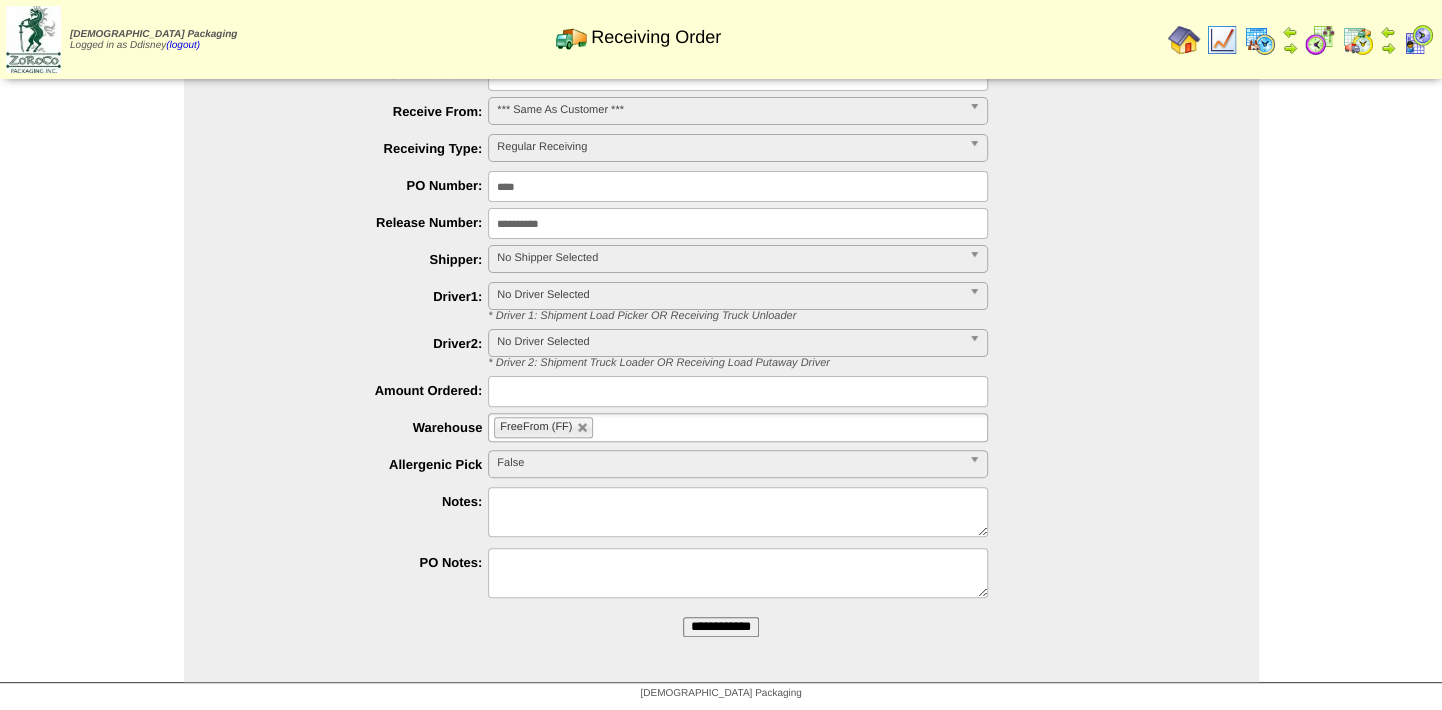 click on "**********" at bounding box center (721, 627) 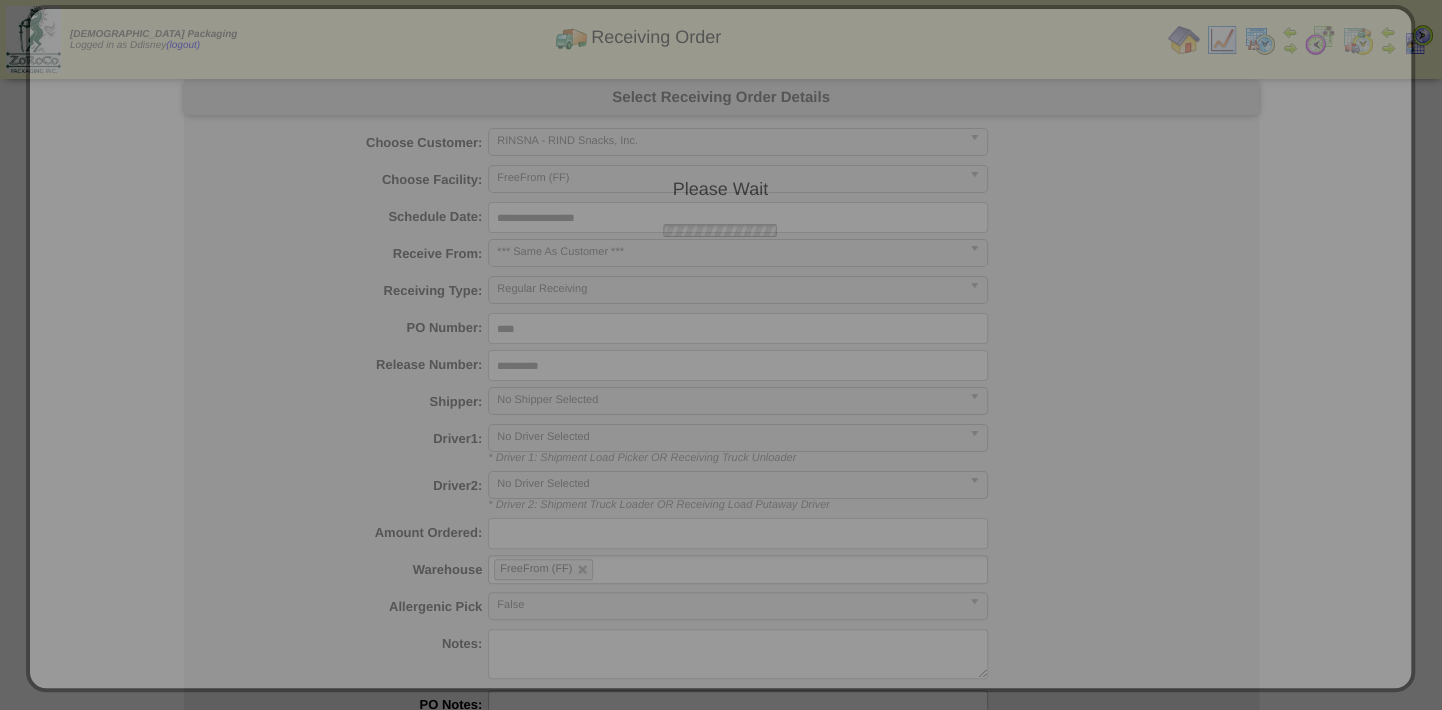 scroll, scrollTop: 0, scrollLeft: 0, axis: both 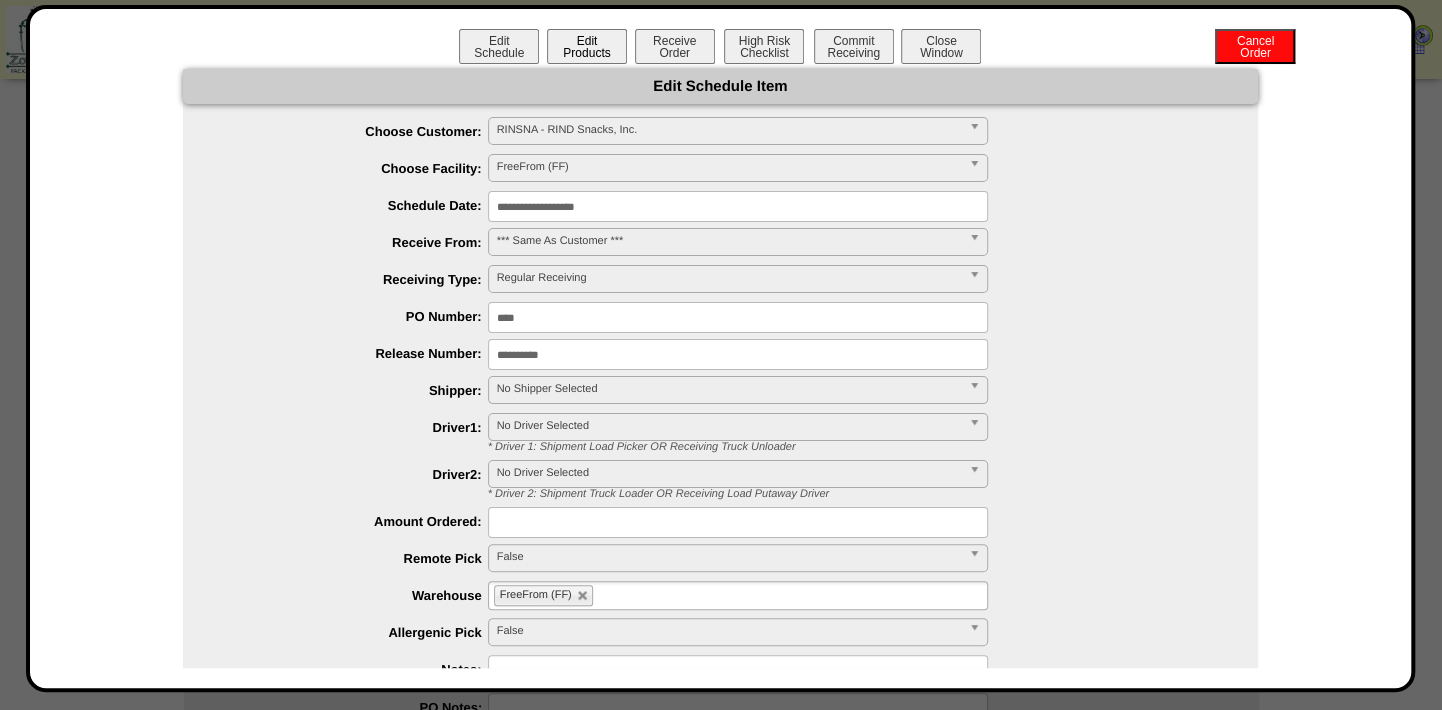 click on "Edit Products" at bounding box center [587, 46] 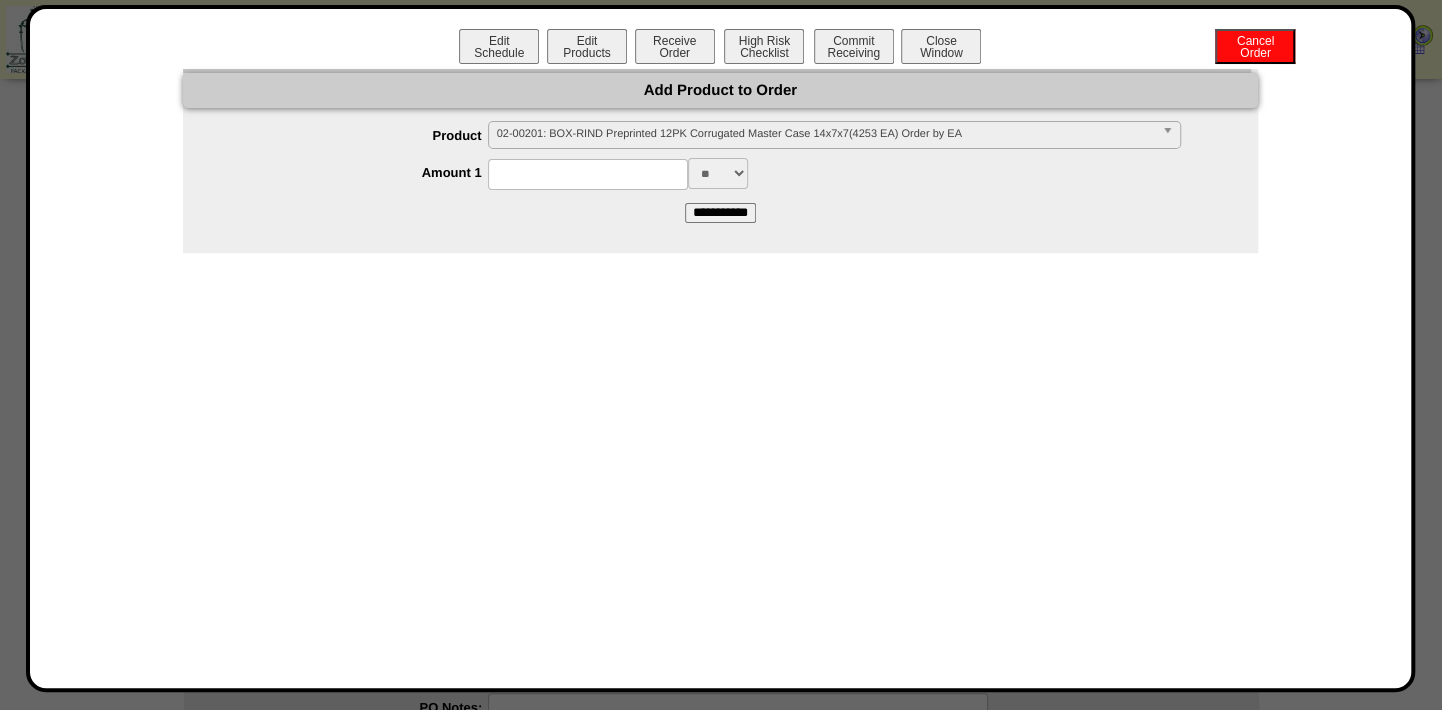 click on "02-00201: BOX-RIND Preprinted 12PK Corrugated Master Case 14x7x7(4253 EA) Order by EA" at bounding box center (825, 134) 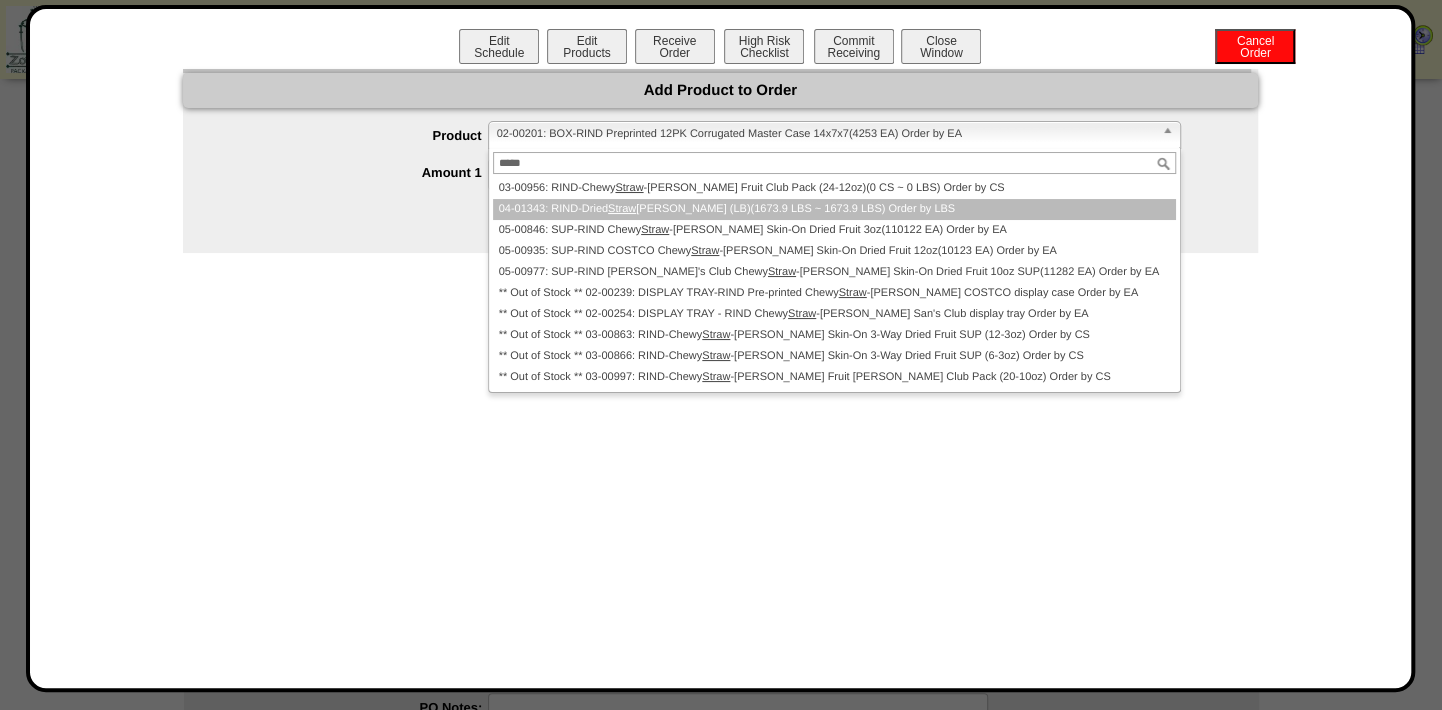 type on "*****" 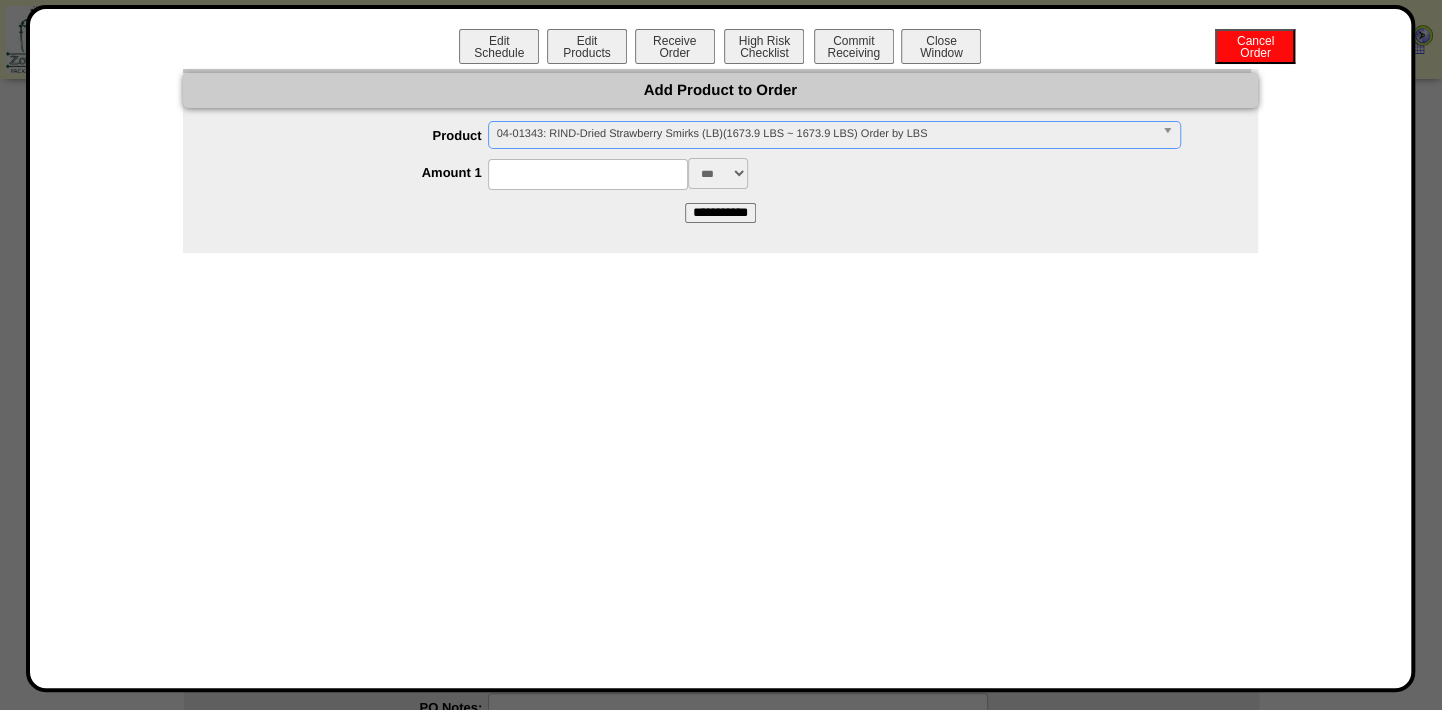 click at bounding box center [588, 174] 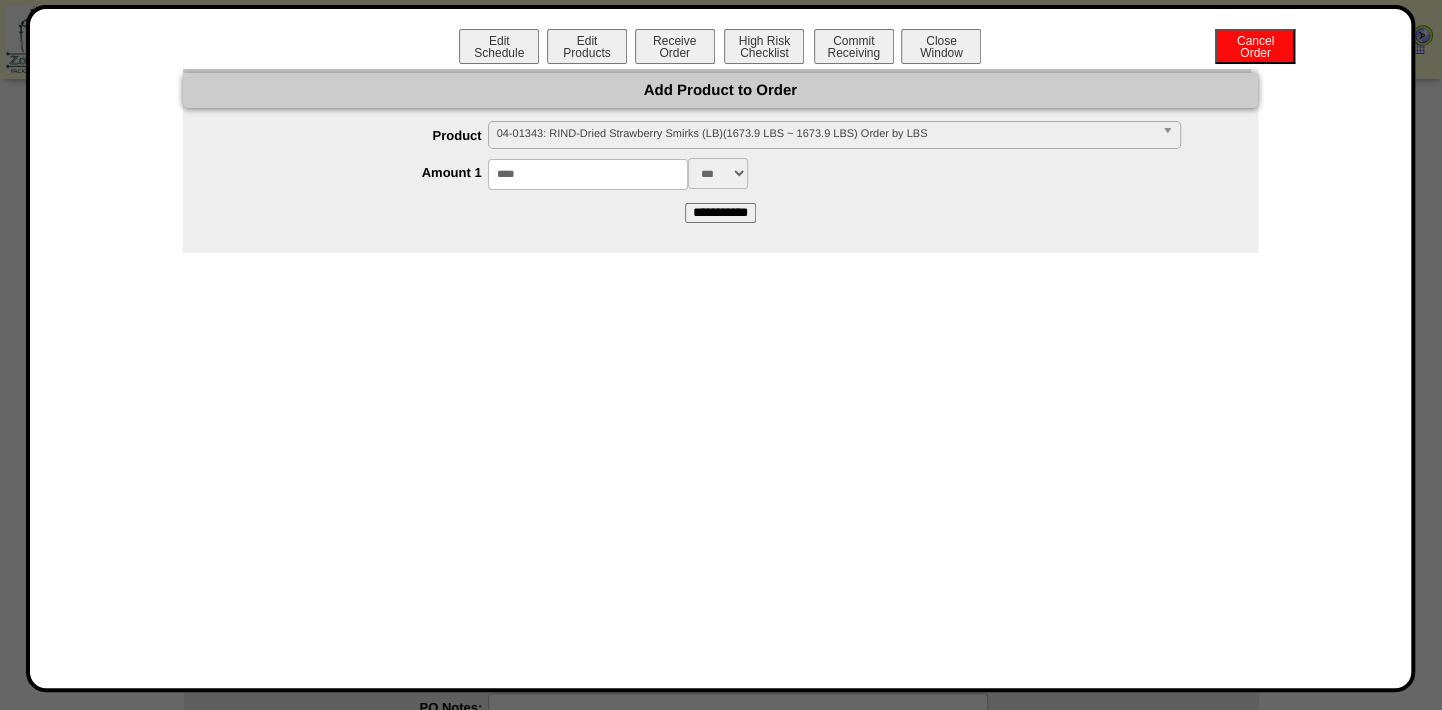 type on "****" 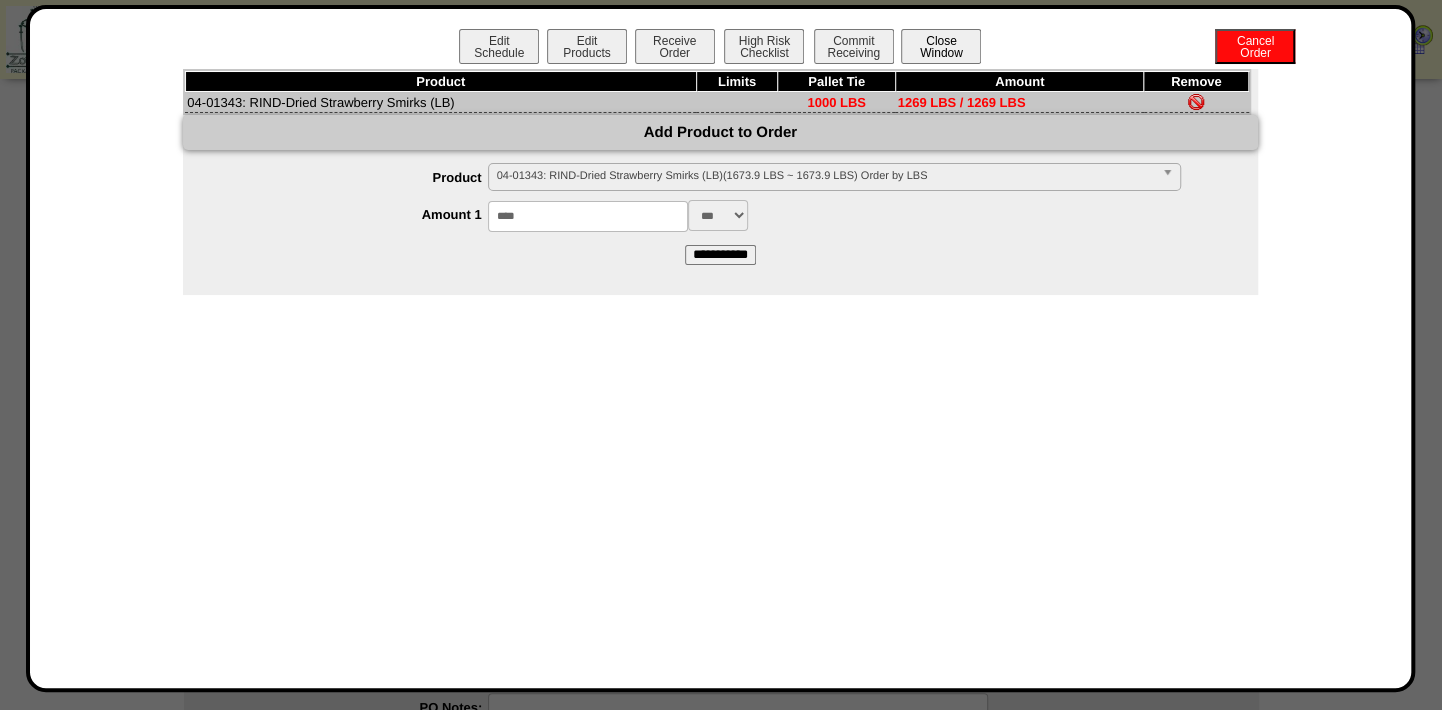 click on "Close Window" at bounding box center [941, 46] 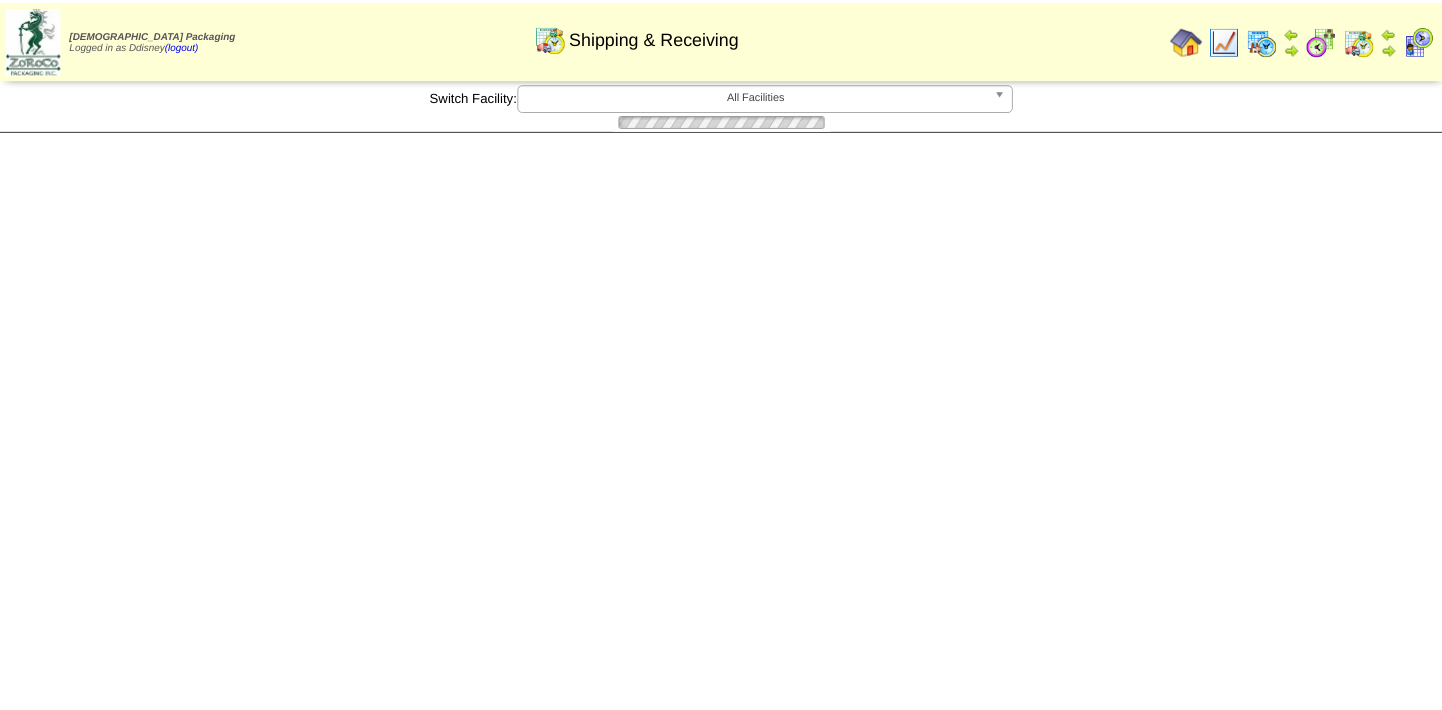 scroll, scrollTop: 0, scrollLeft: 0, axis: both 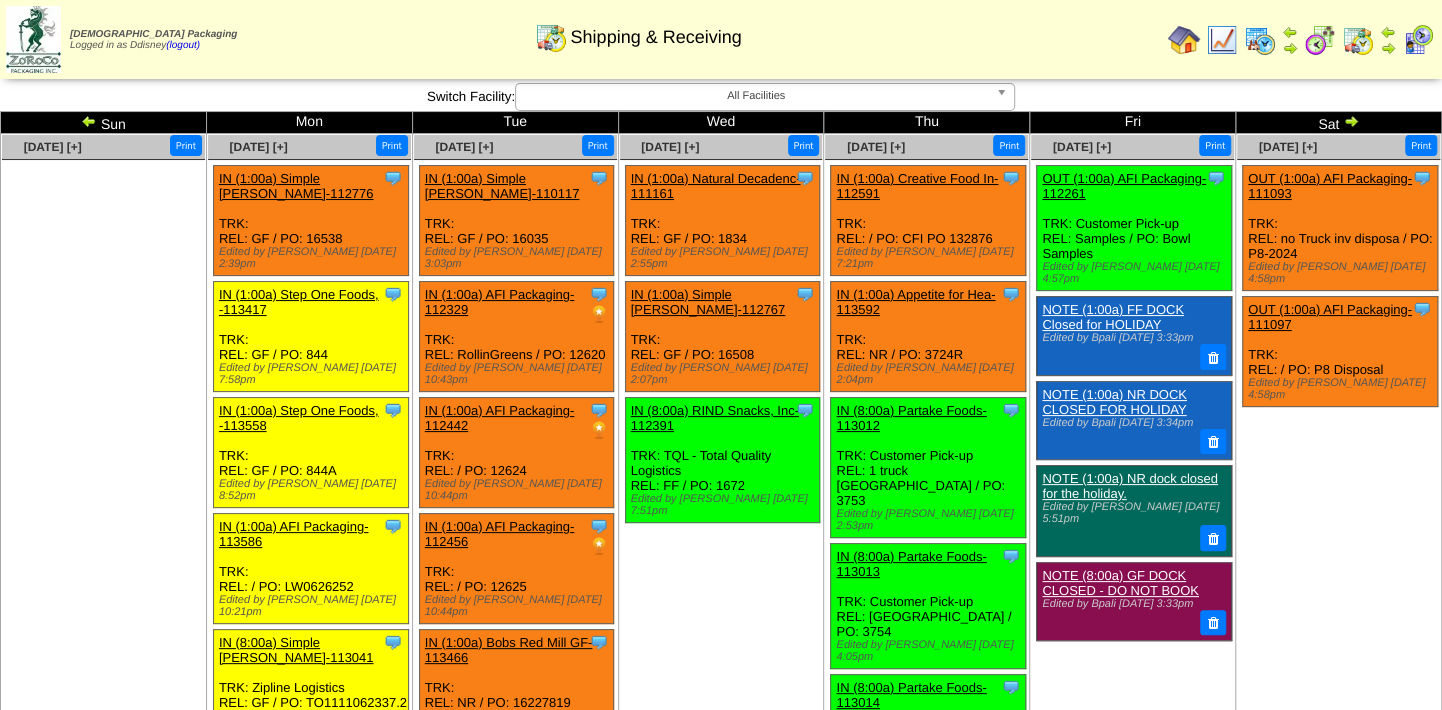 click on "Jul 02                        [+]
Print
Clone Item
IN
(1:00a)
Natural Decadenc-111161
Natural Decadence, LLC
ScheduleID: 111161" at bounding box center [721, 1101] 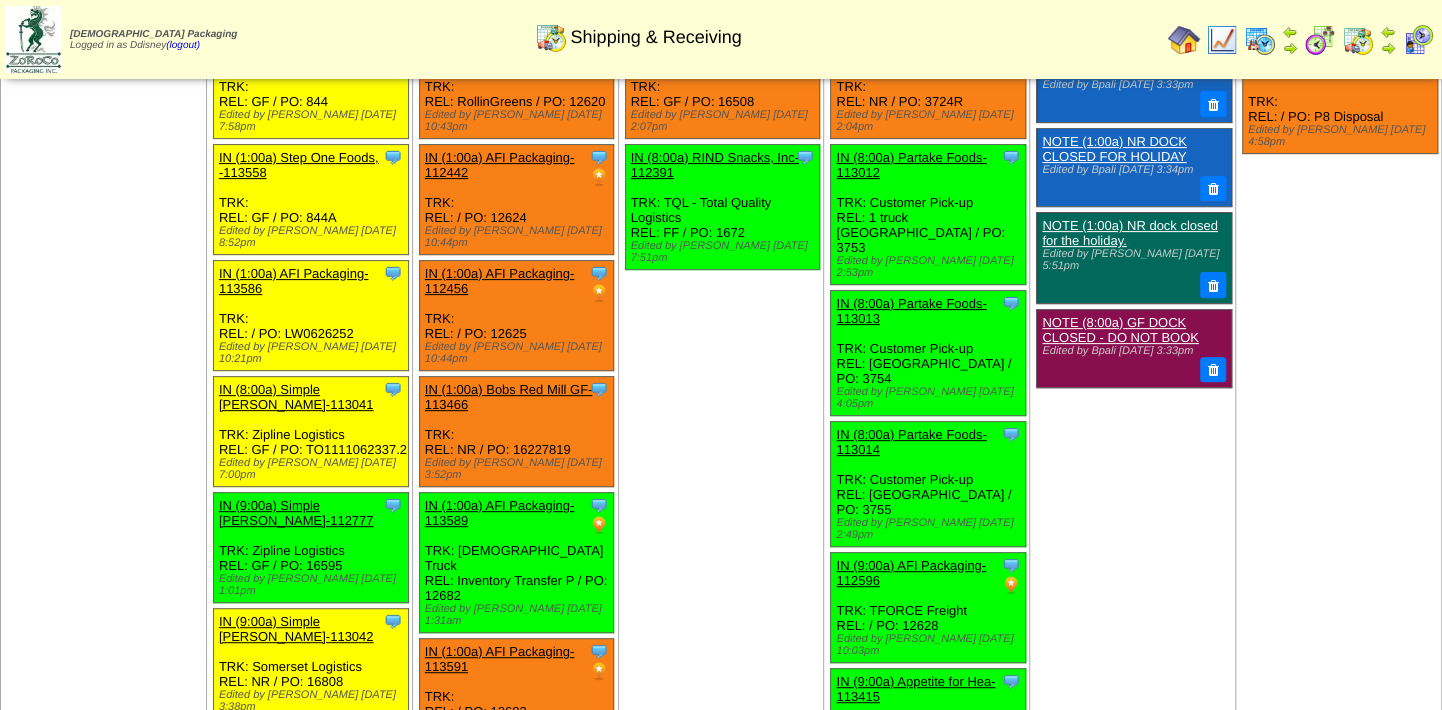 scroll, scrollTop: 0, scrollLeft: 0, axis: both 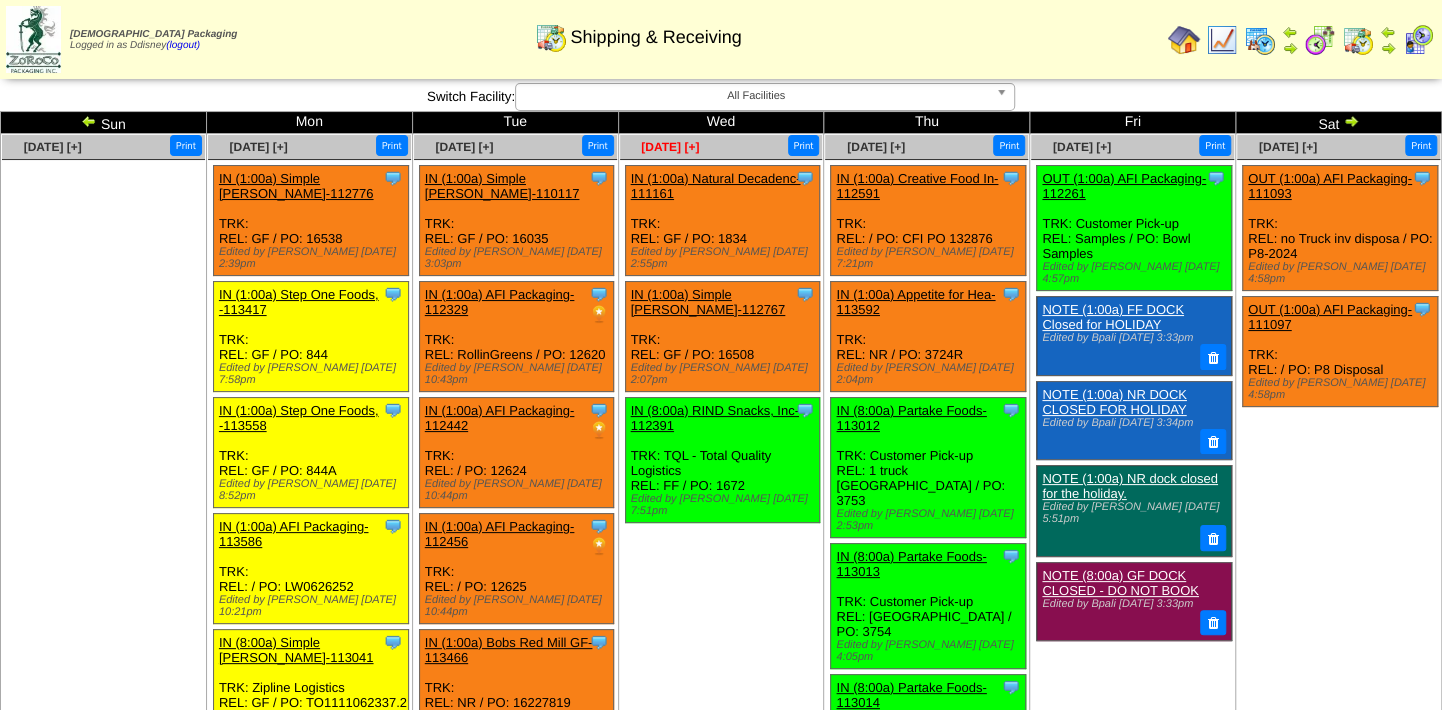 click on "[DATE]                        [+]" at bounding box center (670, 147) 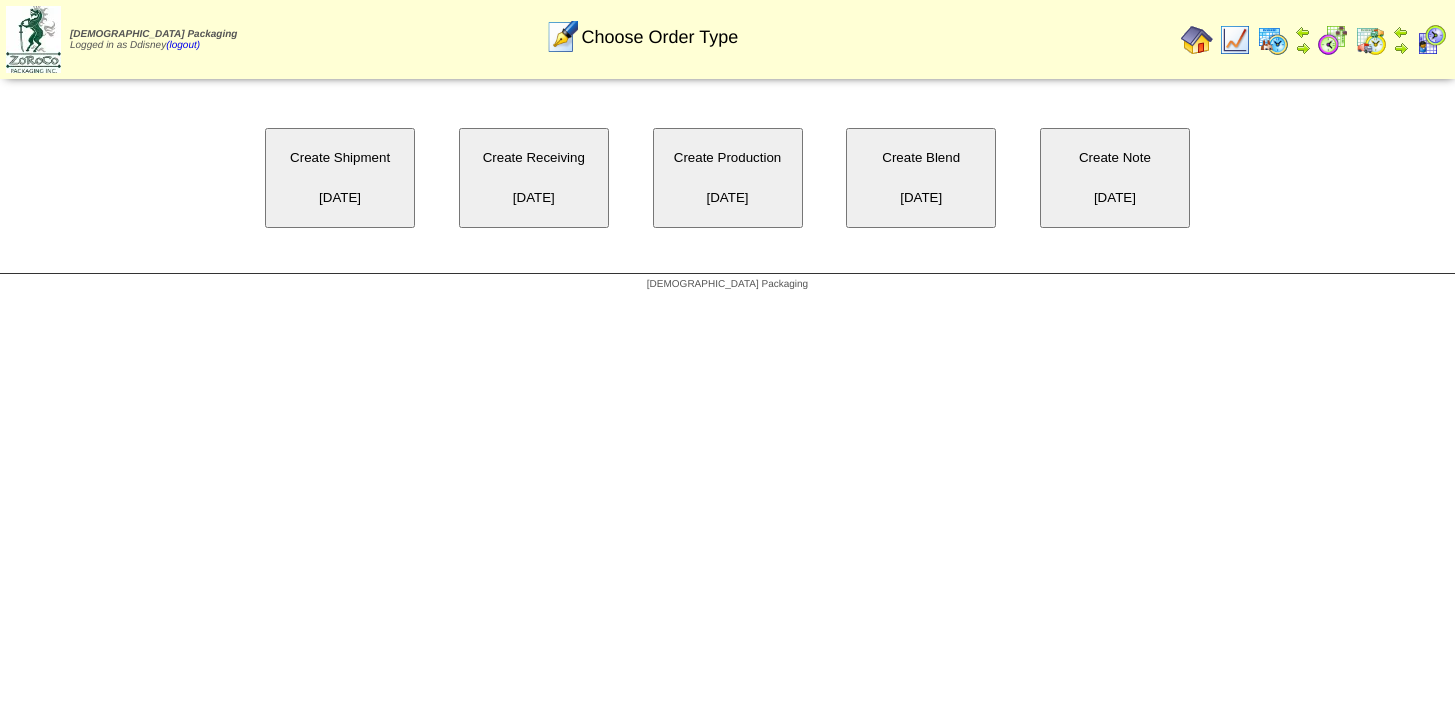 scroll, scrollTop: 0, scrollLeft: 0, axis: both 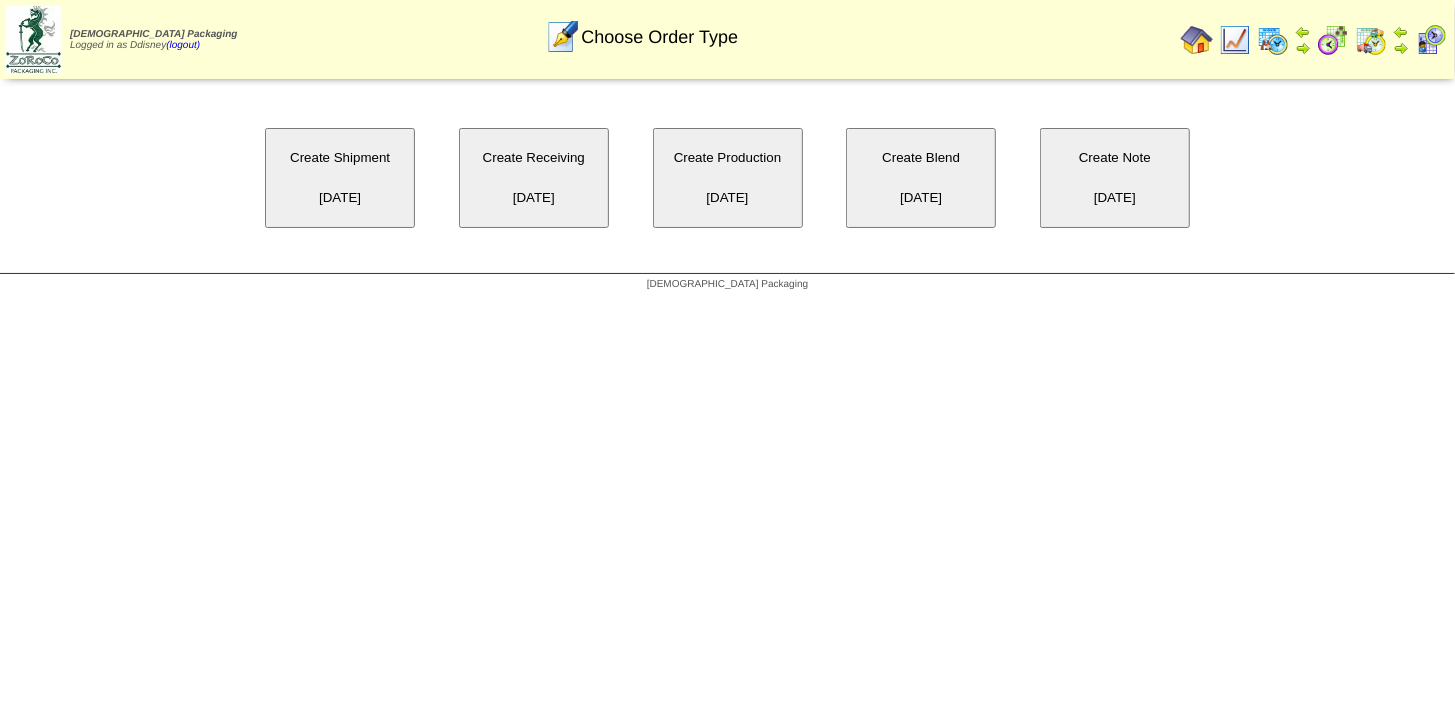 click on "Create Receiving
07/02/2025" at bounding box center (534, 178) 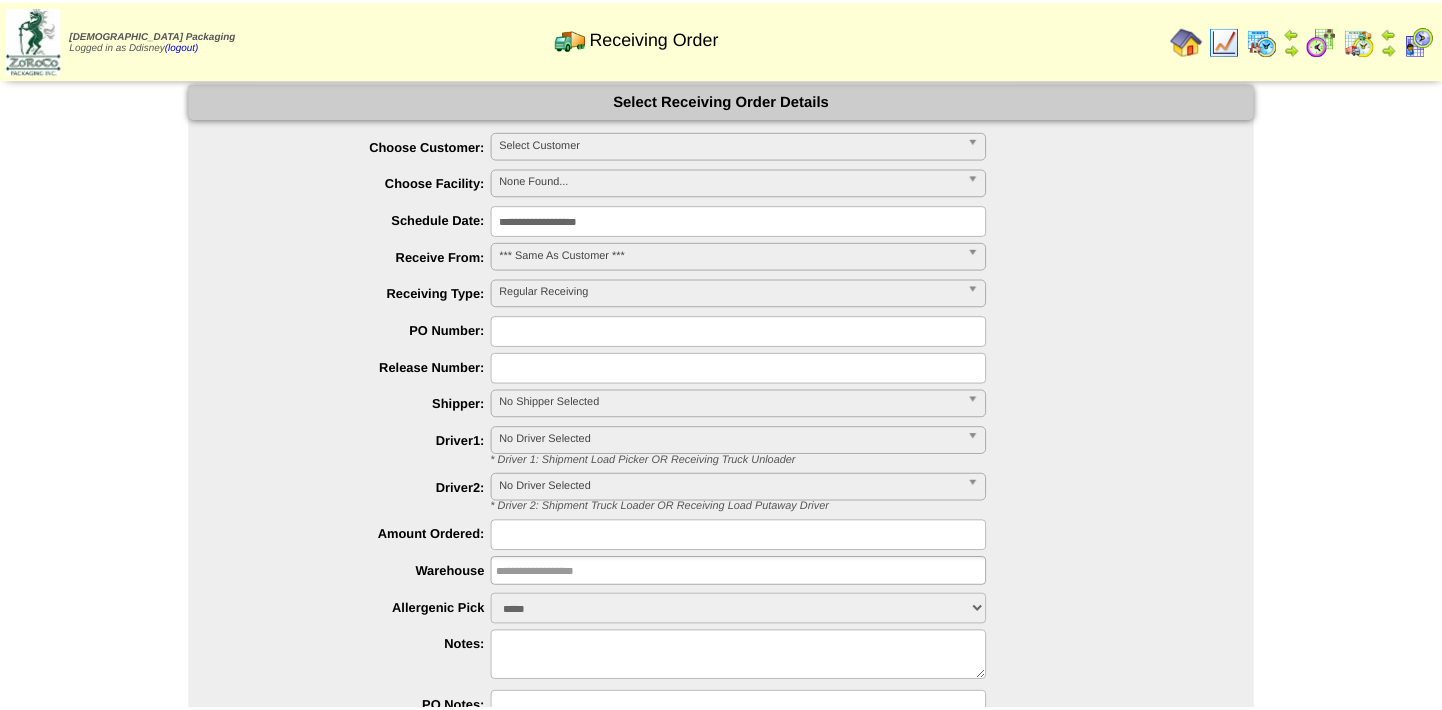 scroll, scrollTop: 0, scrollLeft: 0, axis: both 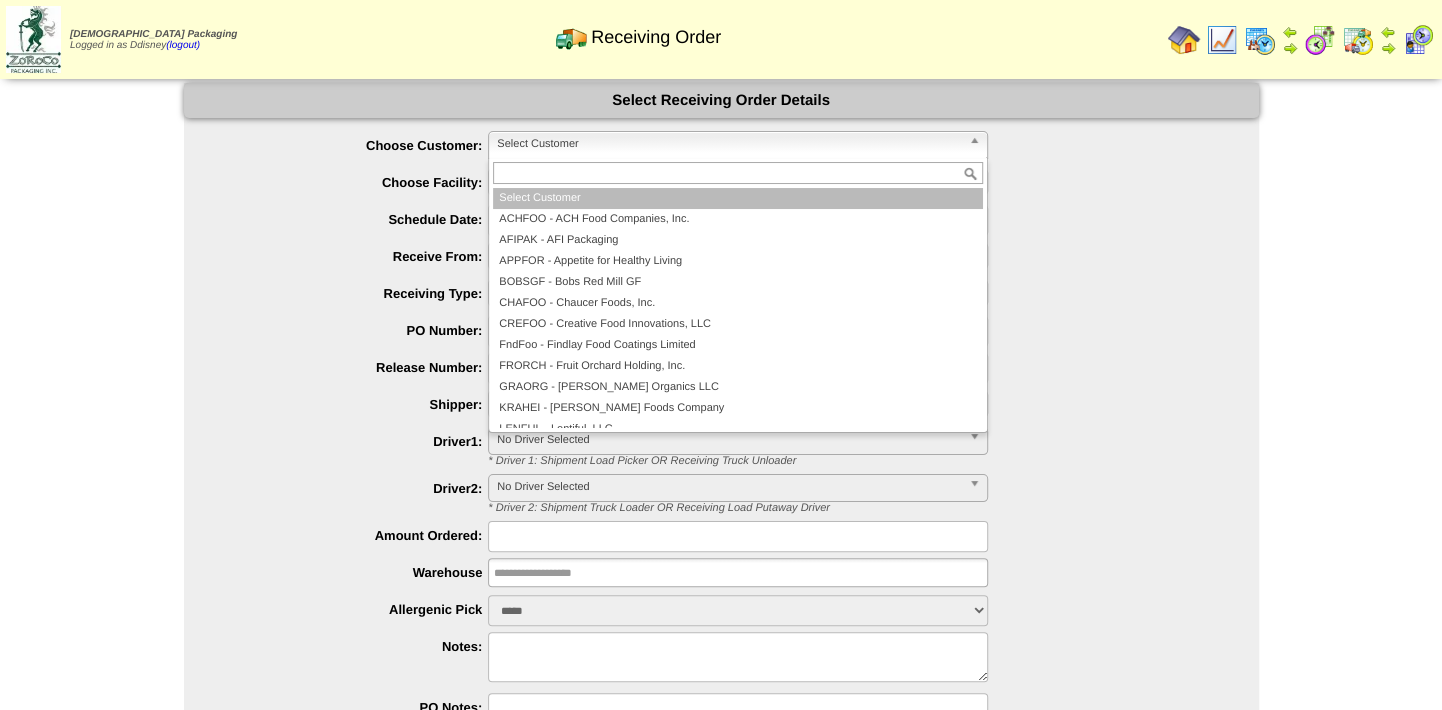 click on "Select Customer" at bounding box center (729, 144) 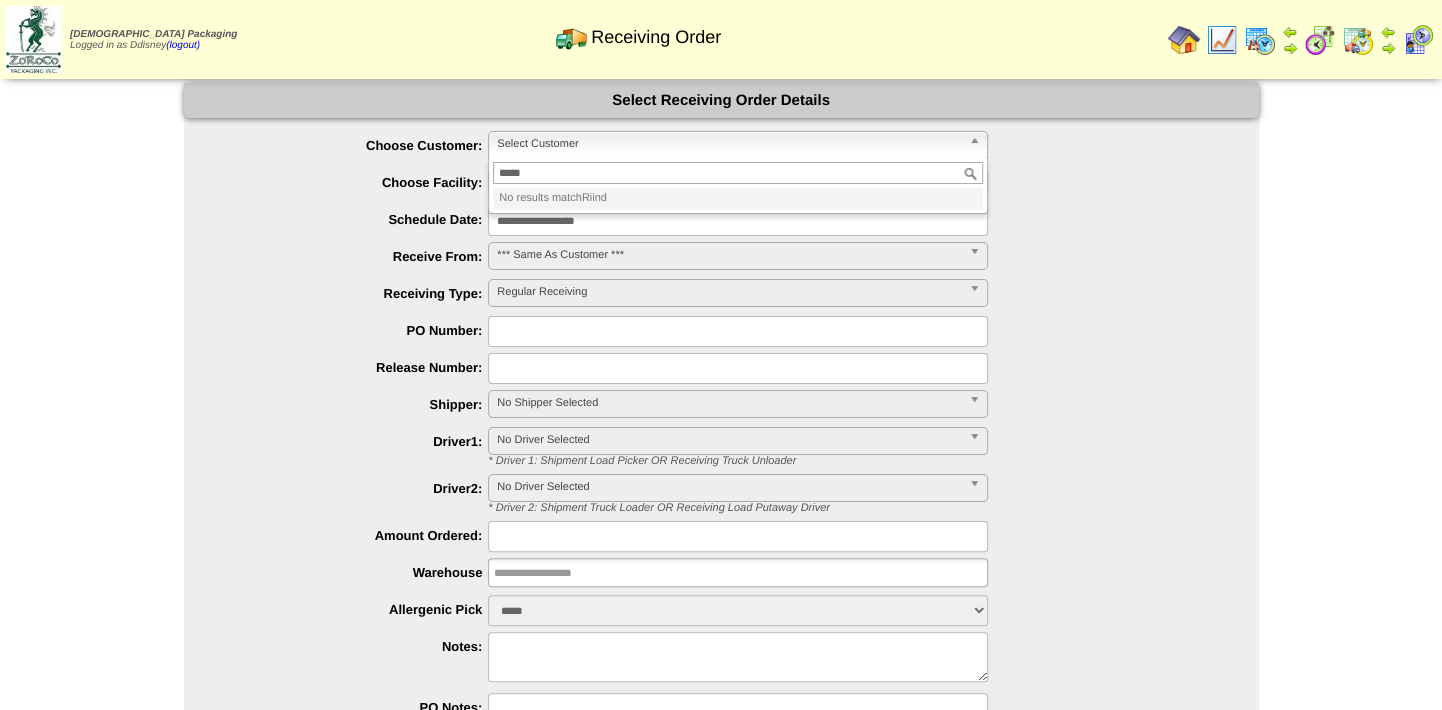 type on "*****" 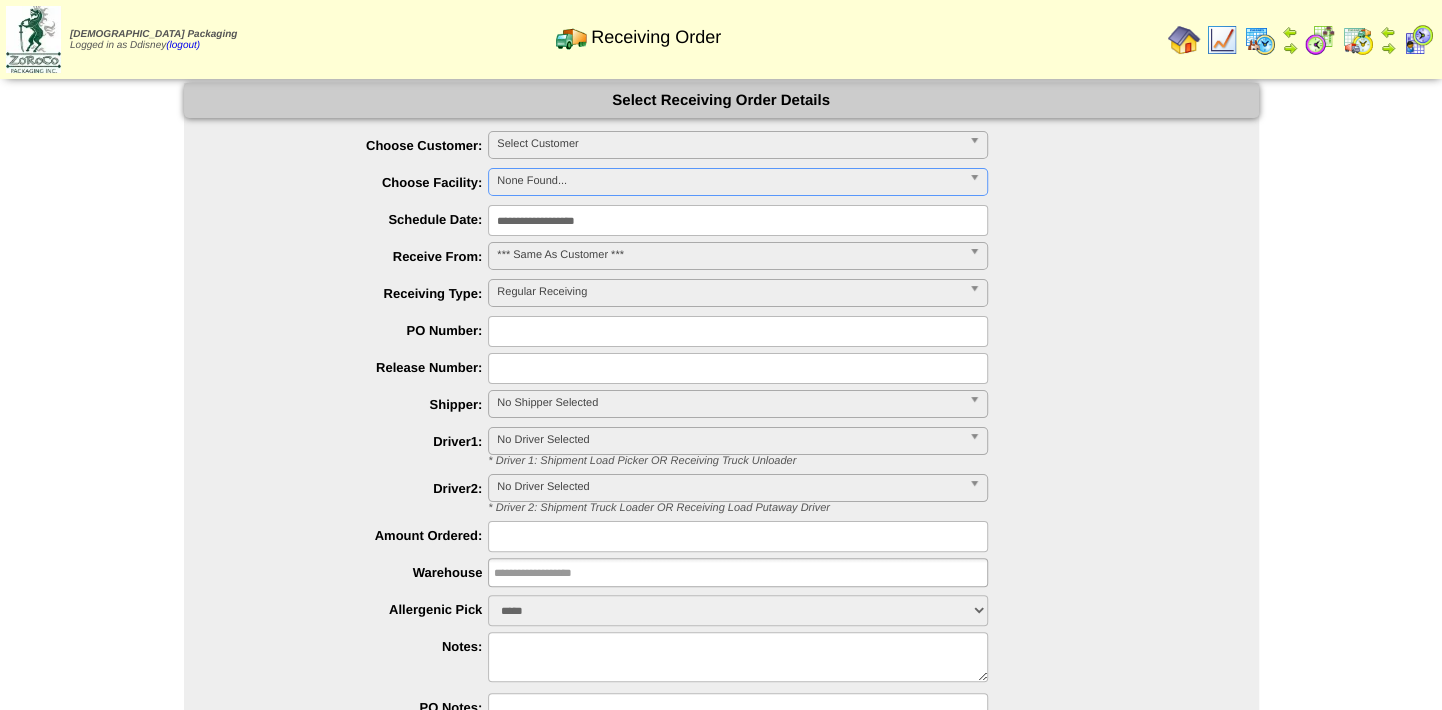 click on "Select Customer" at bounding box center (729, 144) 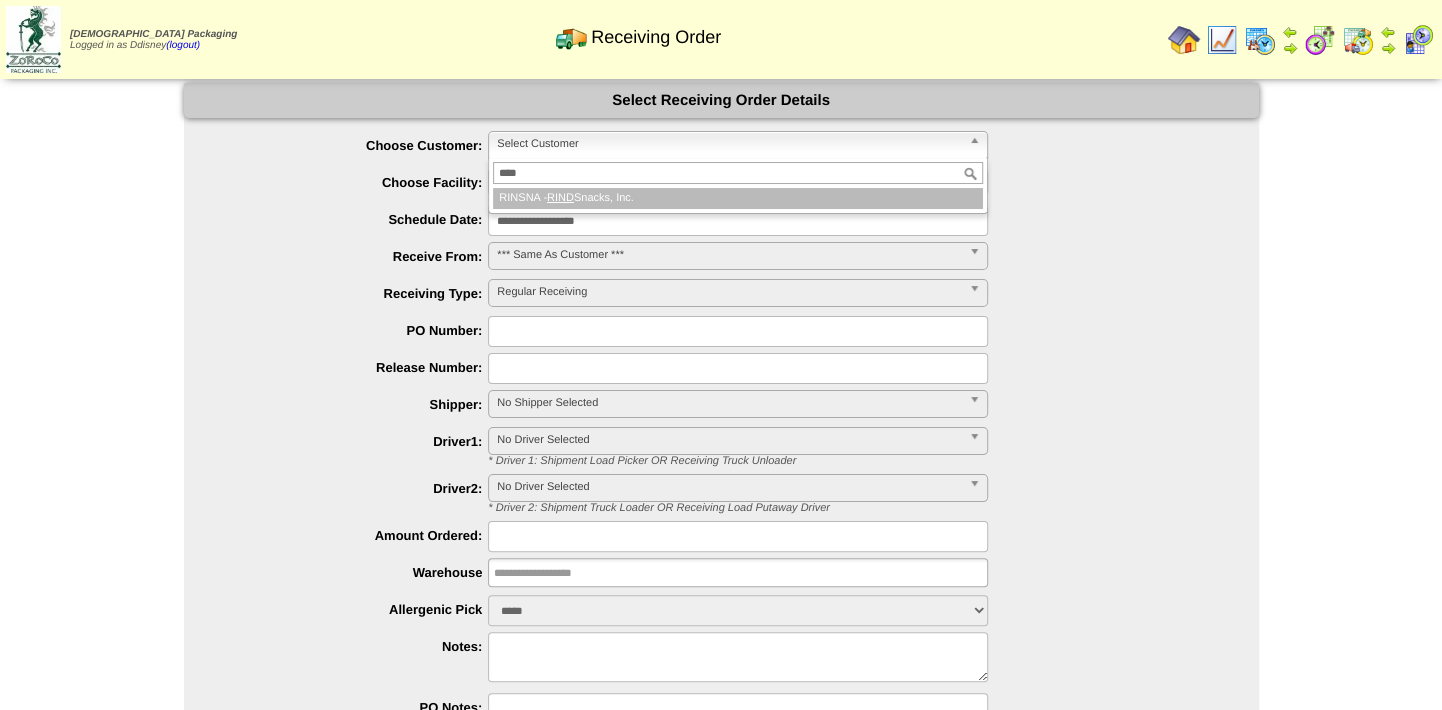 type on "****" 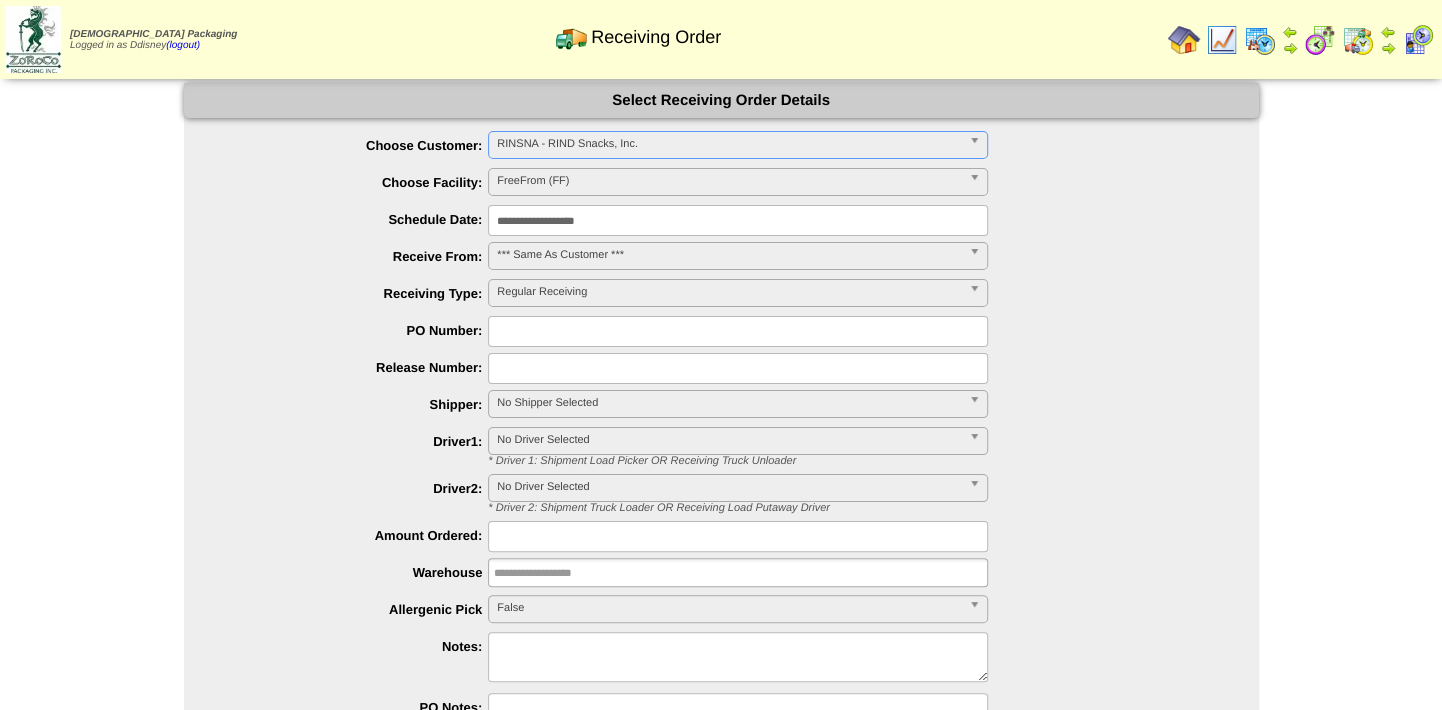 type 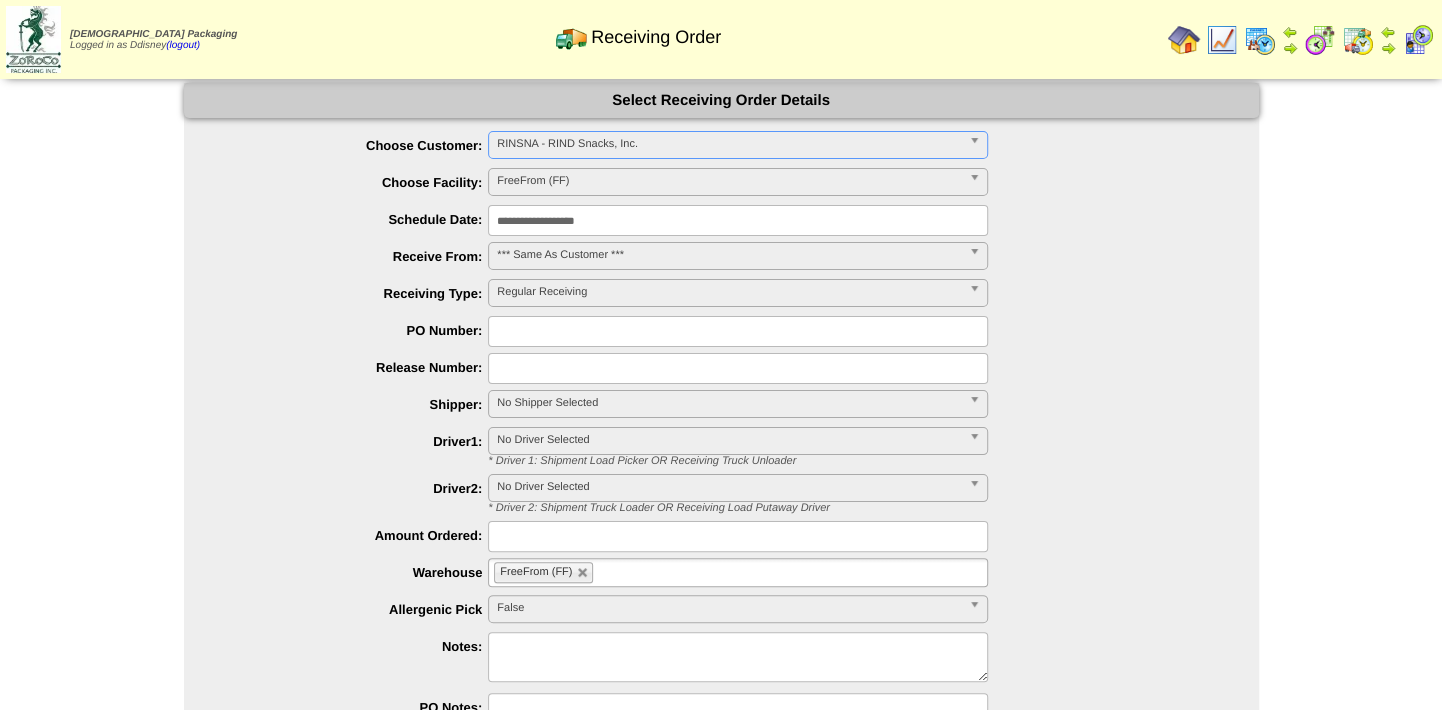 click at bounding box center [738, 331] 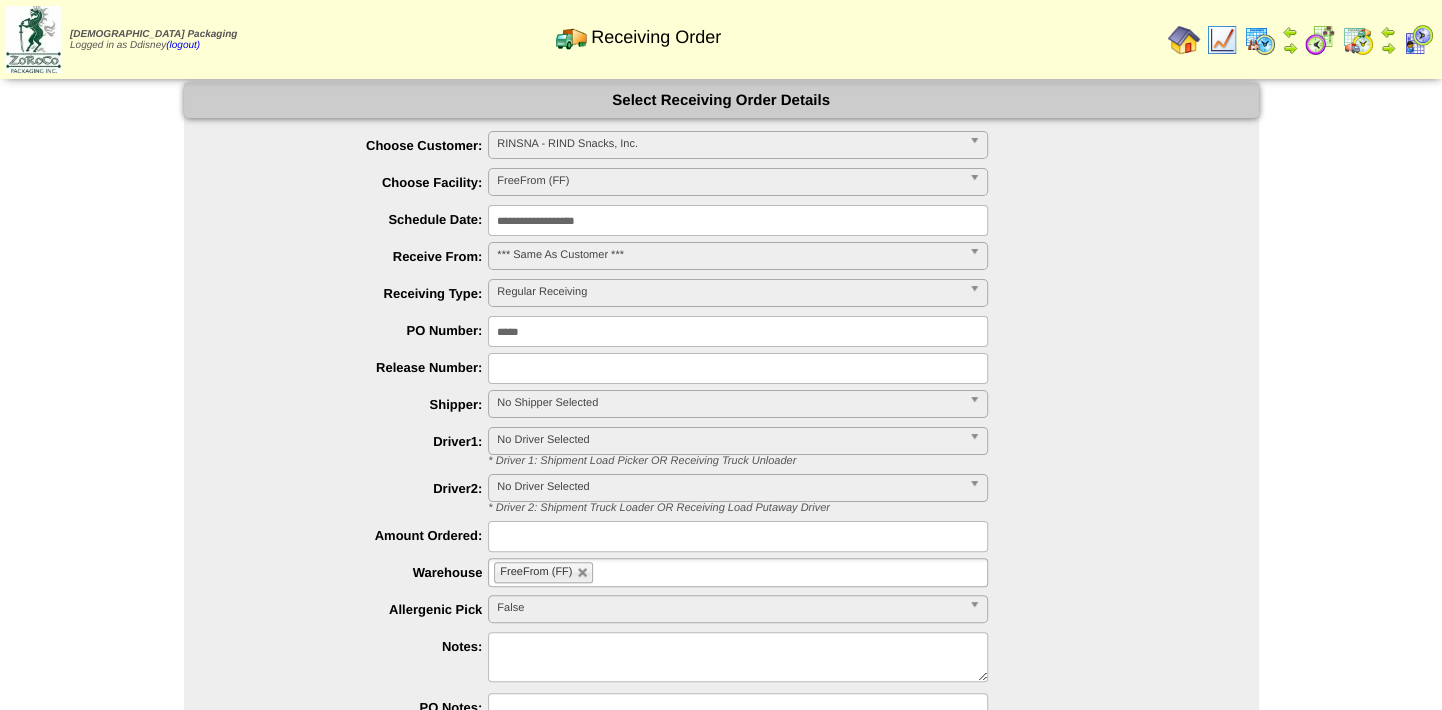 type on "*****" 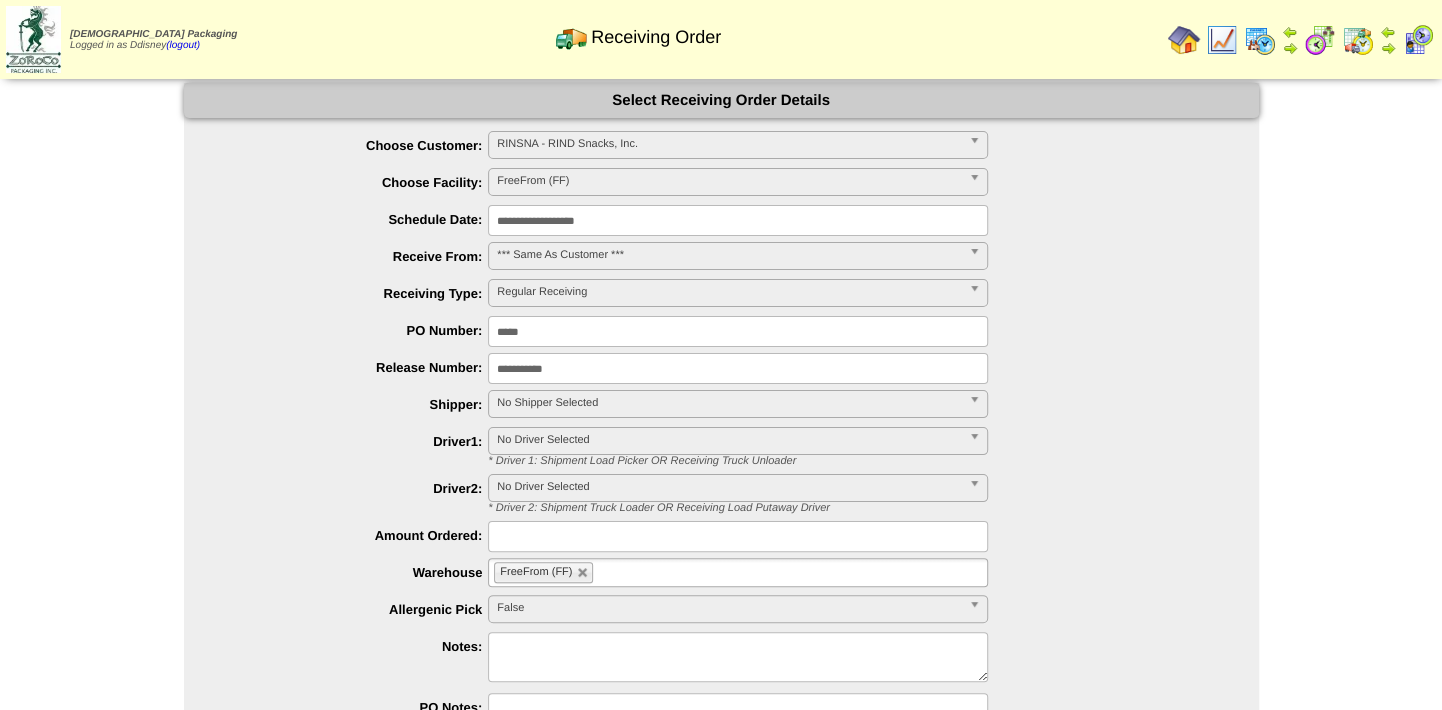 drag, startPoint x: 989, startPoint y: 407, endPoint x: 1010, endPoint y: 418, distance: 23.70654 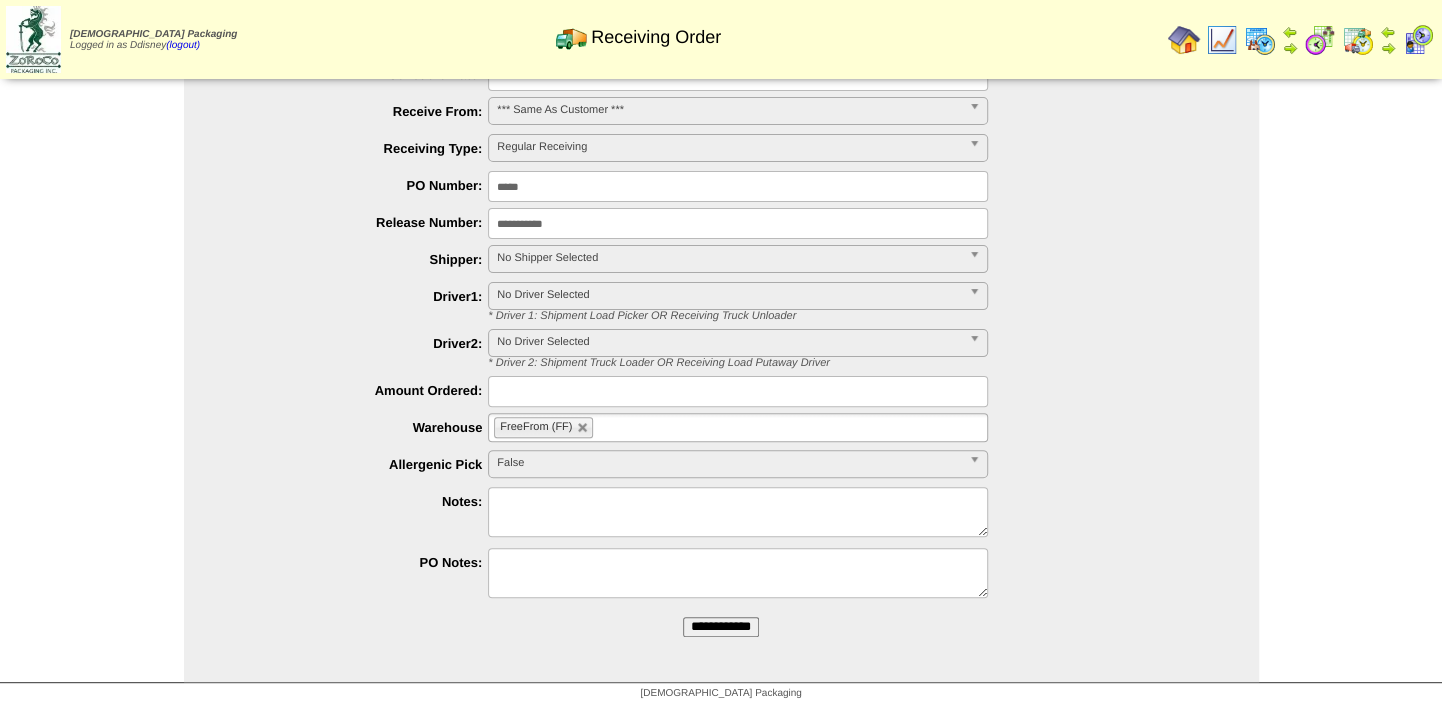 scroll, scrollTop: 146, scrollLeft: 0, axis: vertical 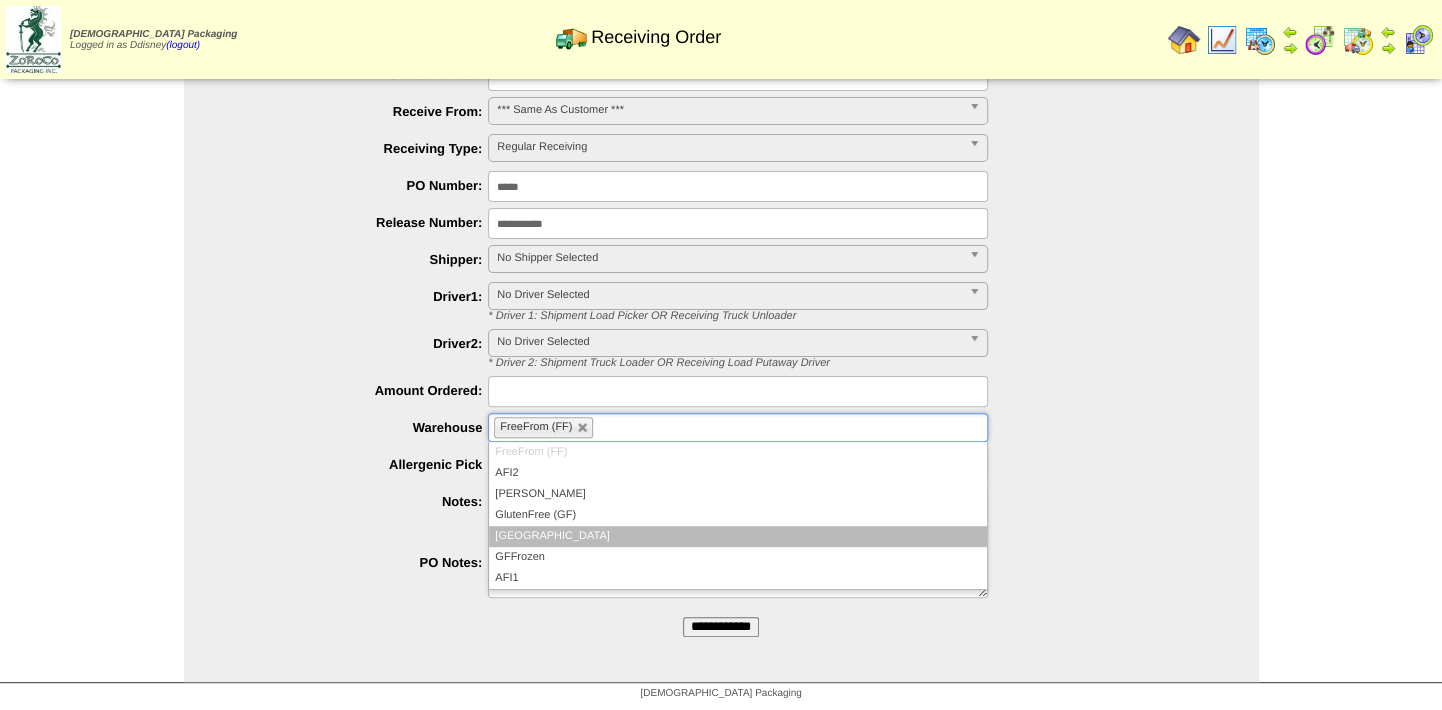 drag, startPoint x: 544, startPoint y: 533, endPoint x: 540, endPoint y: 516, distance: 17.464249 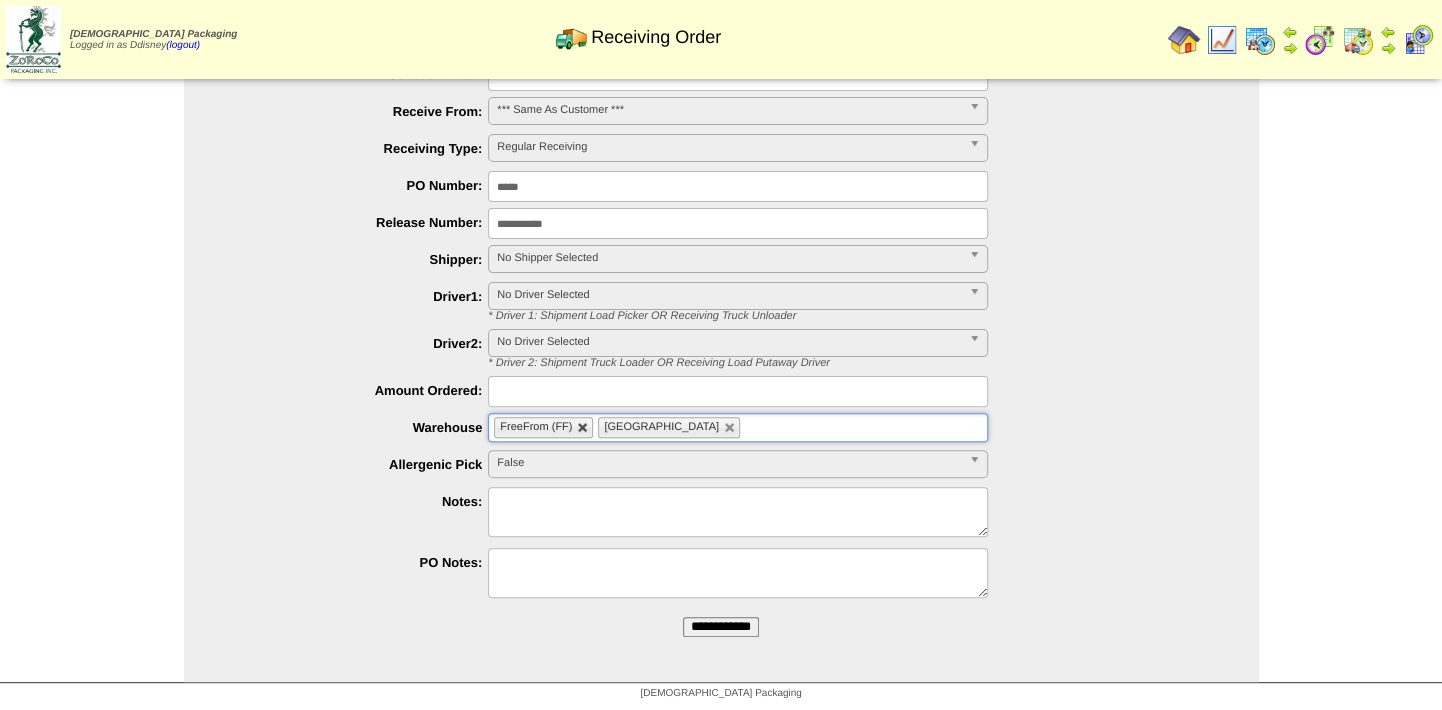 click at bounding box center (583, 428) 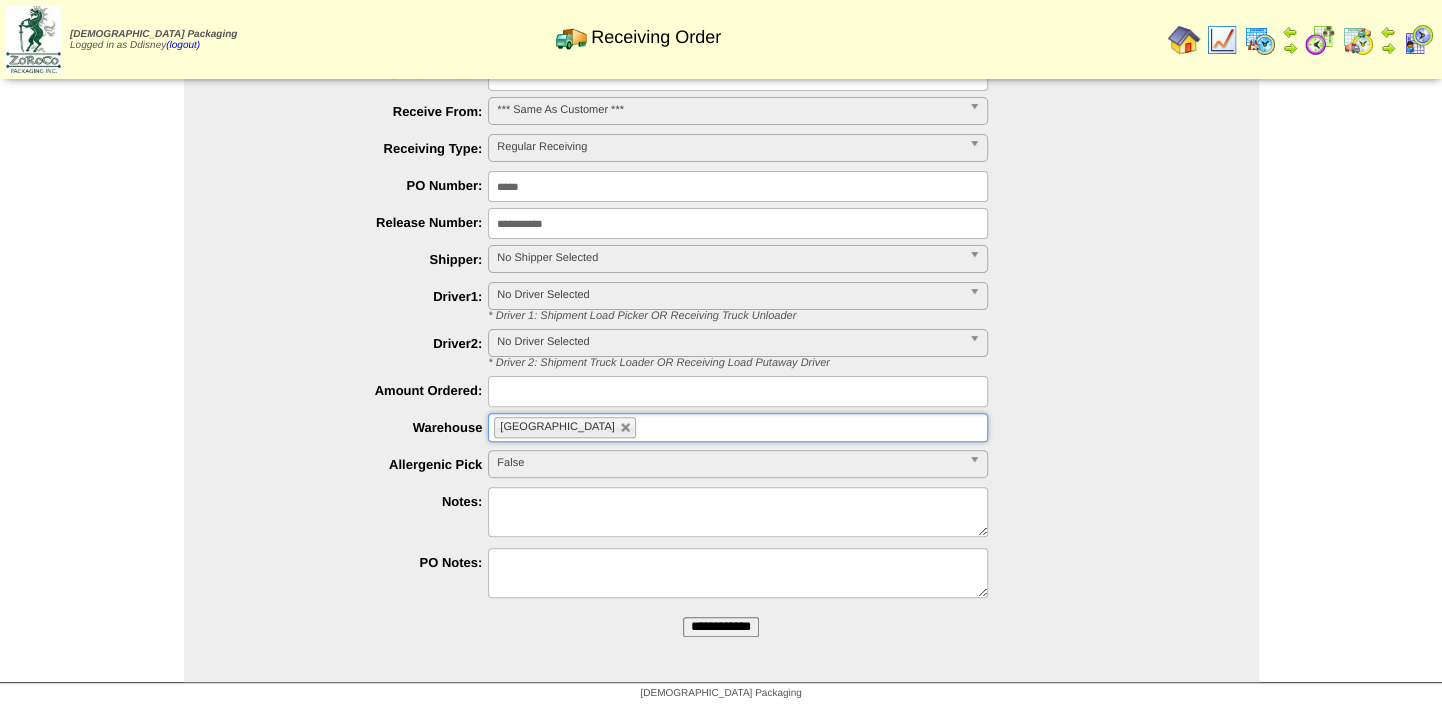click on "**********" at bounding box center (721, 627) 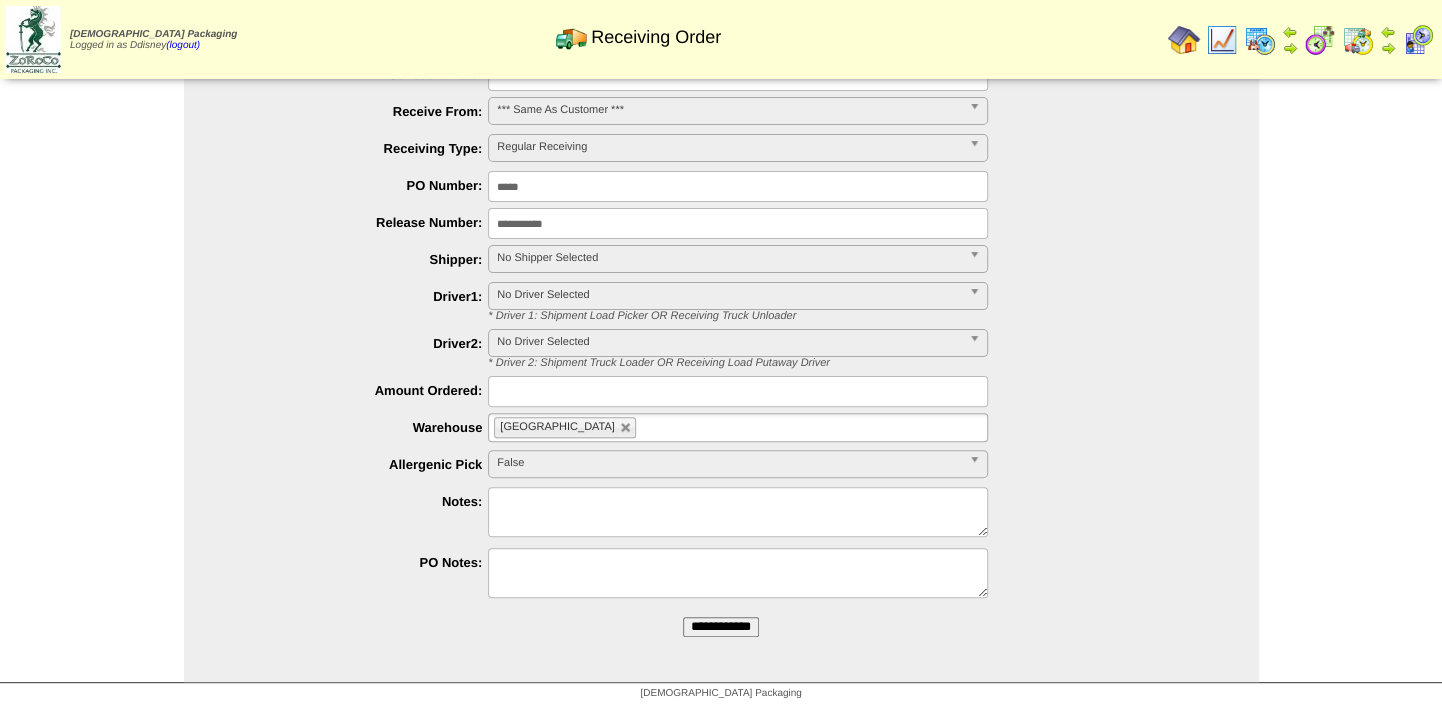 click at bounding box center [738, 512] 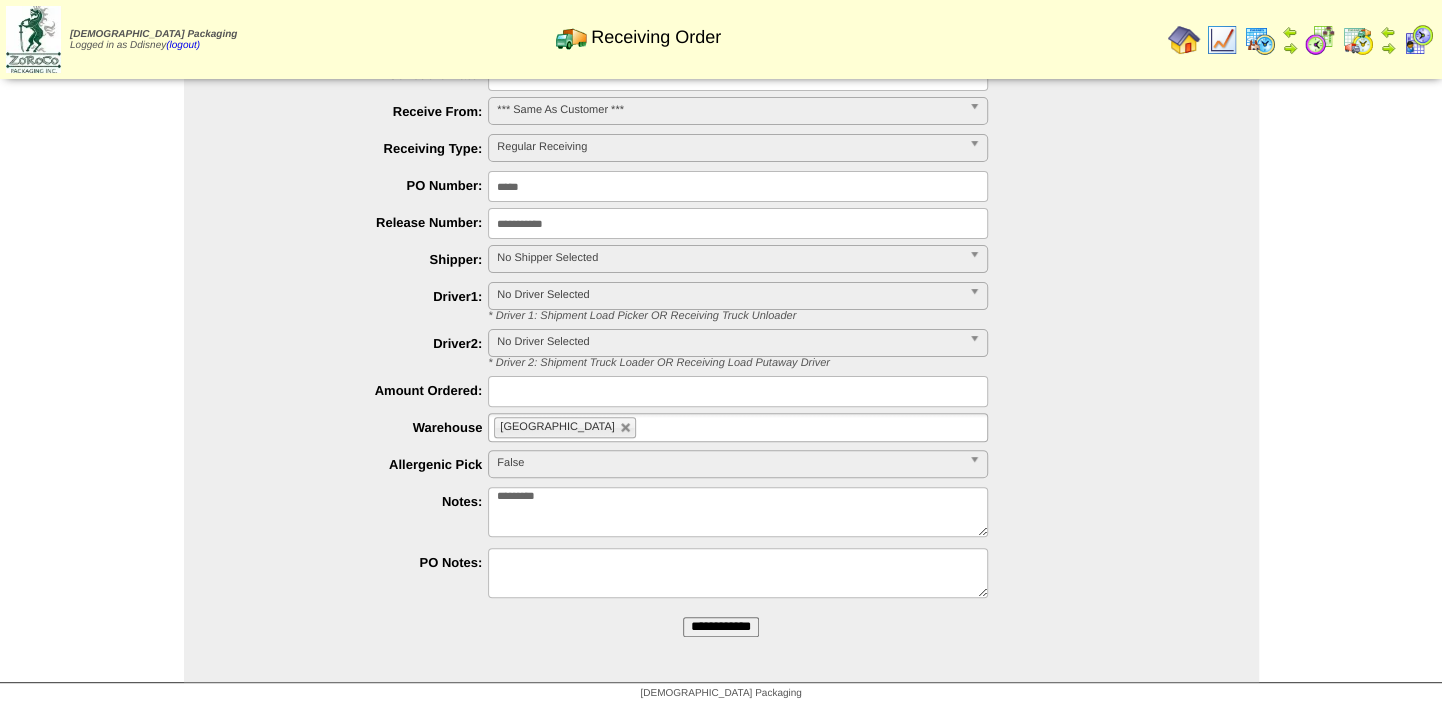type on "*********" 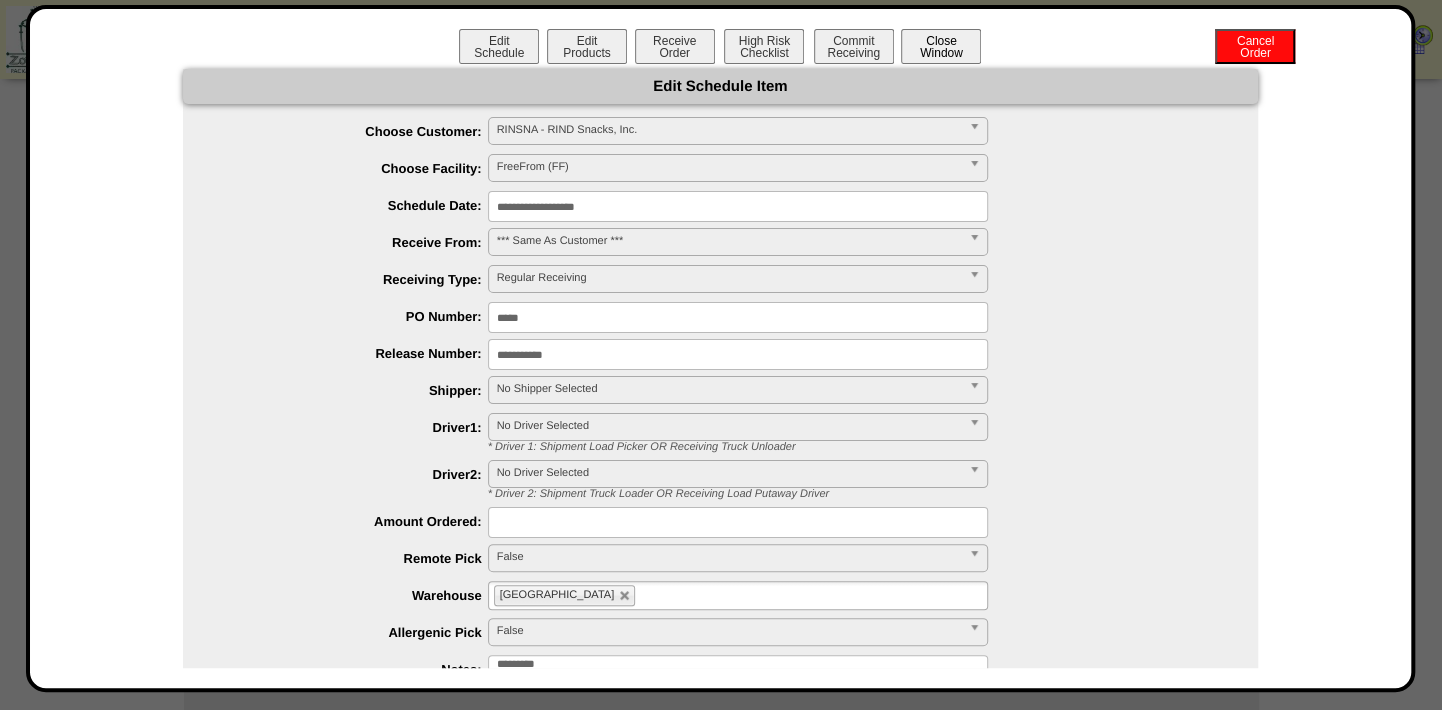 click on "Close Window" at bounding box center (941, 46) 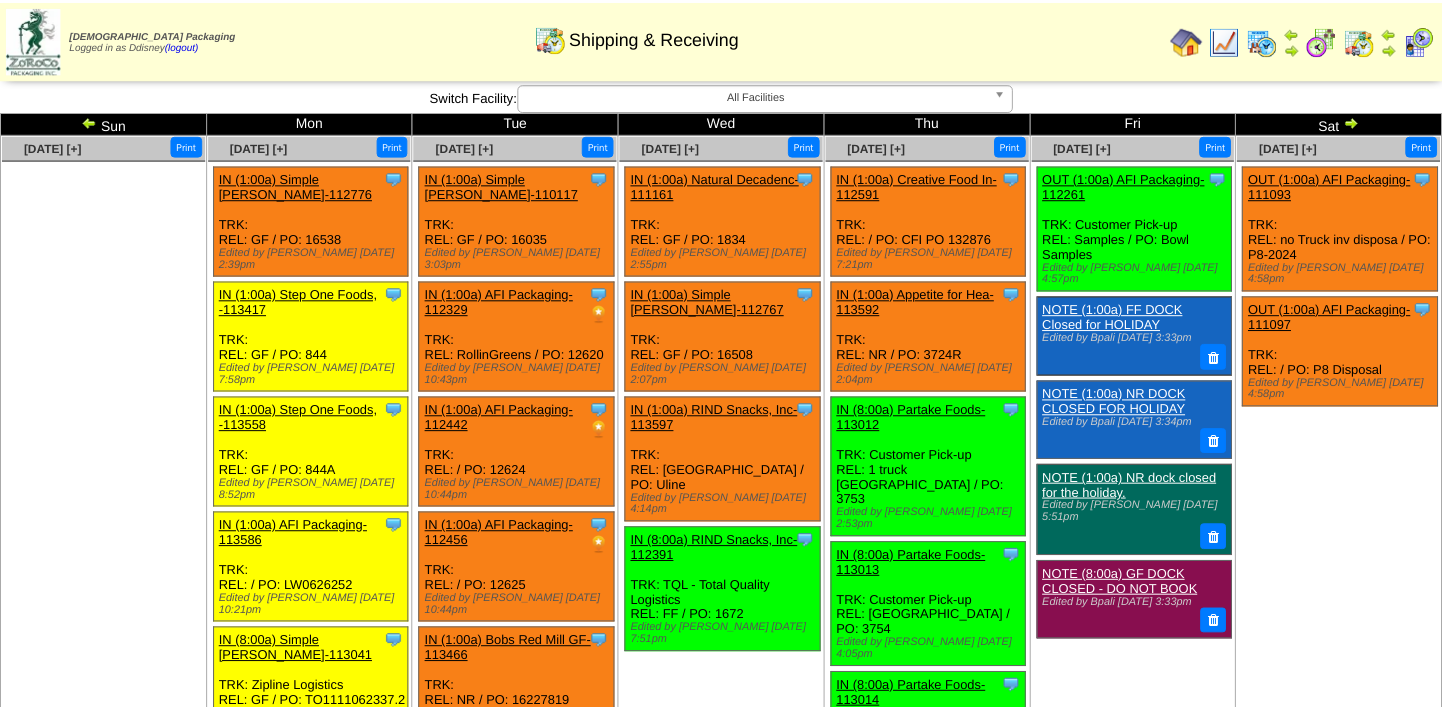 scroll, scrollTop: 0, scrollLeft: 0, axis: both 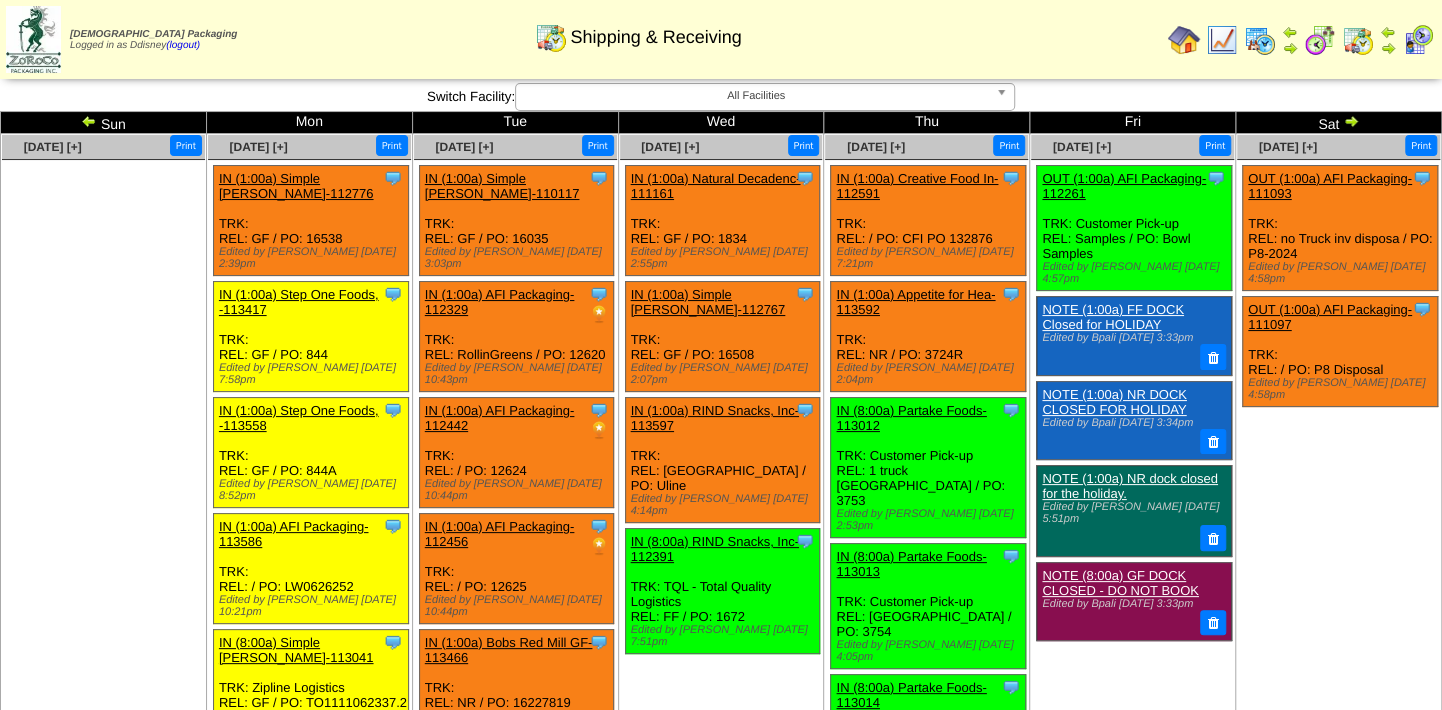 click at bounding box center (1260, 40) 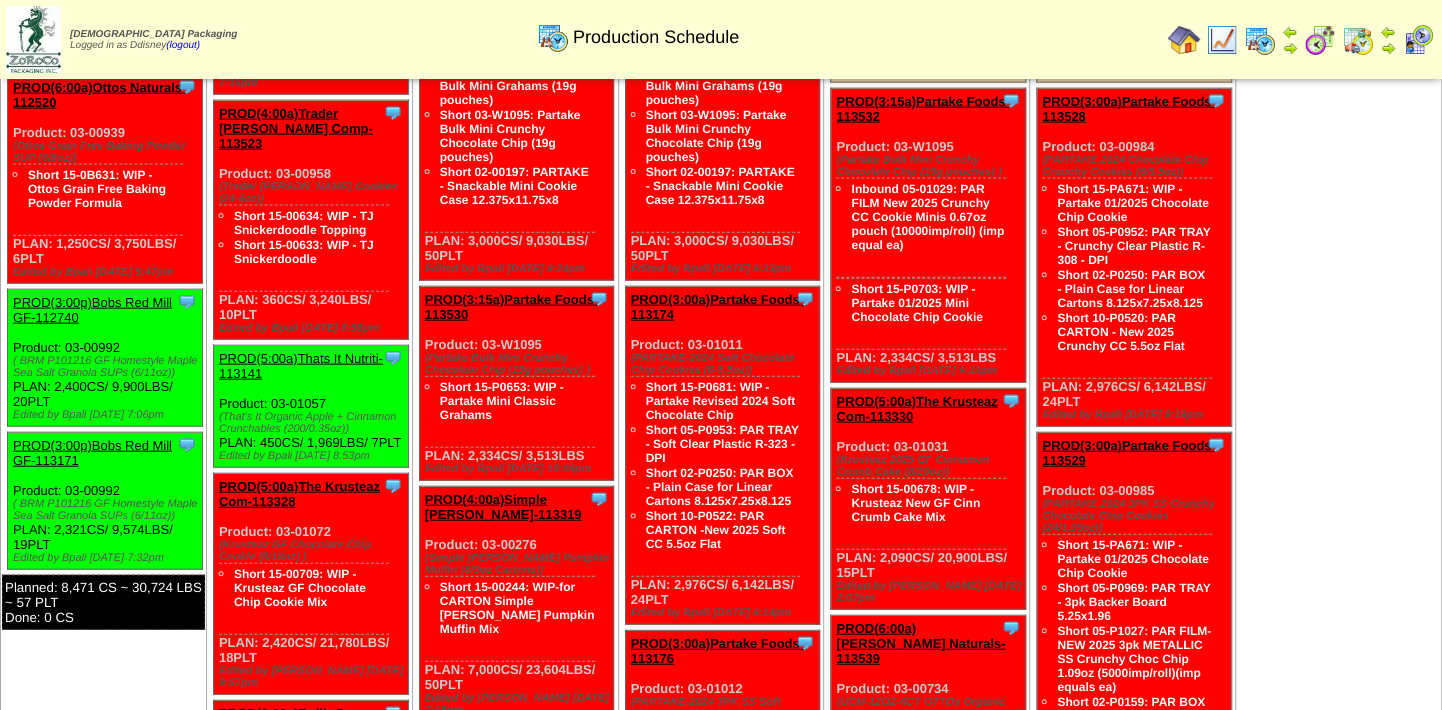 scroll, scrollTop: 2363, scrollLeft: 0, axis: vertical 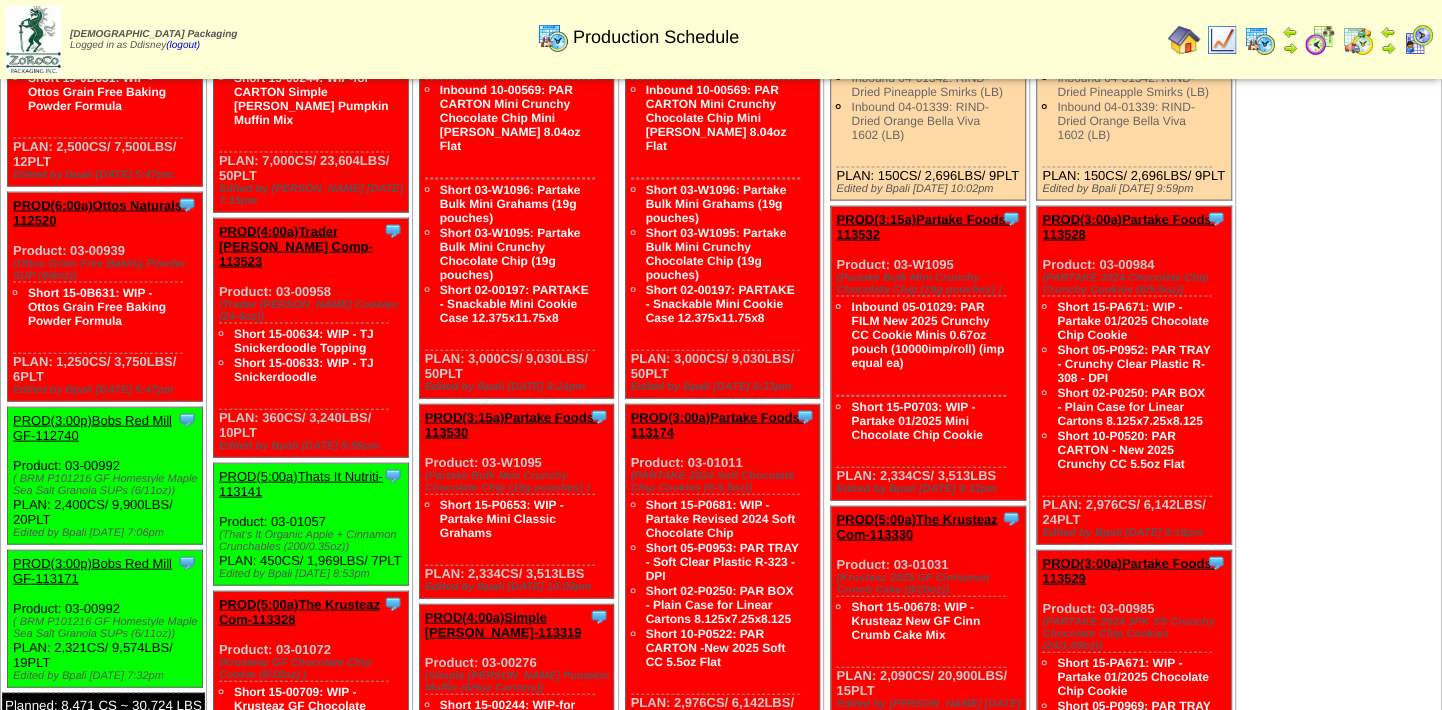 click at bounding box center [1358, 40] 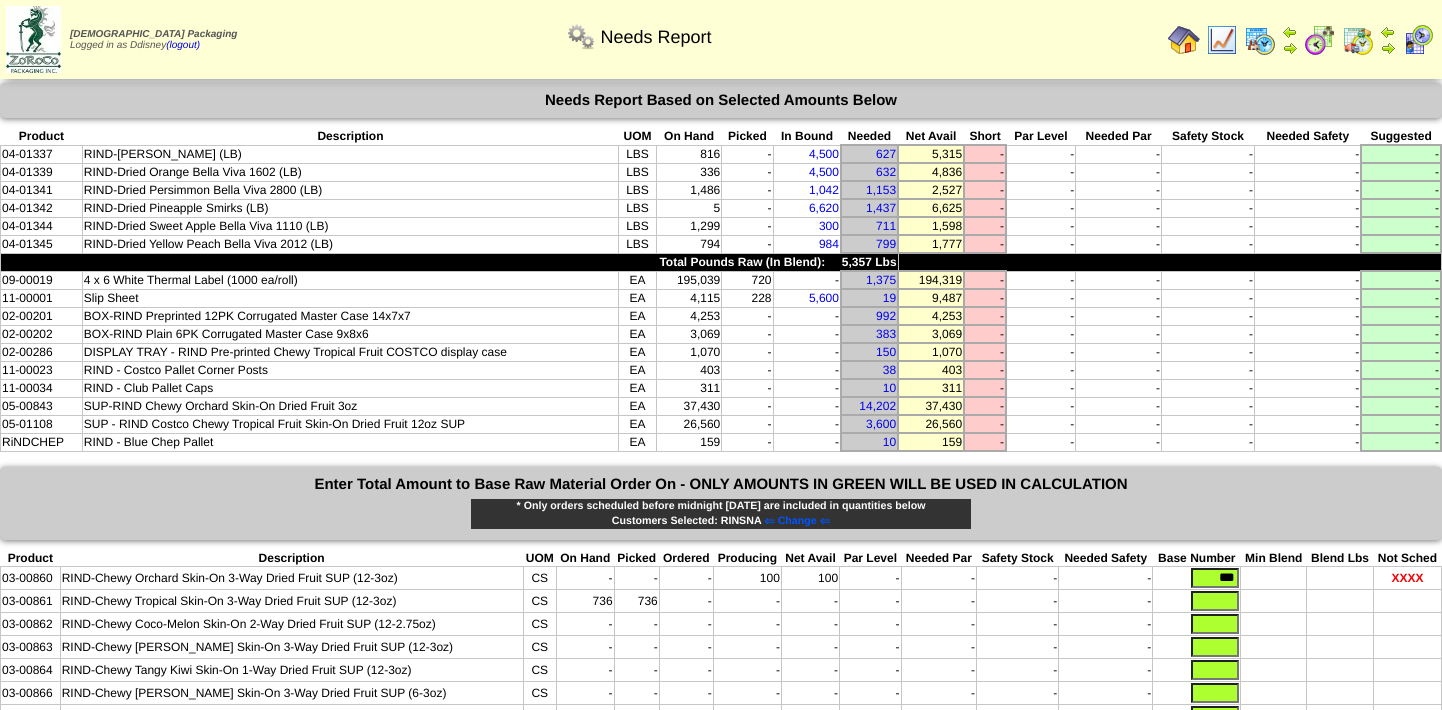 scroll, scrollTop: 0, scrollLeft: 0, axis: both 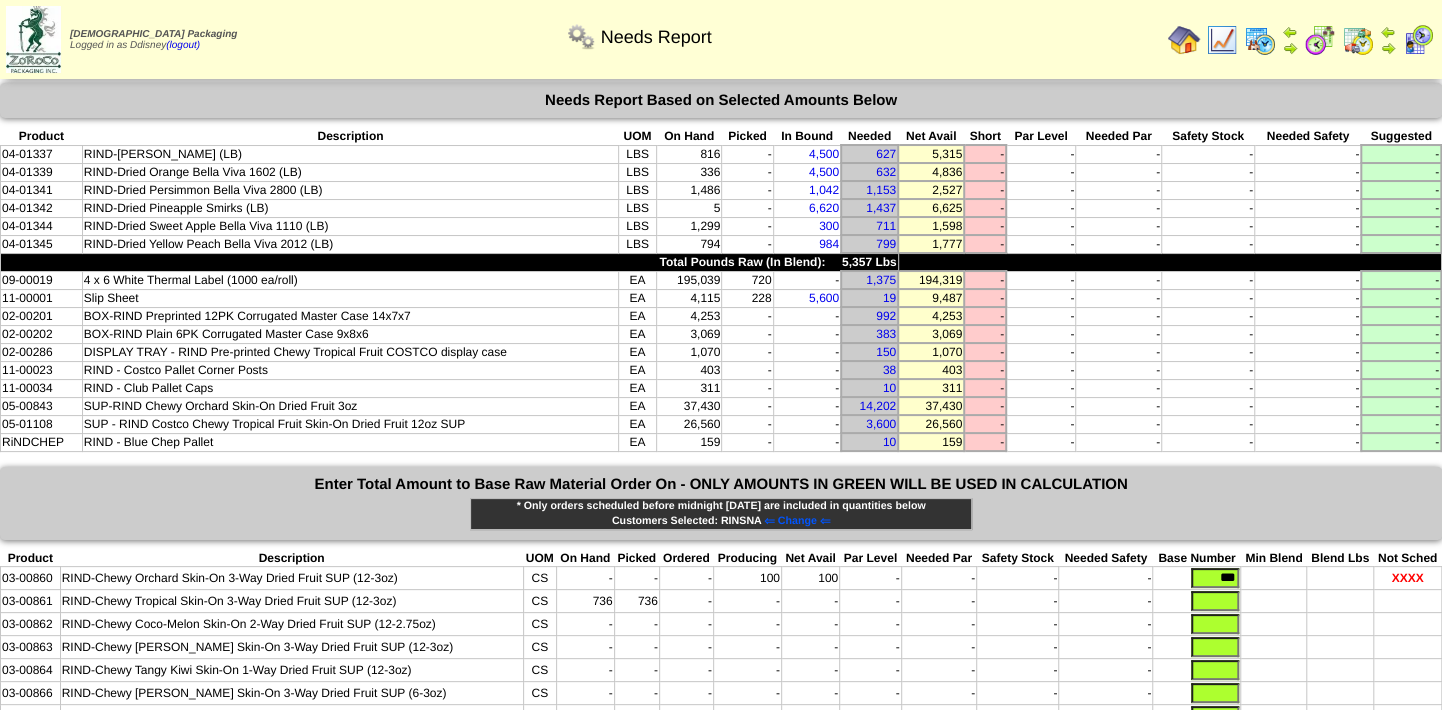 click on "-" at bounding box center [1207, 298] 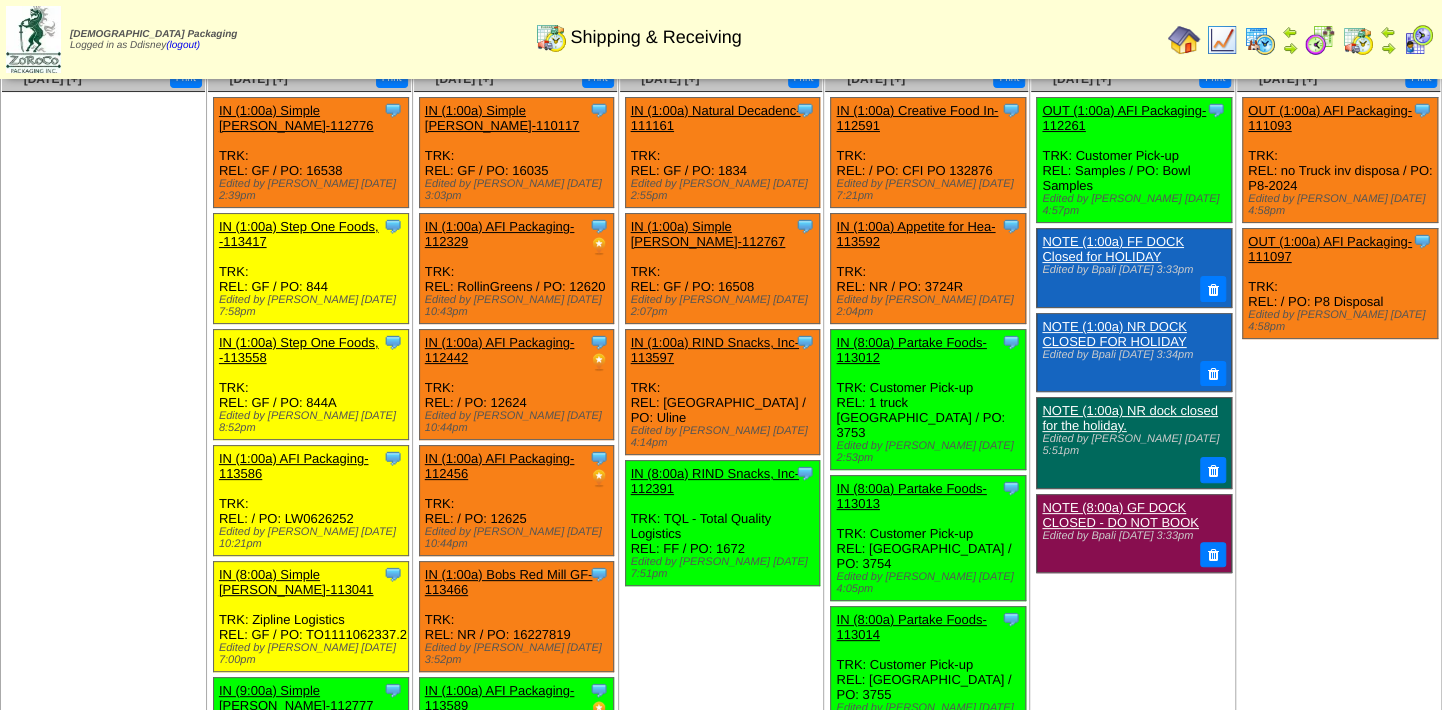 scroll, scrollTop: 0, scrollLeft: 0, axis: both 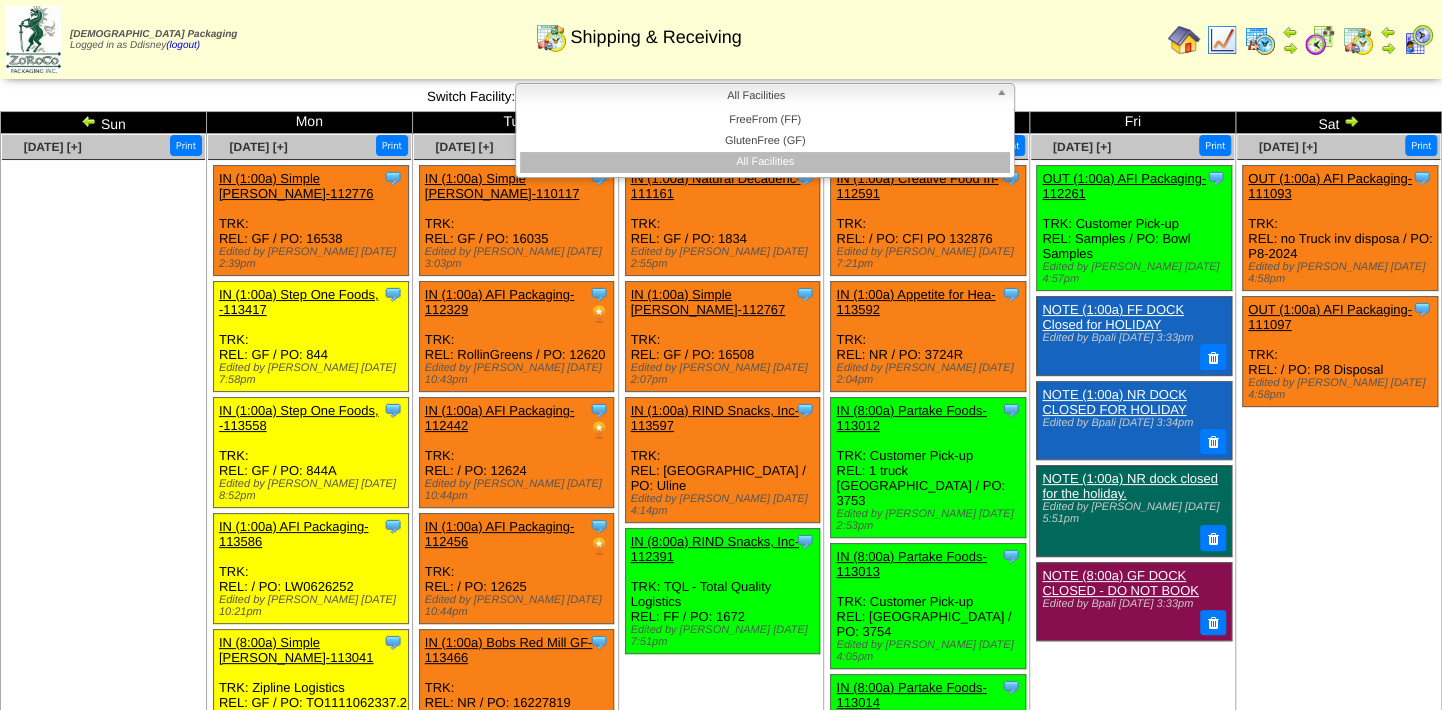 click at bounding box center [1005, 97] 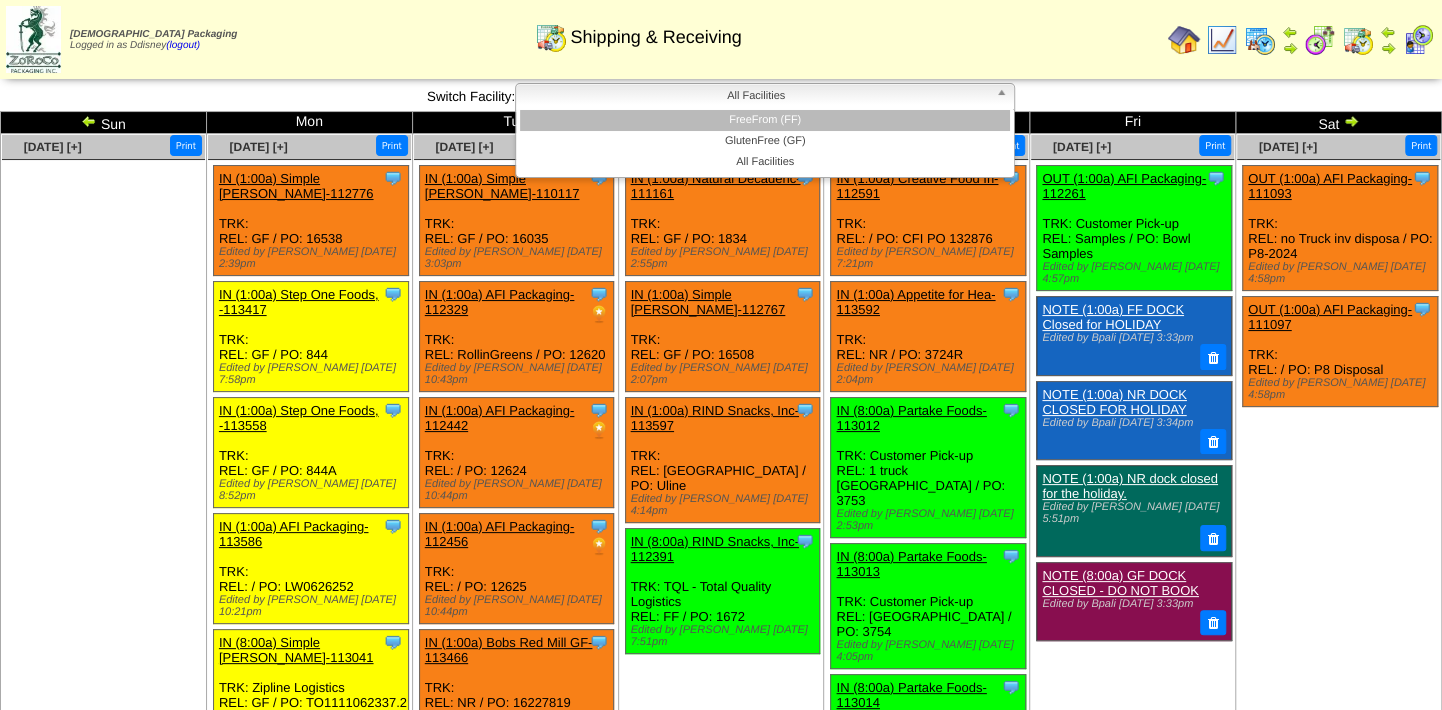 click on "FreeFrom (FF)" at bounding box center [765, 120] 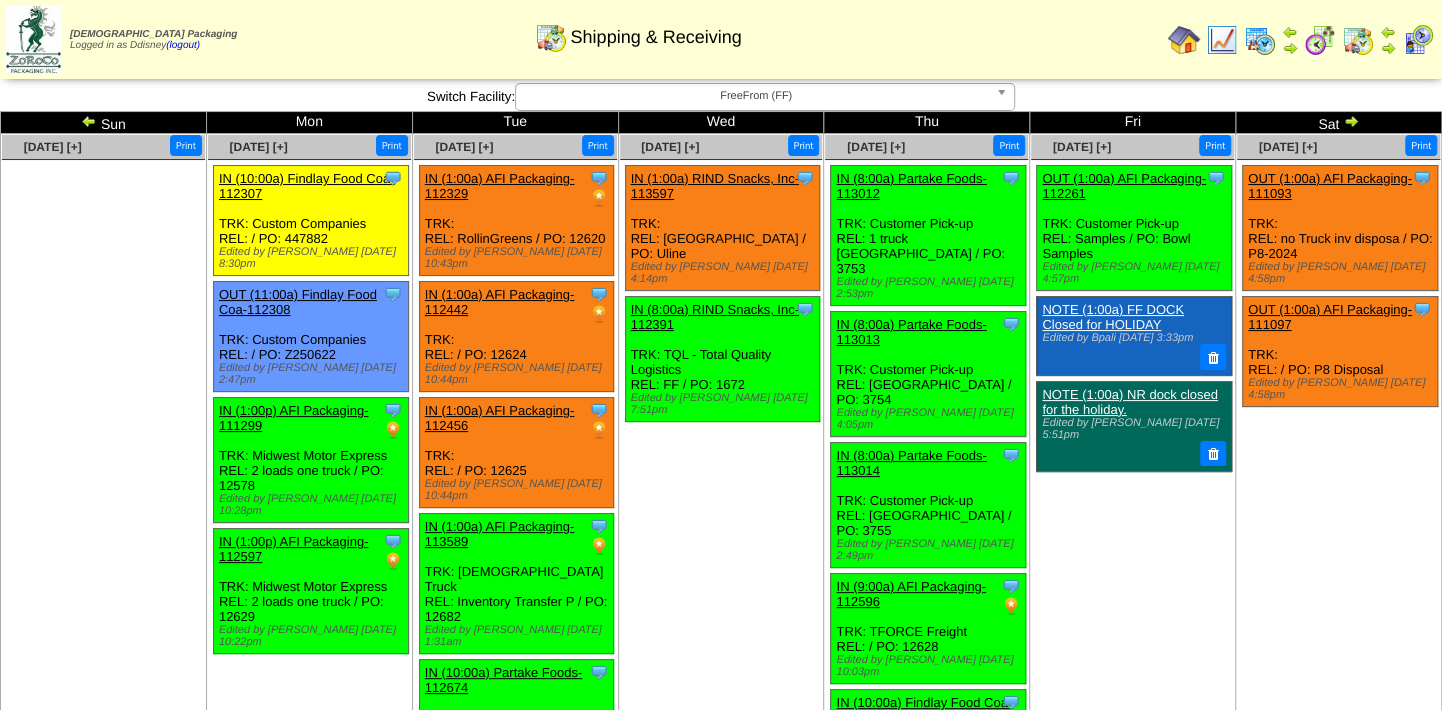 scroll, scrollTop: 90, scrollLeft: 0, axis: vertical 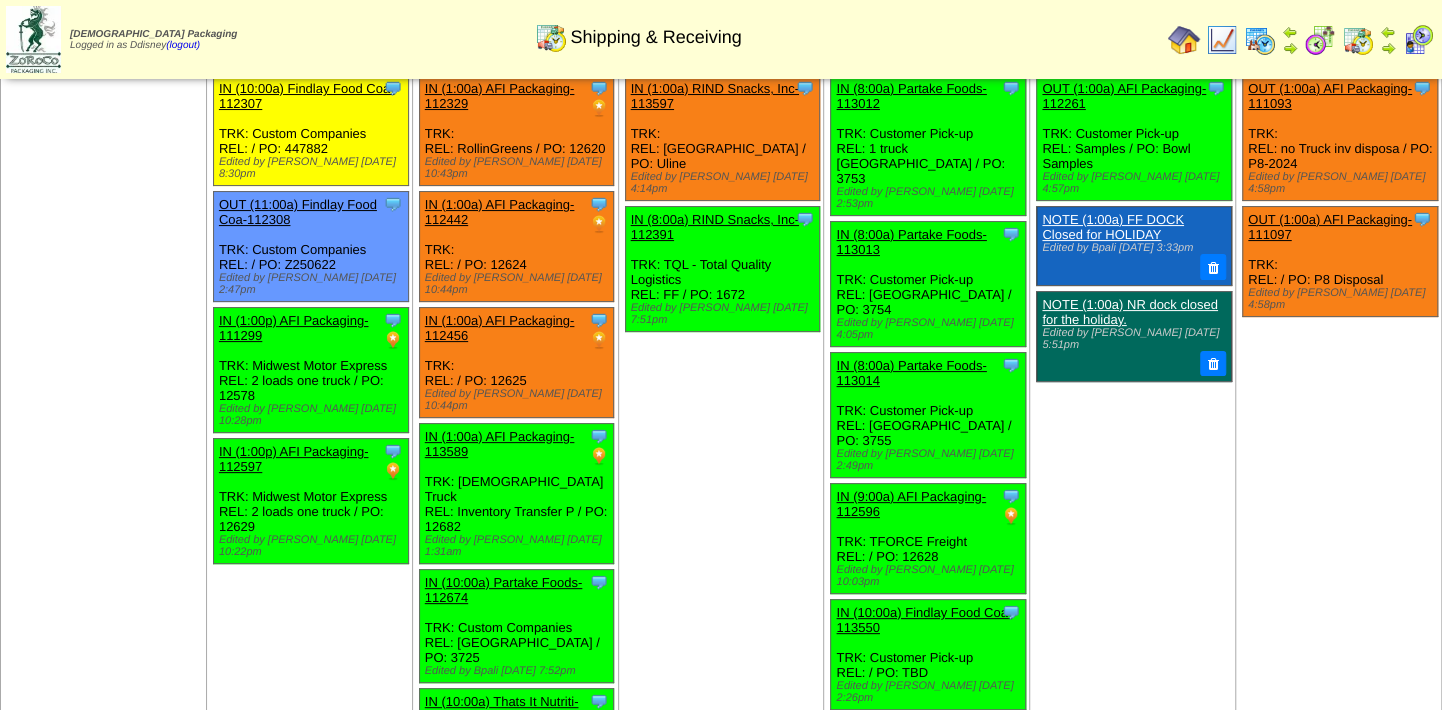 click on "IN
(1:00p)
AFI Packaging-112597" at bounding box center [294, 459] 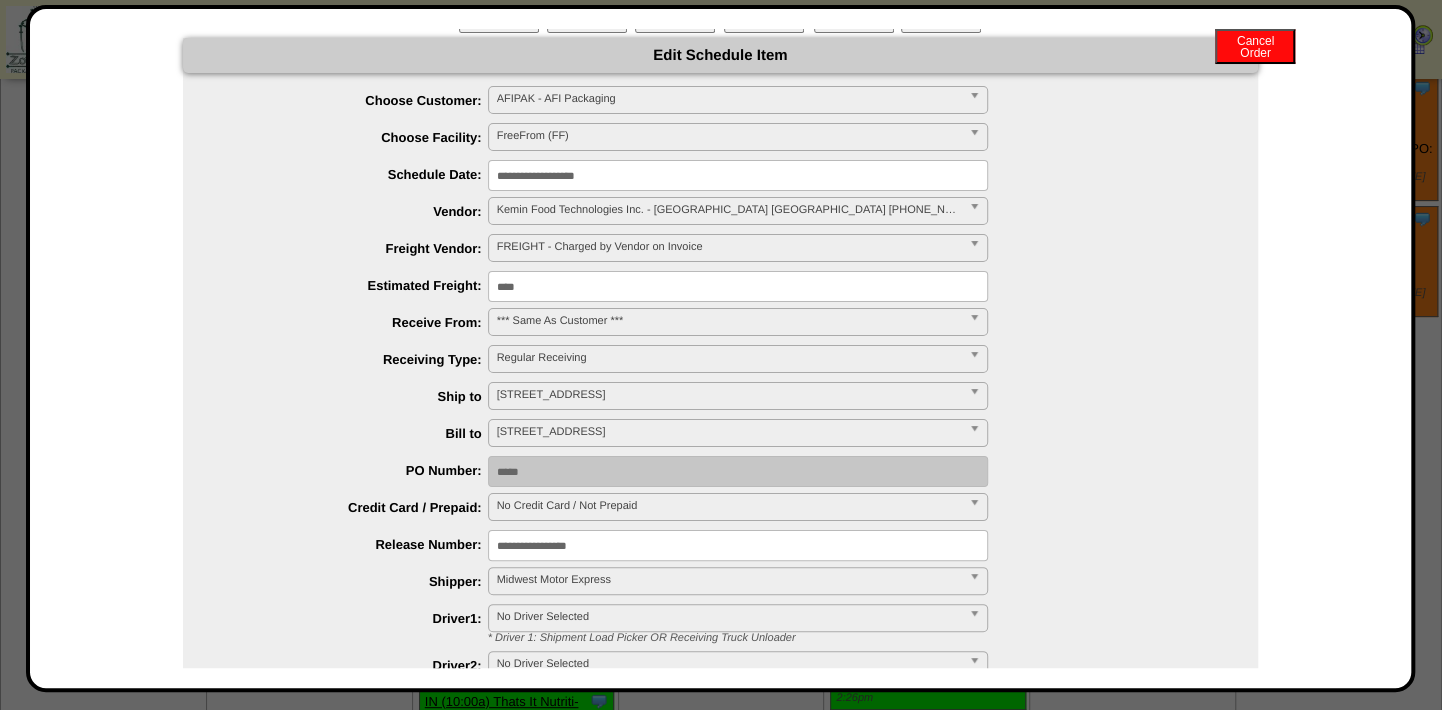 scroll, scrollTop: 0, scrollLeft: 0, axis: both 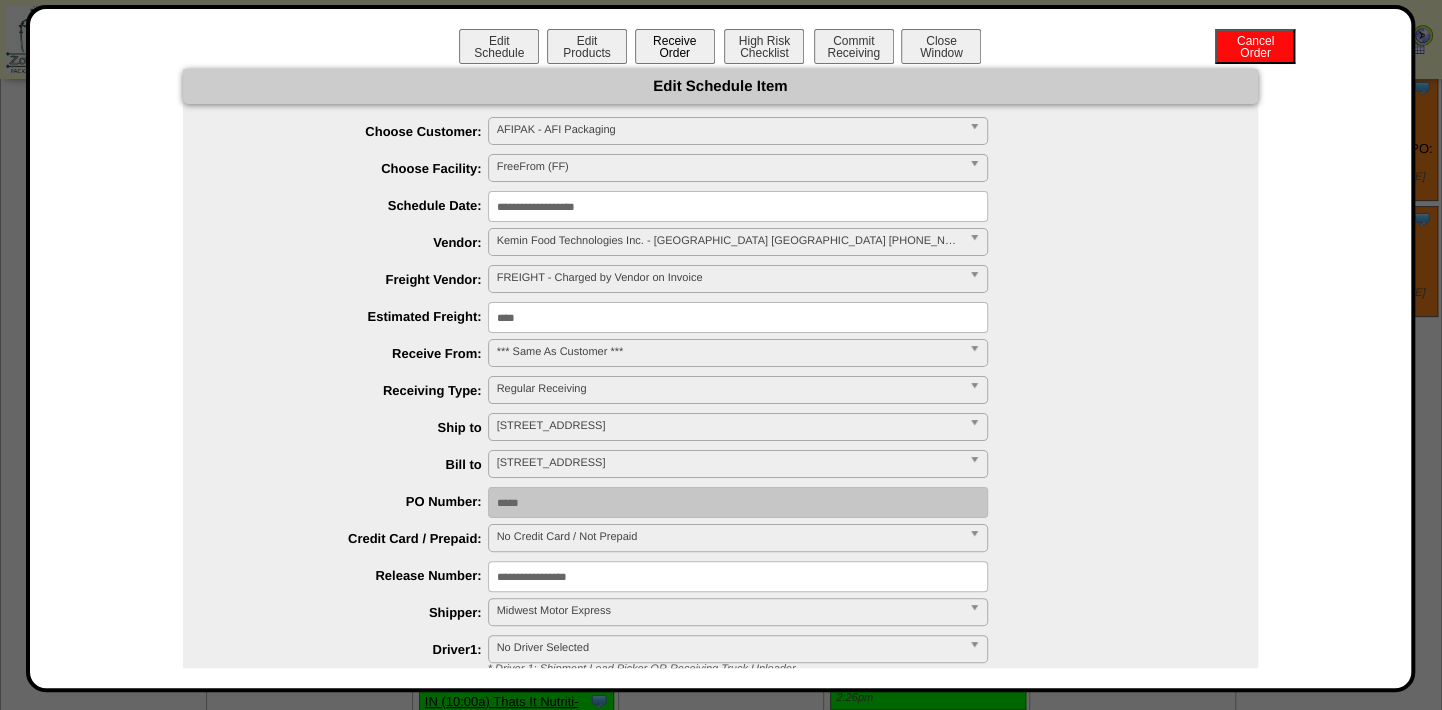 click on "Receive Order" at bounding box center (675, 46) 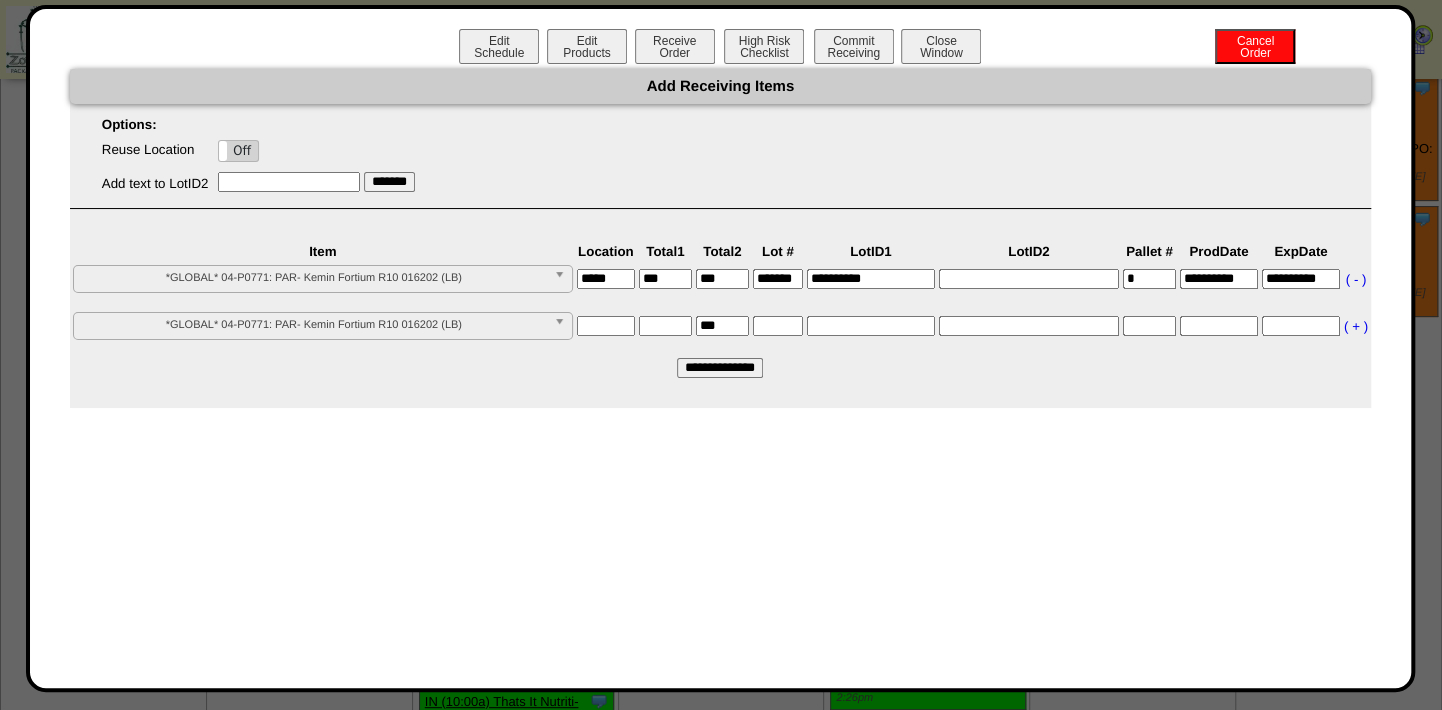 drag, startPoint x: 685, startPoint y: 279, endPoint x: 615, endPoint y: 283, distance: 70.11419 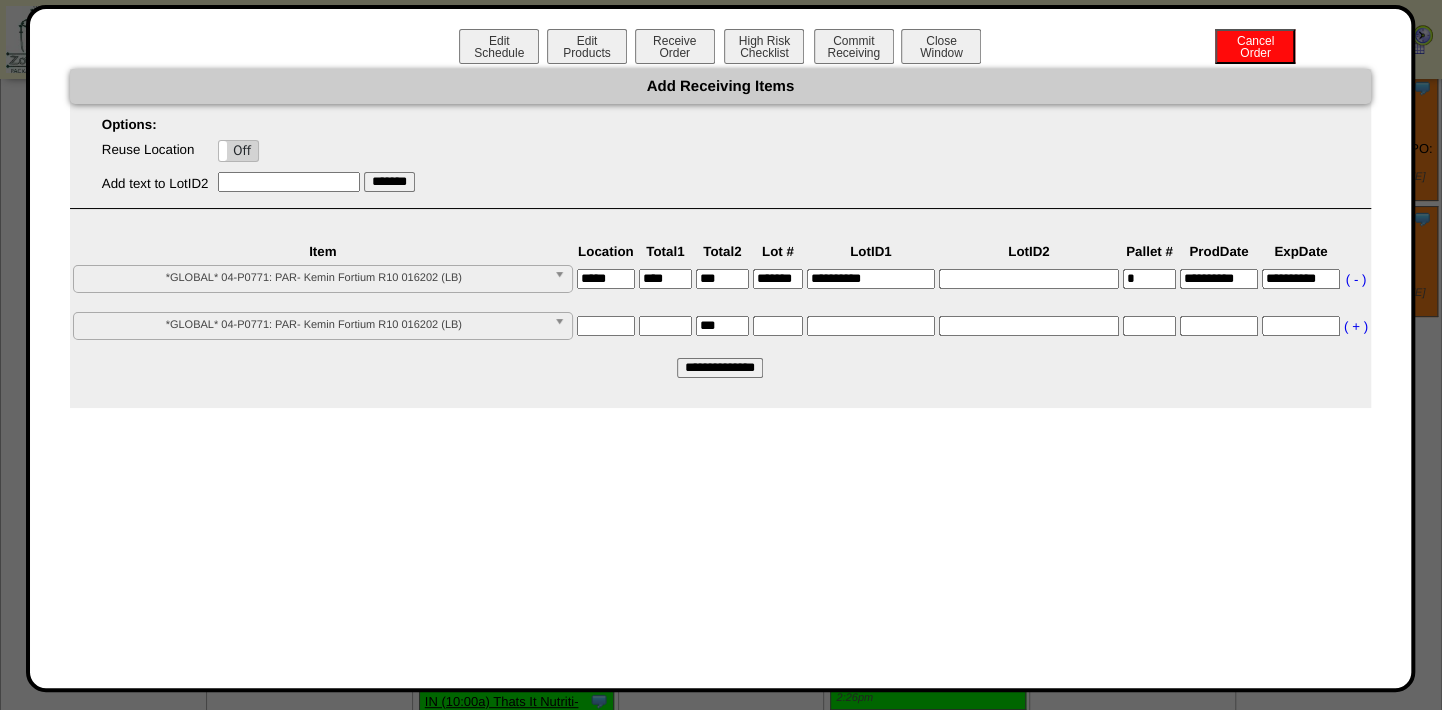 type on "****" 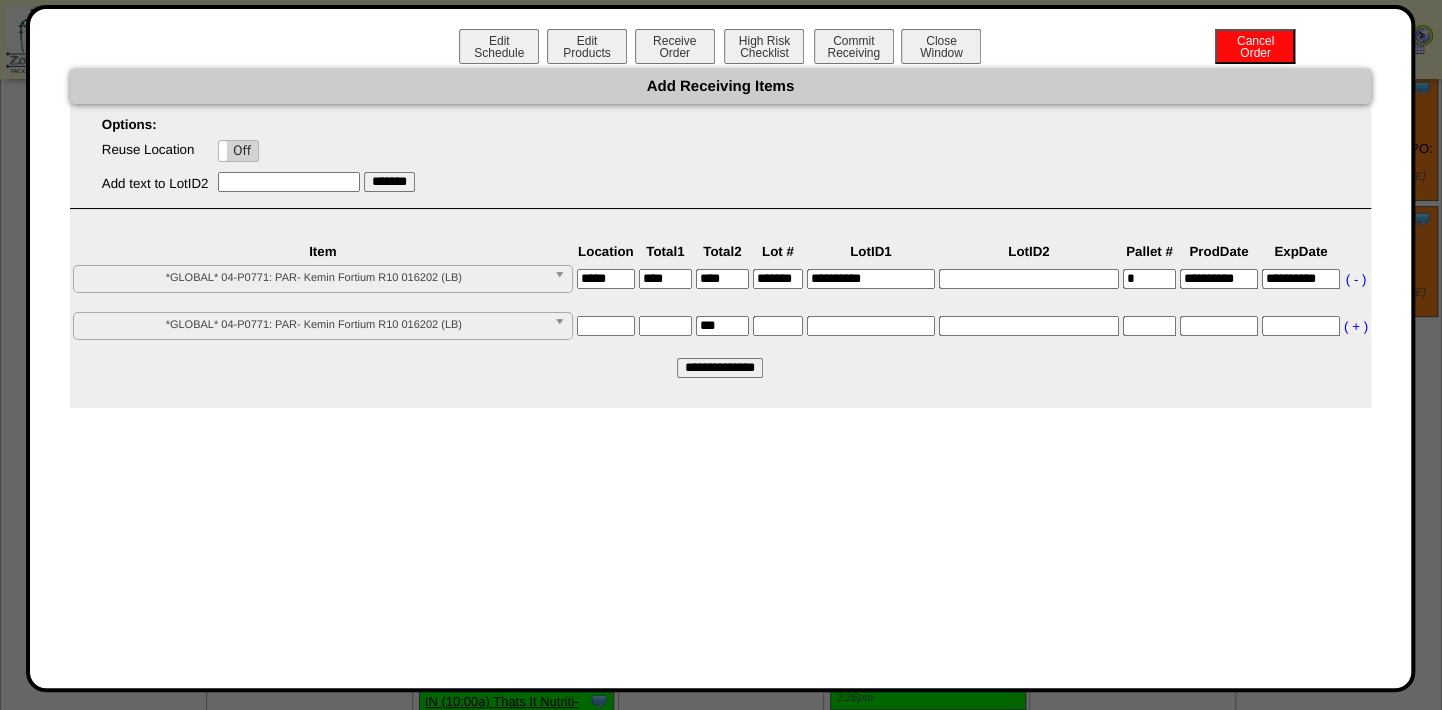 type on "****" 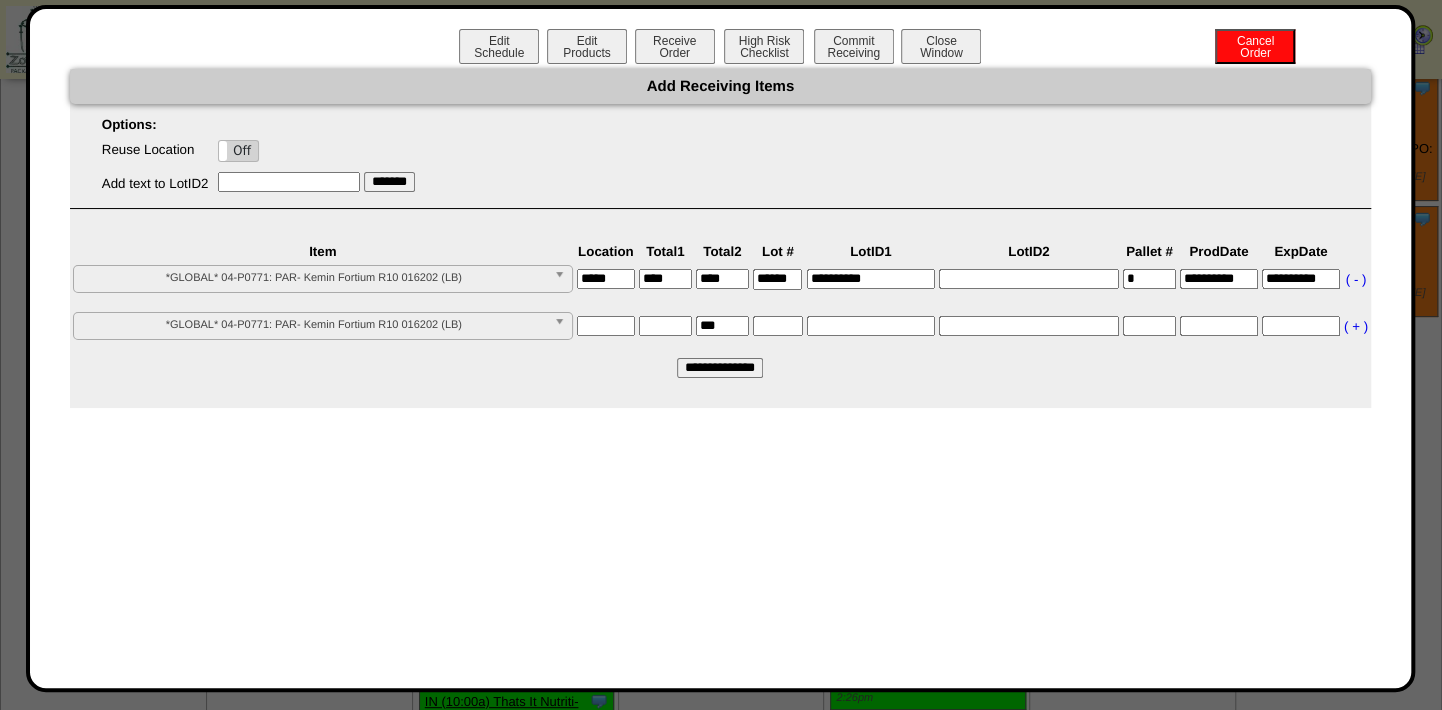 type on "*******" 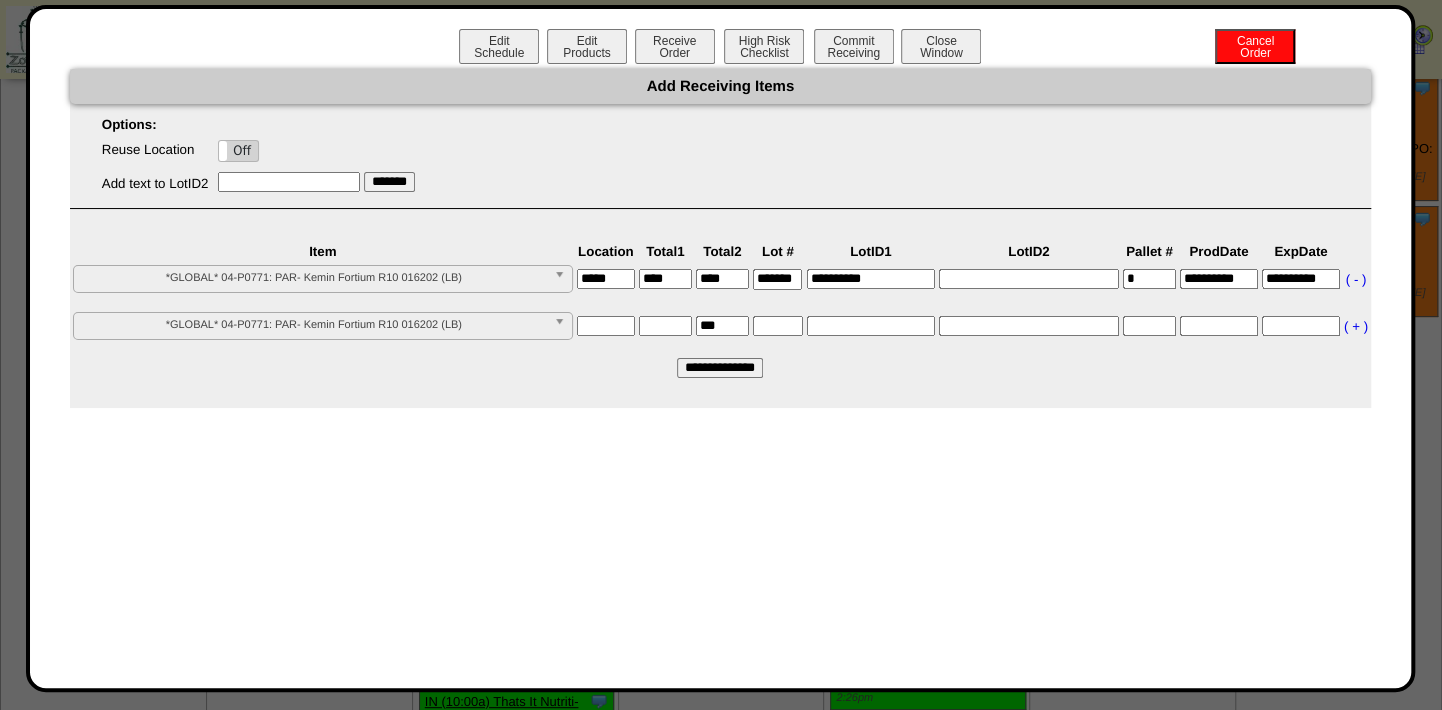 scroll, scrollTop: 0, scrollLeft: 9, axis: horizontal 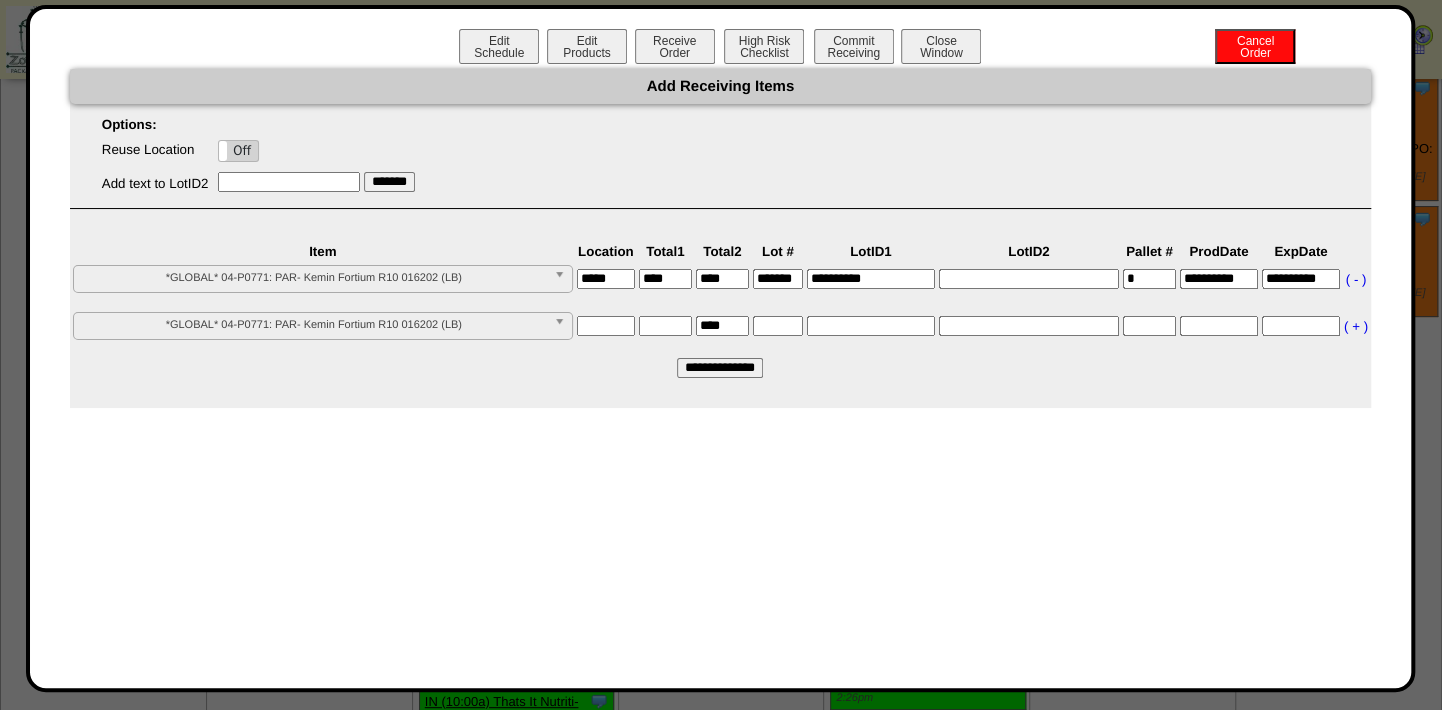 click at bounding box center (606, 326) 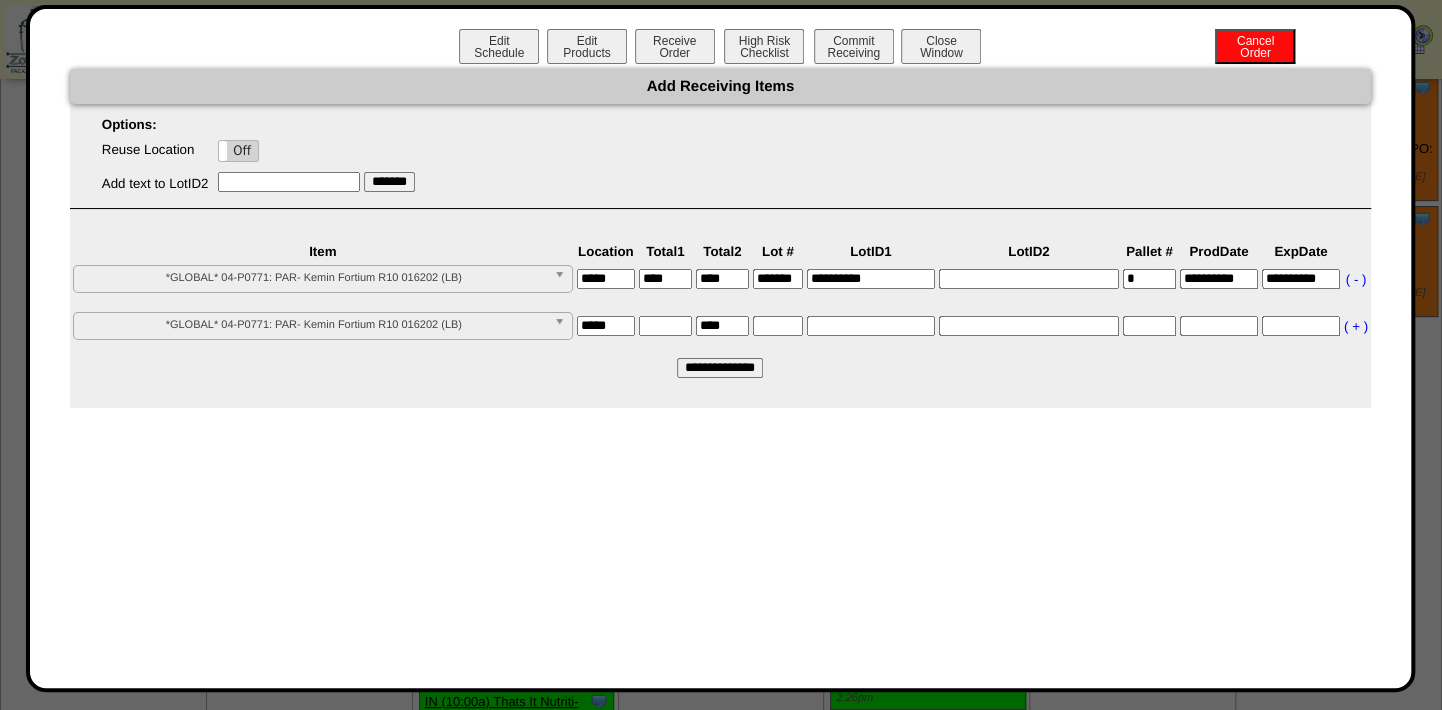 type on "*****" 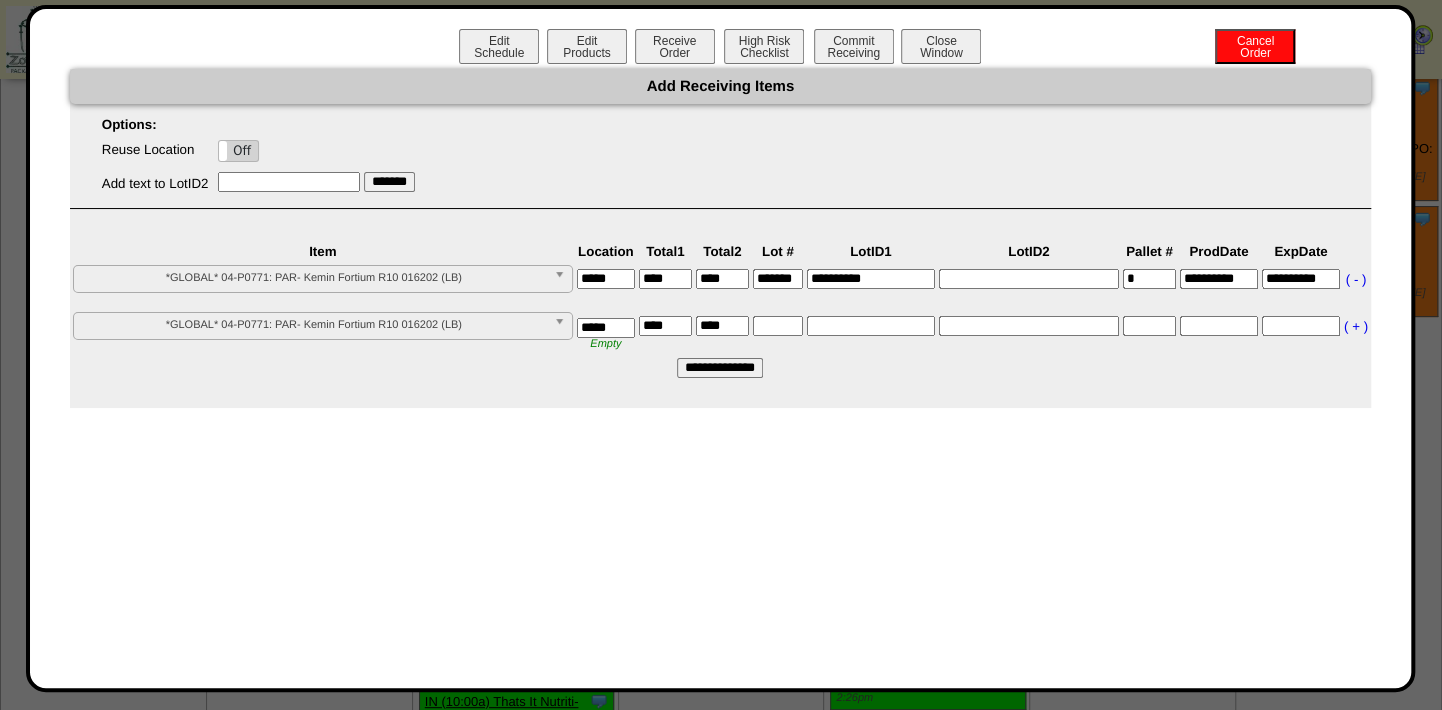 type on "****" 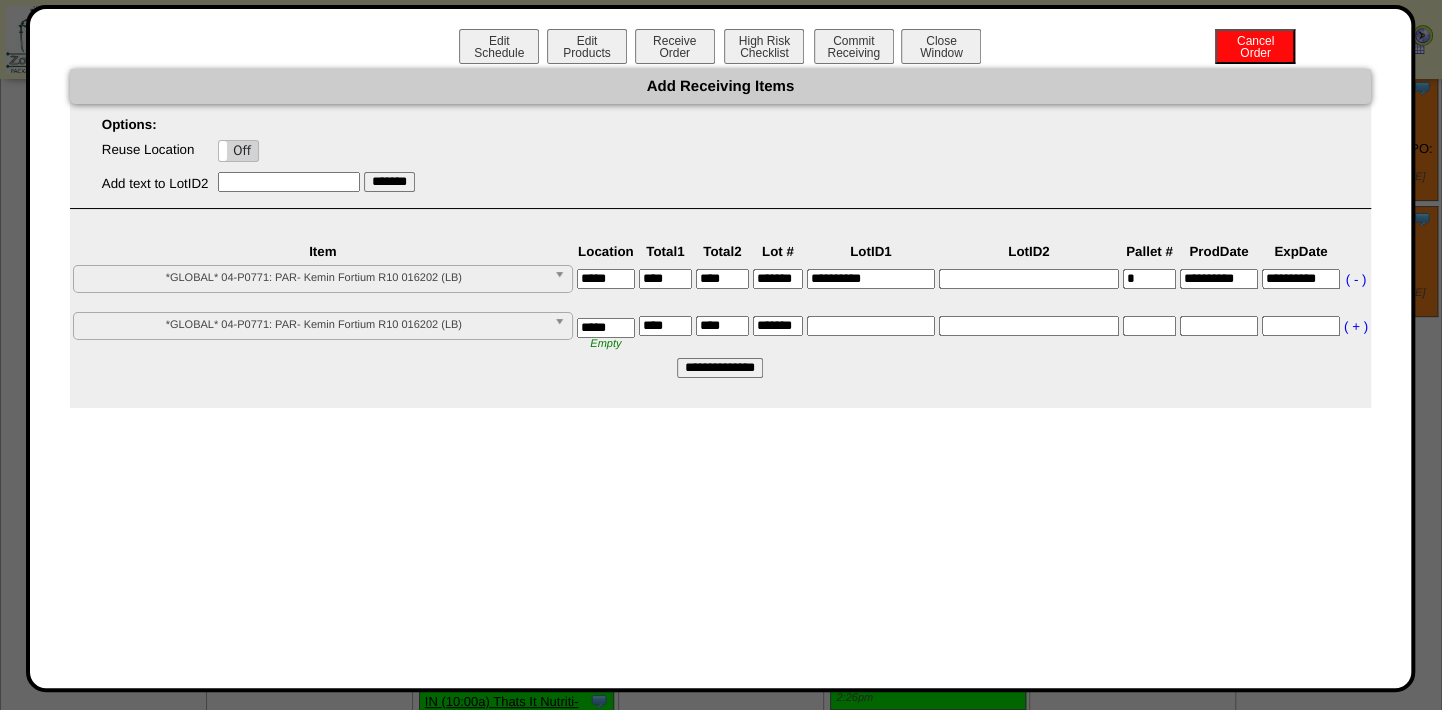 scroll, scrollTop: 0, scrollLeft: 9, axis: horizontal 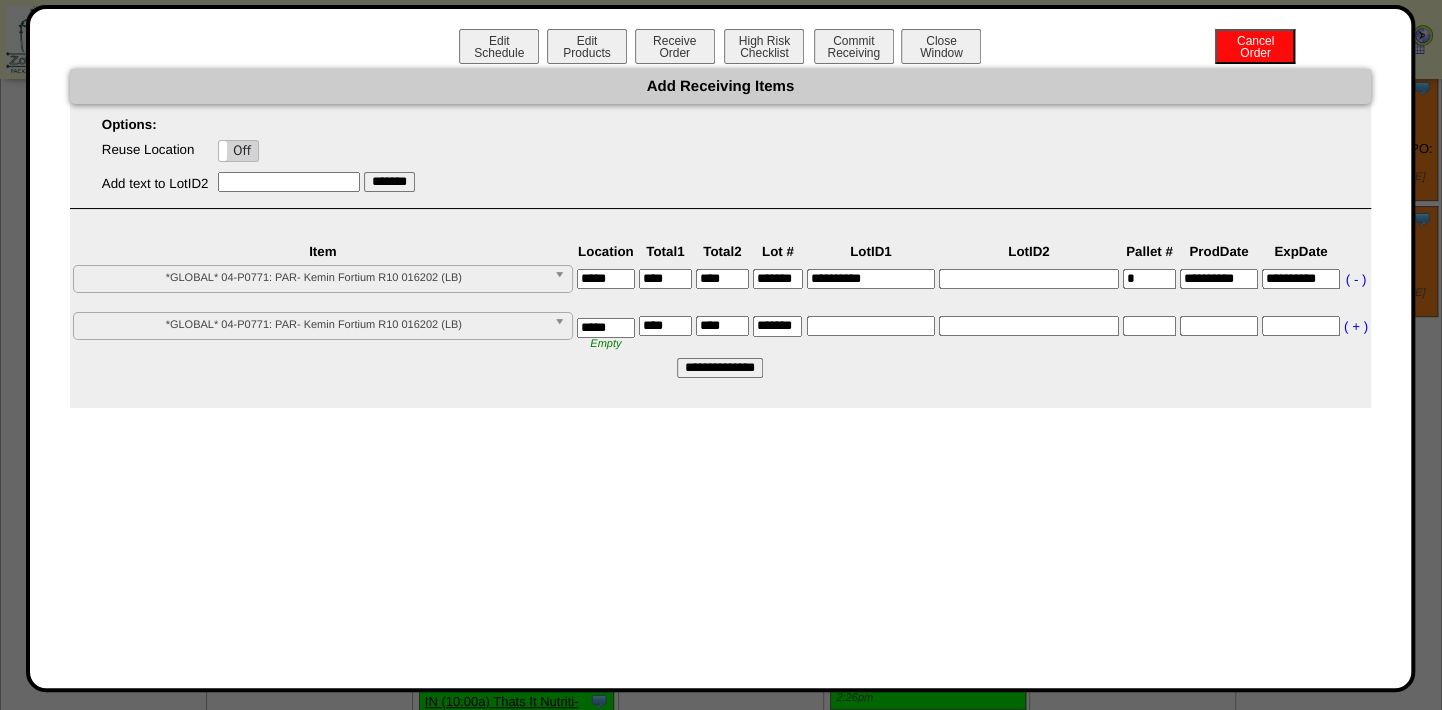 type on "*******" 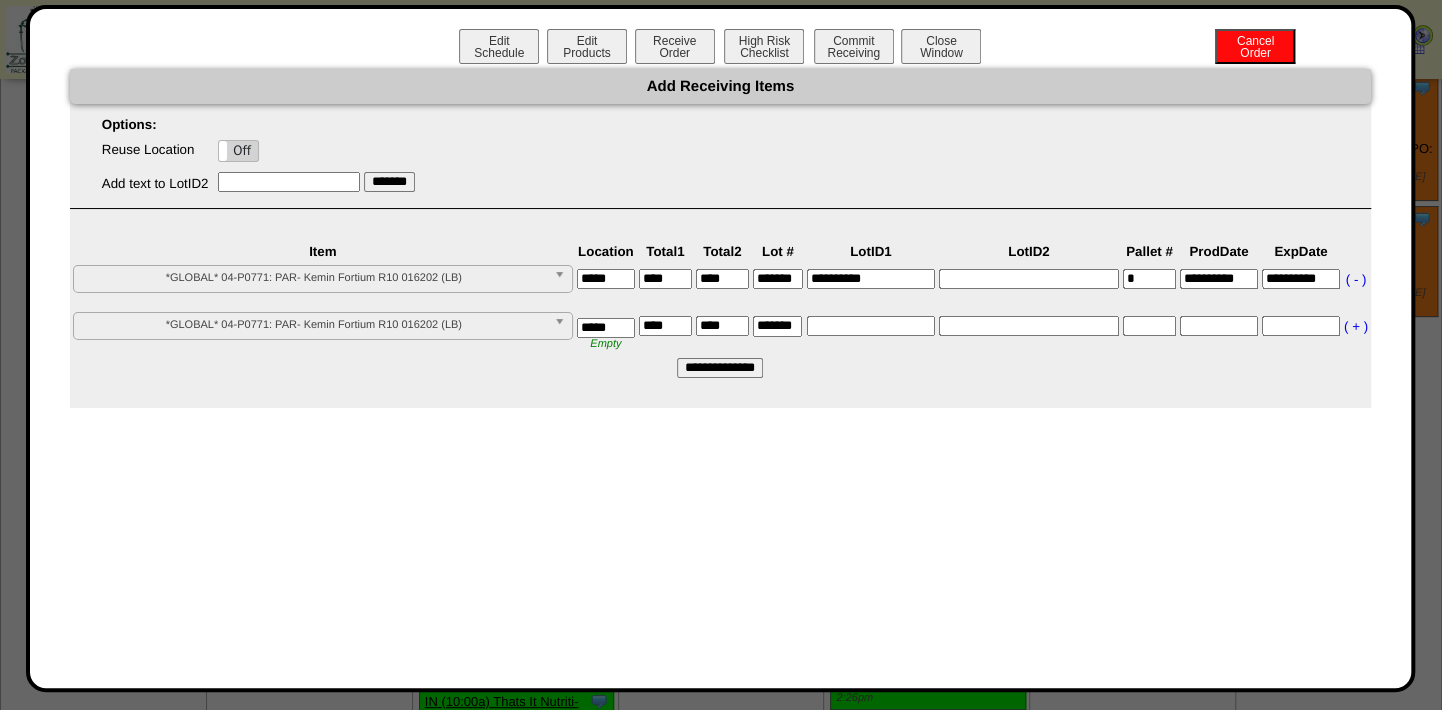 drag, startPoint x: 884, startPoint y: 275, endPoint x: 810, endPoint y: 280, distance: 74.168724 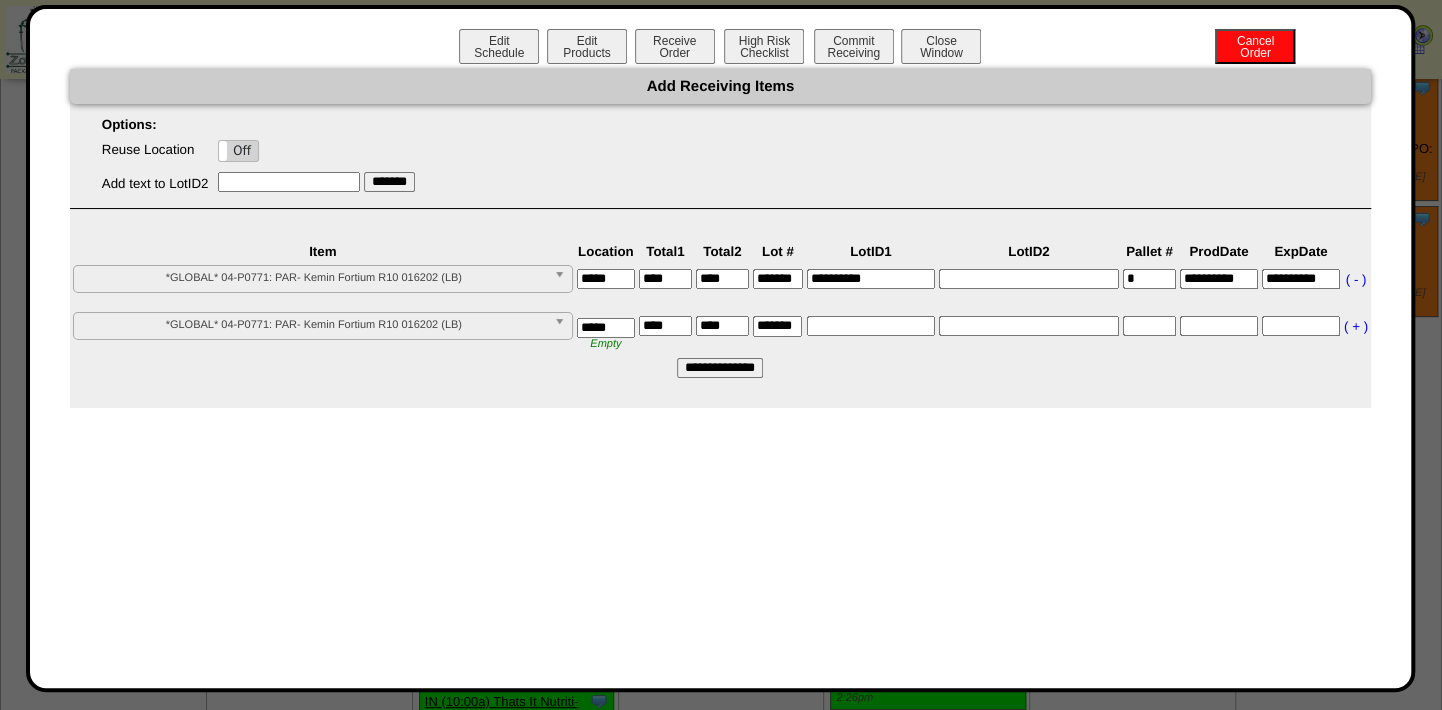 click on "**********" at bounding box center [871, 279] 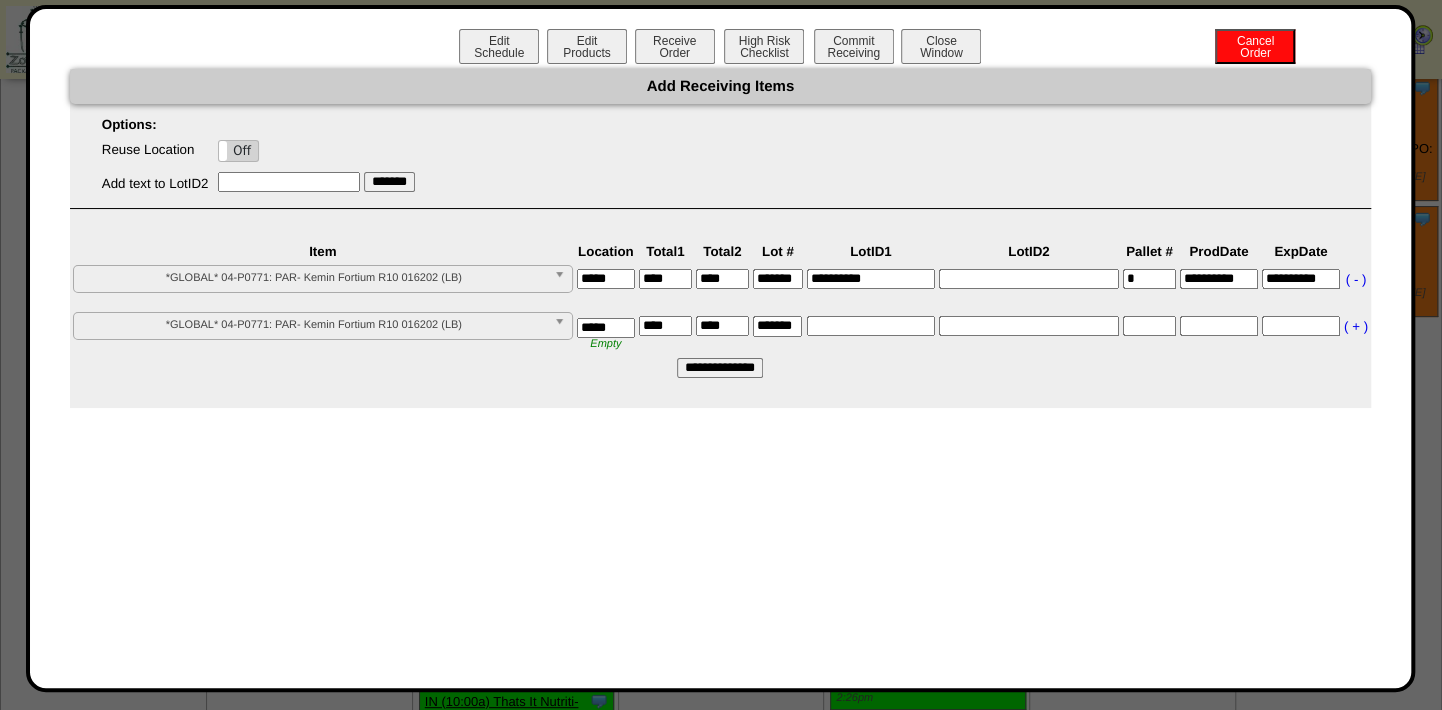 paste on "**********" 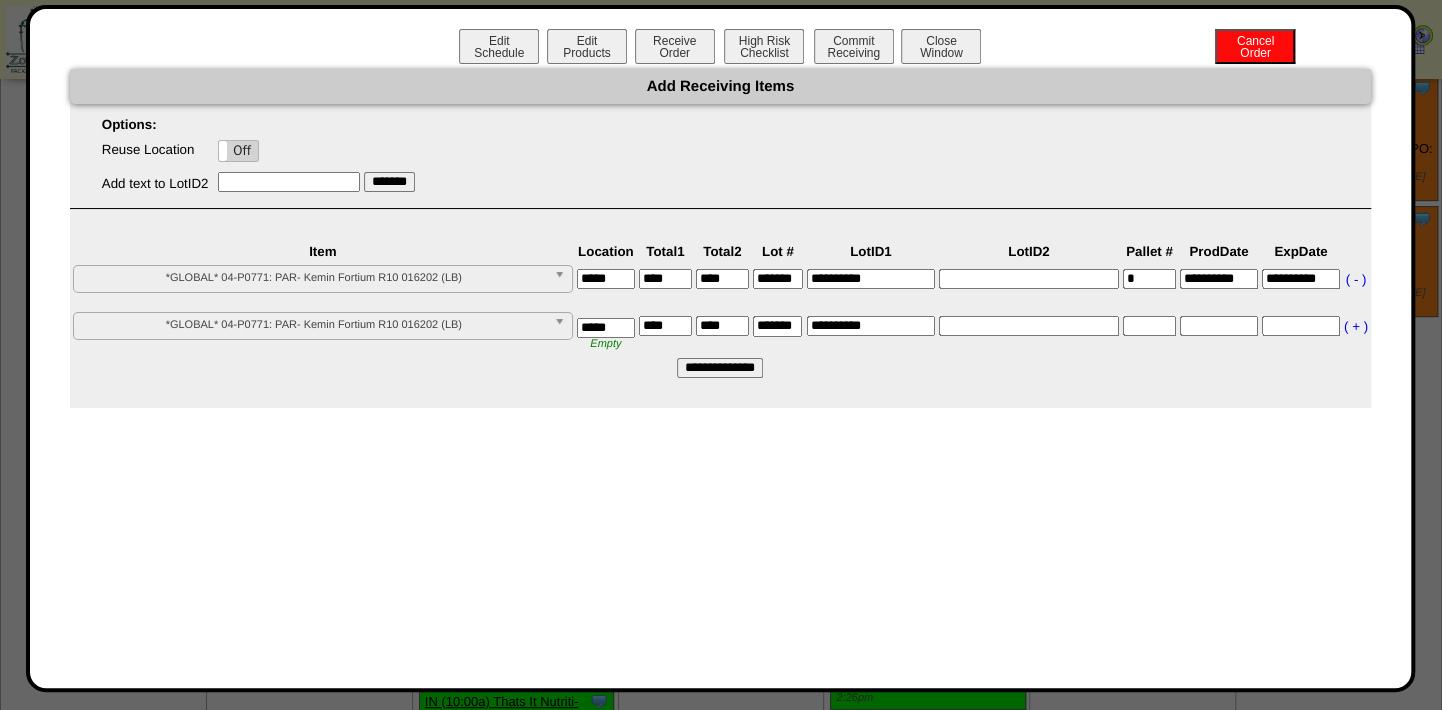 type on "**********" 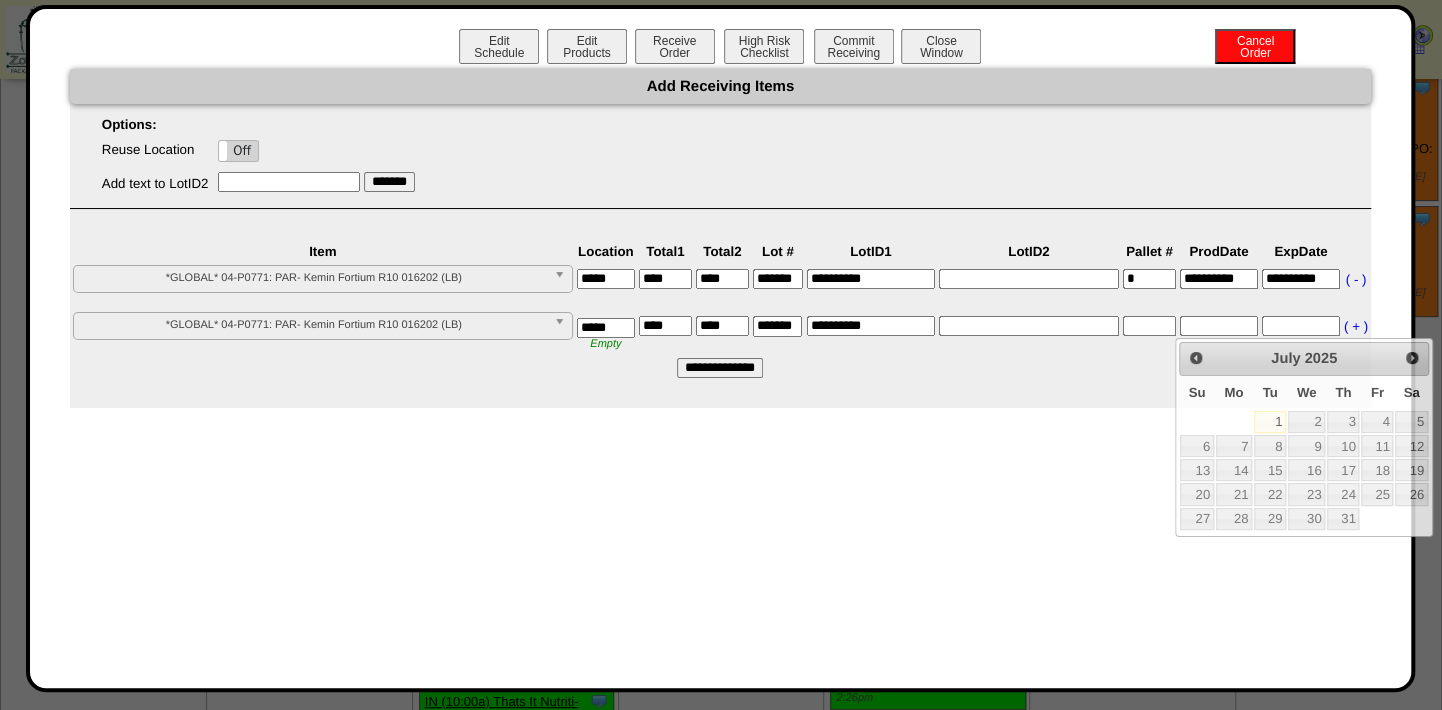 click at bounding box center (1219, 326) 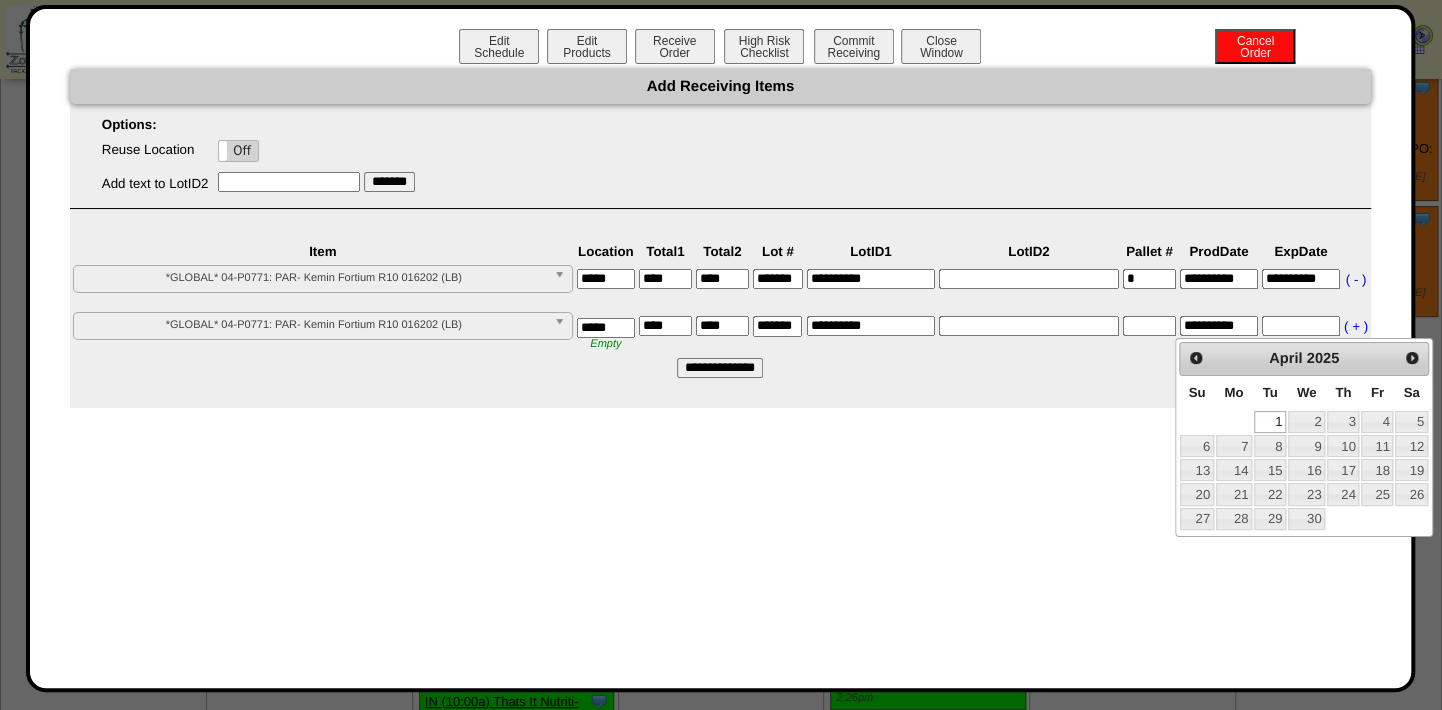 type on "**********" 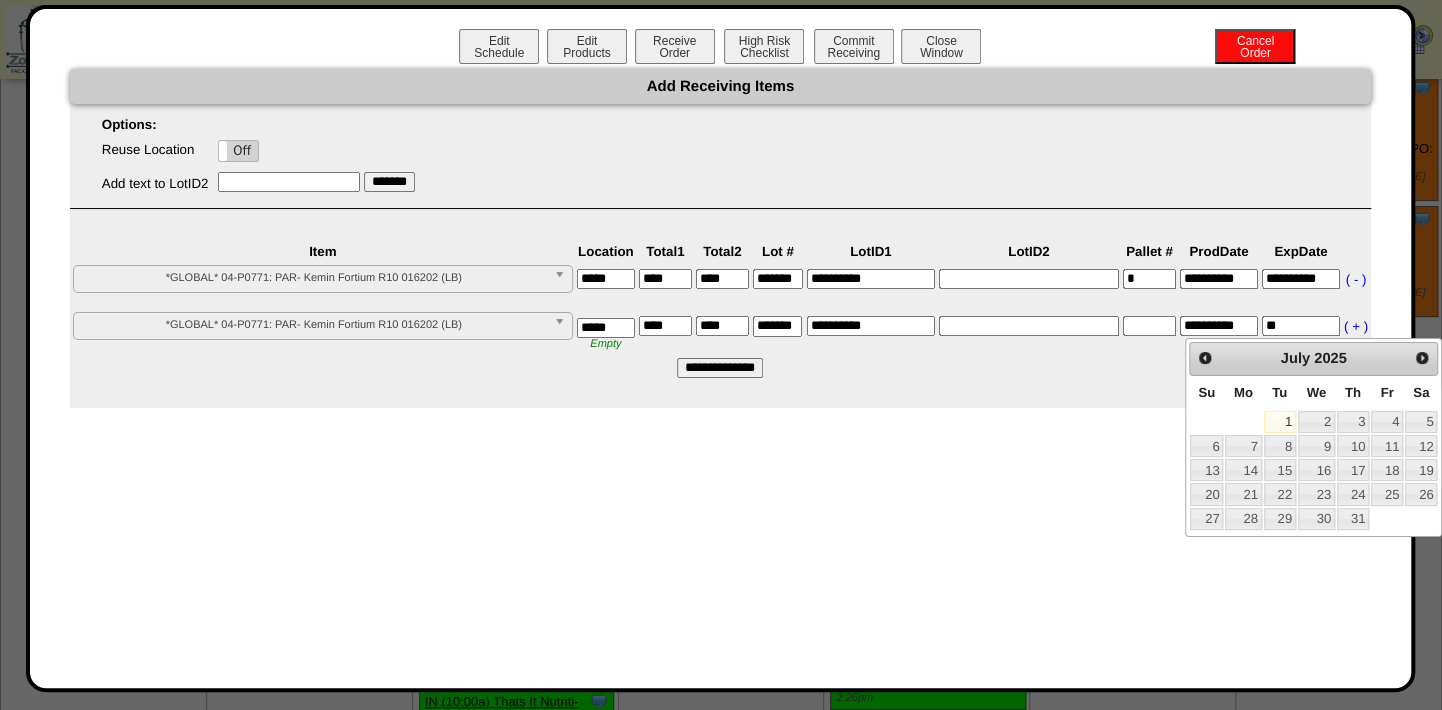 type on "*" 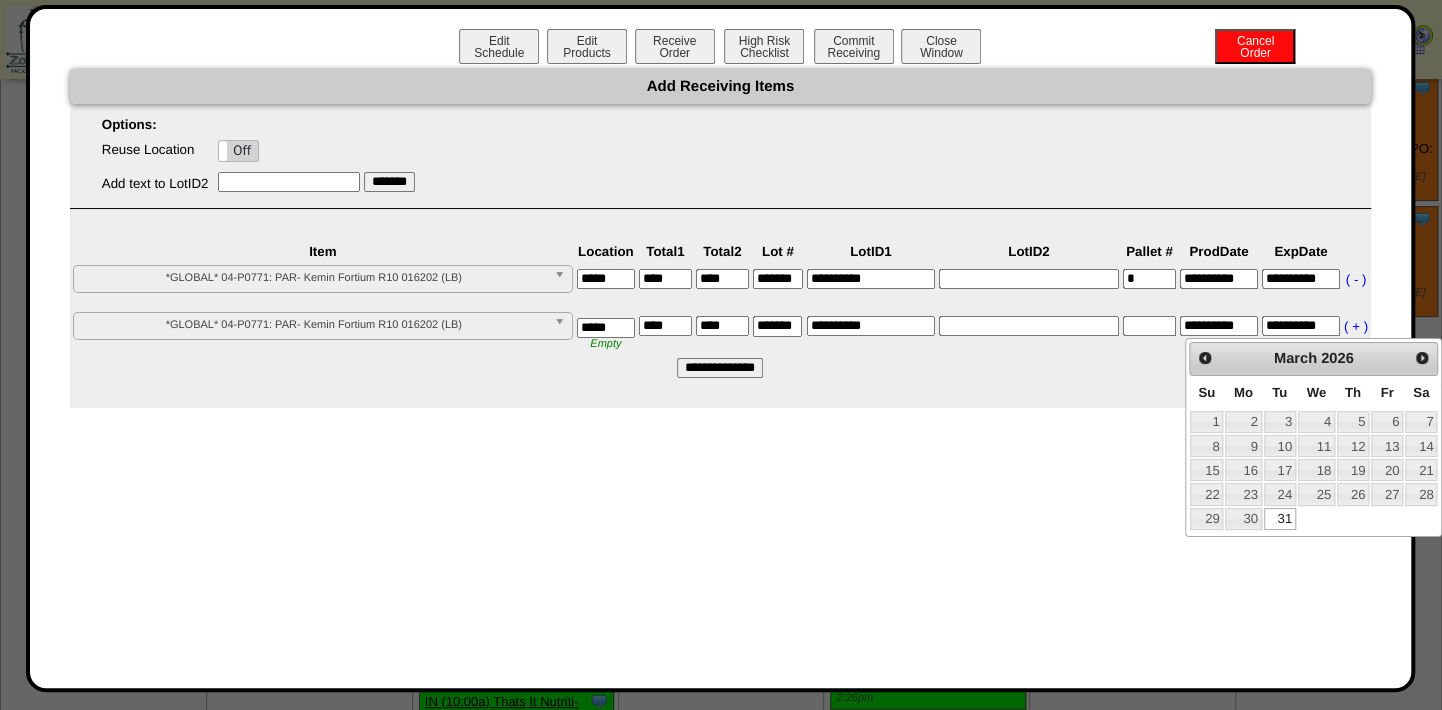 type on "**********" 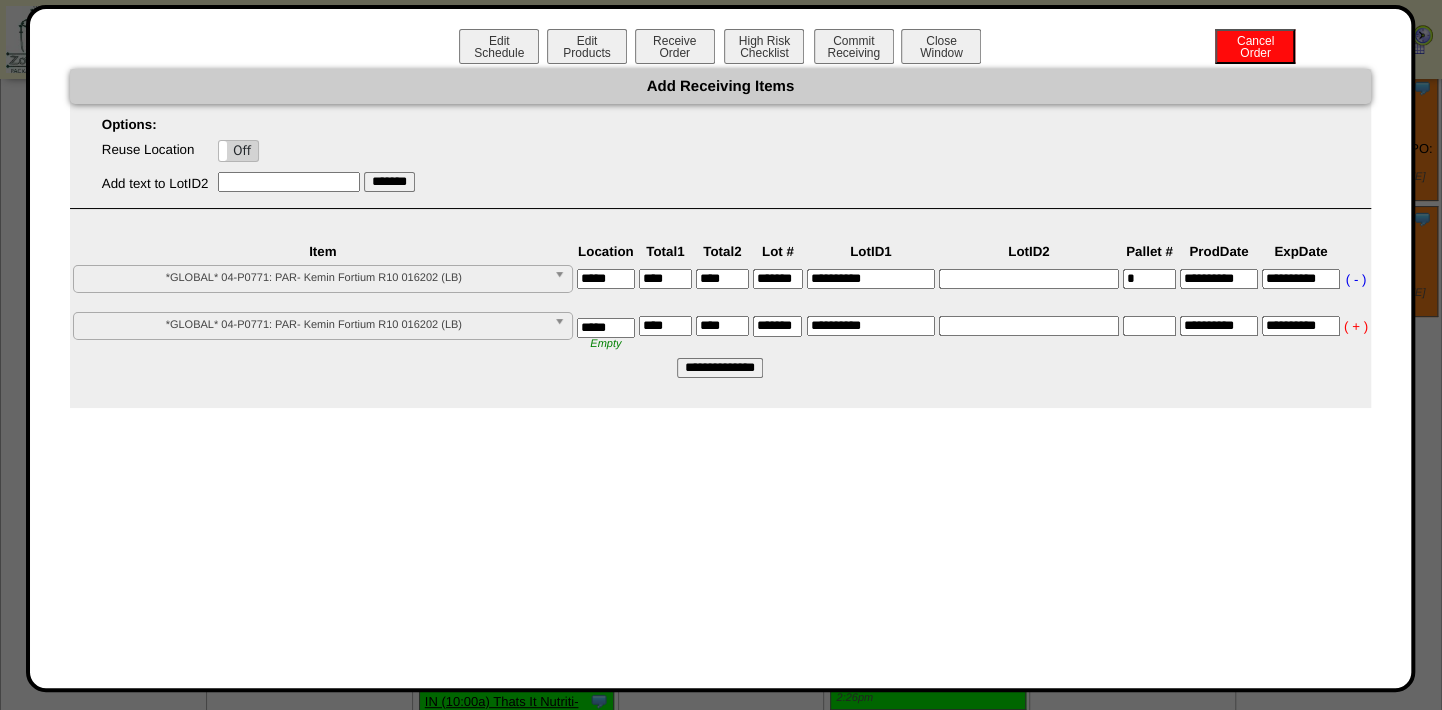 click on "( + )" at bounding box center [1356, 326] 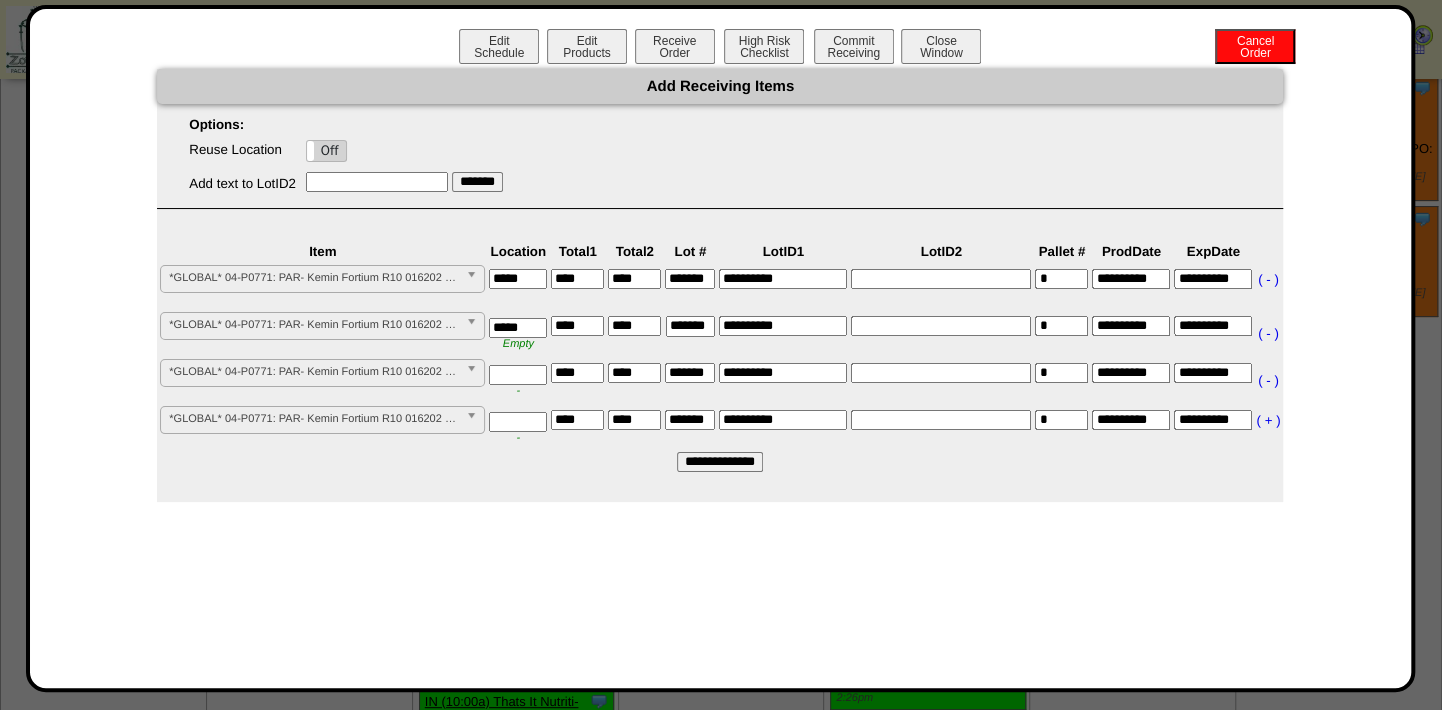 click at bounding box center [518, 375] 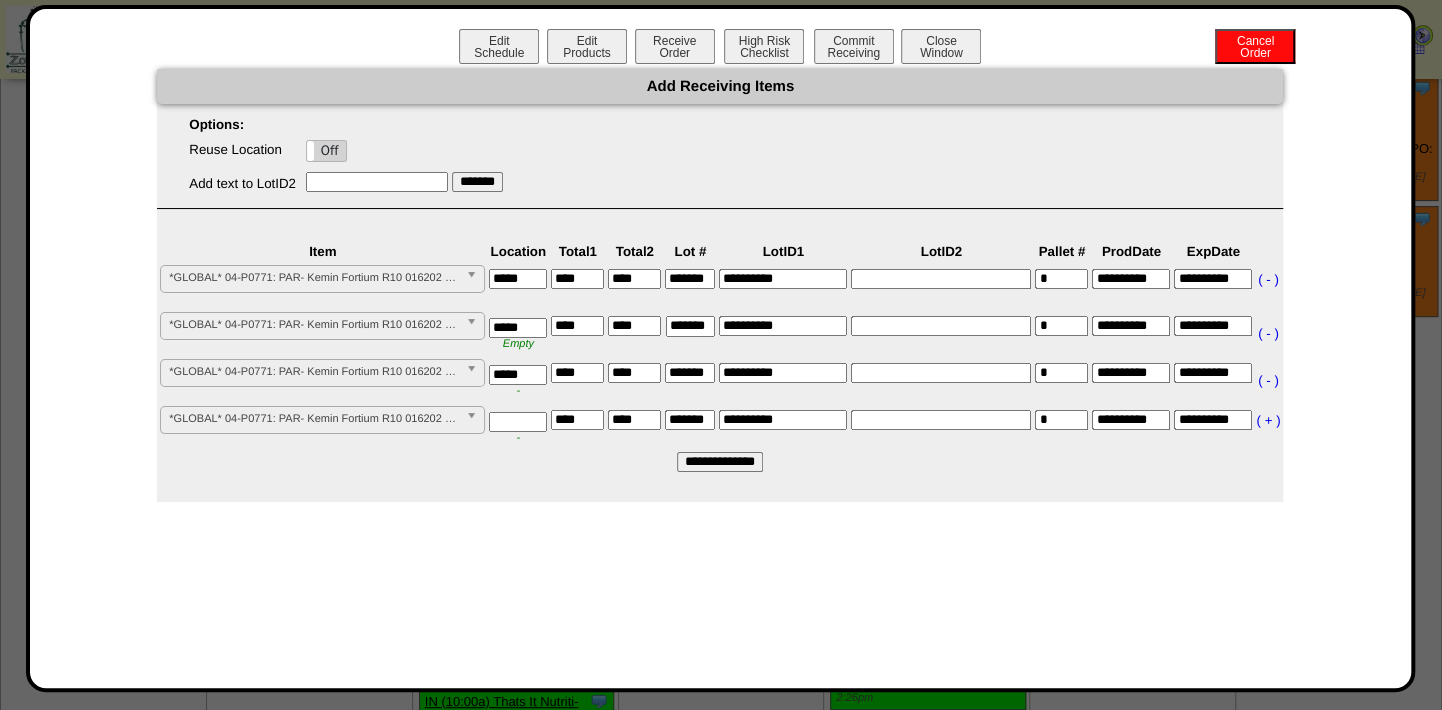 type on "*****" 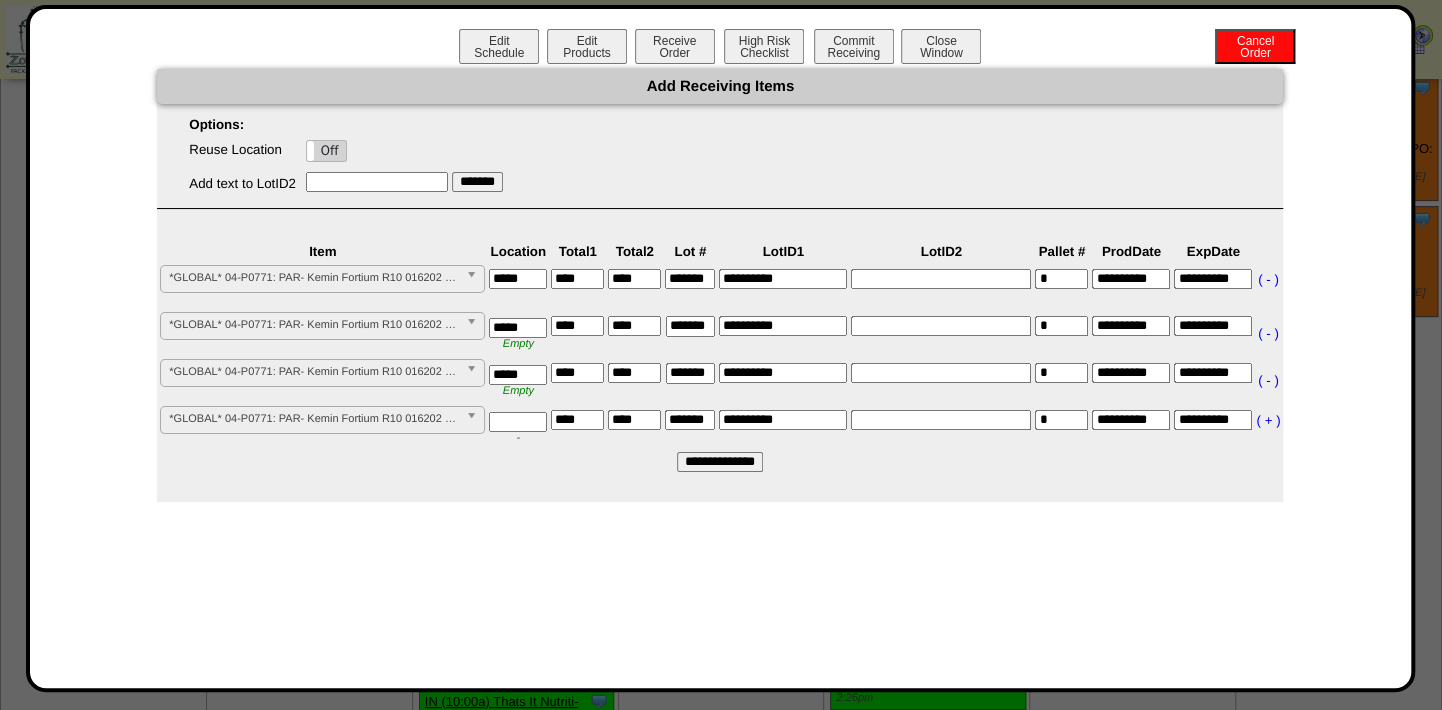scroll, scrollTop: 0, scrollLeft: 10, axis: horizontal 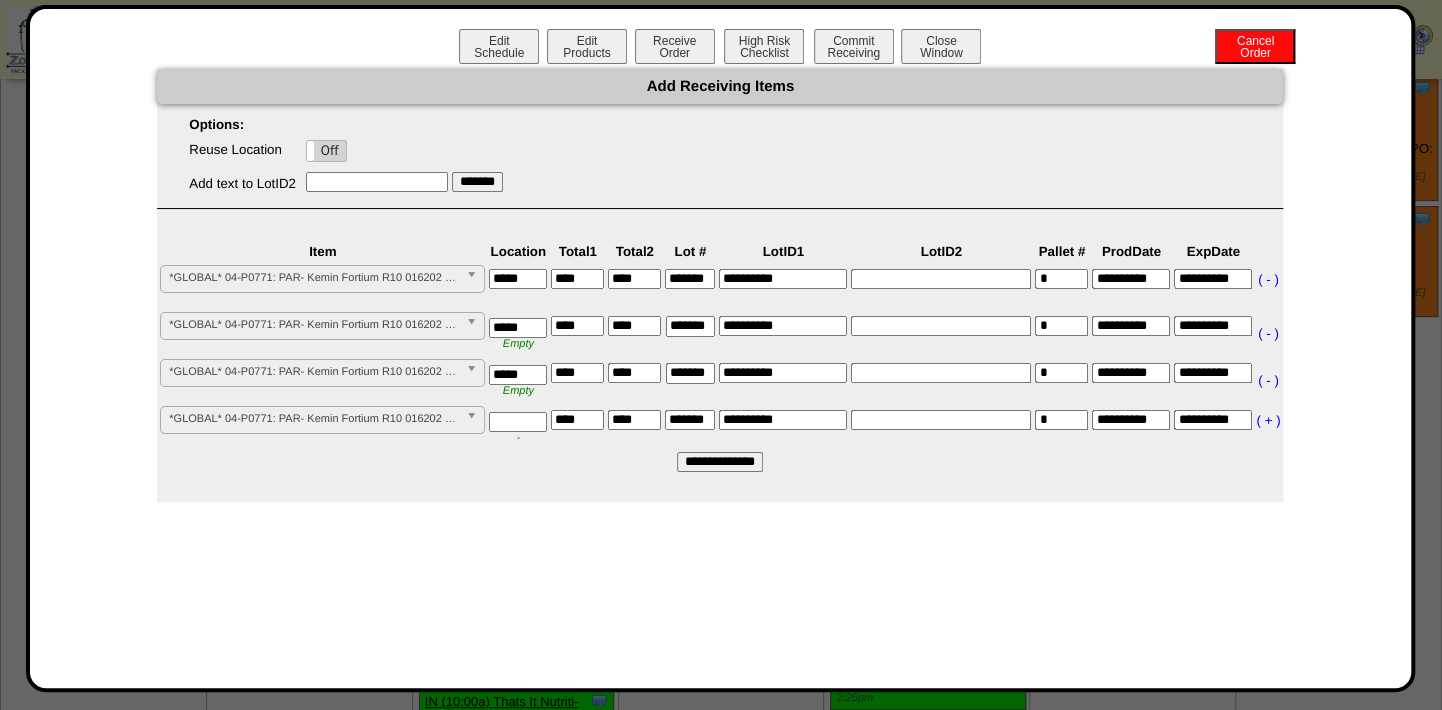 type on "*******" 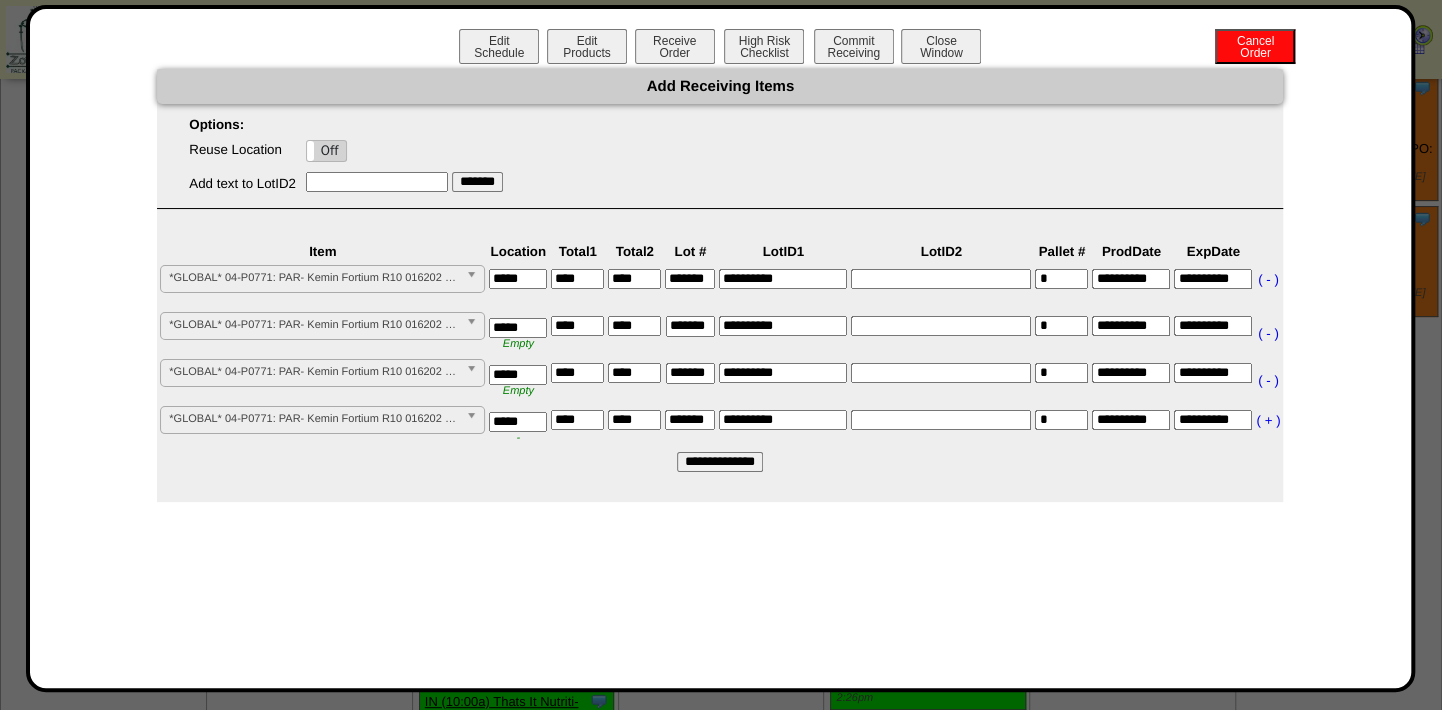type on "*****" 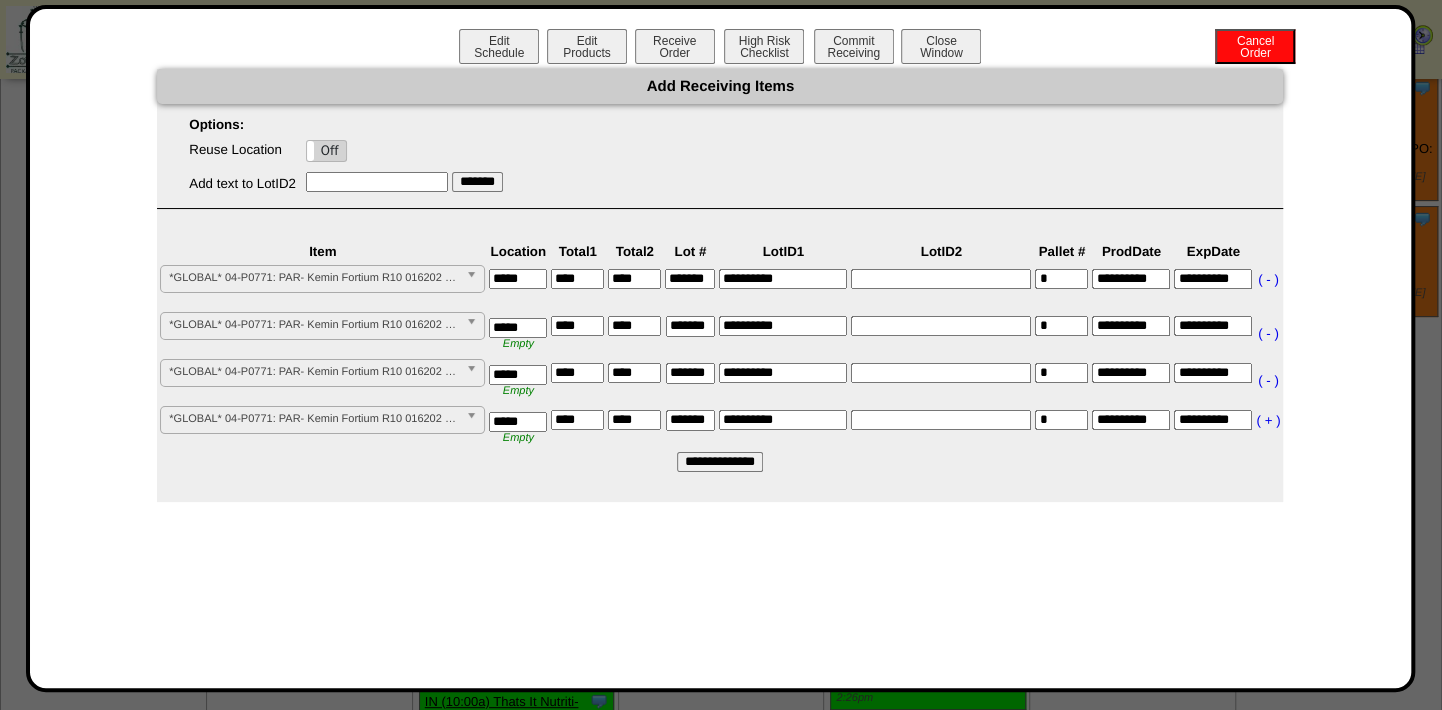 scroll, scrollTop: 0, scrollLeft: 10, axis: horizontal 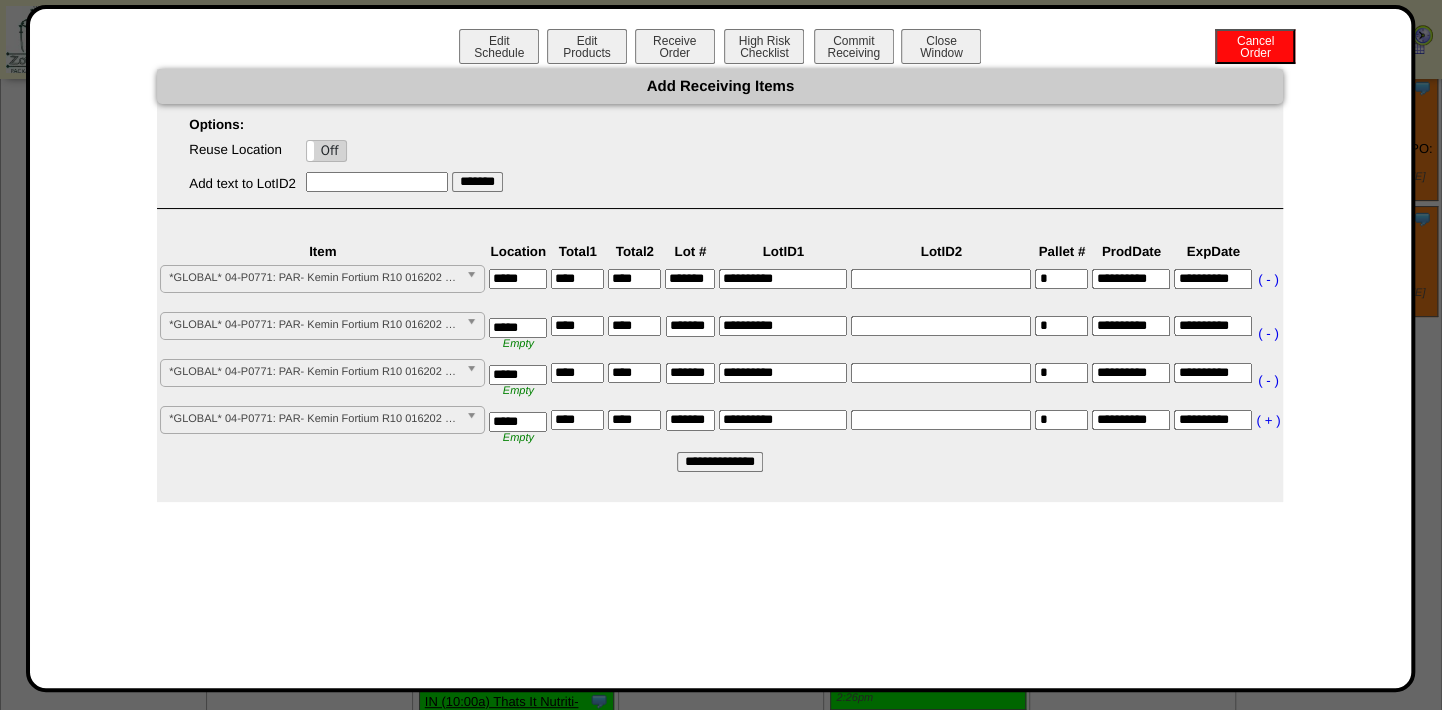 type on "*******" 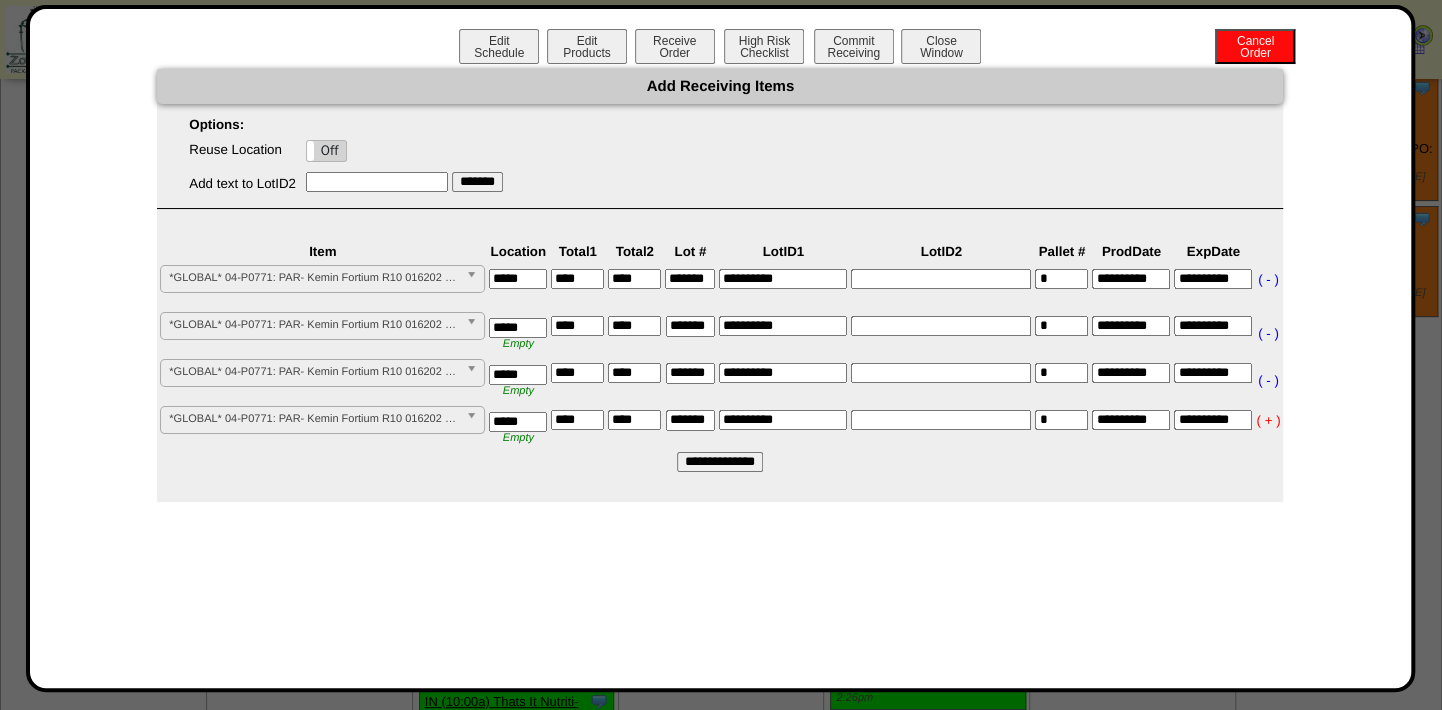 click on "( + )" at bounding box center [1268, 420] 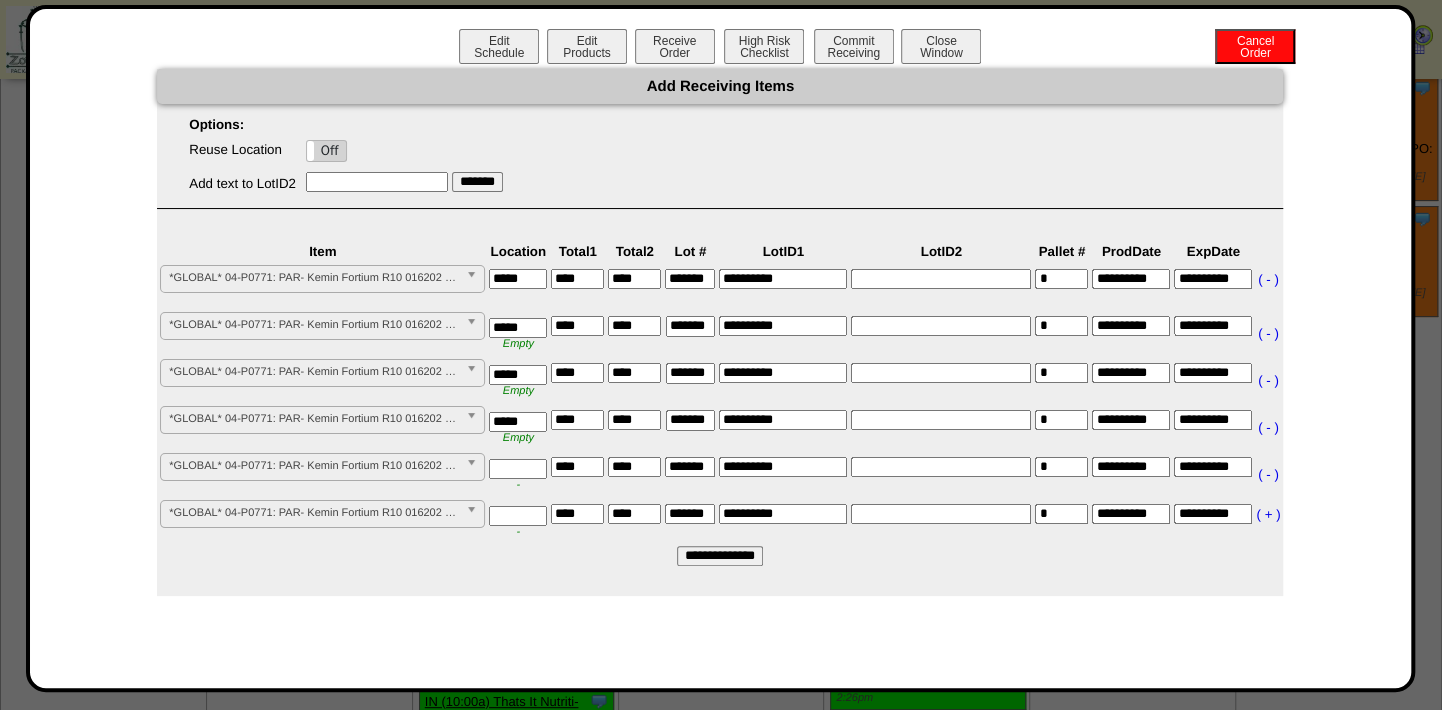 click at bounding box center [518, 469] 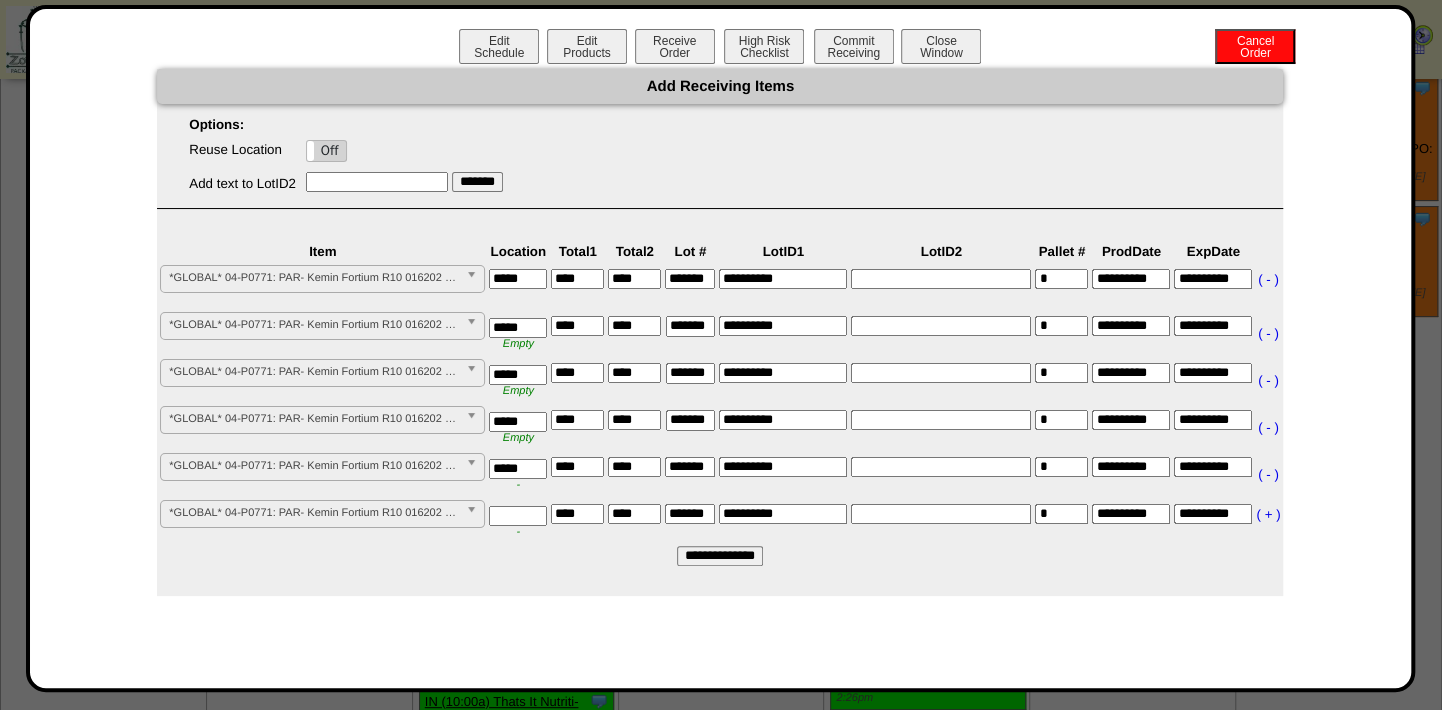 type on "*****" 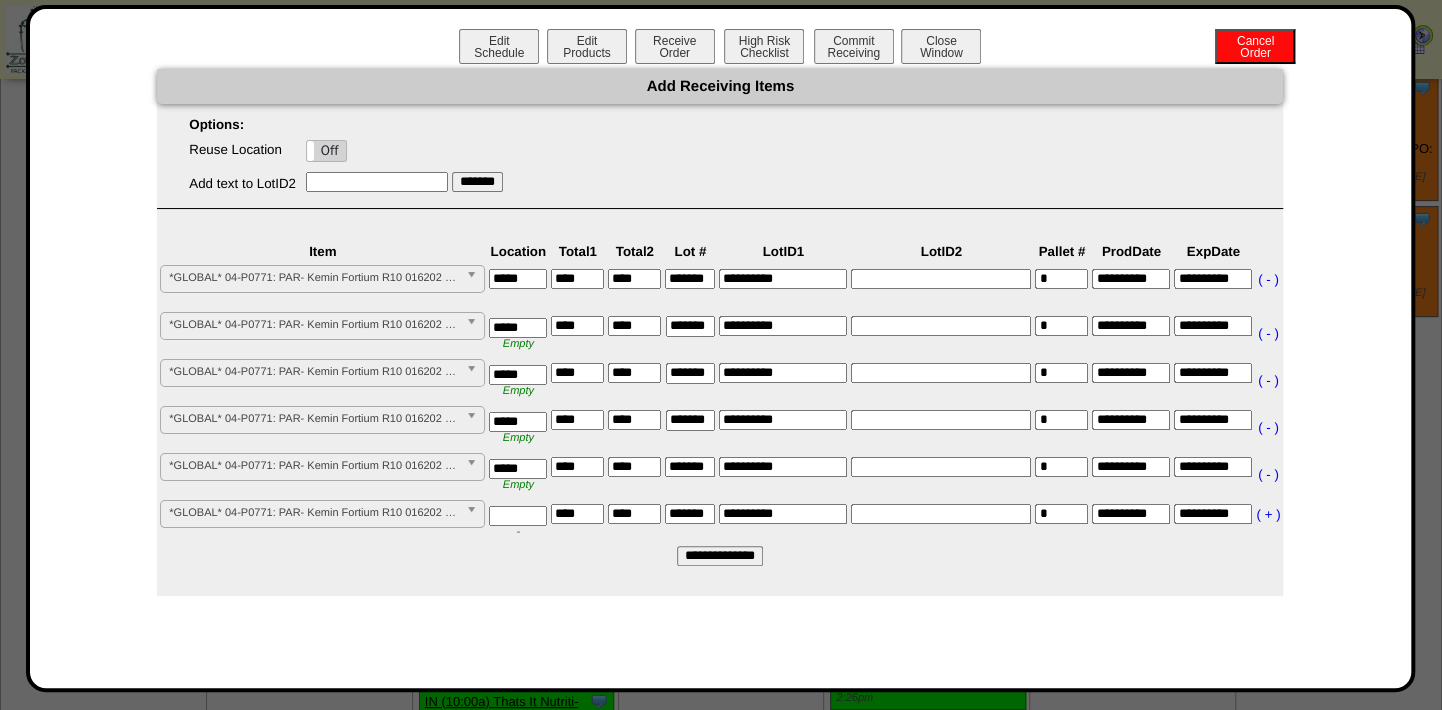 scroll, scrollTop: 0, scrollLeft: 10, axis: horizontal 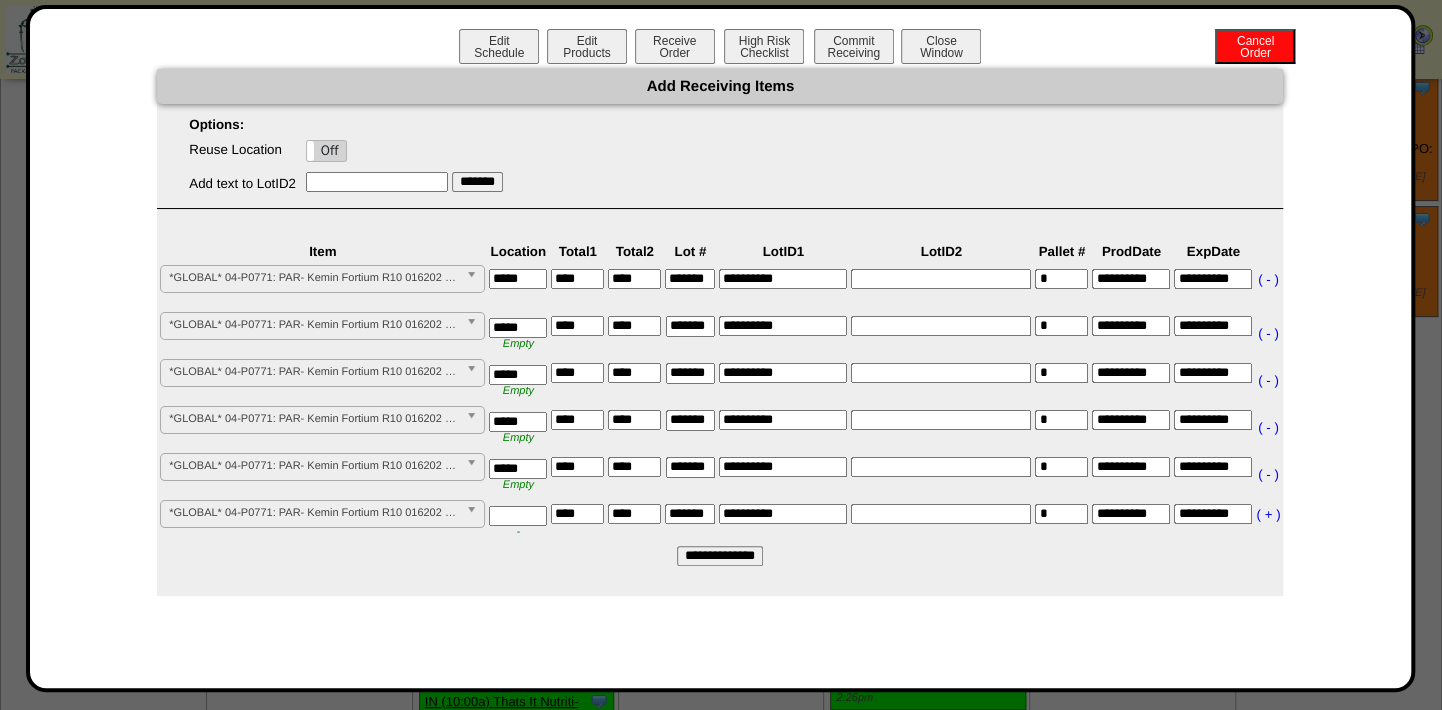 drag, startPoint x: 670, startPoint y: 467, endPoint x: 803, endPoint y: 478, distance: 133.45412 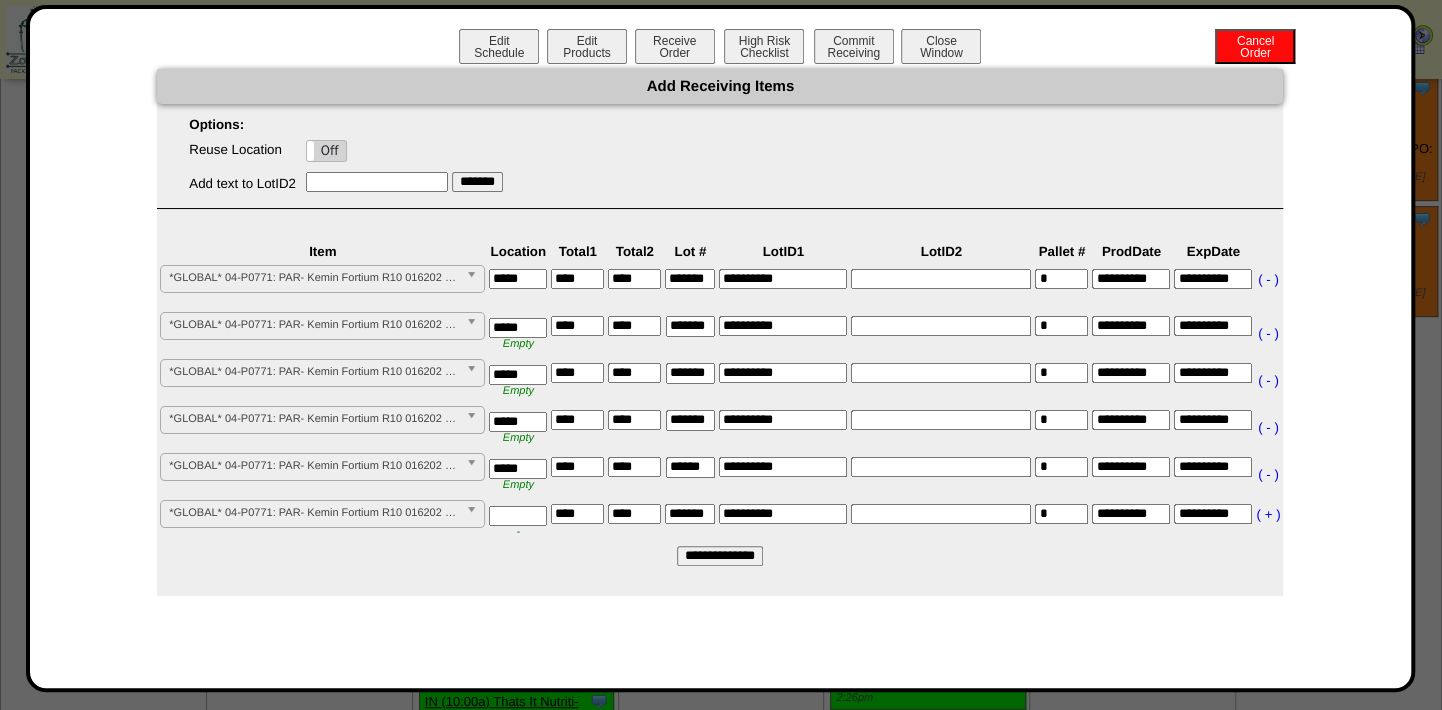 scroll, scrollTop: 0, scrollLeft: 10, axis: horizontal 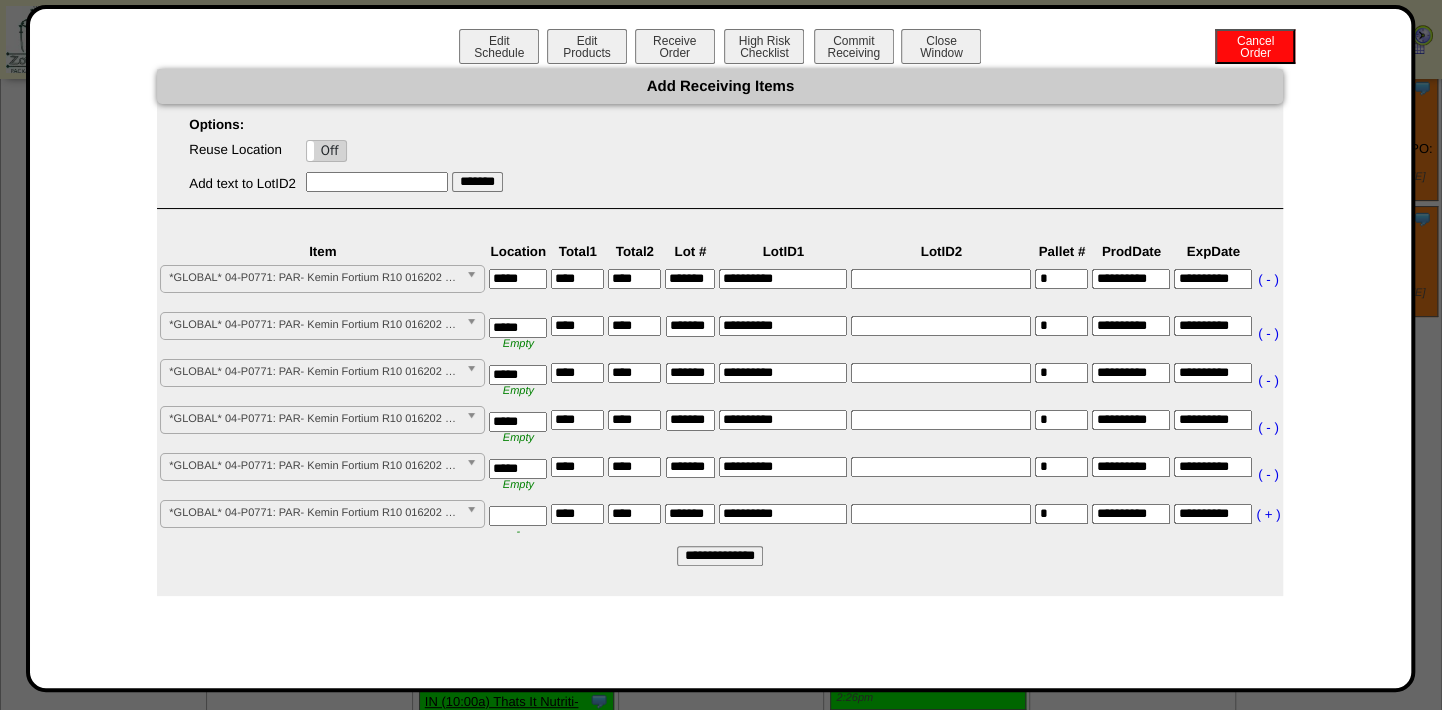 type on "*******" 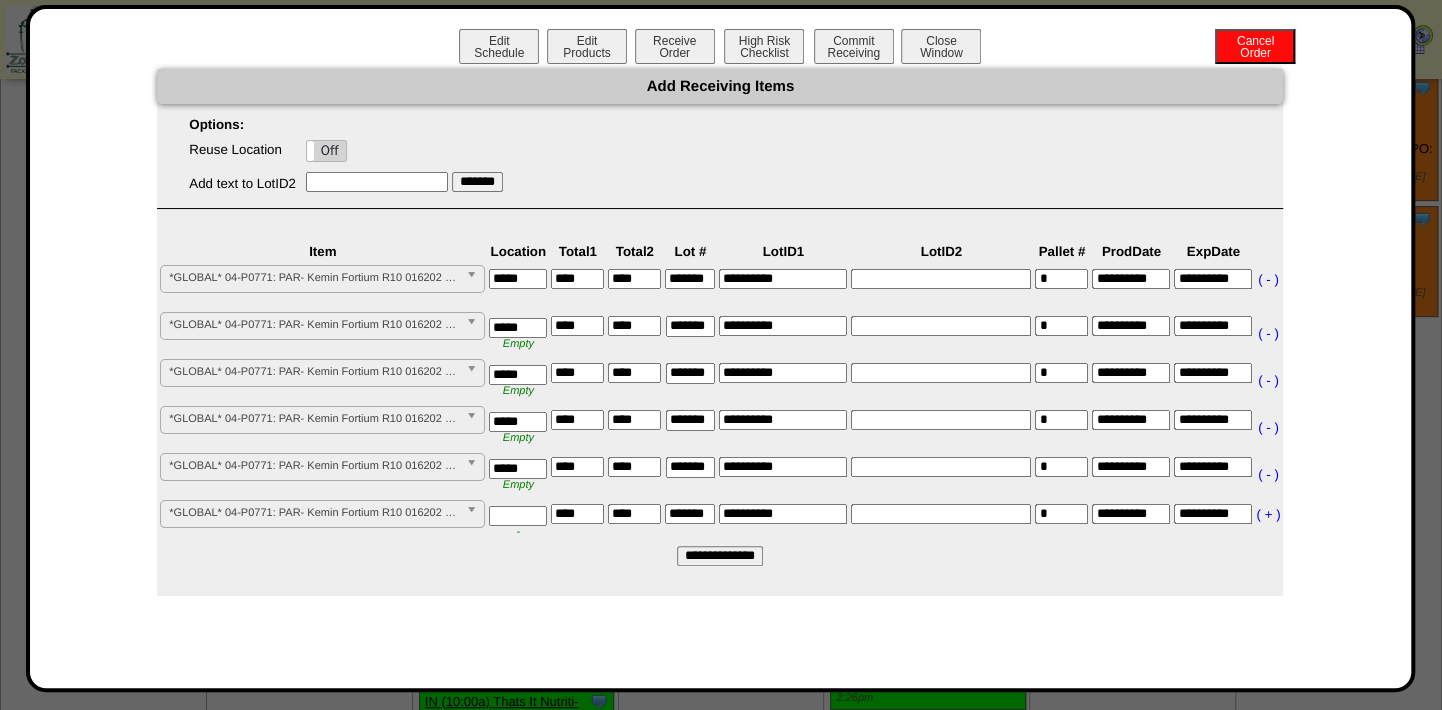 scroll, scrollTop: 0, scrollLeft: 0, axis: both 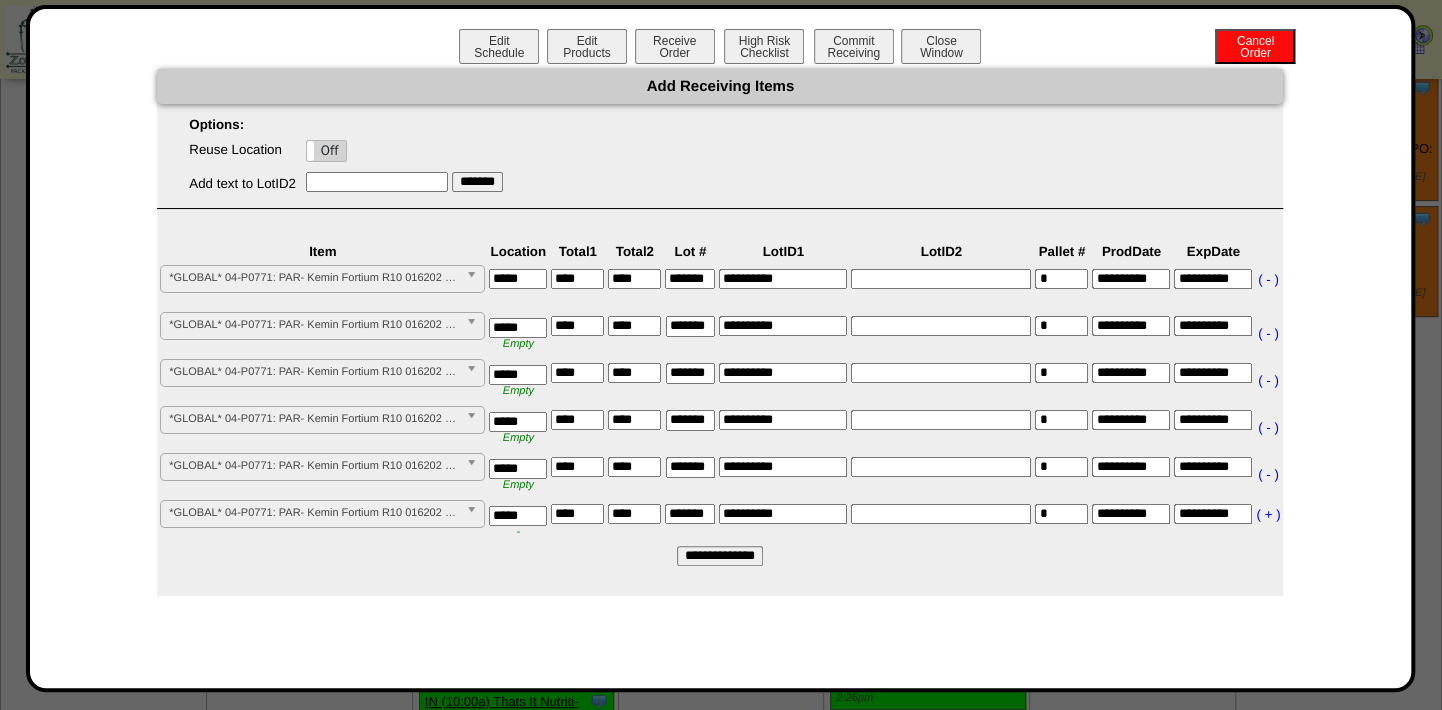 type on "*****" 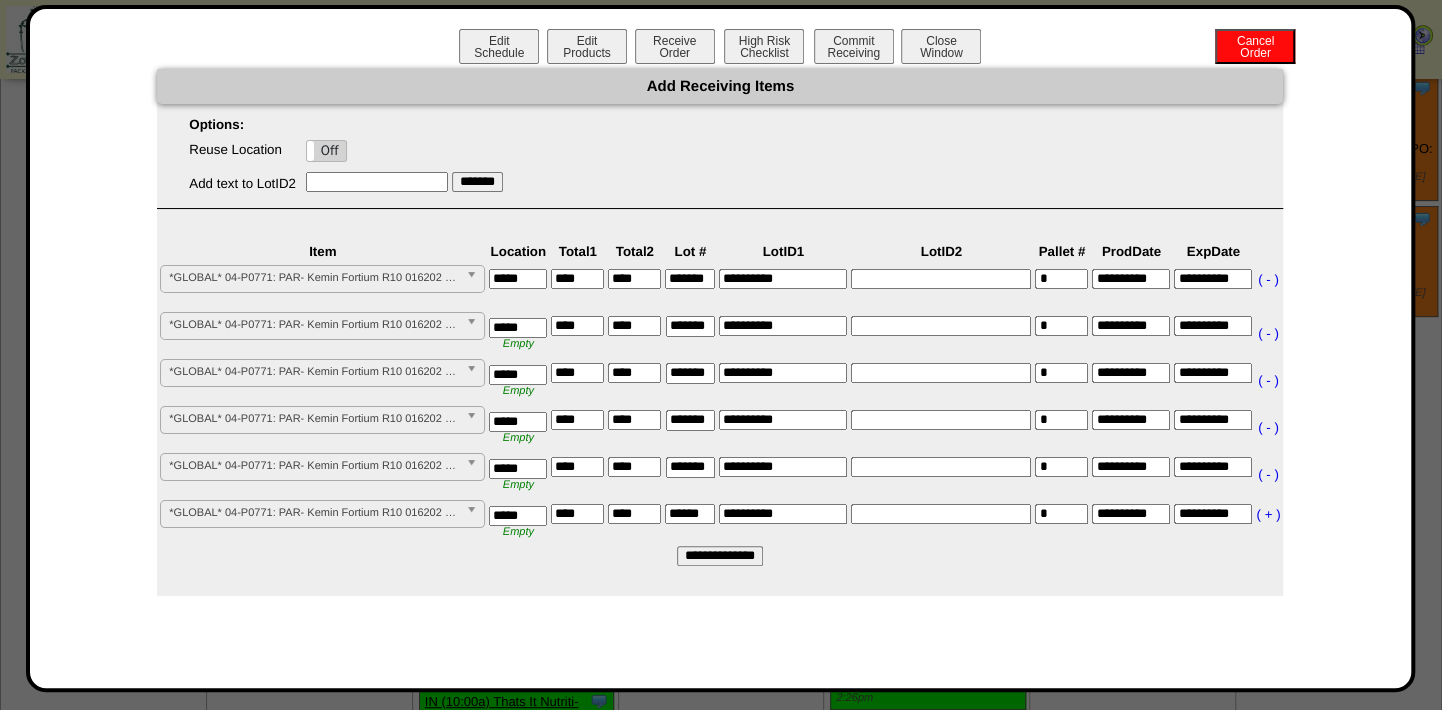 scroll, scrollTop: 0, scrollLeft: 10, axis: horizontal 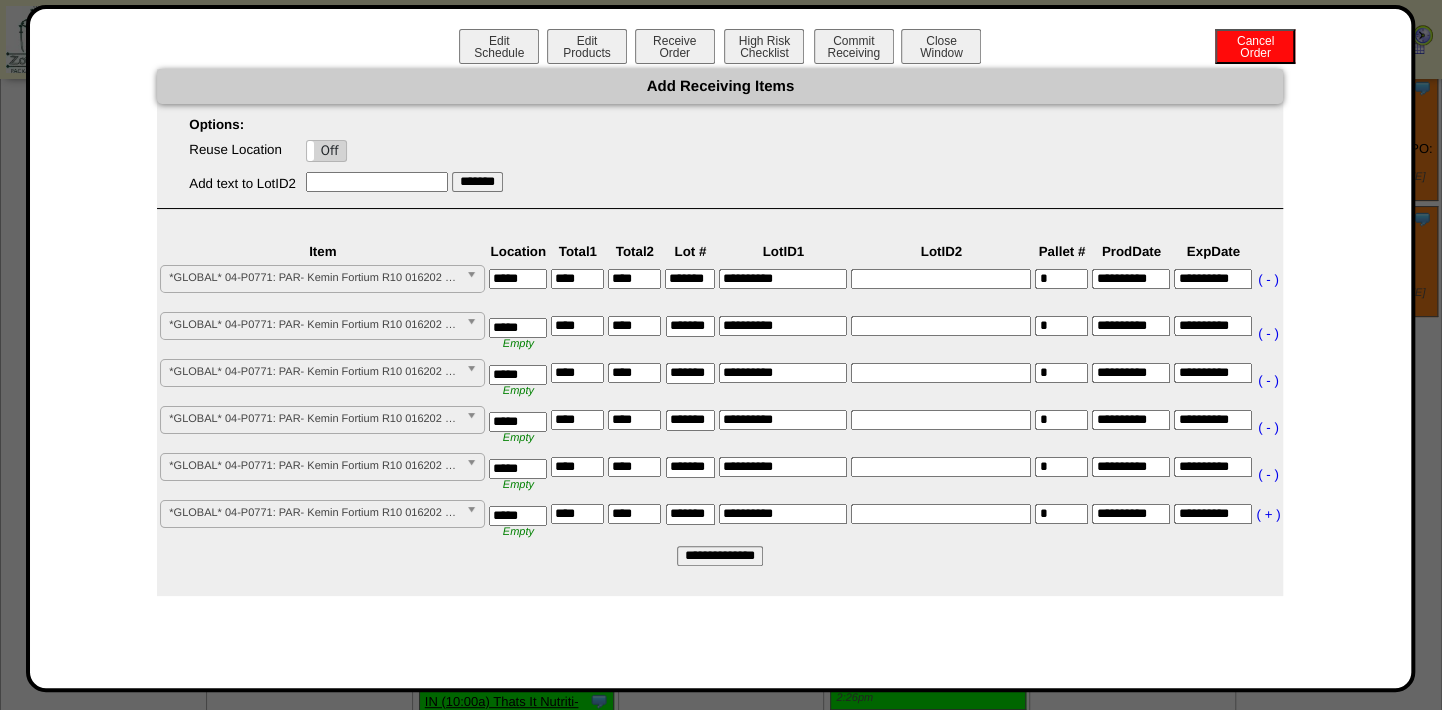type on "*******" 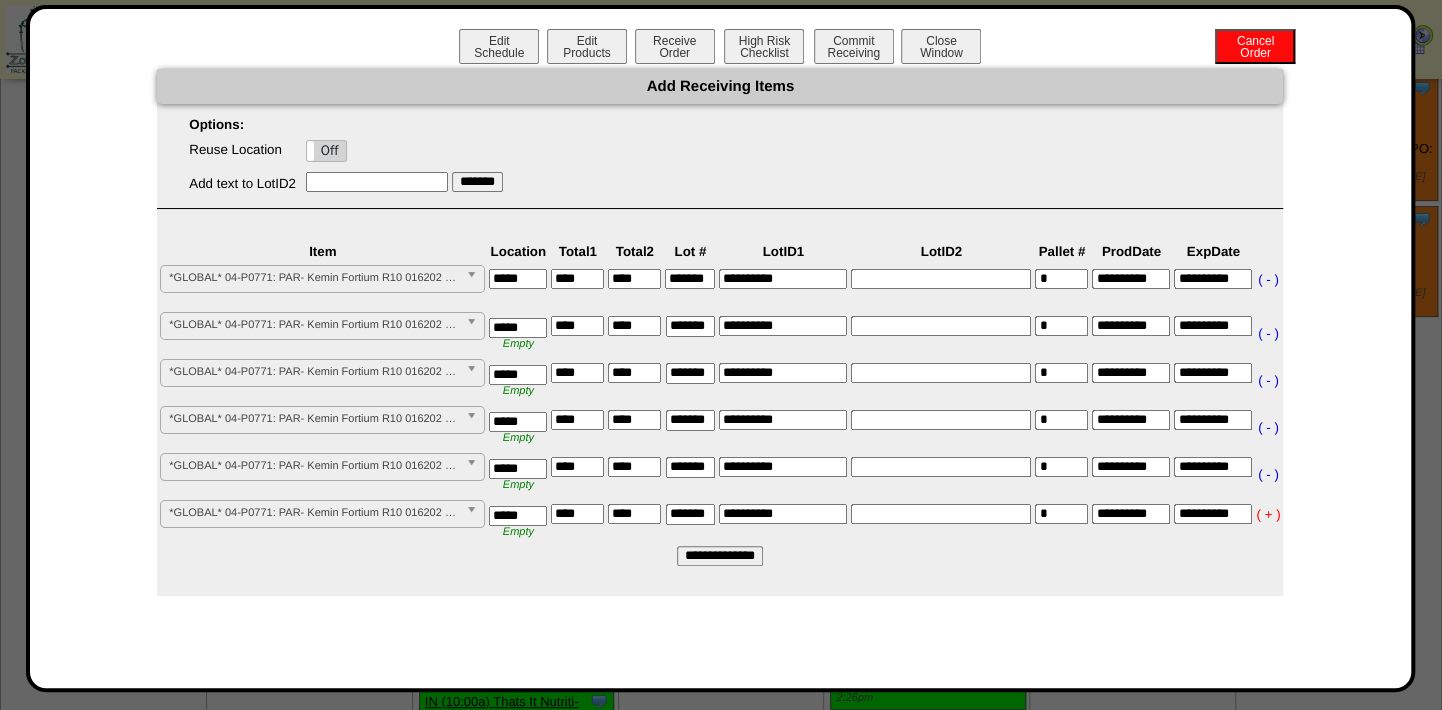 click on "( + )" at bounding box center (1268, 514) 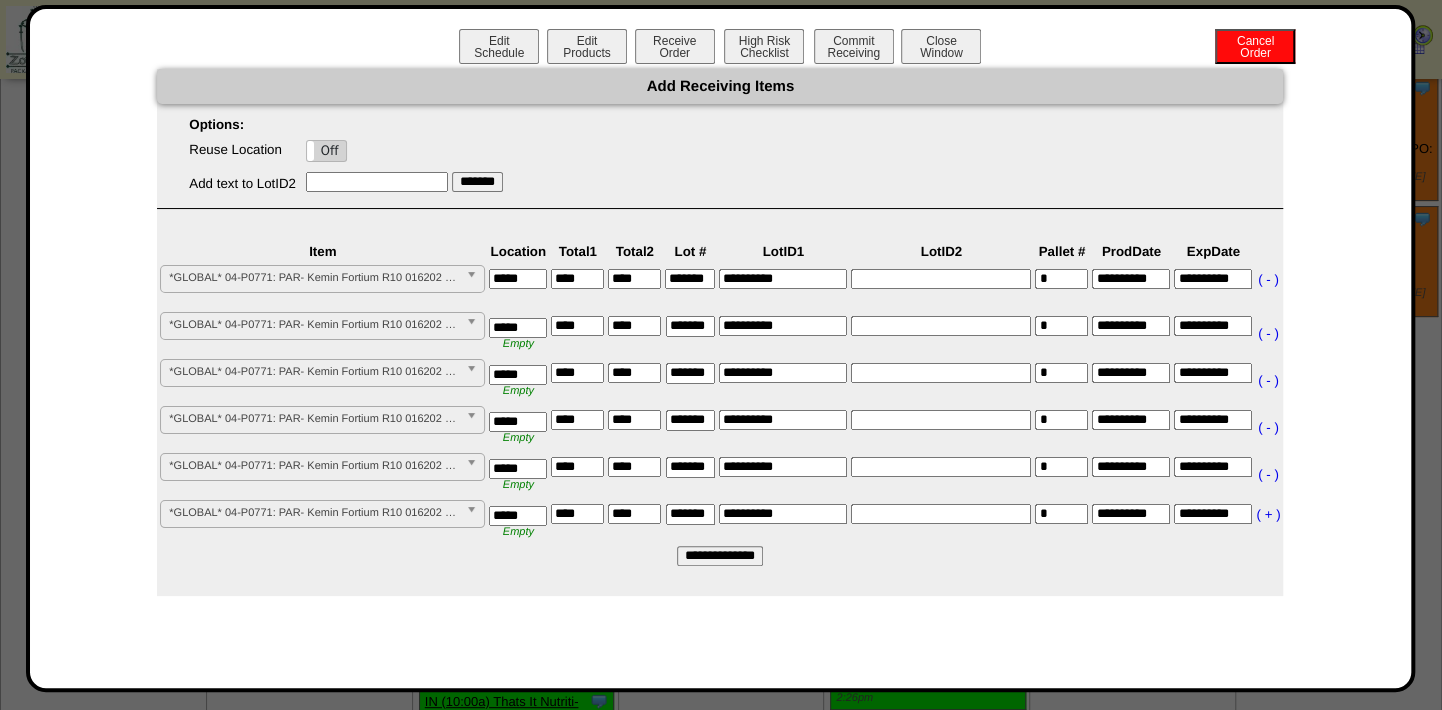 scroll, scrollTop: 28, scrollLeft: 0, axis: vertical 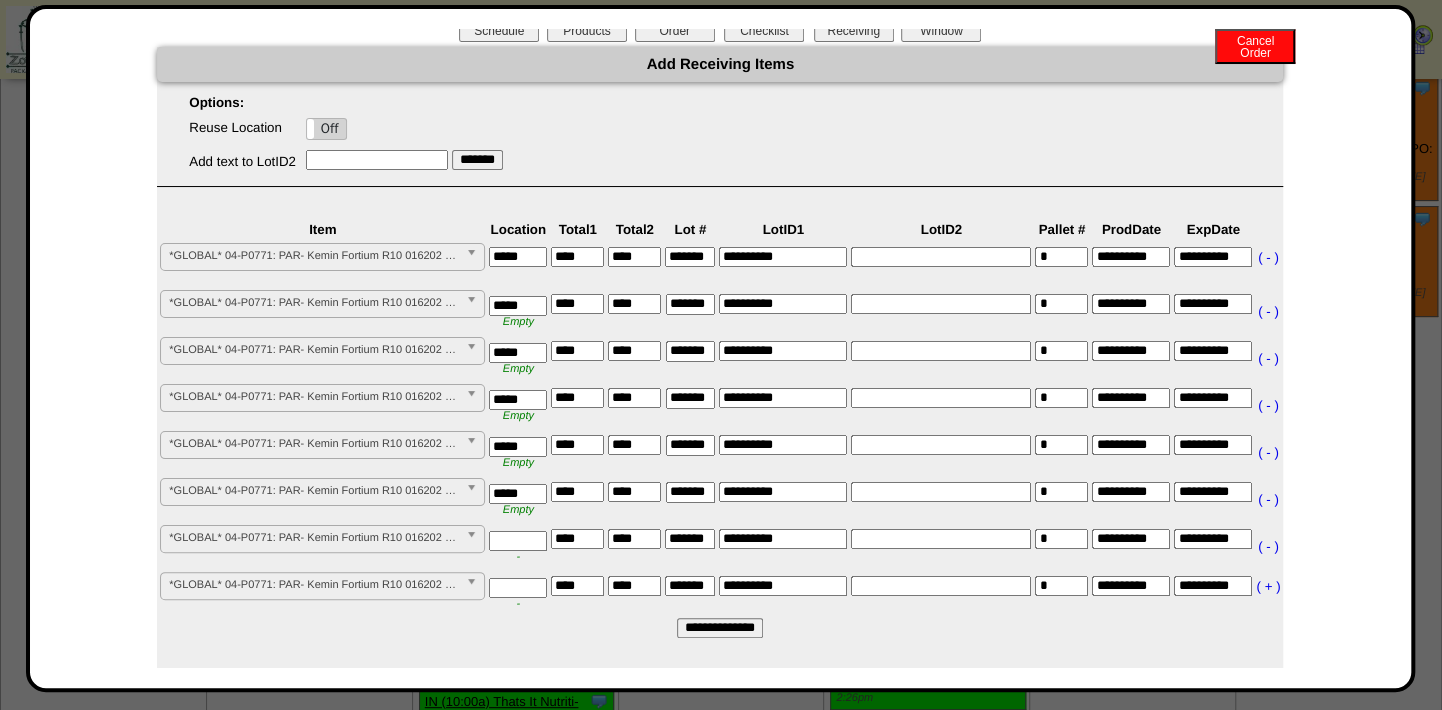 click at bounding box center (518, 541) 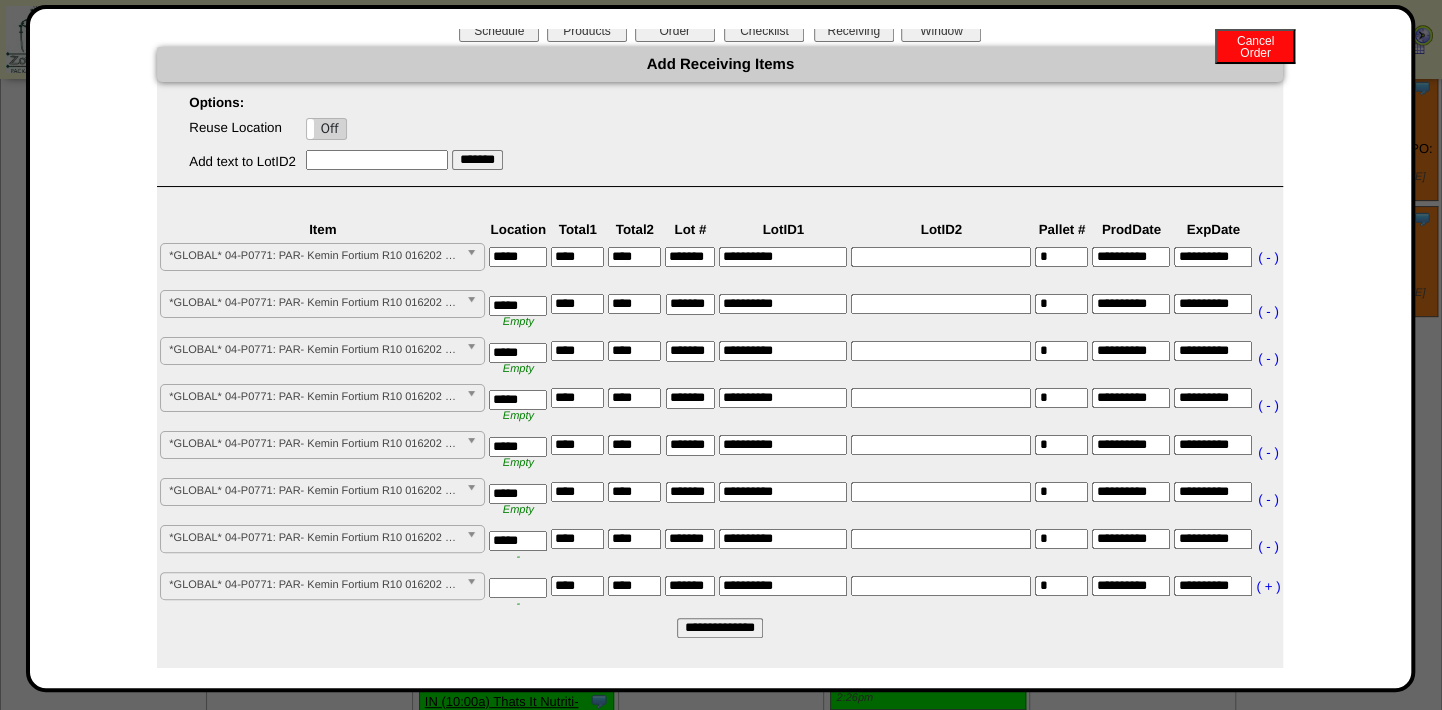 type on "*****" 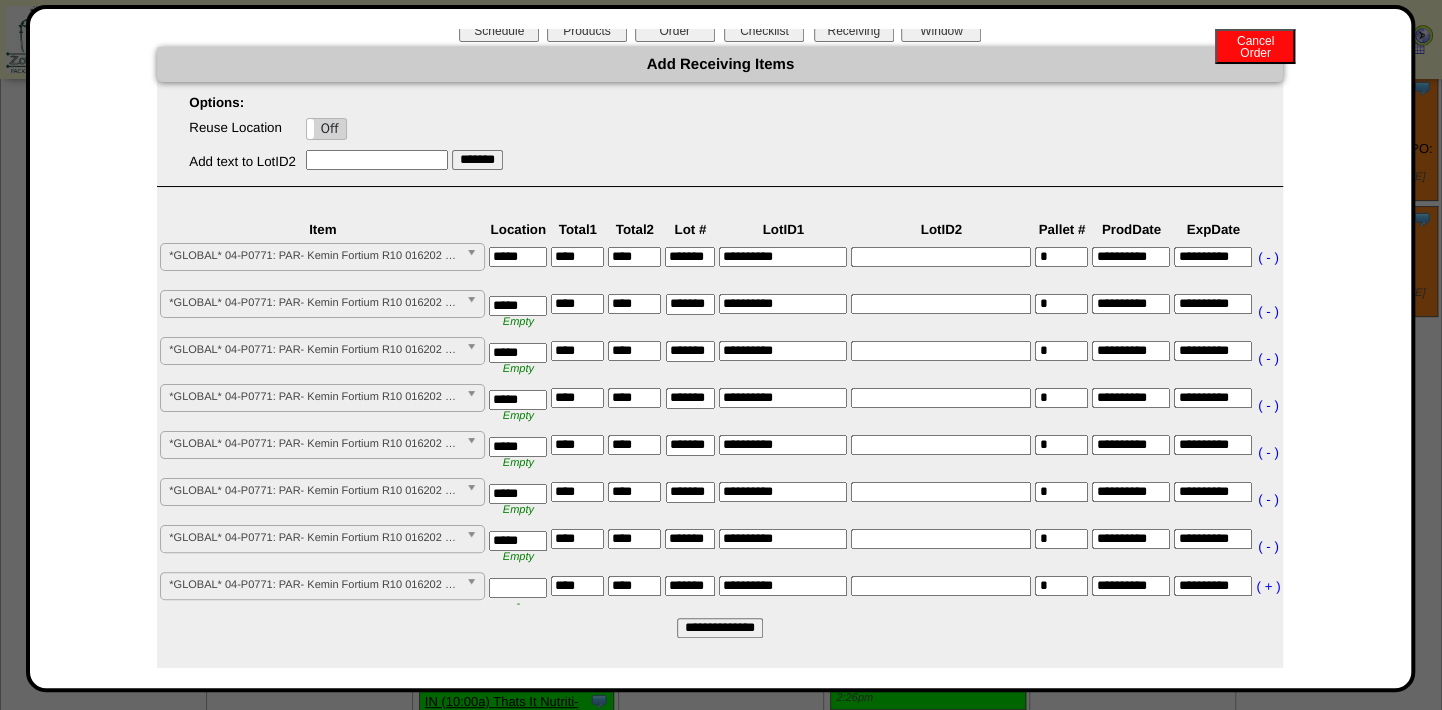 scroll, scrollTop: 0, scrollLeft: 10, axis: horizontal 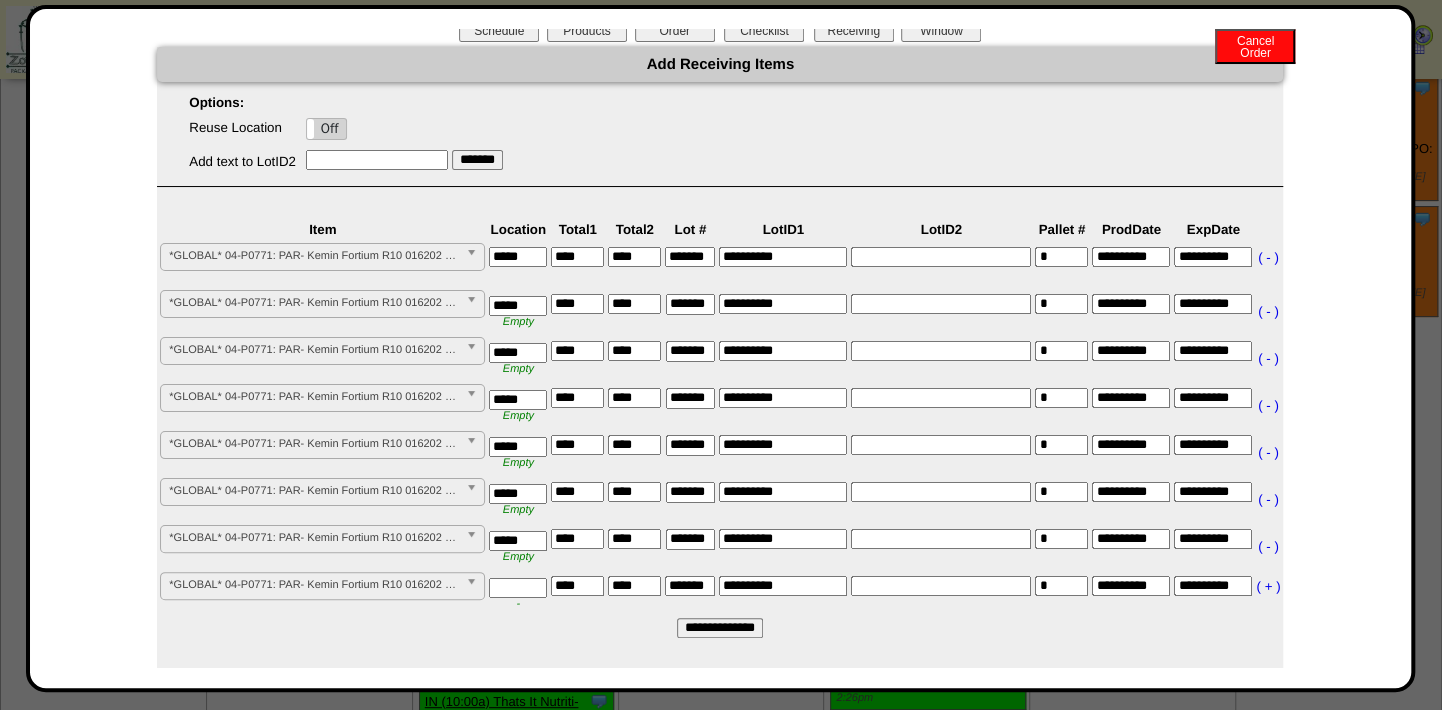 drag, startPoint x: 664, startPoint y: 535, endPoint x: 823, endPoint y: 536, distance: 159.00314 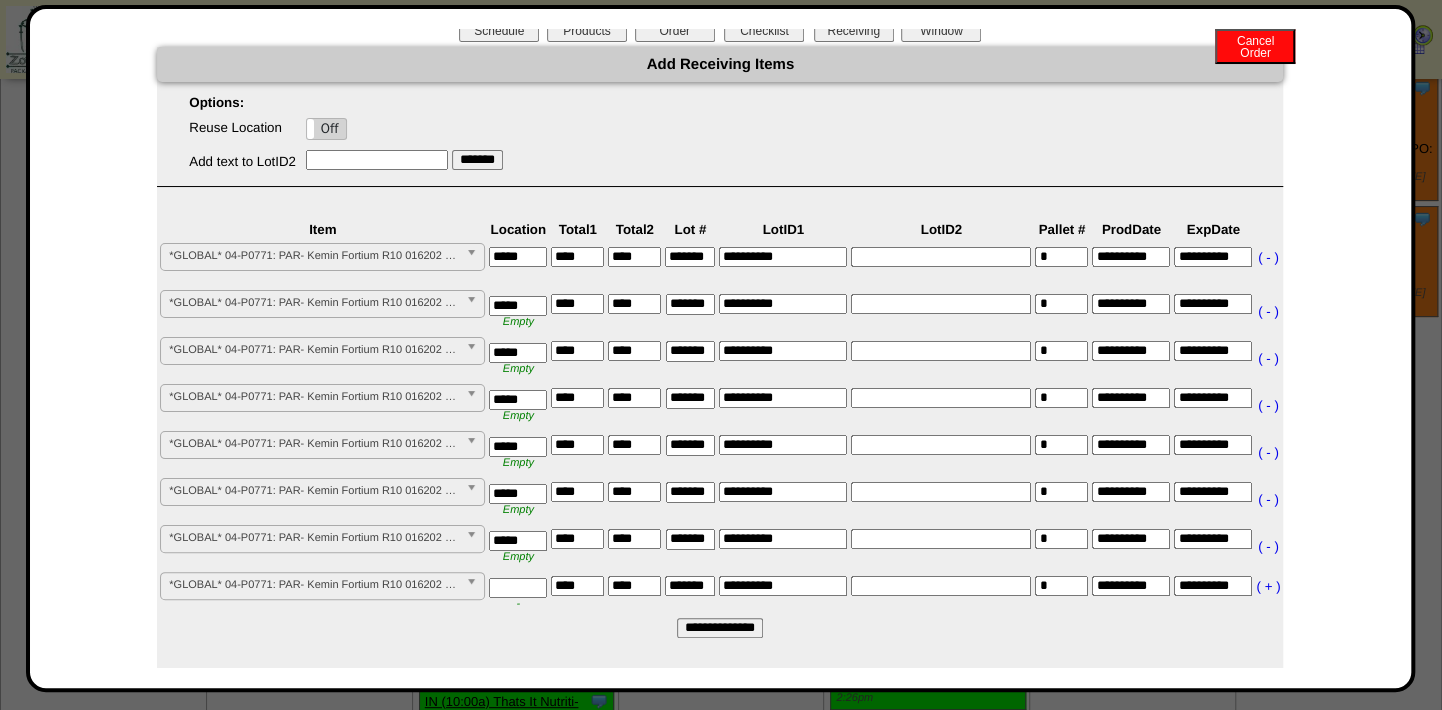 click on "**********" at bounding box center (720, 546) 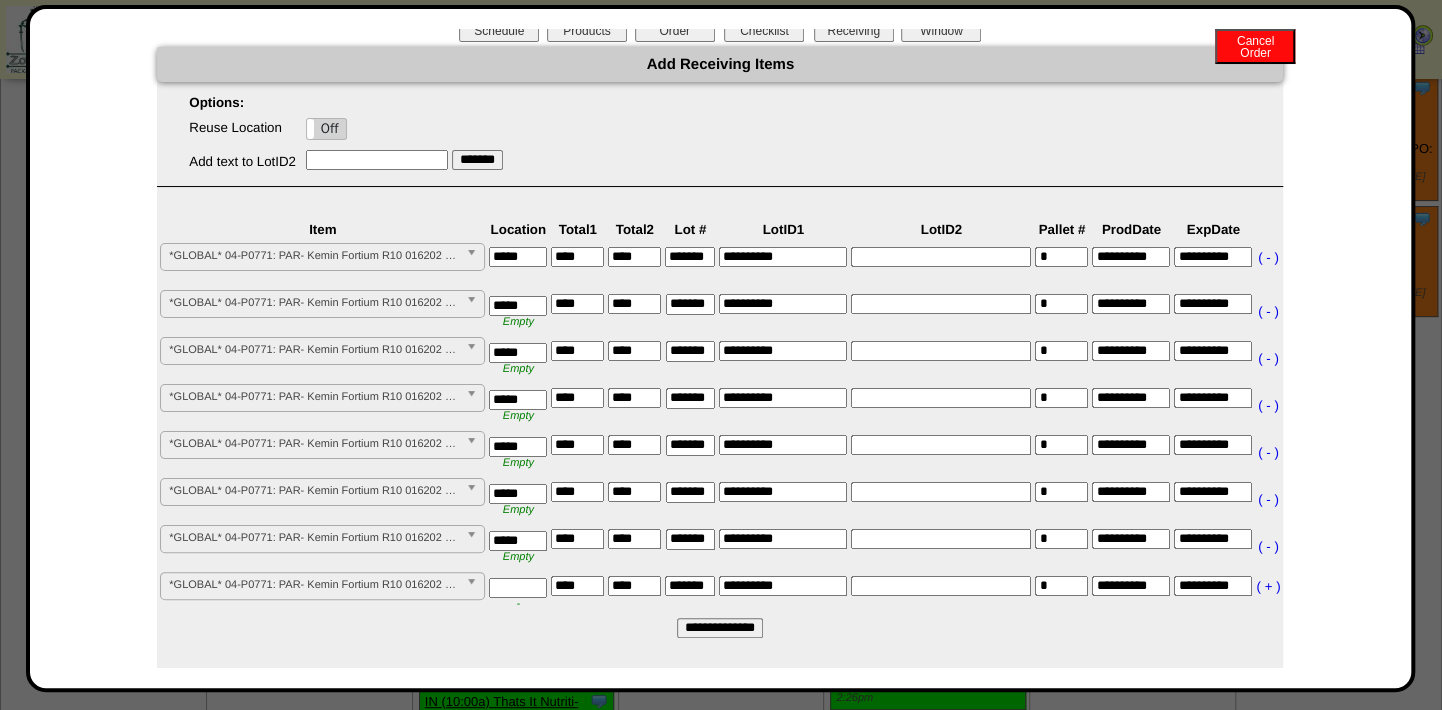 scroll, scrollTop: 0, scrollLeft: 10, axis: horizontal 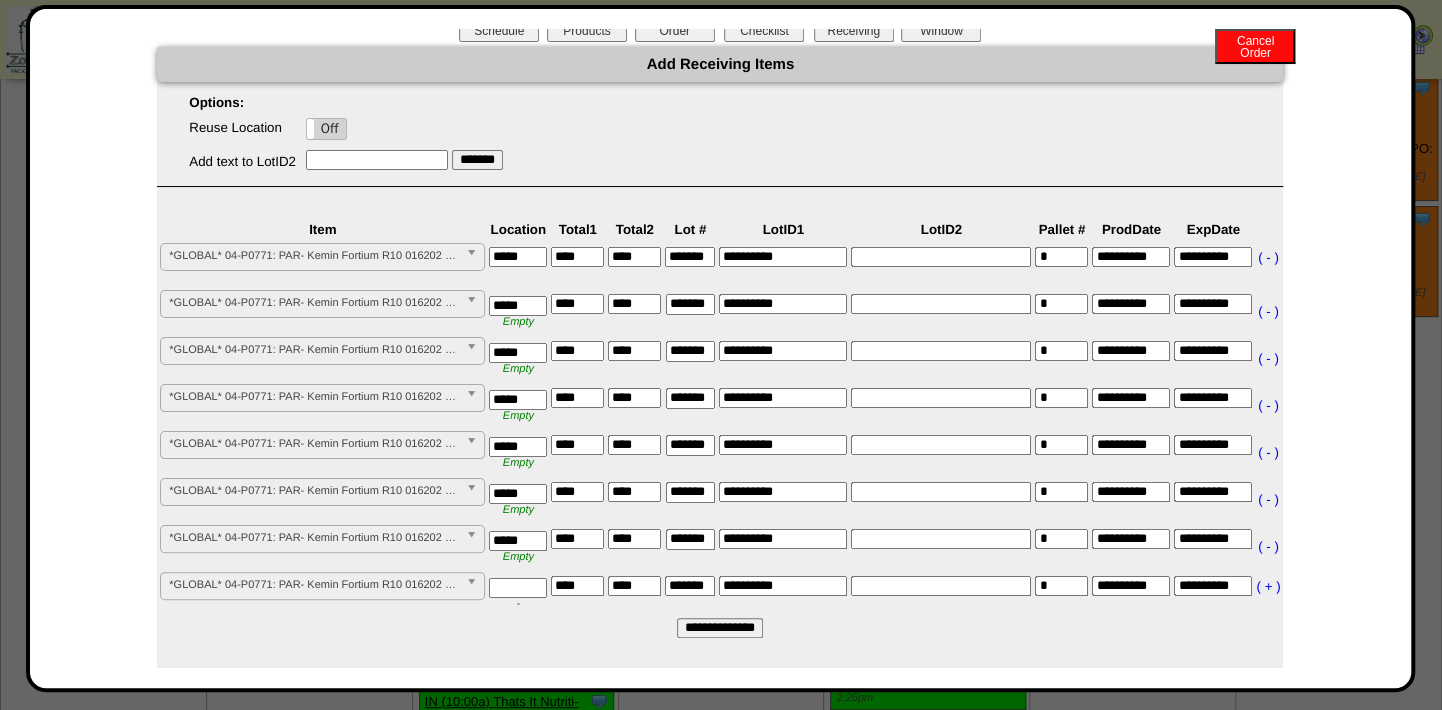 type on "*******" 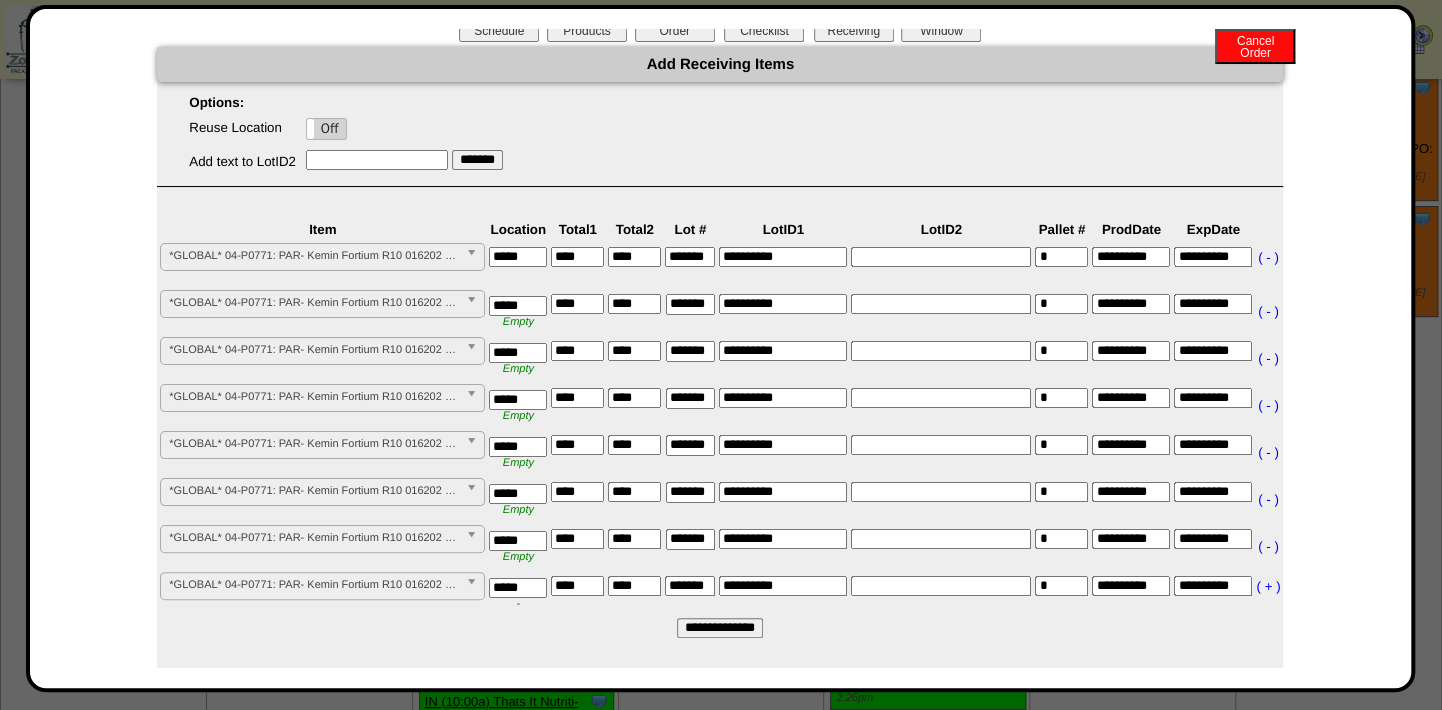 type on "*****" 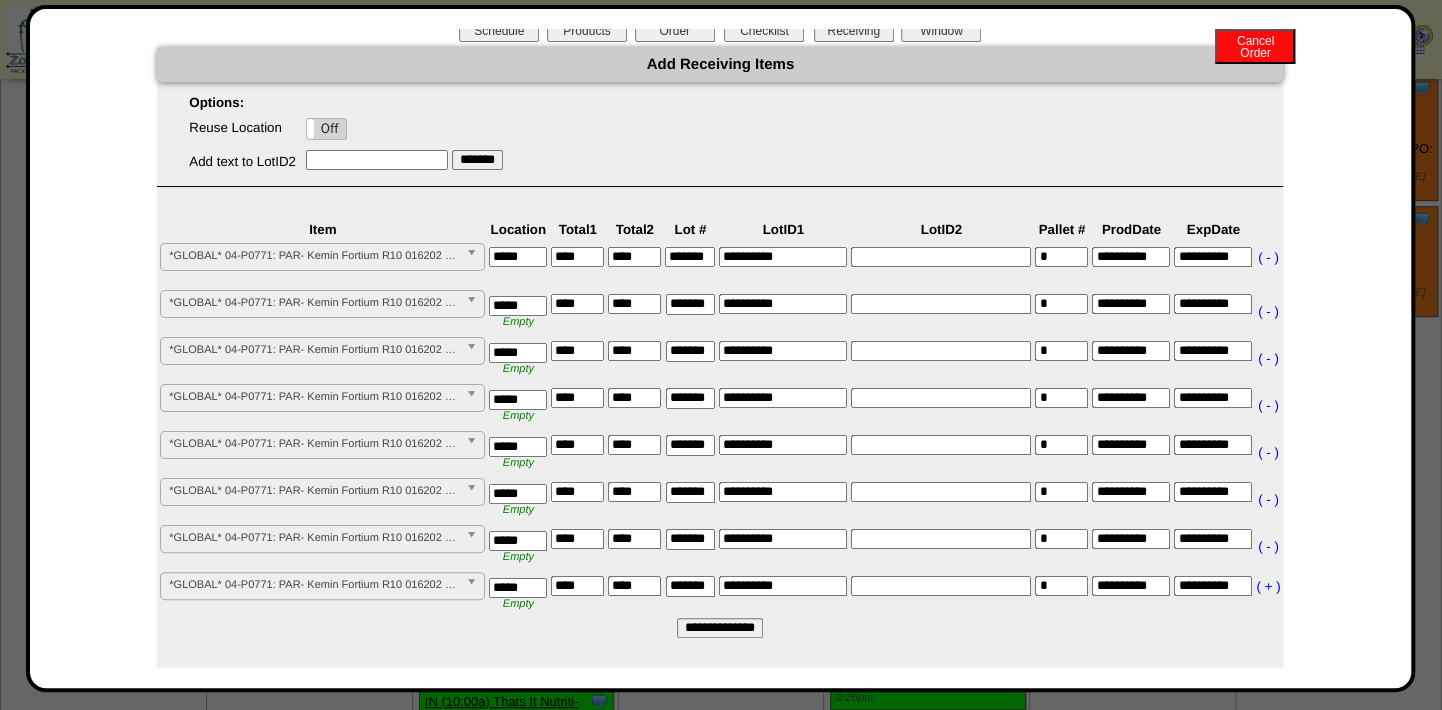 scroll, scrollTop: 0, scrollLeft: 10, axis: horizontal 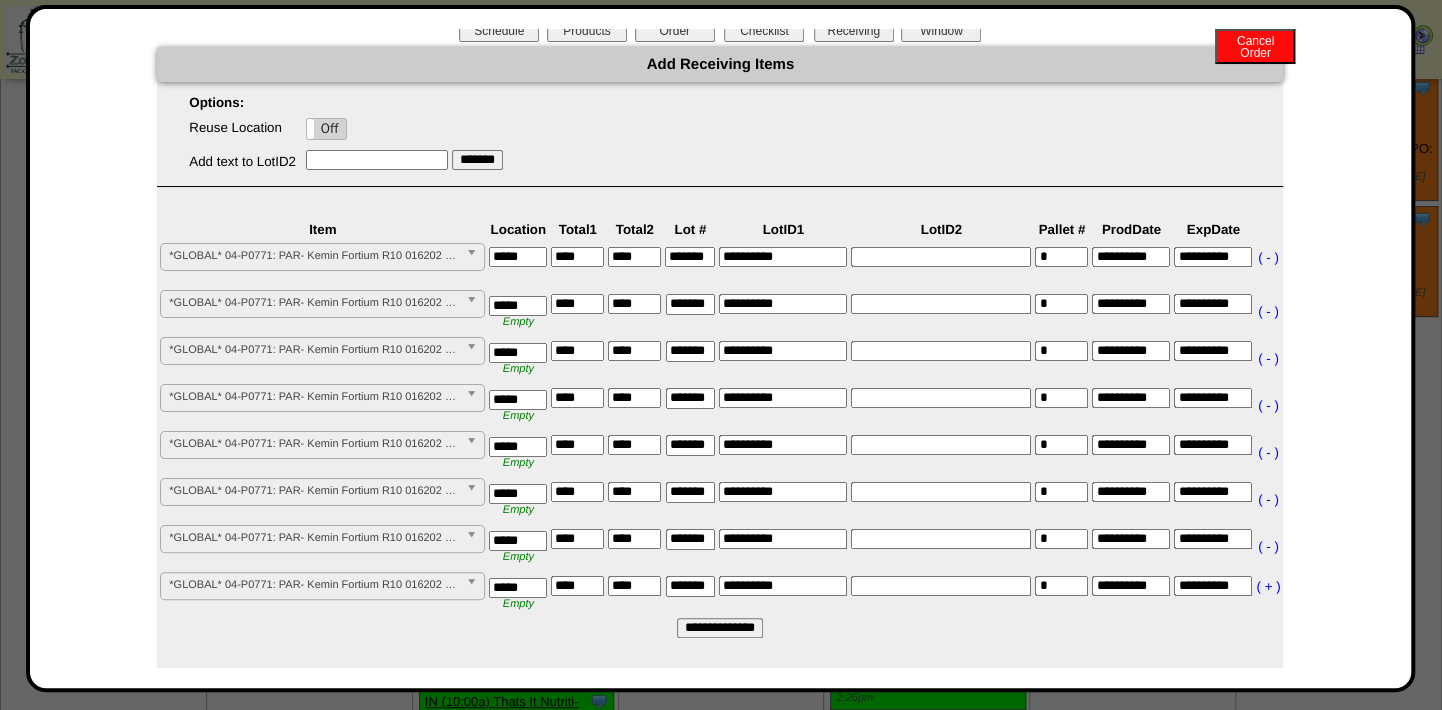 type on "*******" 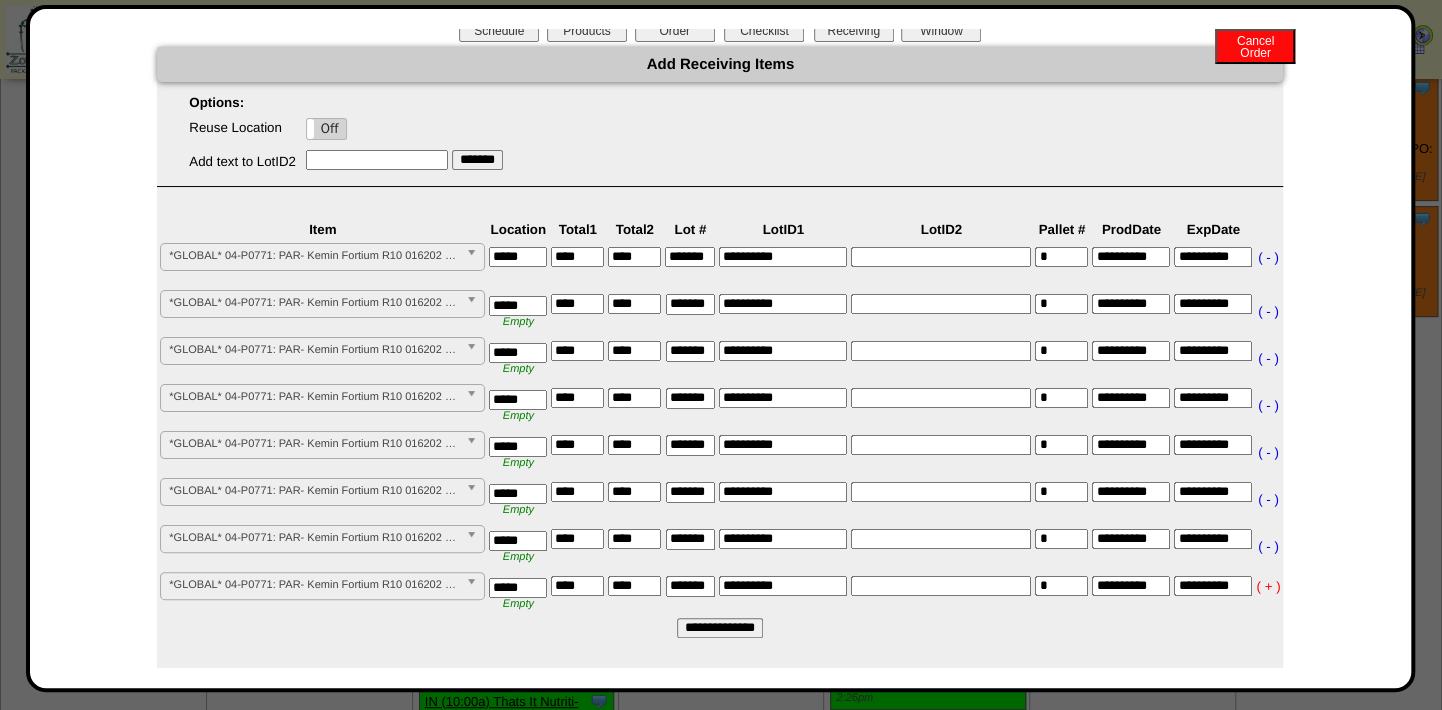 click on "( + )" at bounding box center [1268, 586] 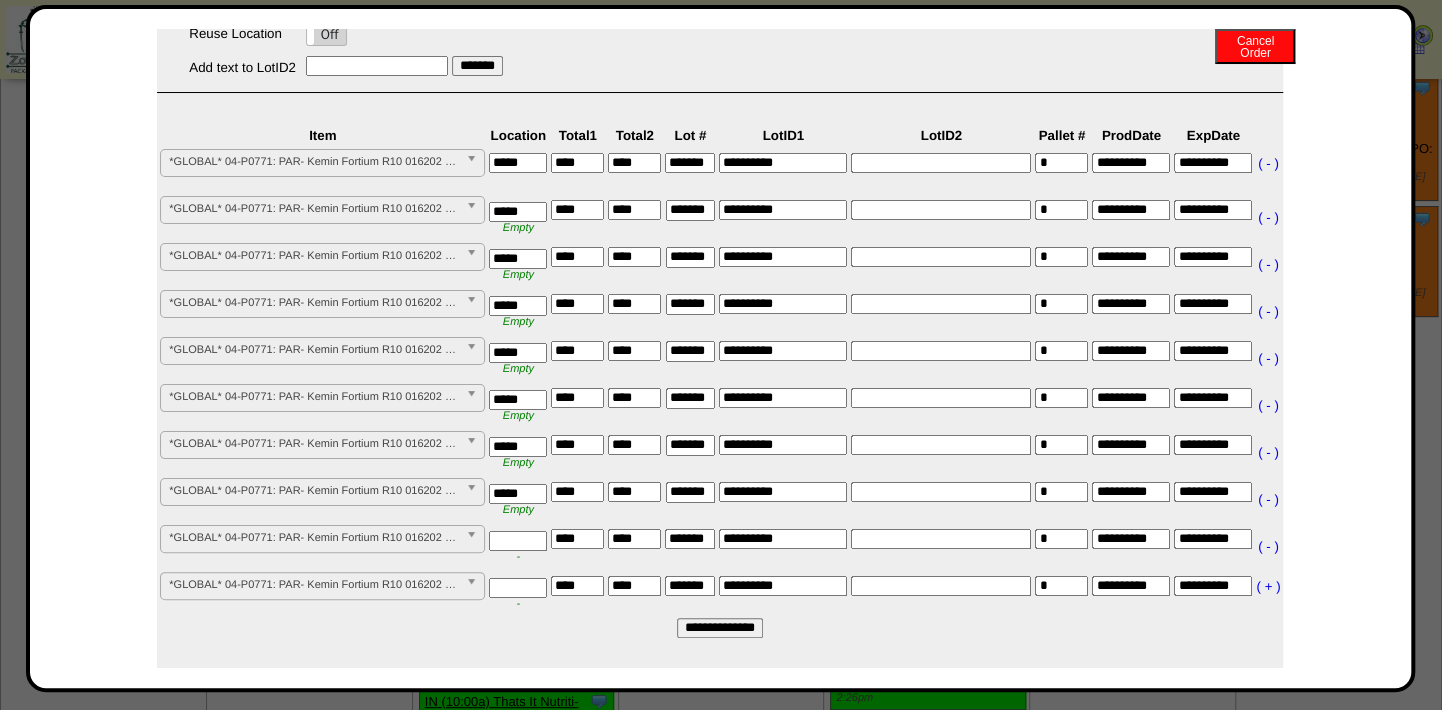 click at bounding box center [518, 541] 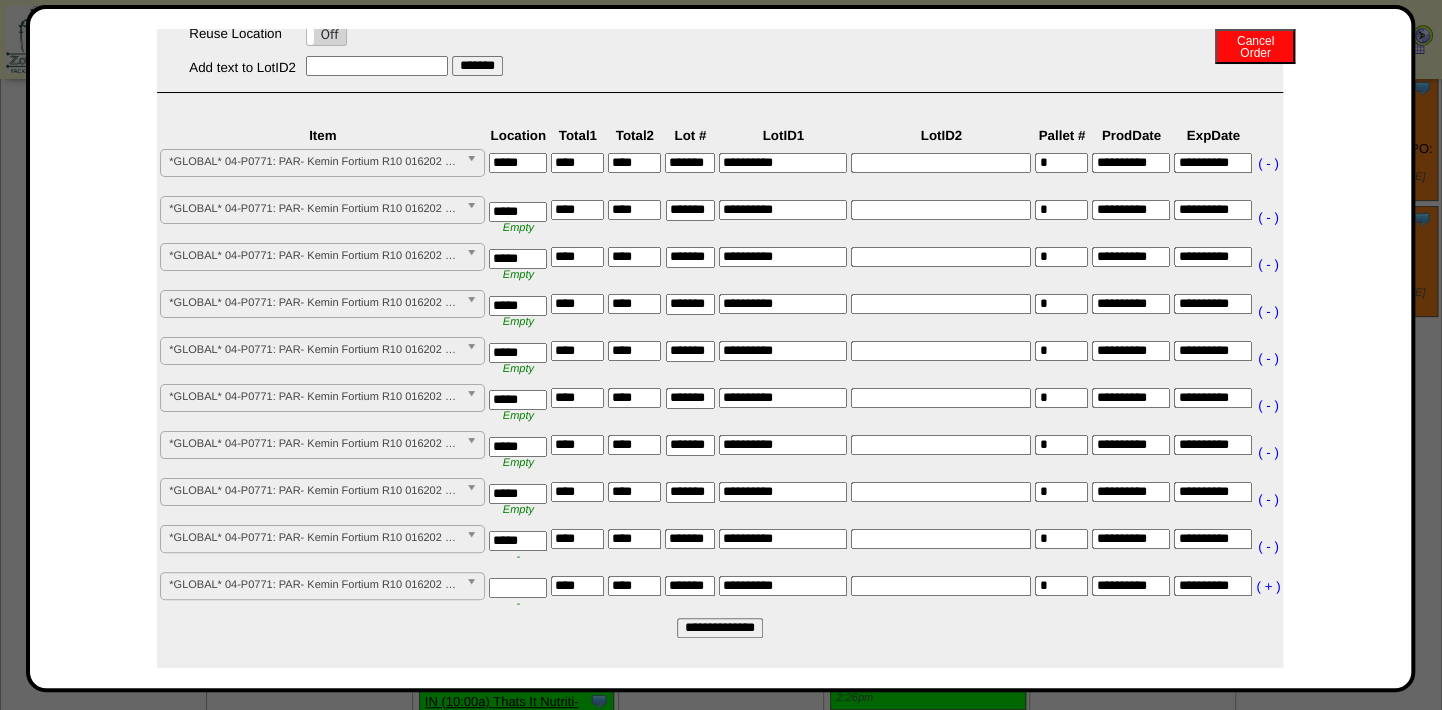 type on "*****" 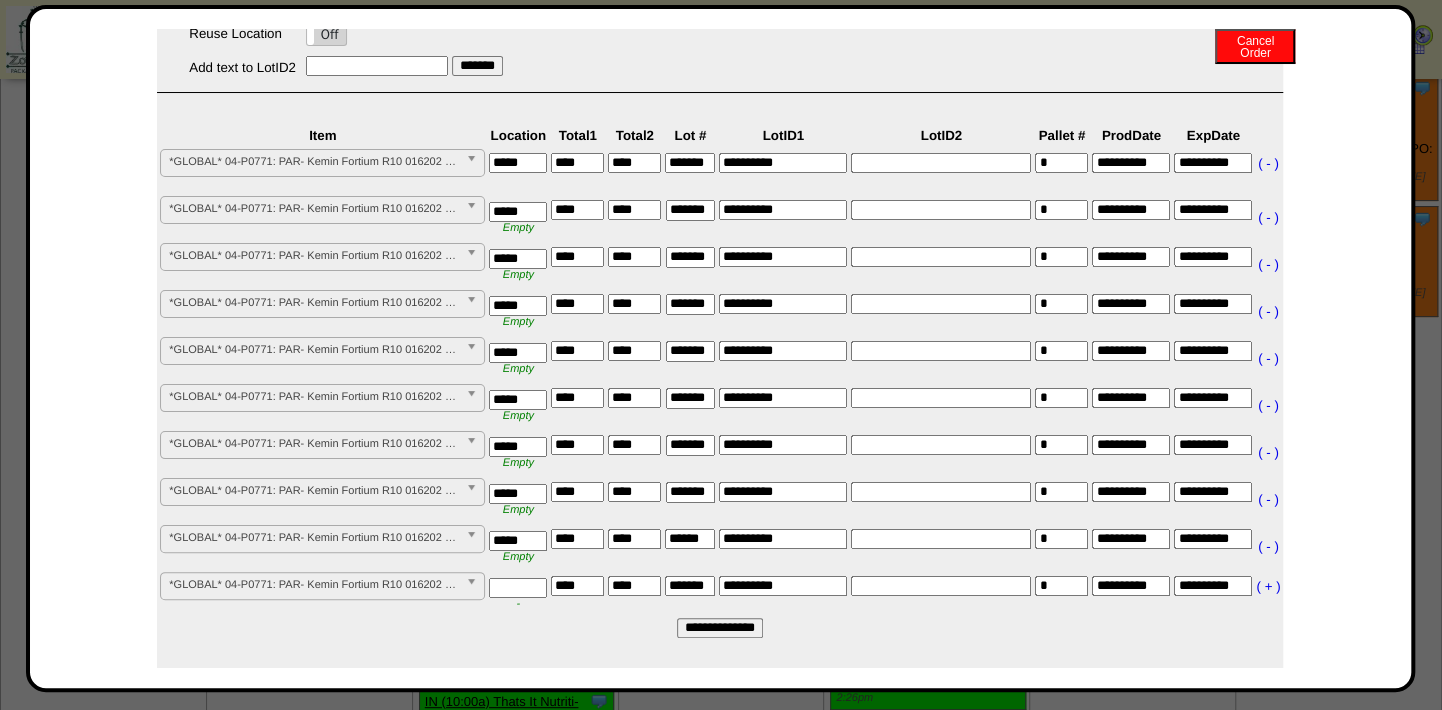 scroll, scrollTop: 0, scrollLeft: 3, axis: horizontal 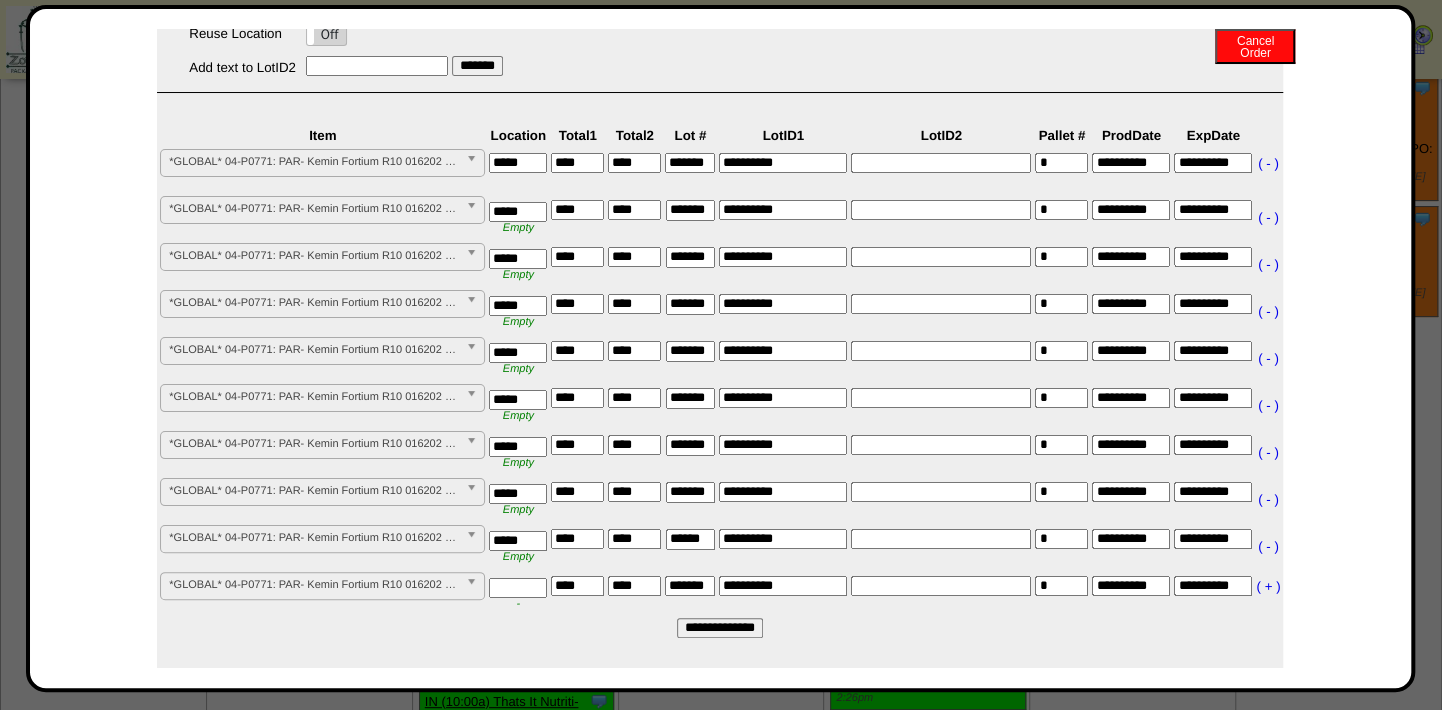 type on "******" 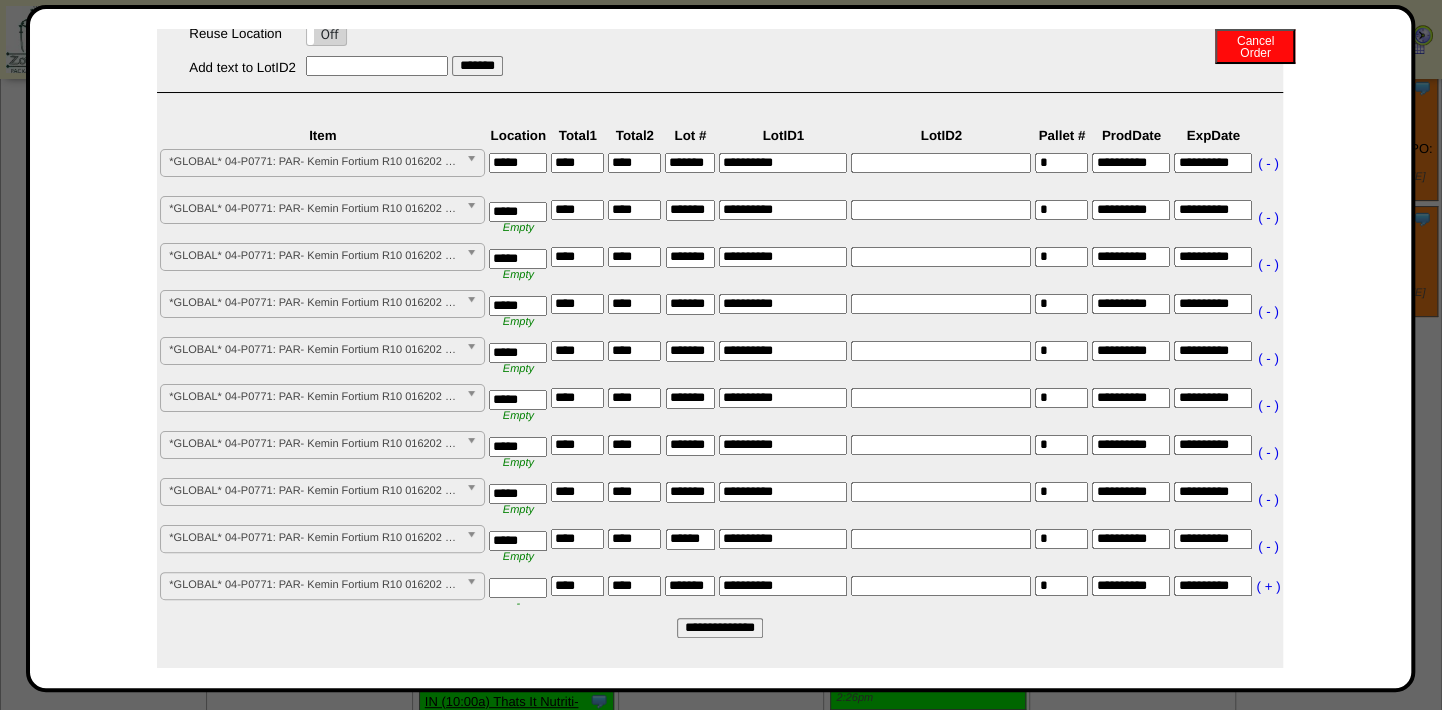 scroll, scrollTop: 0, scrollLeft: 0, axis: both 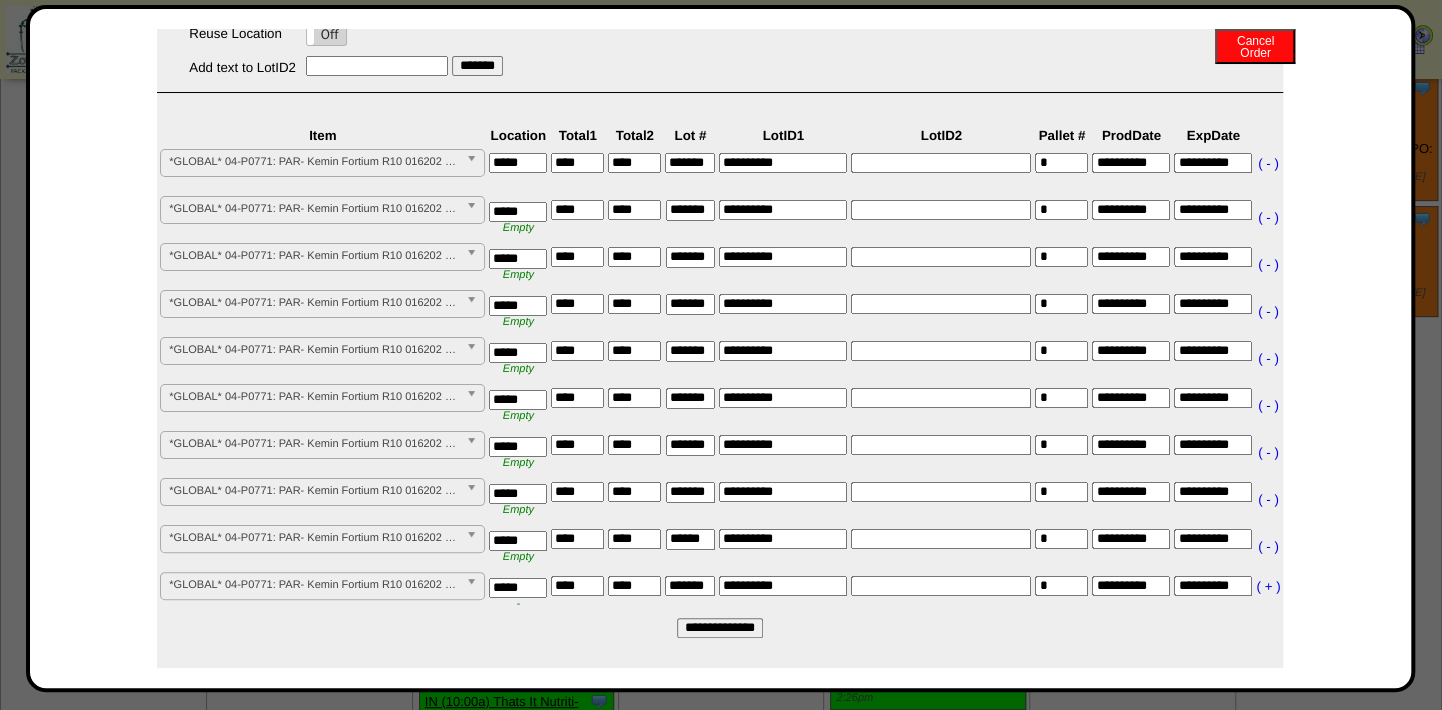 type on "*****" 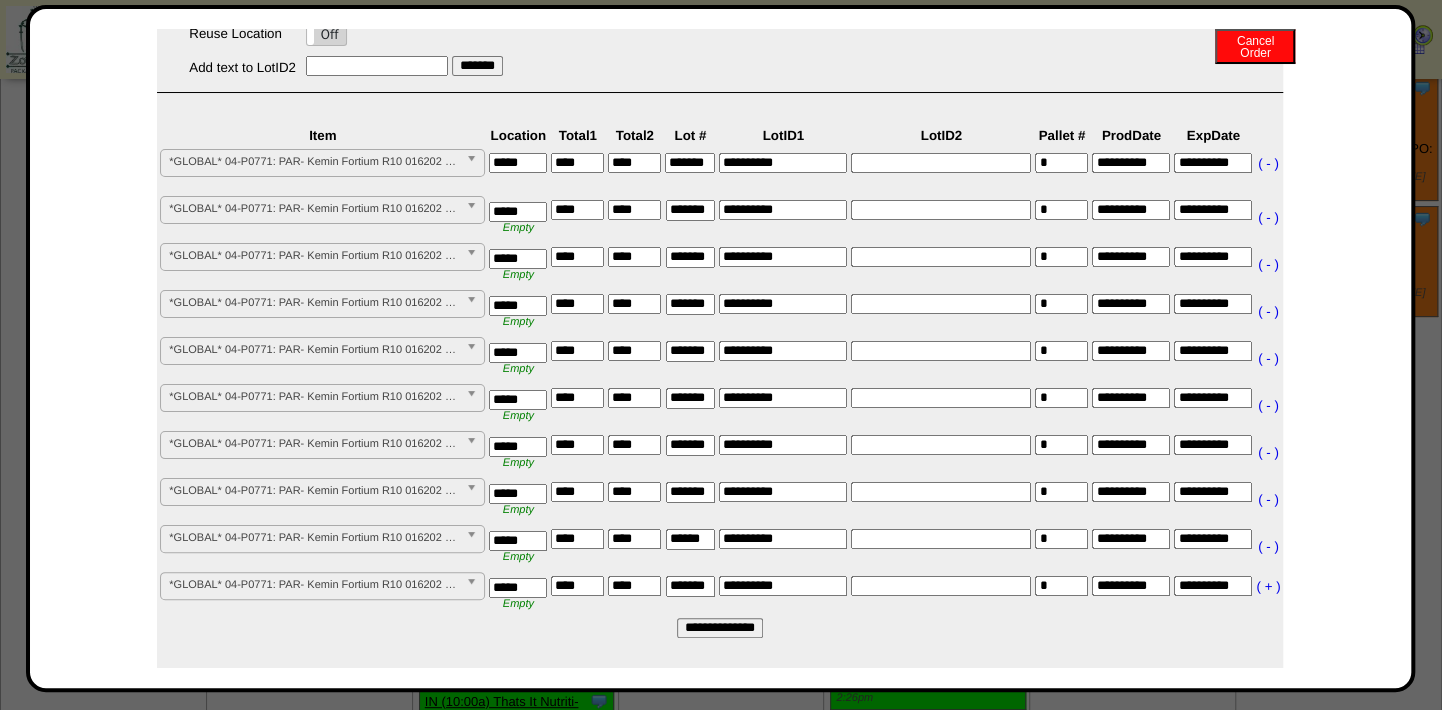 scroll, scrollTop: 0, scrollLeft: 10, axis: horizontal 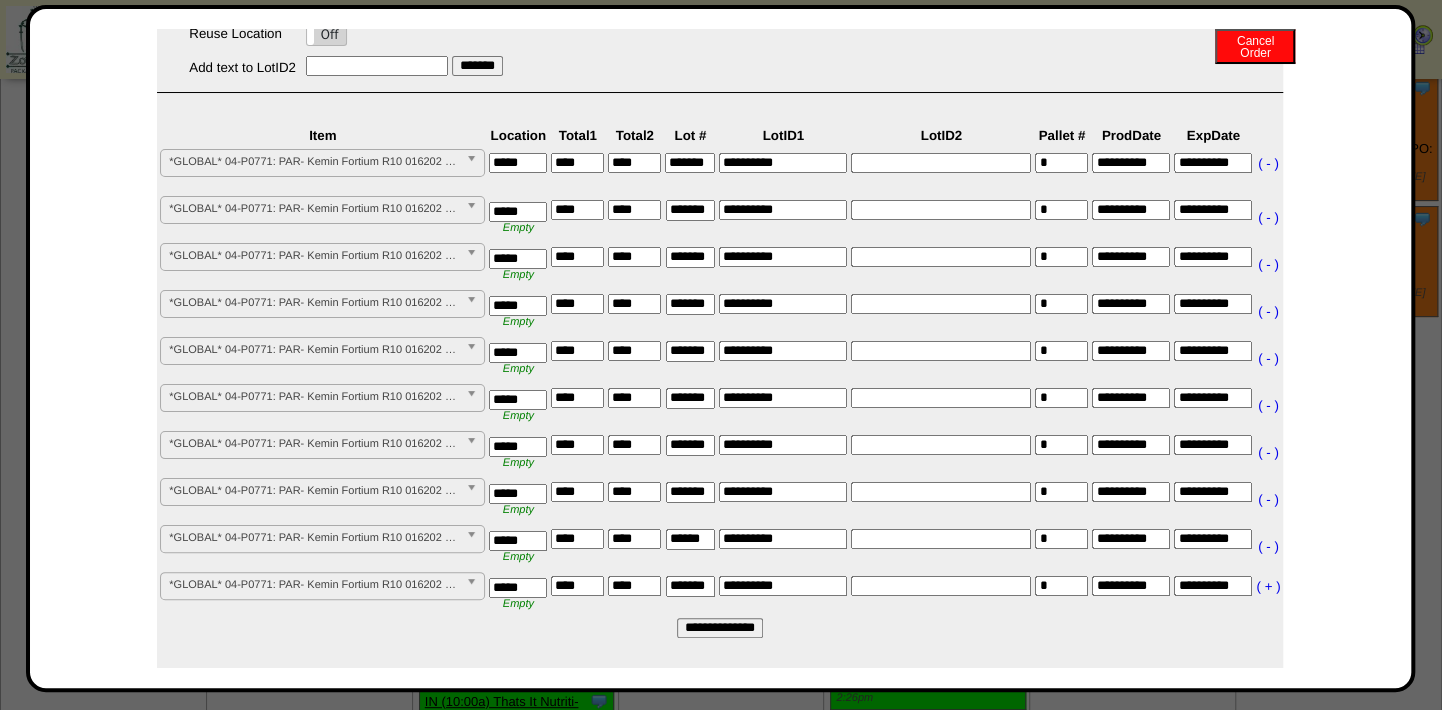 type on "*******" 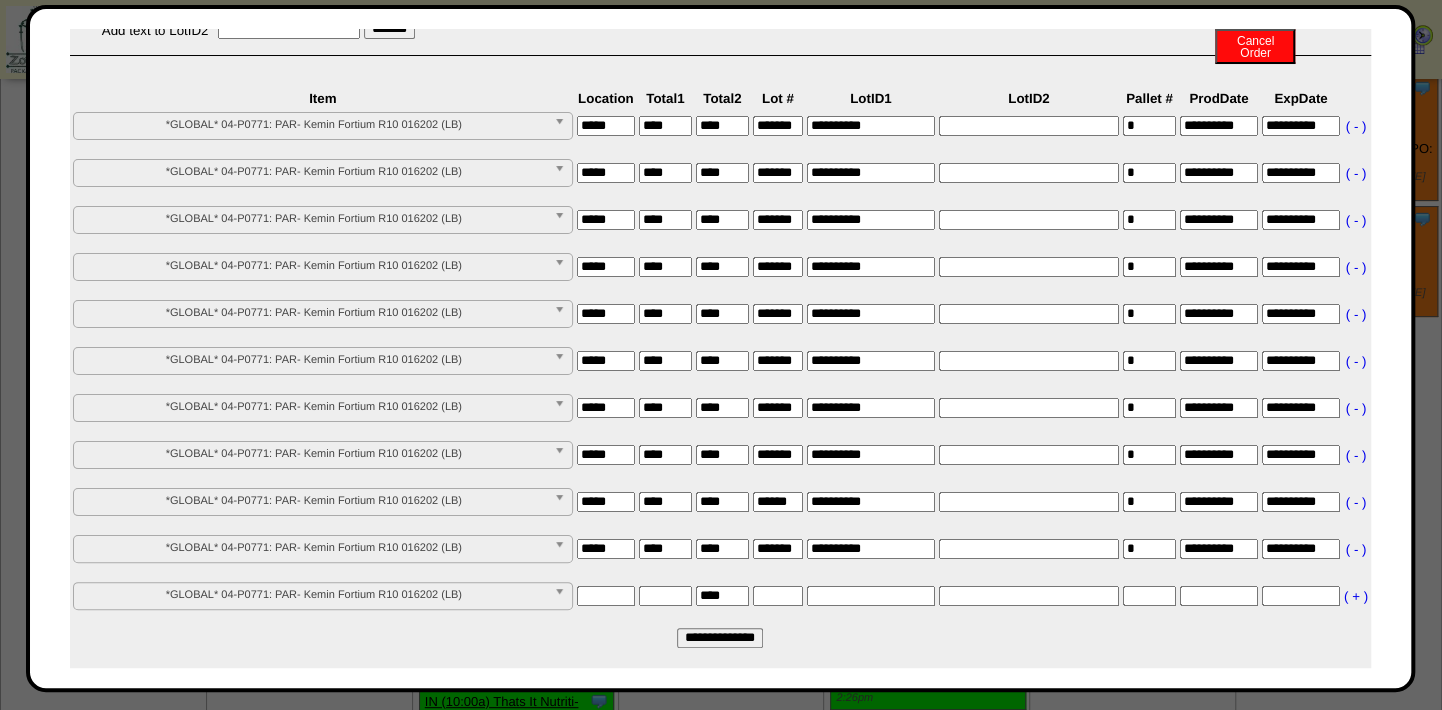 scroll, scrollTop: 169, scrollLeft: 0, axis: vertical 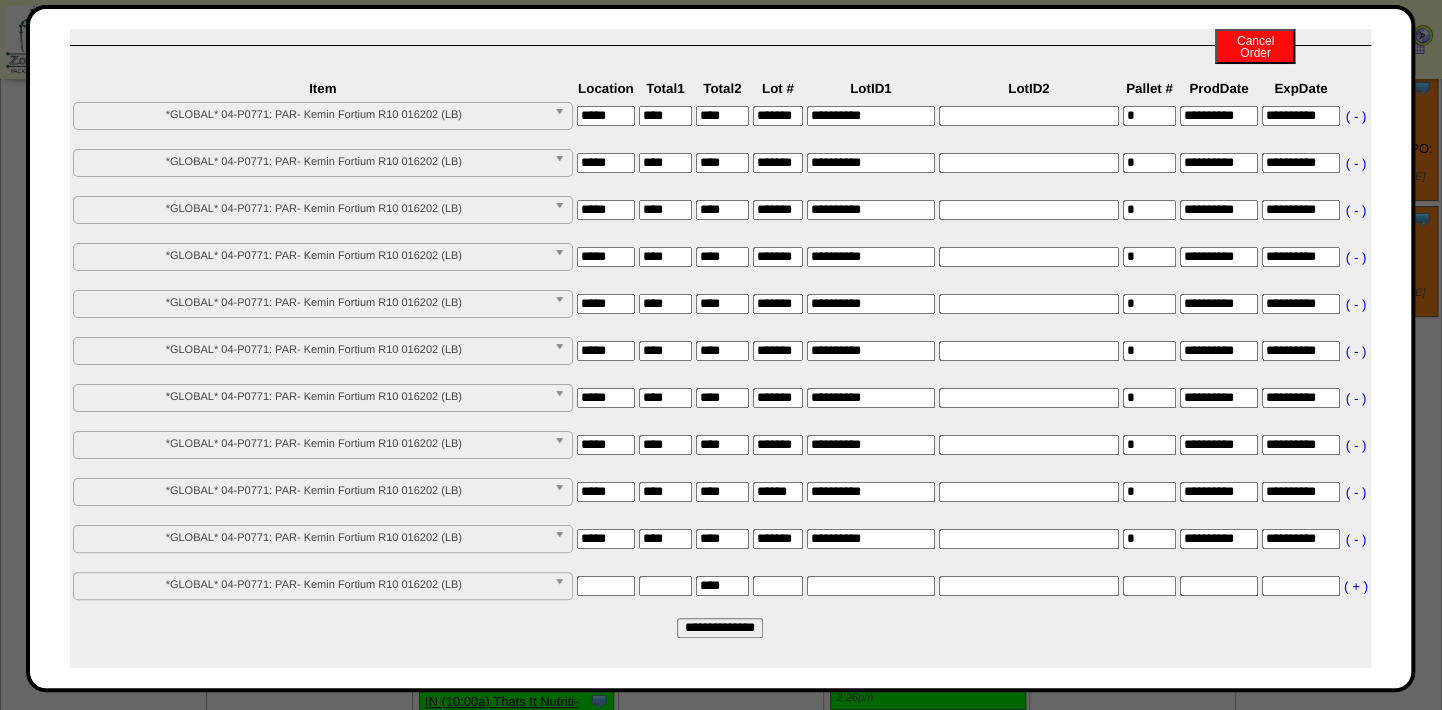 click at bounding box center (606, 586) 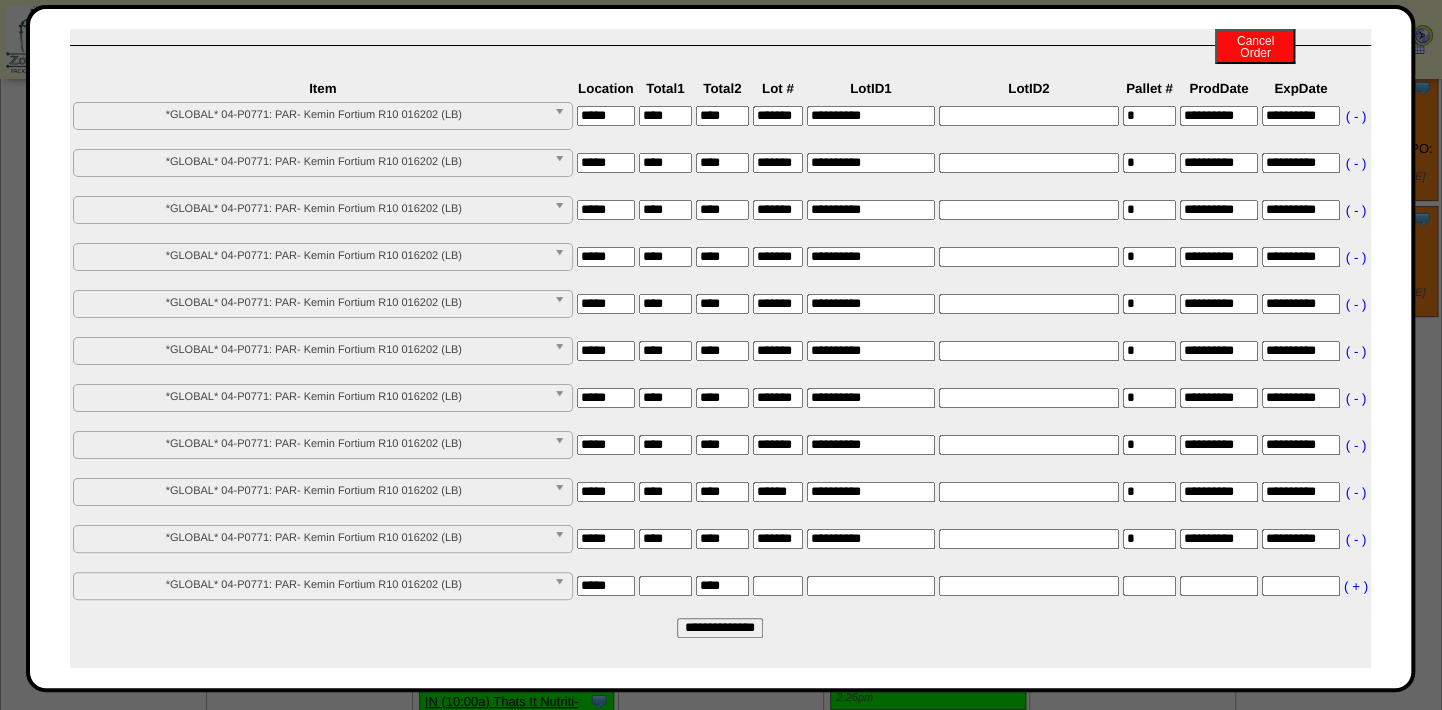 type on "*****" 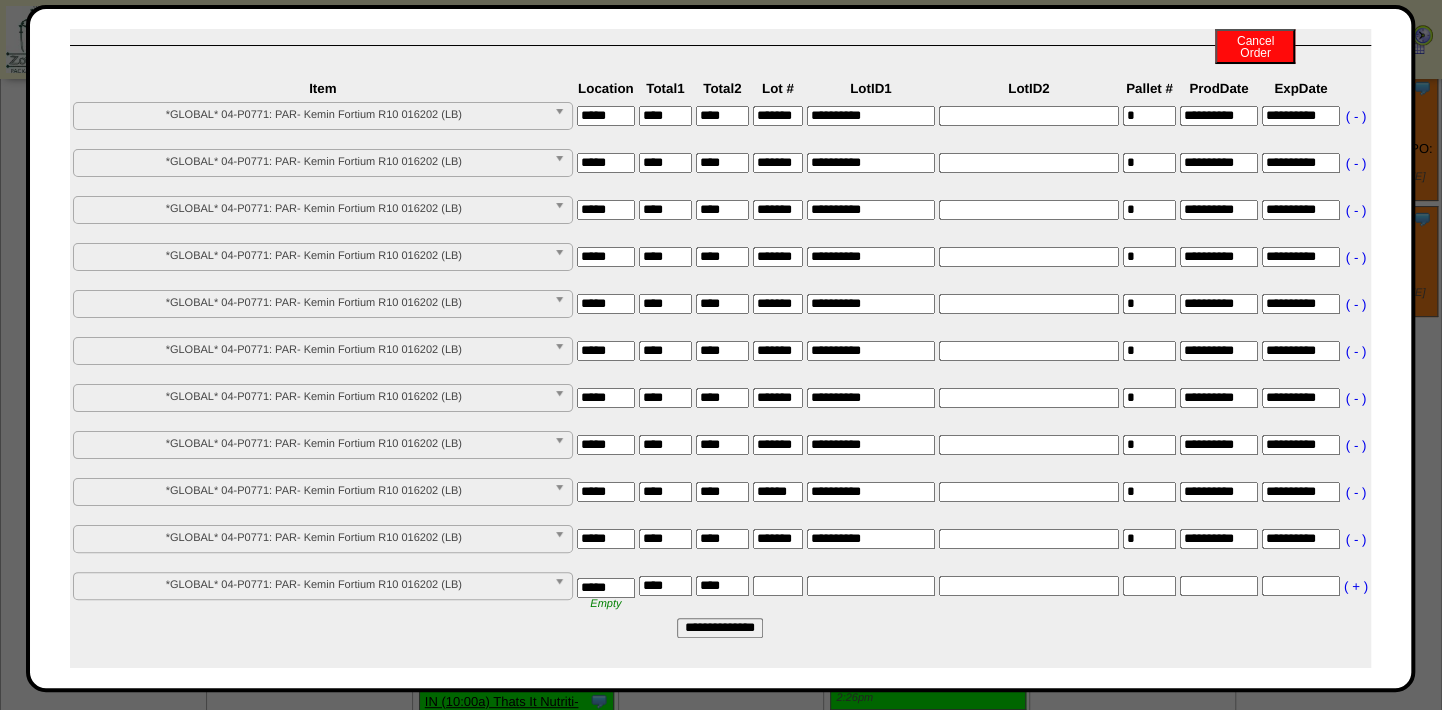 type on "****" 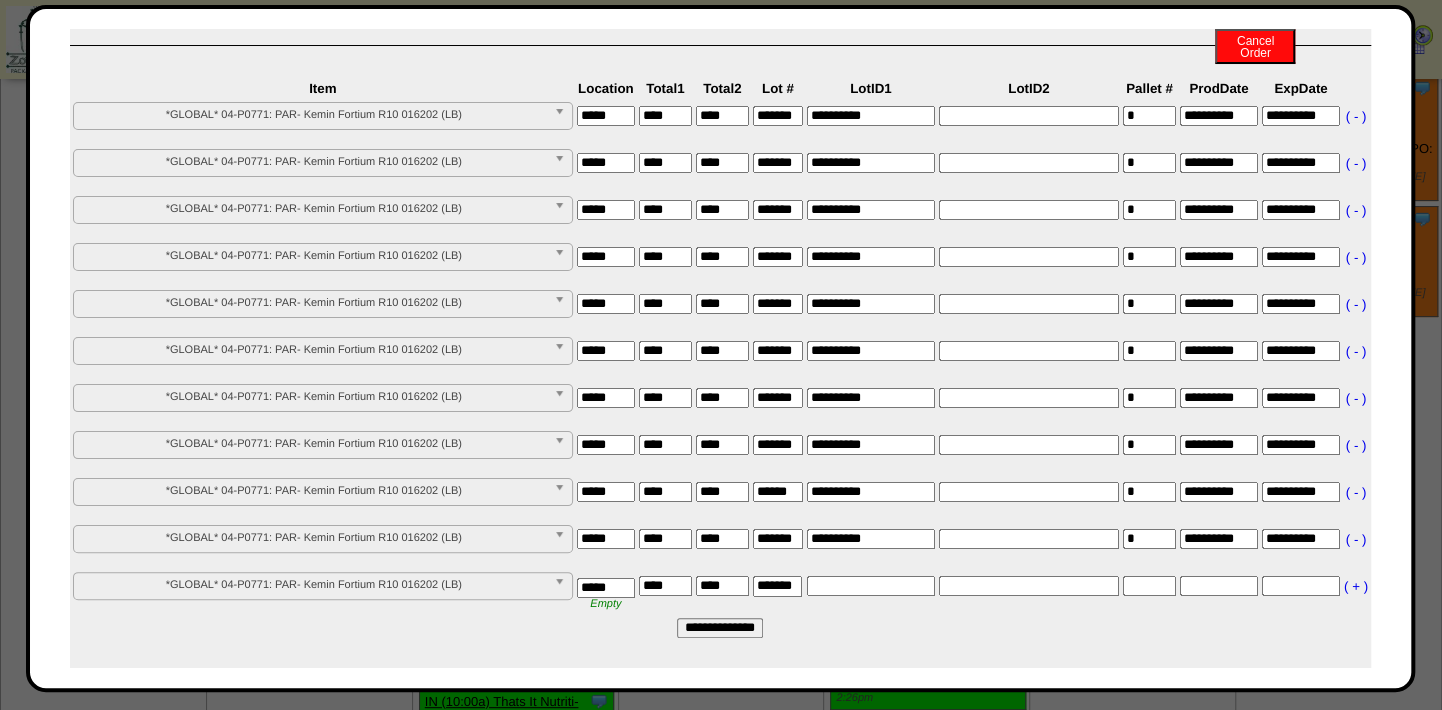 scroll, scrollTop: 0, scrollLeft: 0, axis: both 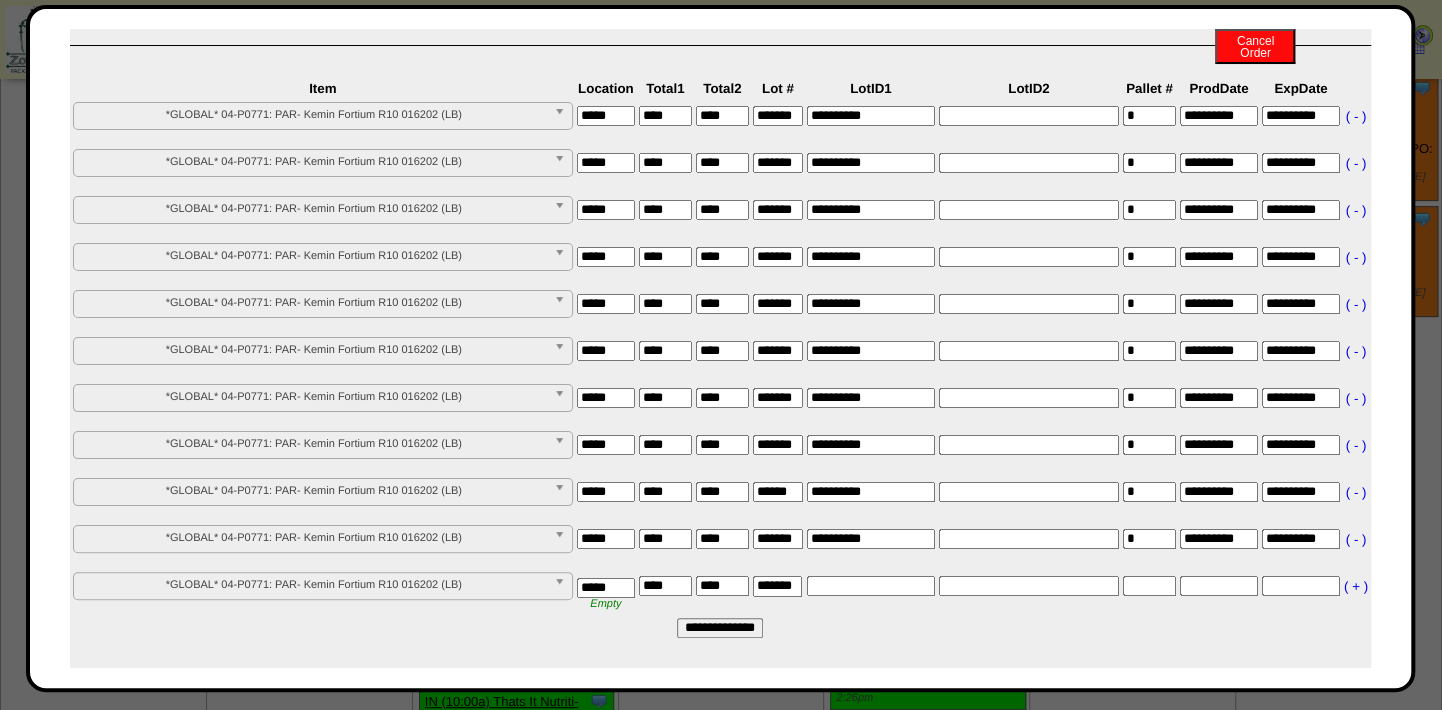 type on "*******" 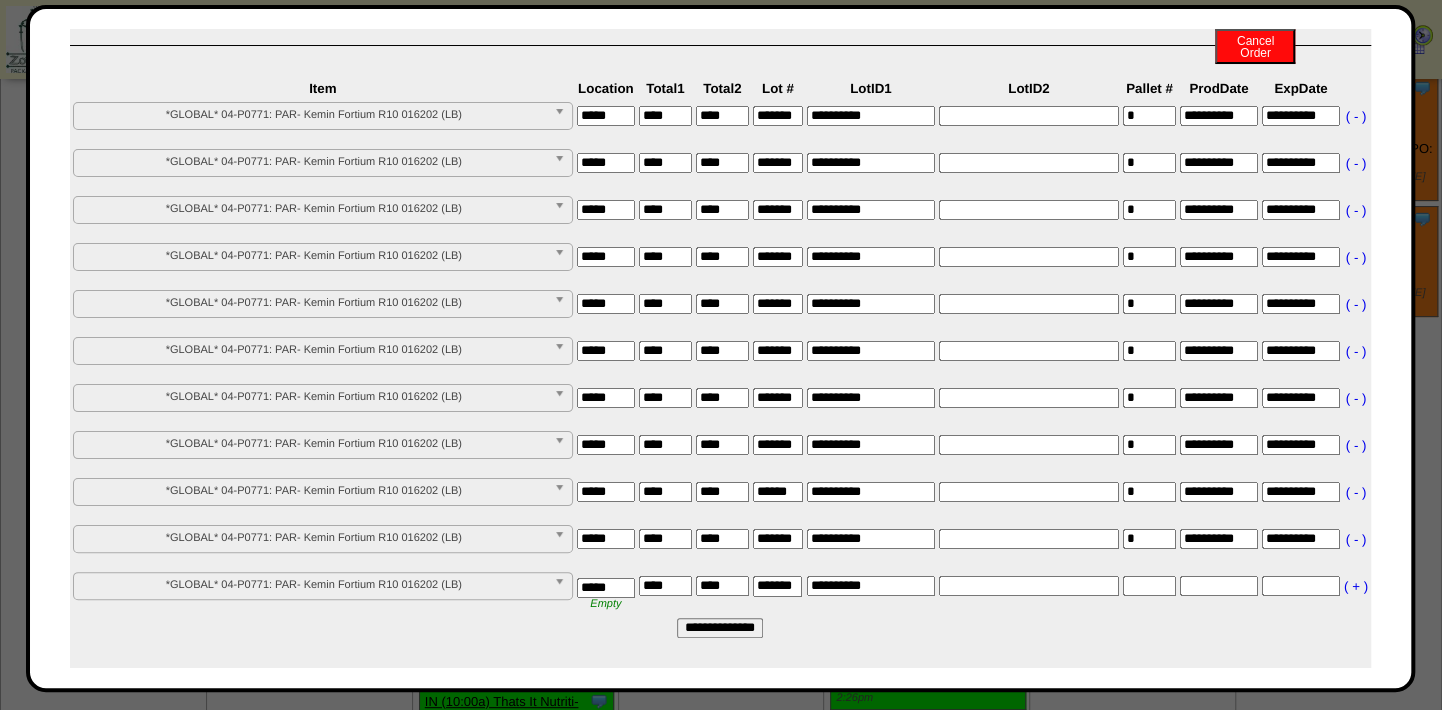 type on "**********" 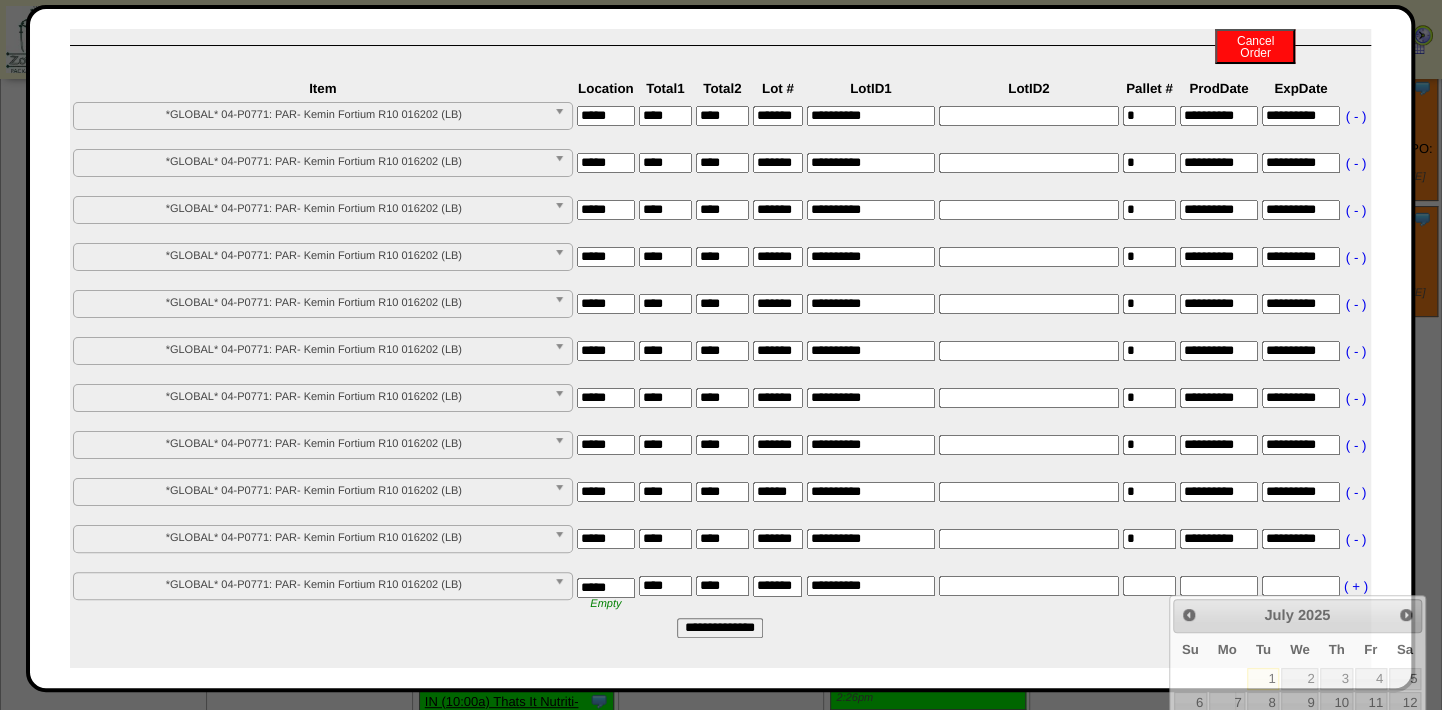 click at bounding box center [1219, 586] 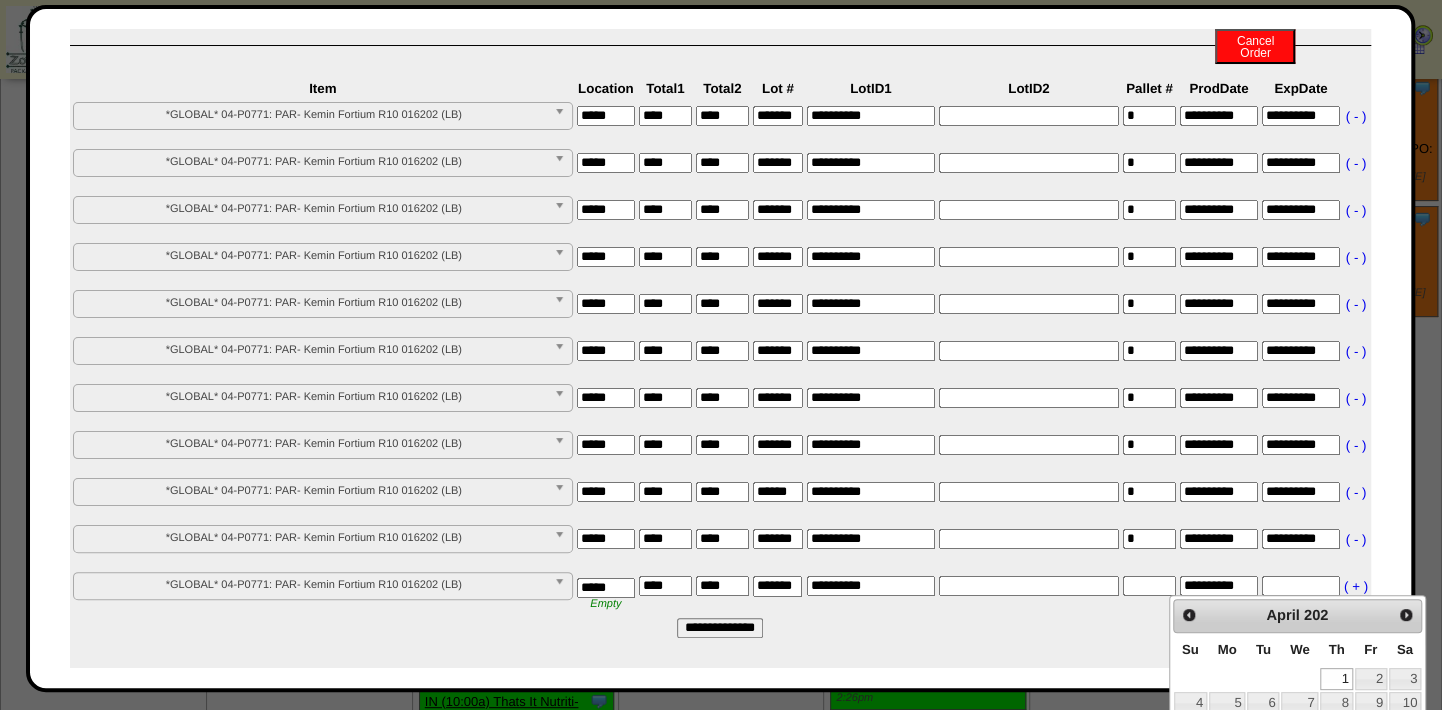 type on "**********" 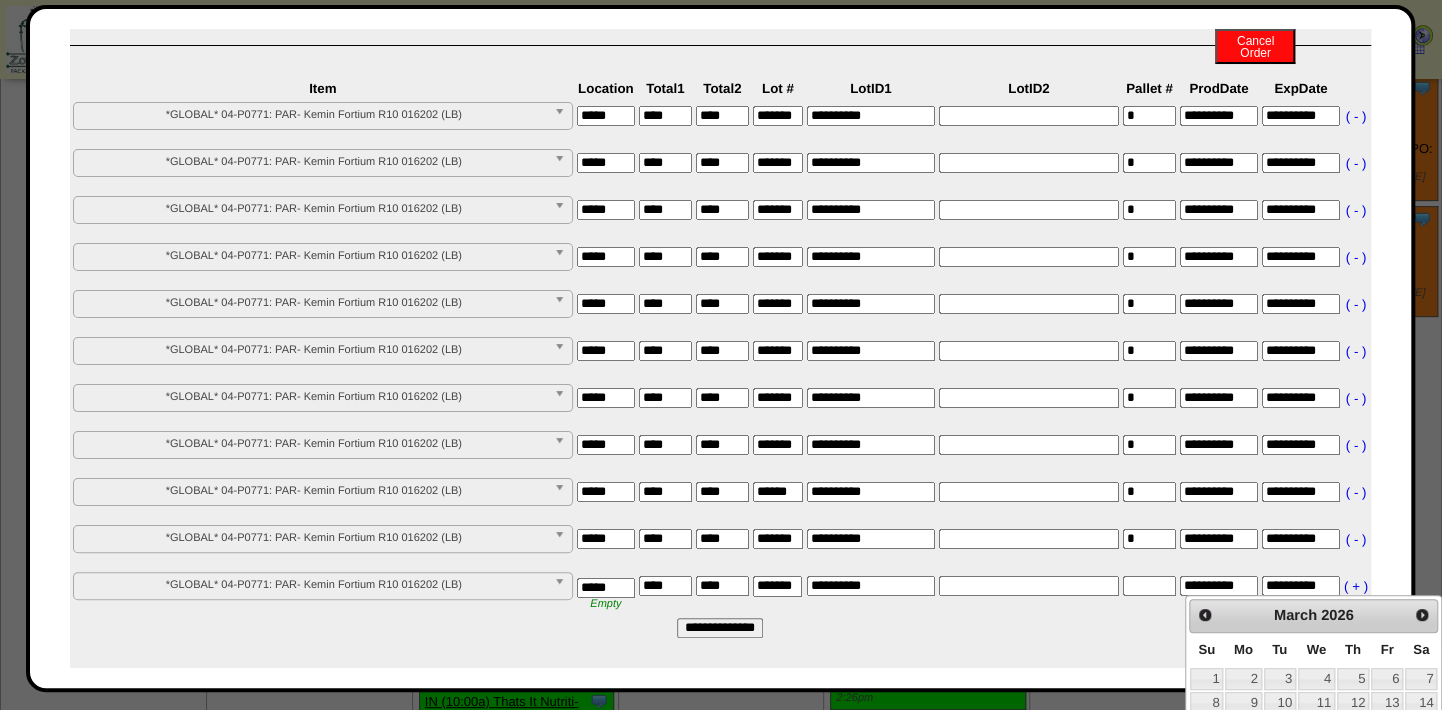 type on "**********" 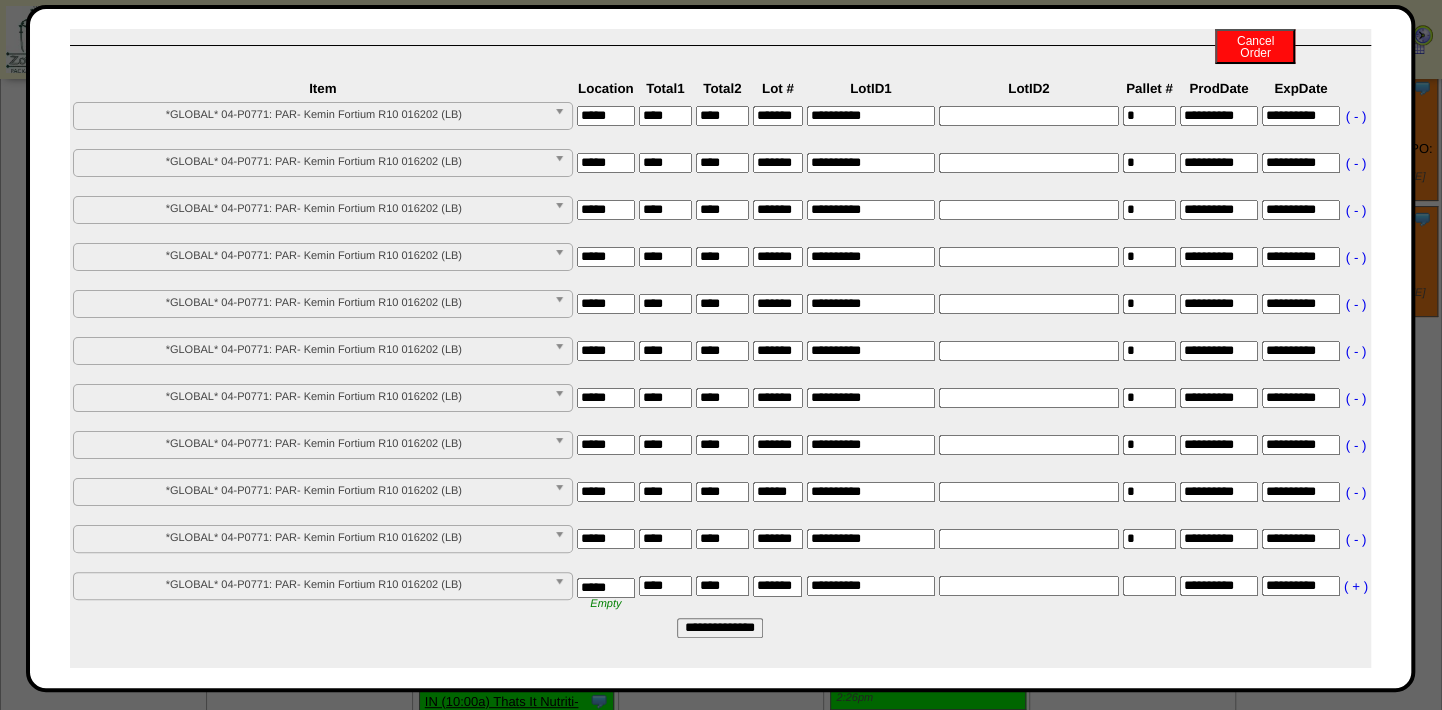 click on "**********" at bounding box center (720, 628) 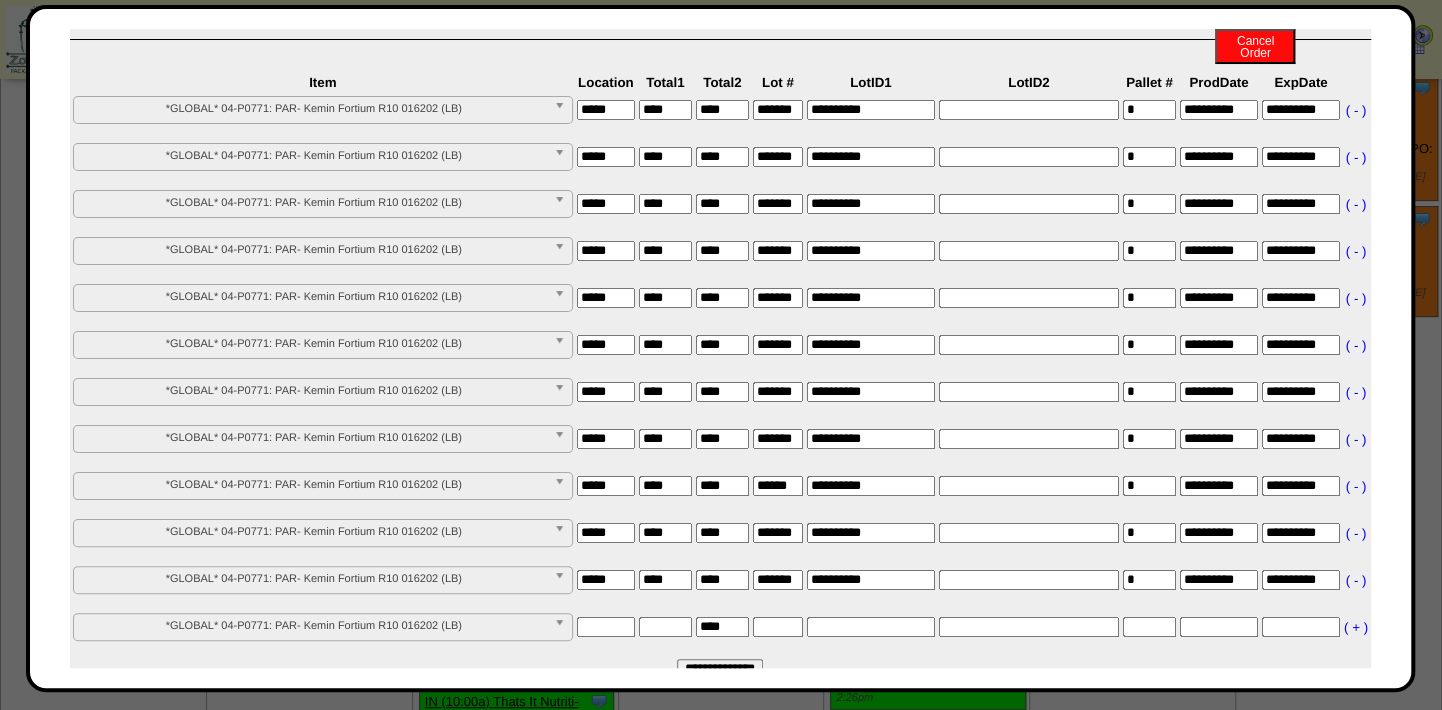 click at bounding box center (606, 627) 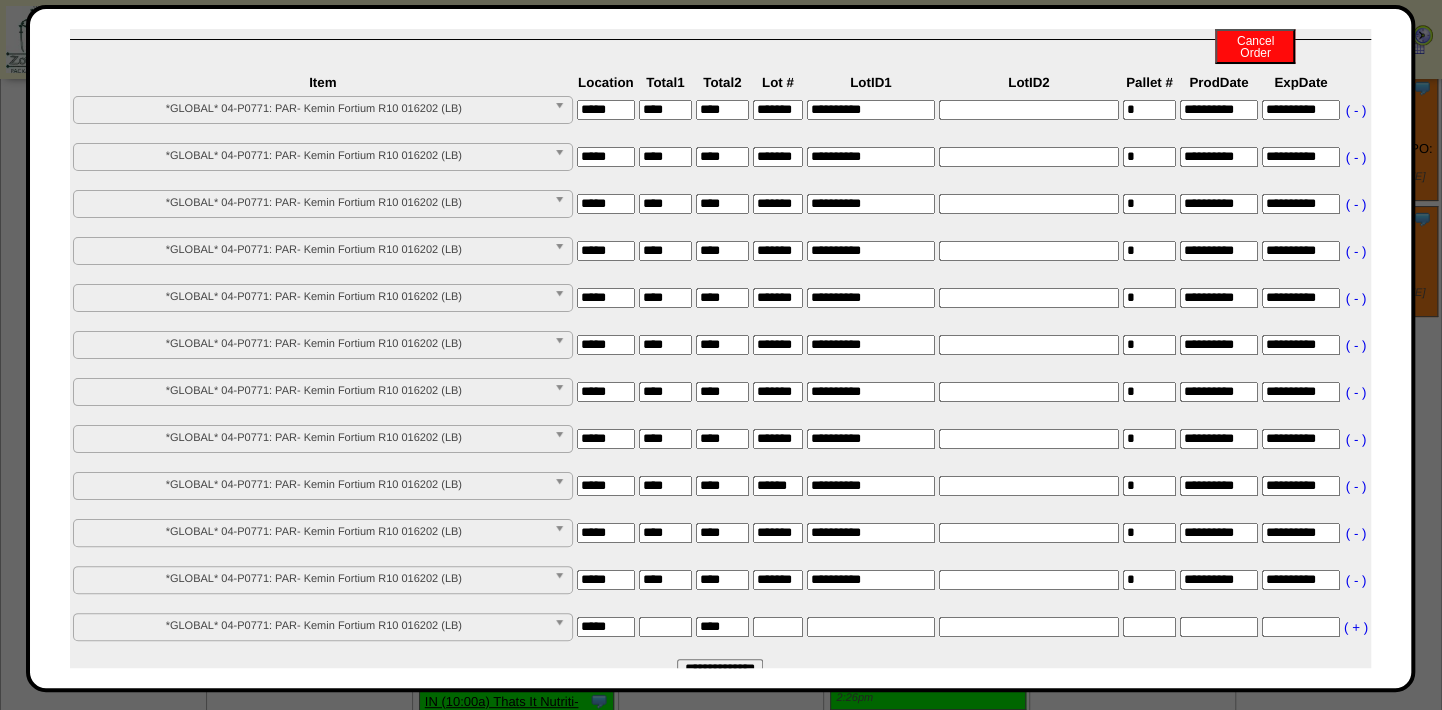 type on "*****" 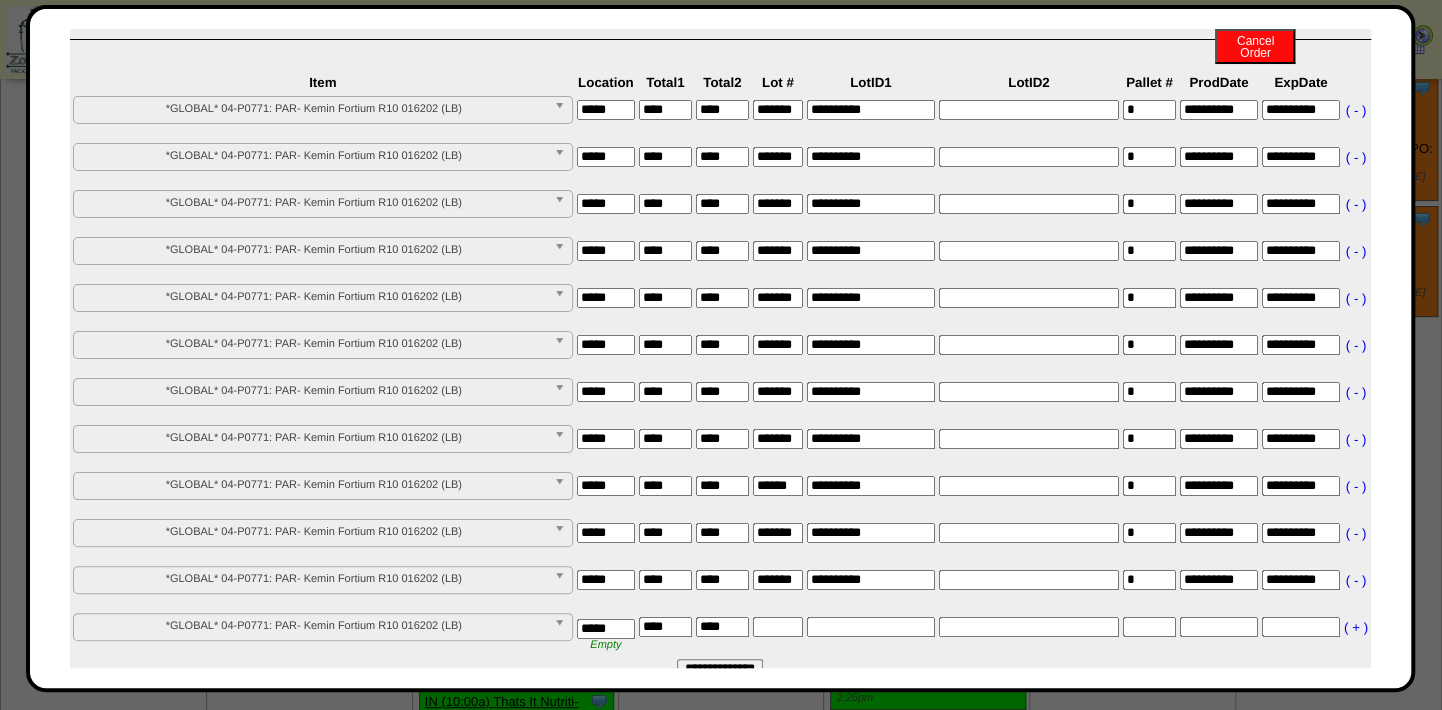 type on "****" 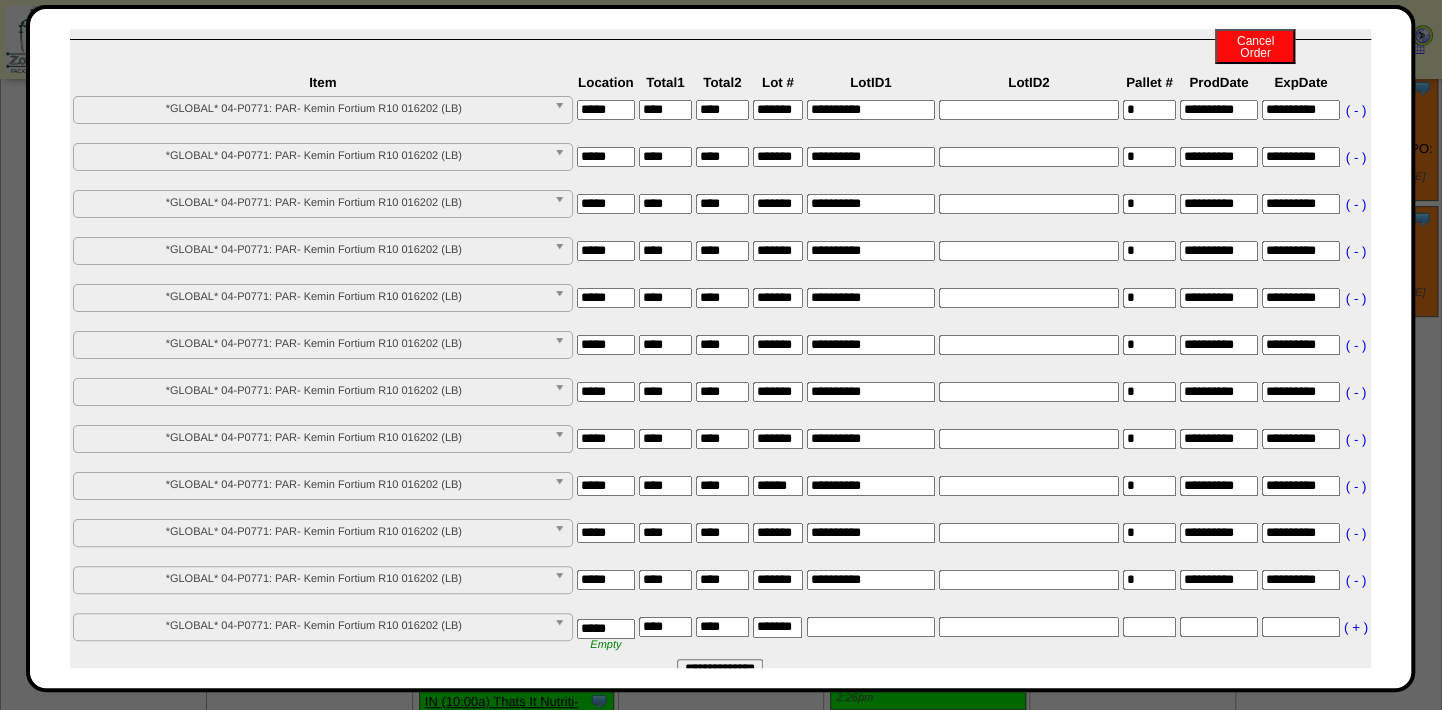 scroll, scrollTop: 0, scrollLeft: 0, axis: both 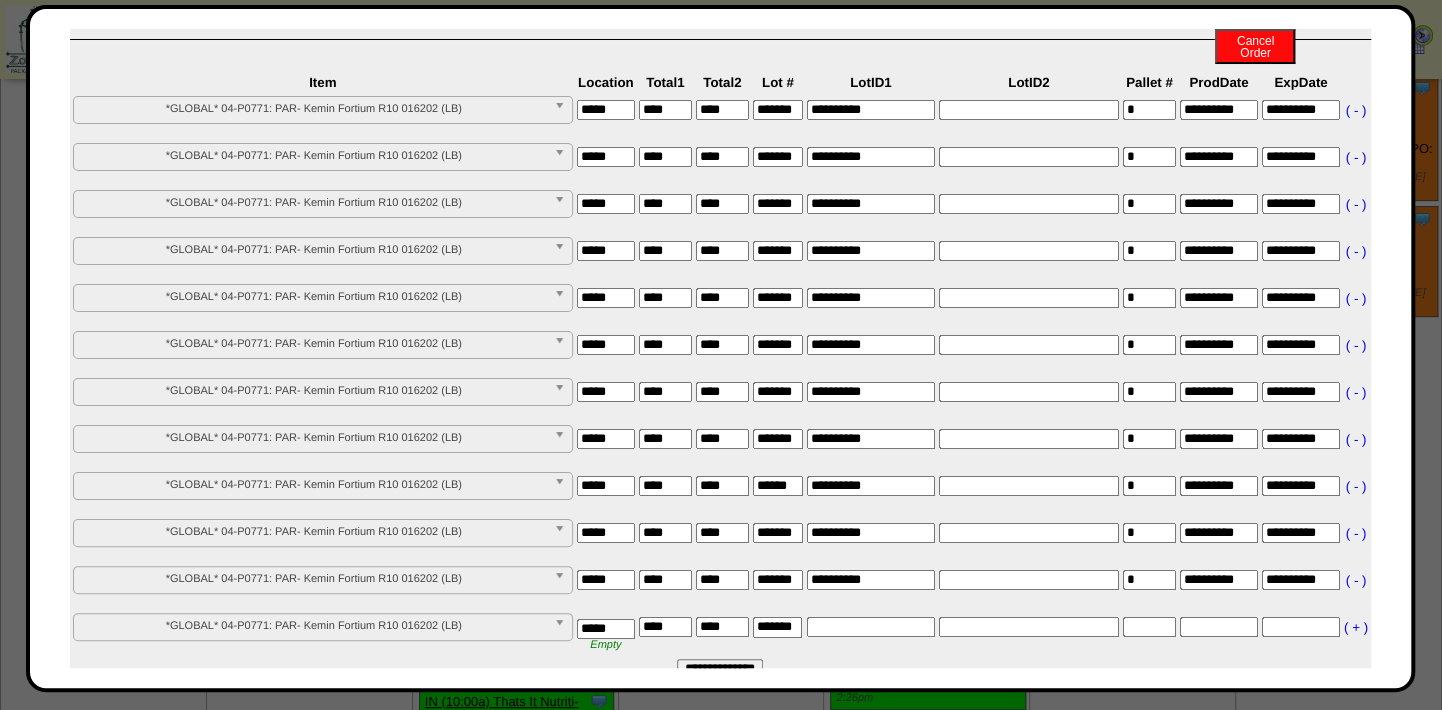 type on "*******" 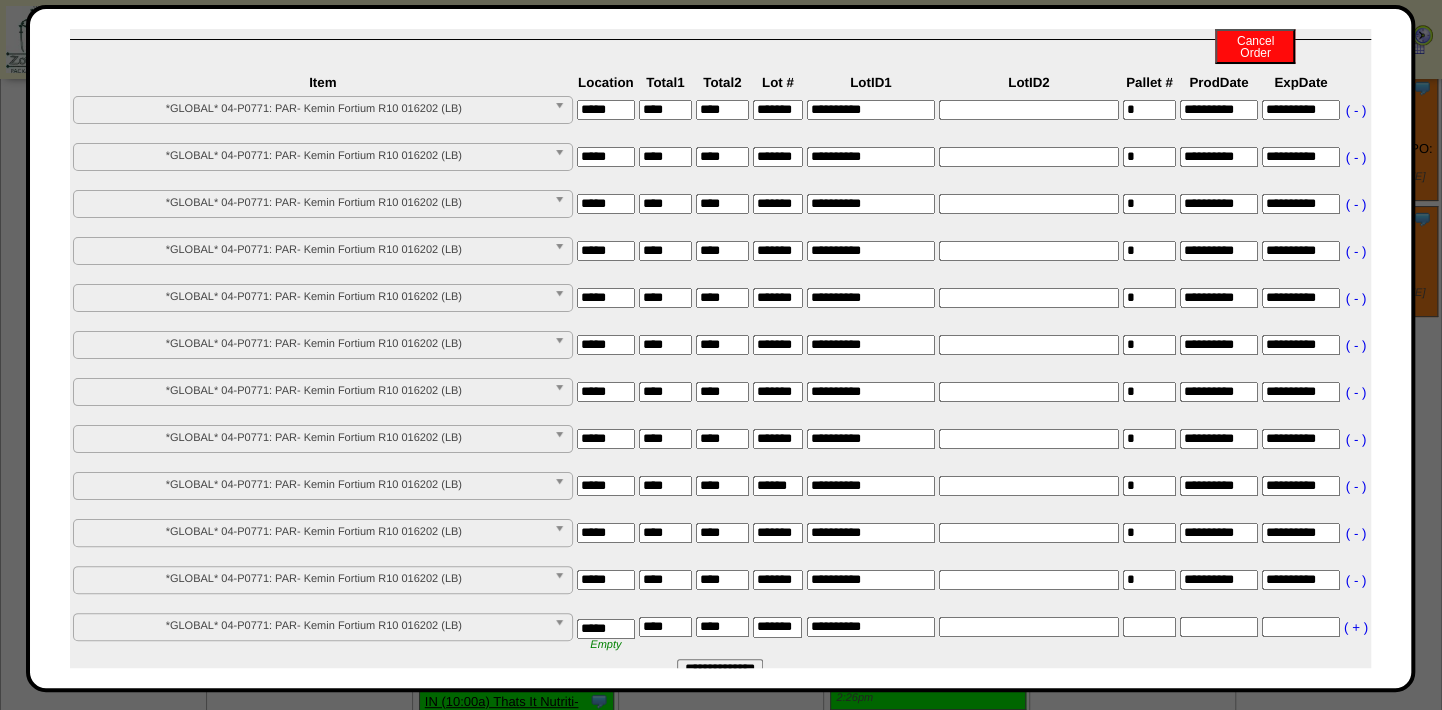 type on "**********" 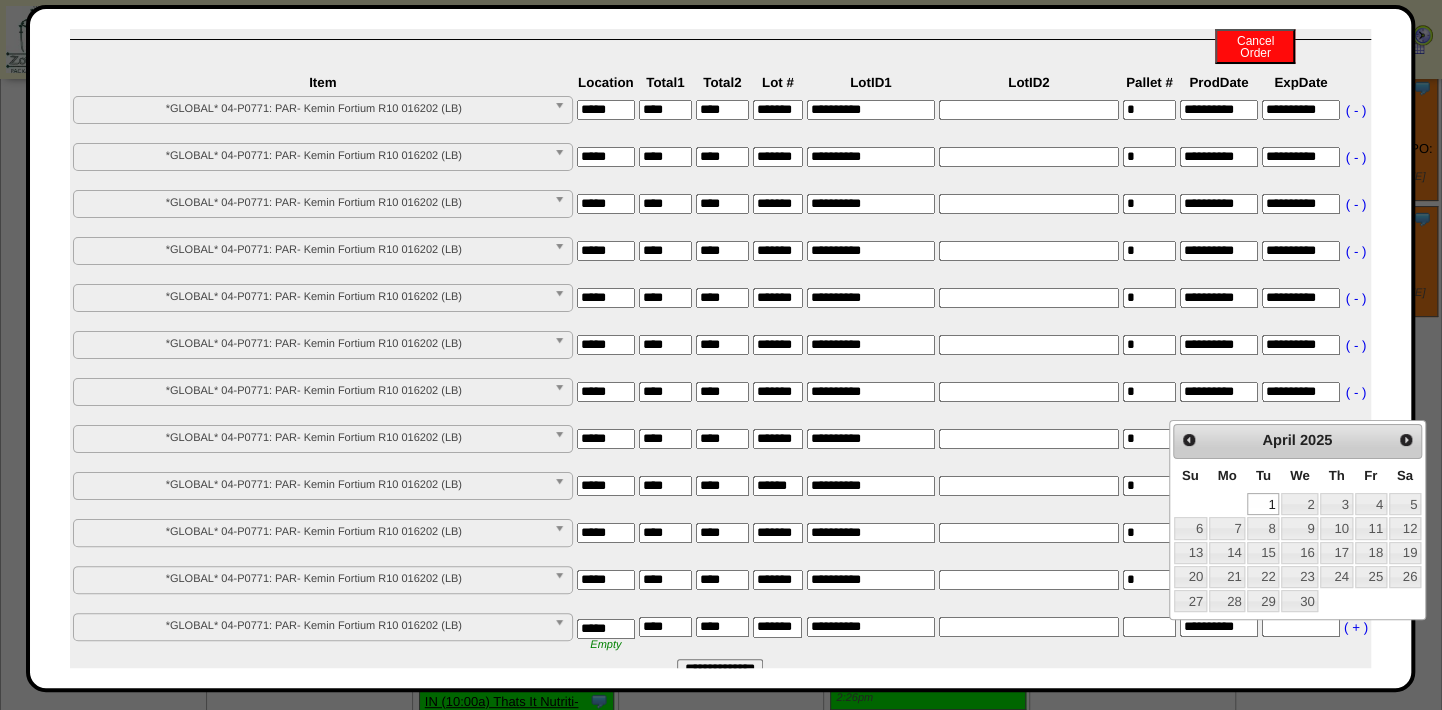 type on "**********" 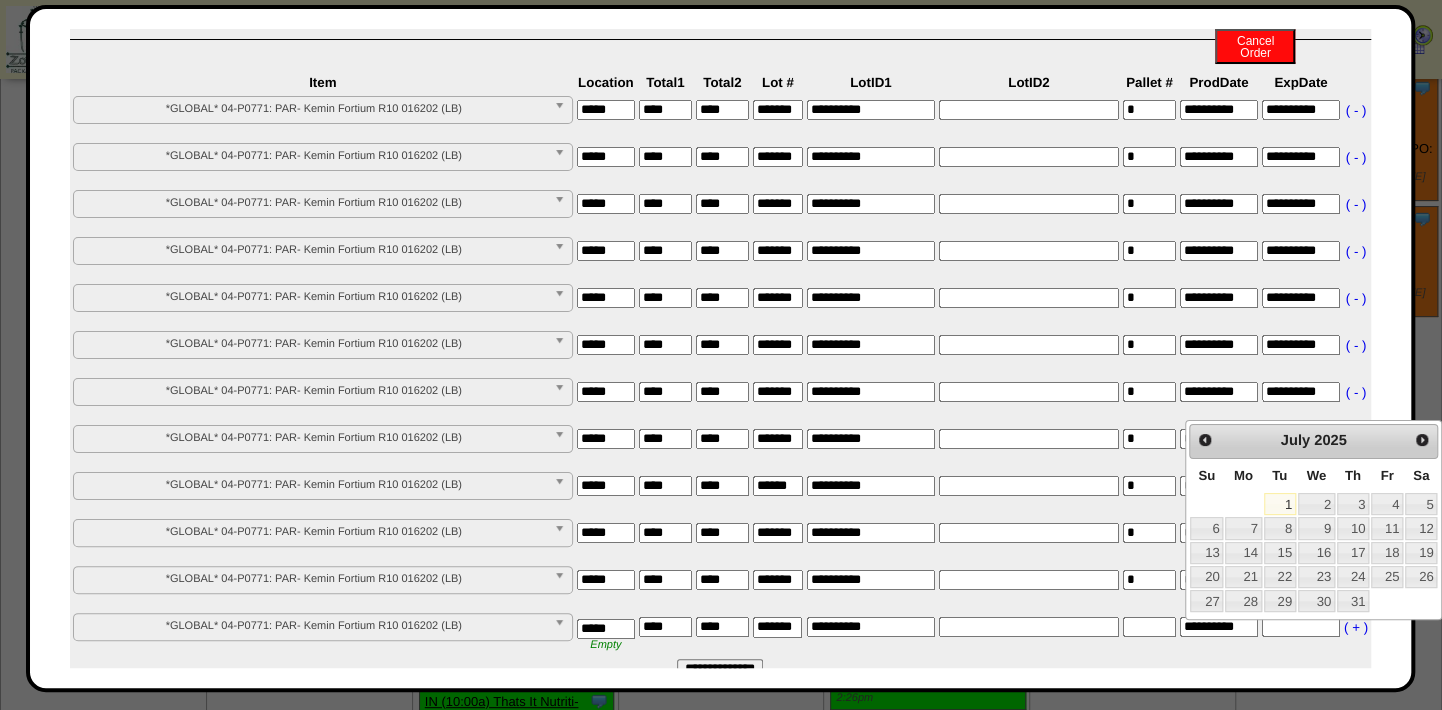 click on "**********" at bounding box center [720, 365] 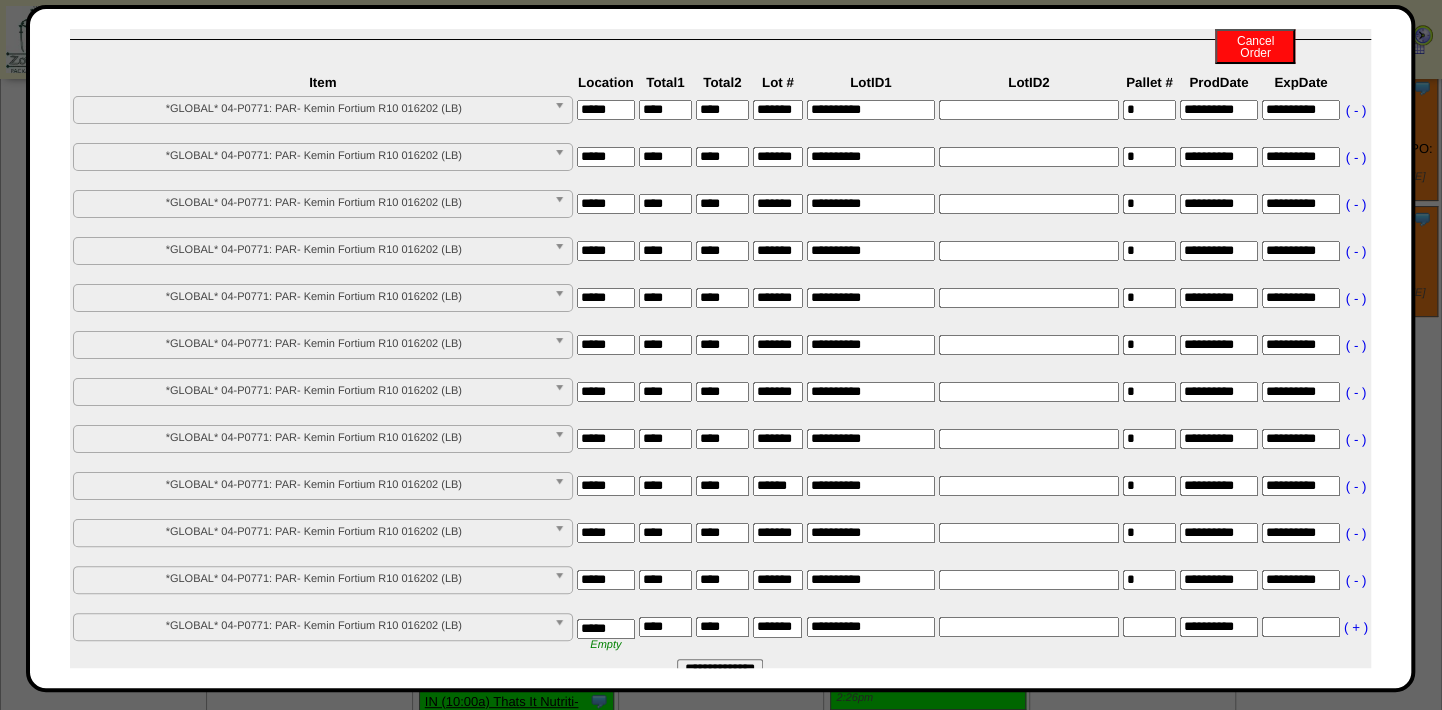 click at bounding box center (1301, 627) 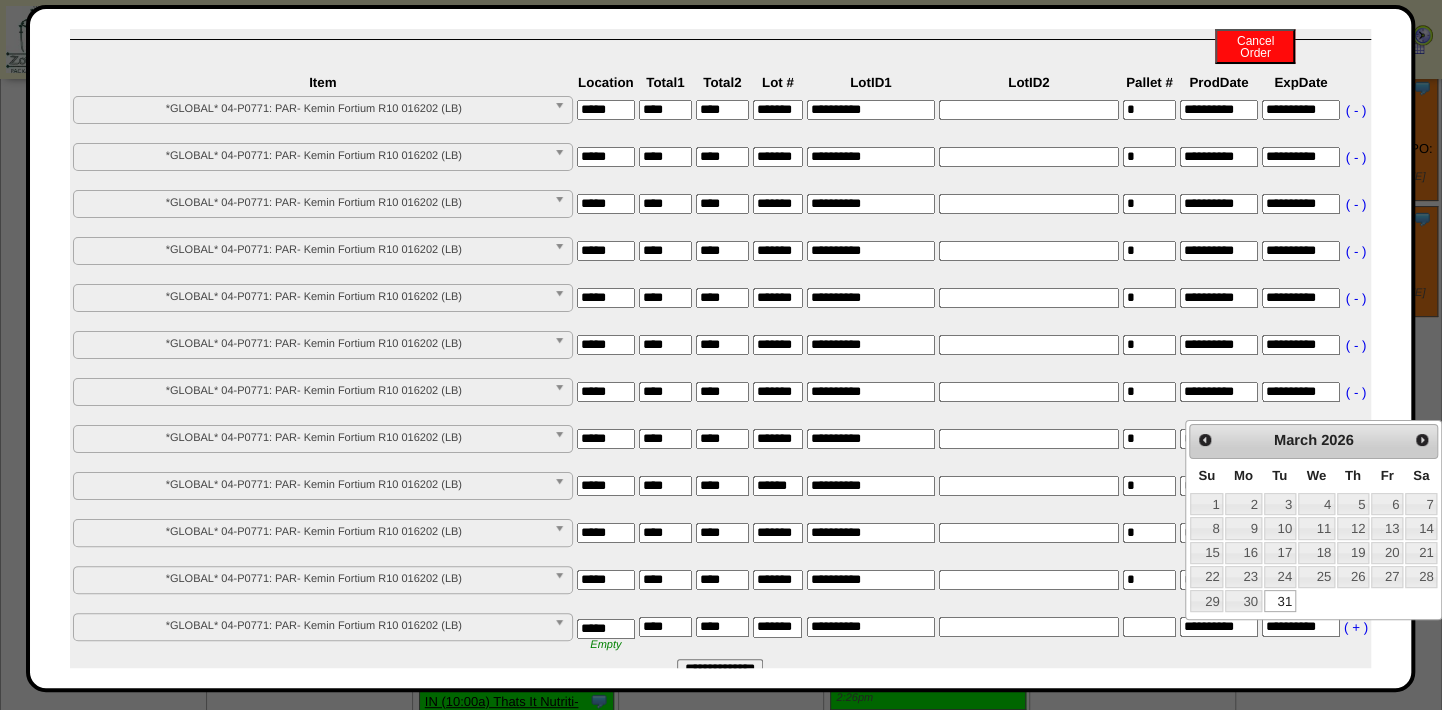 type on "**********" 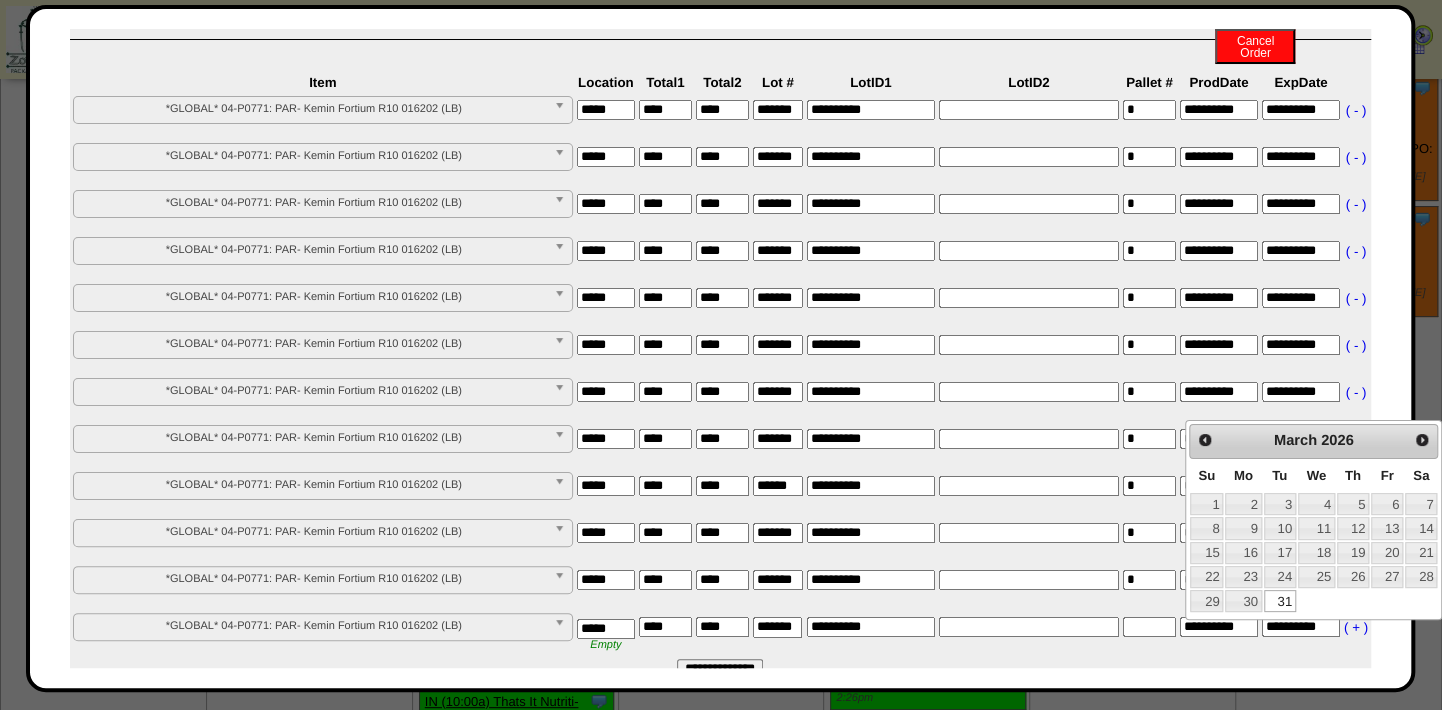 click on "**********" at bounding box center (1219, 634) 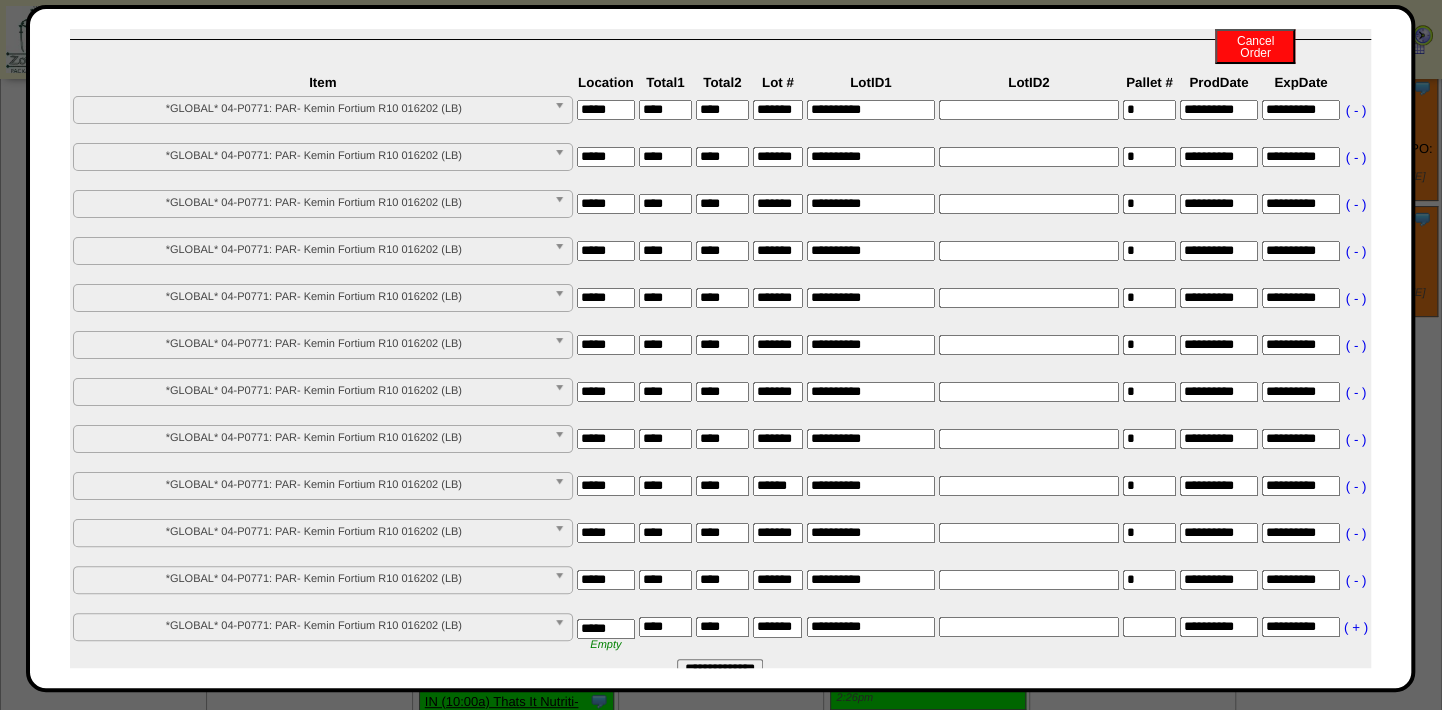 scroll, scrollTop: 217, scrollLeft: 0, axis: vertical 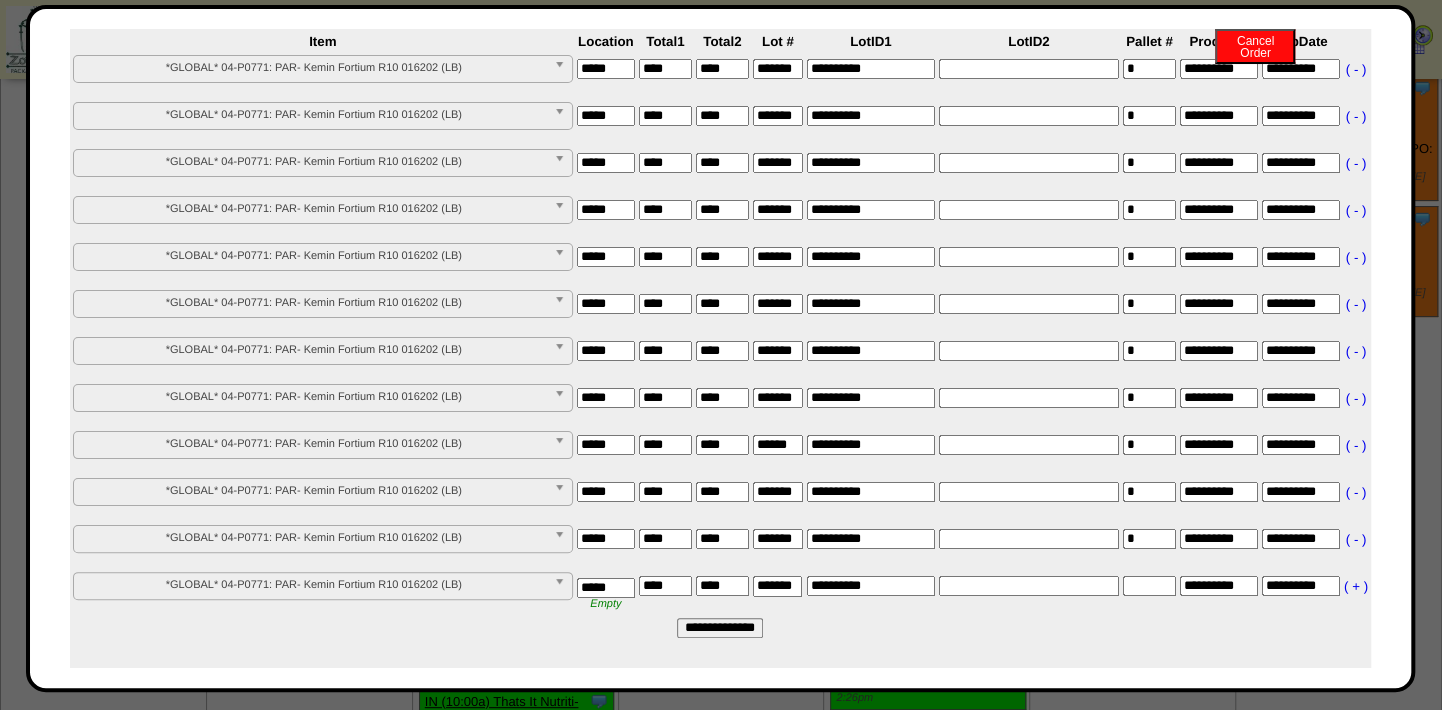 click on "**********" at bounding box center [720, 628] 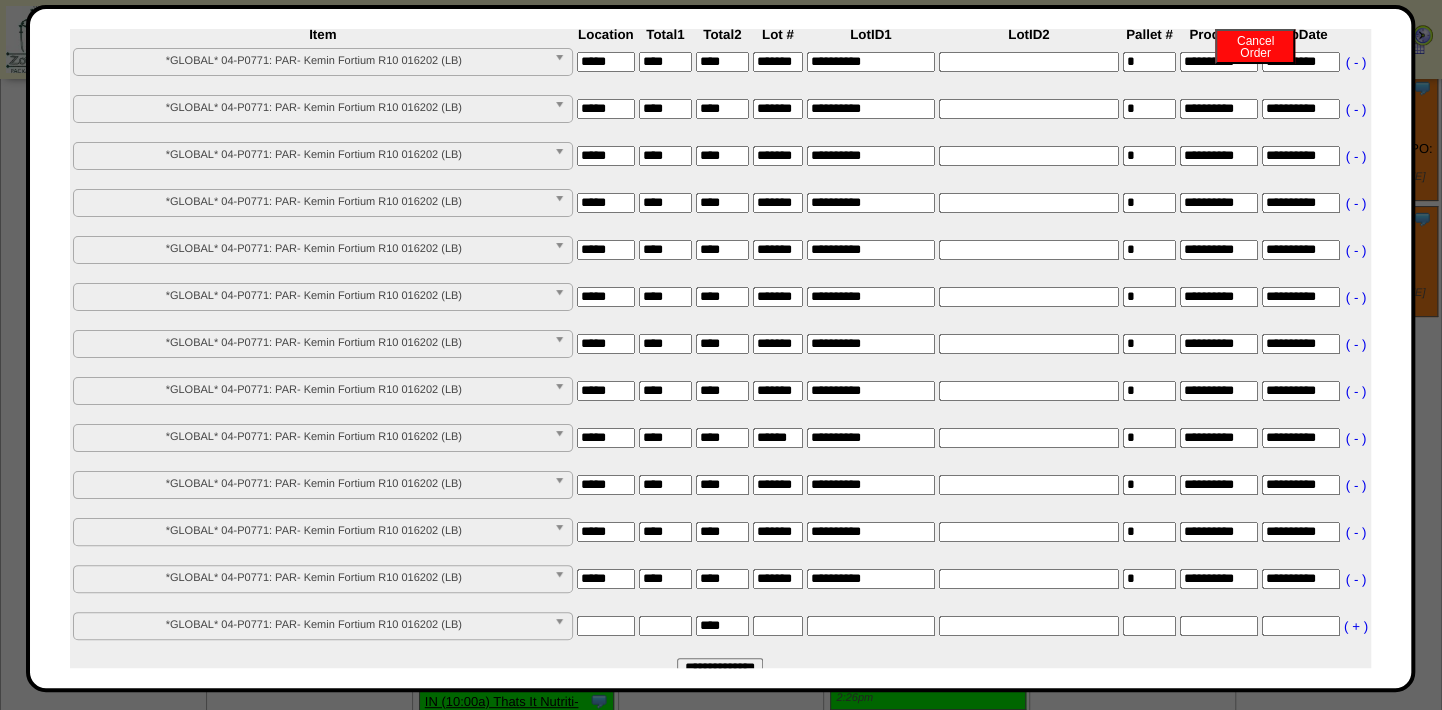 click at bounding box center [606, 626] 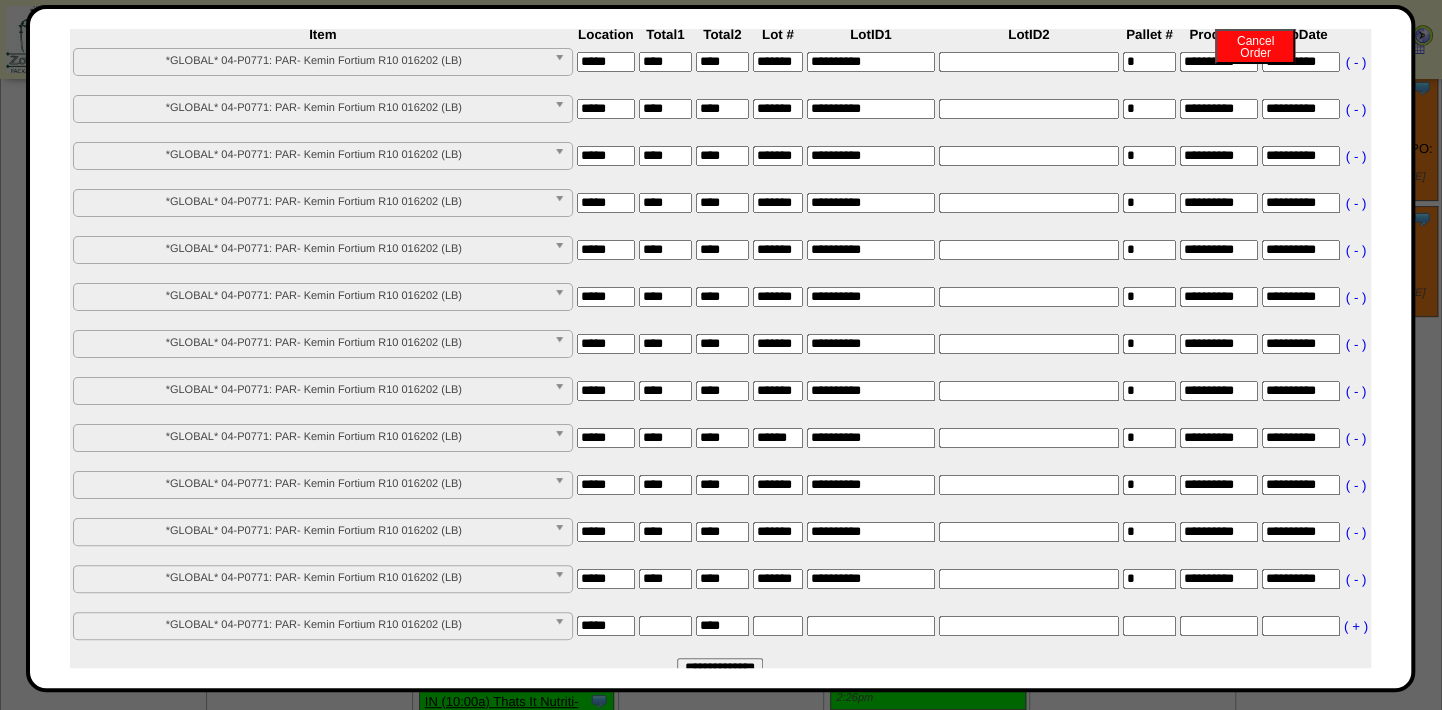 type on "*****" 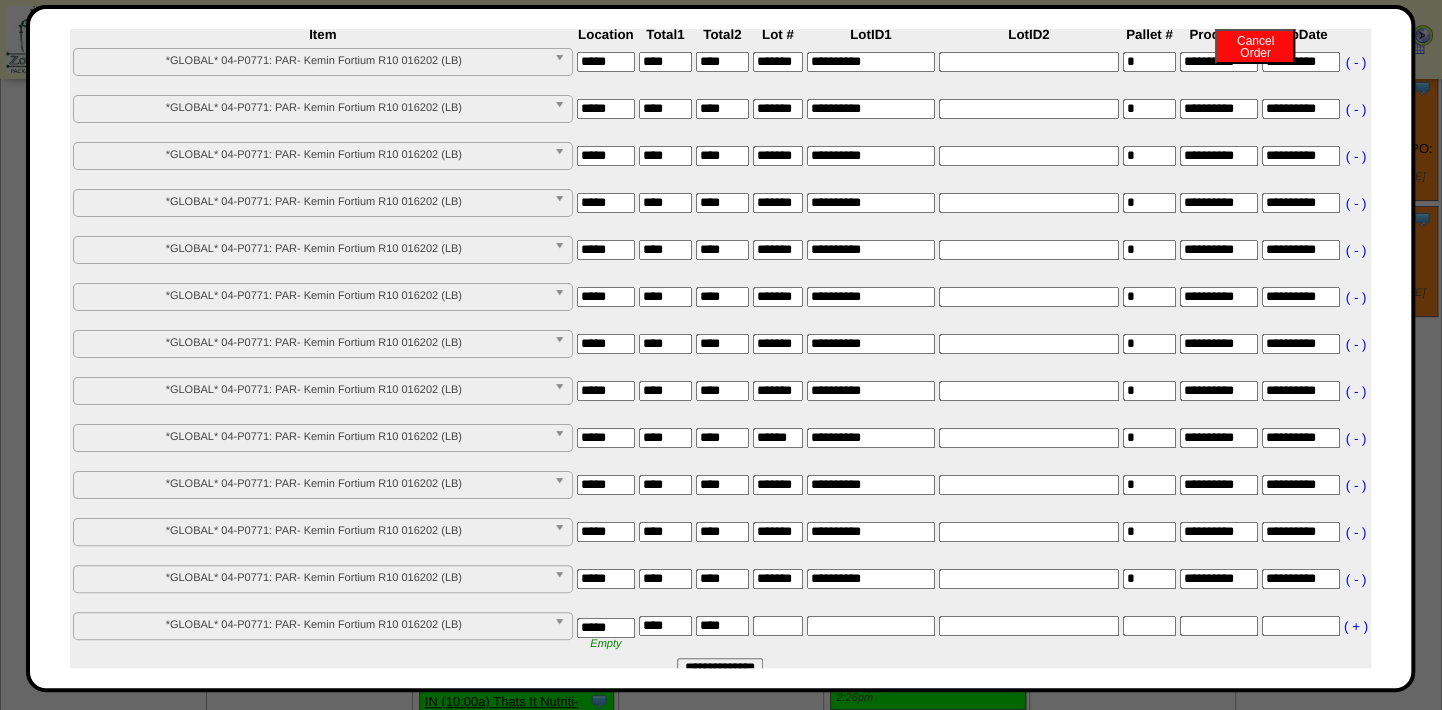 type on "****" 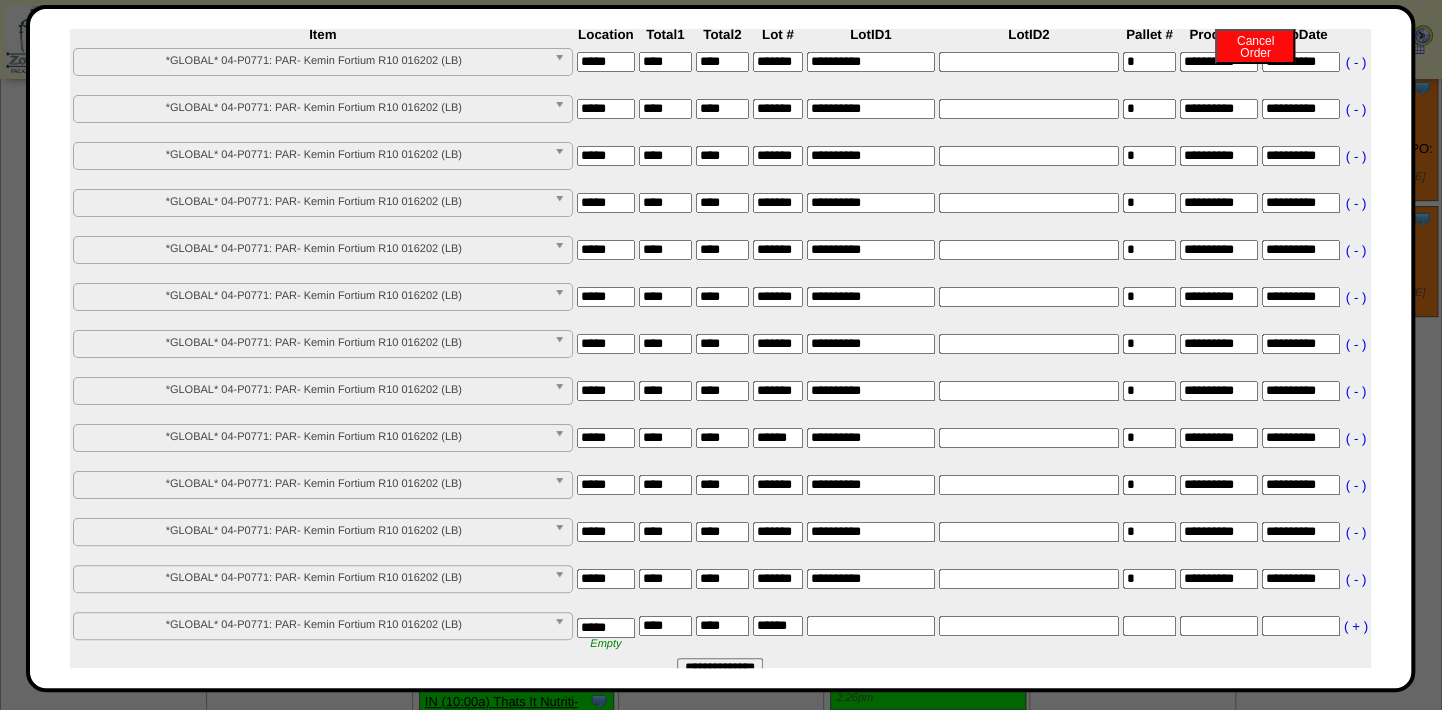 scroll, scrollTop: 0, scrollLeft: 2, axis: horizontal 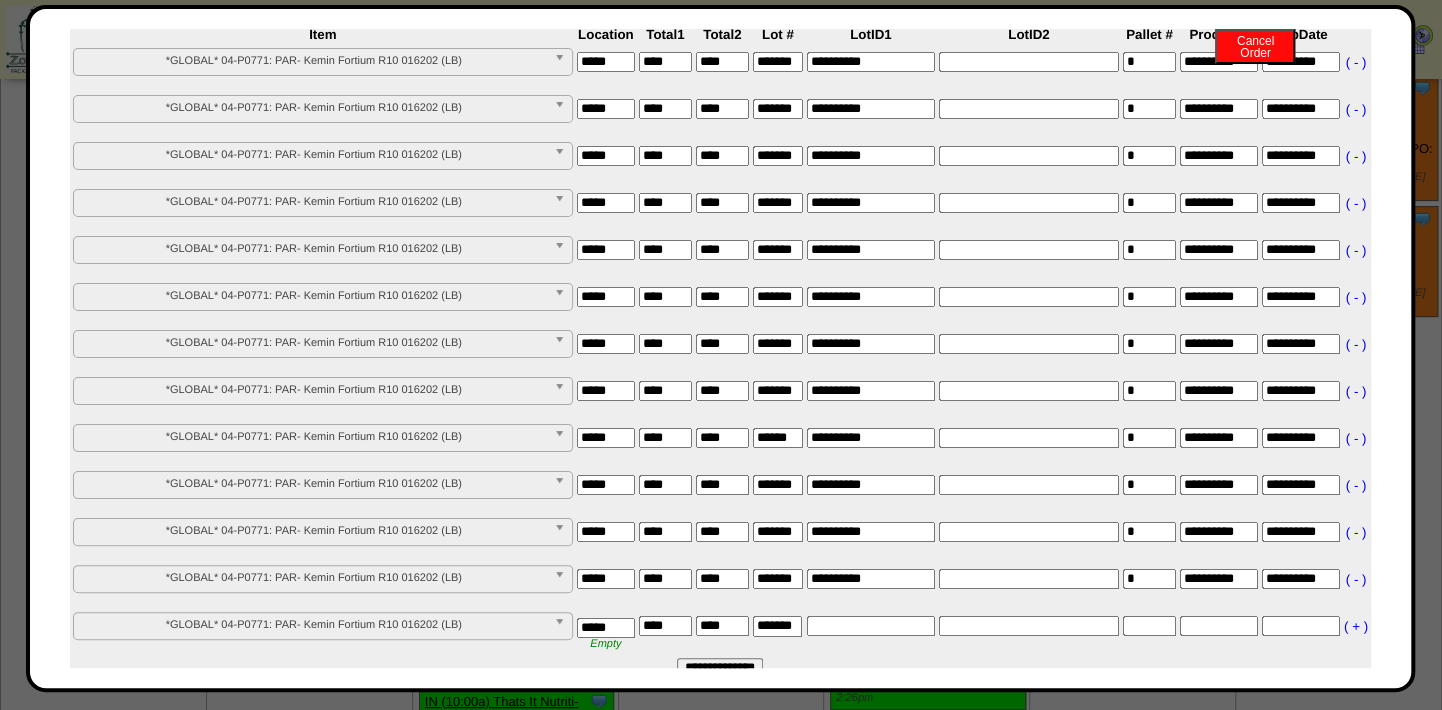 type on "*******" 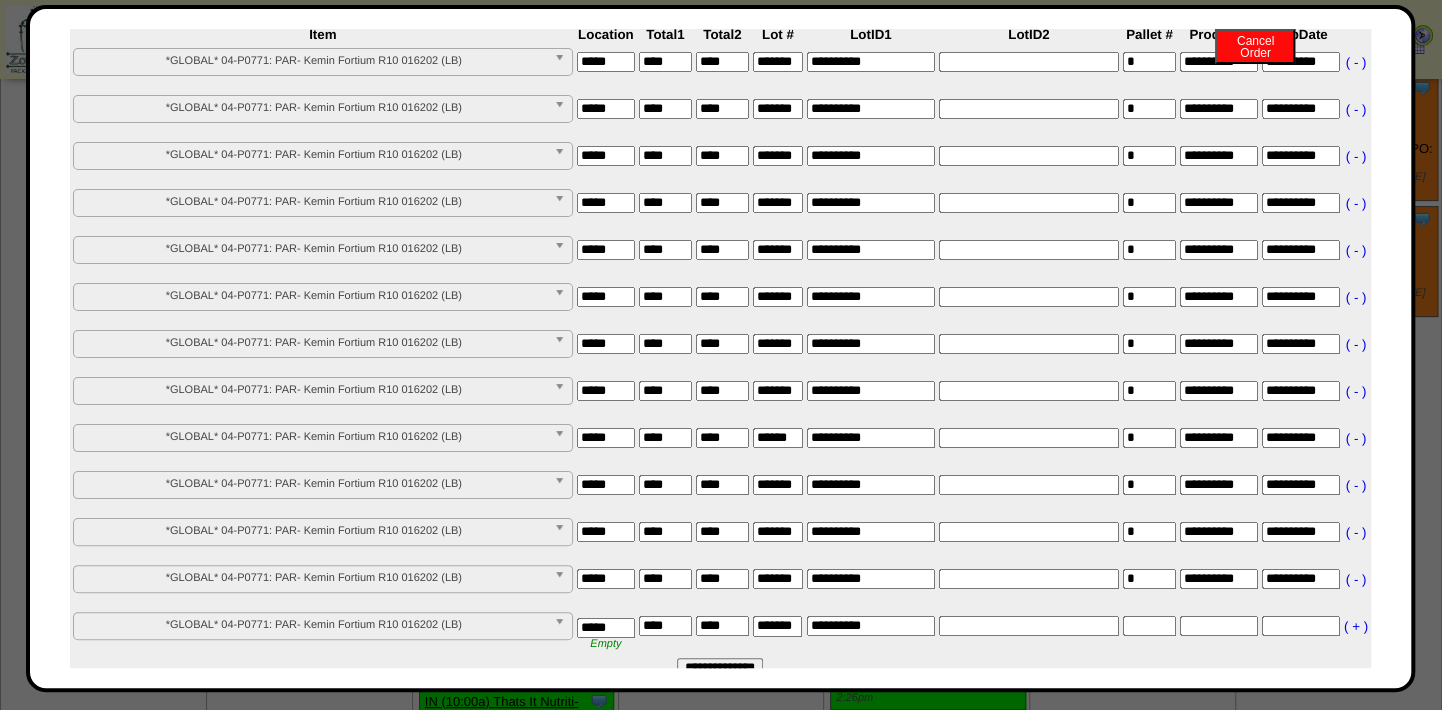 type on "**********" 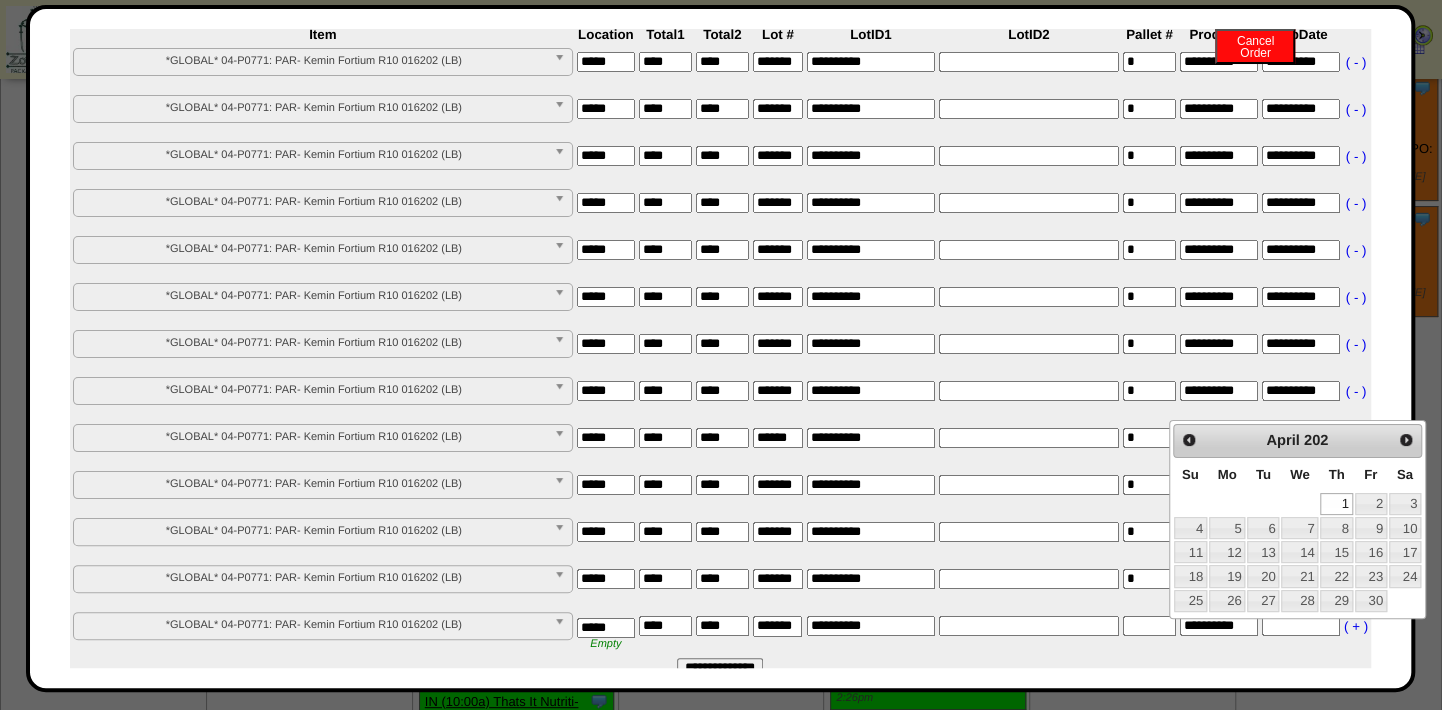 type on "**********" 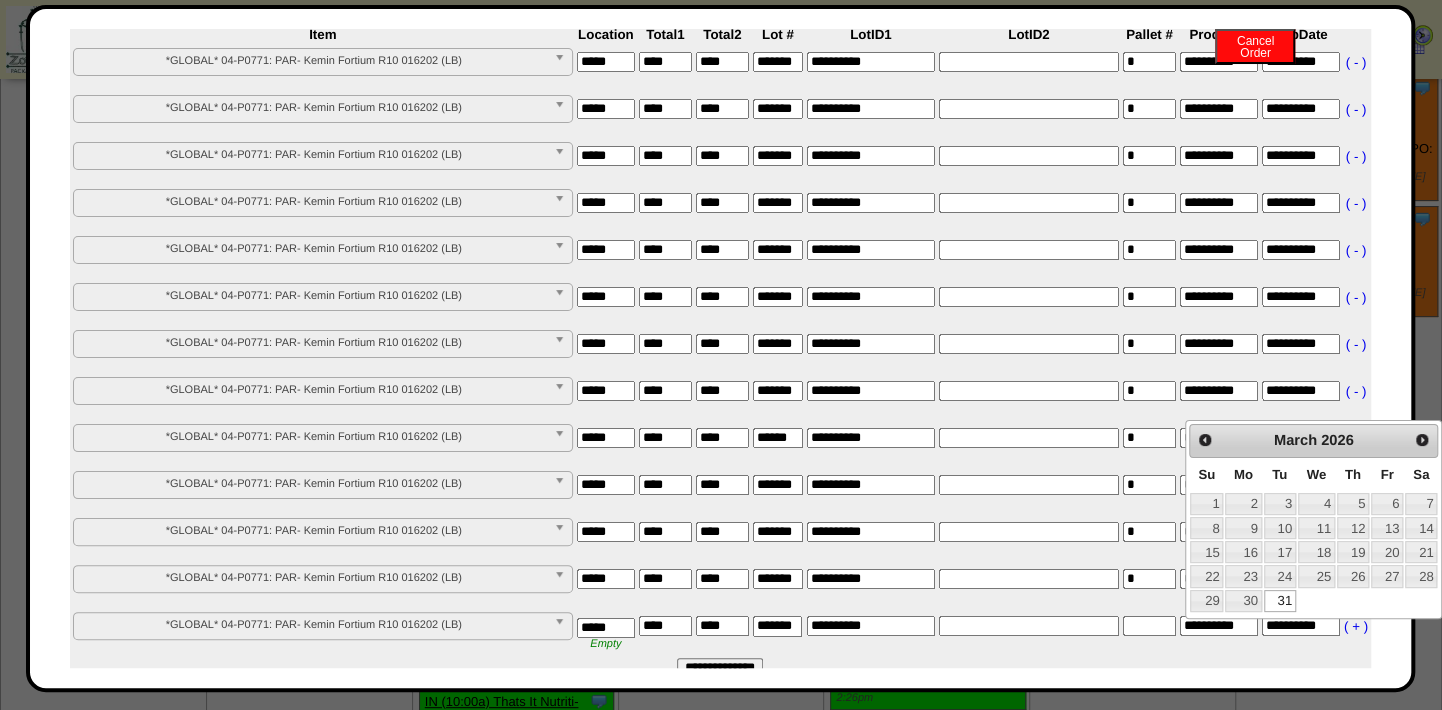 type on "**********" 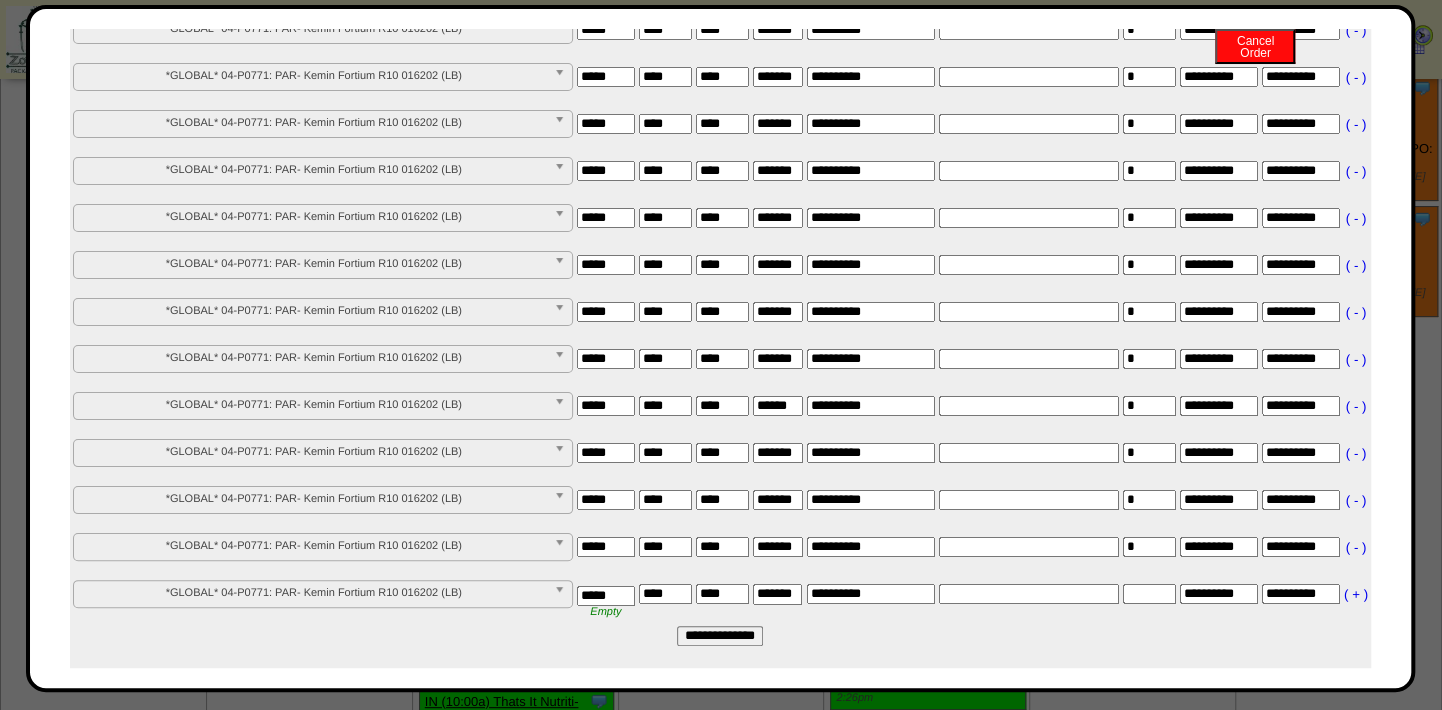 scroll, scrollTop: 265, scrollLeft: 0, axis: vertical 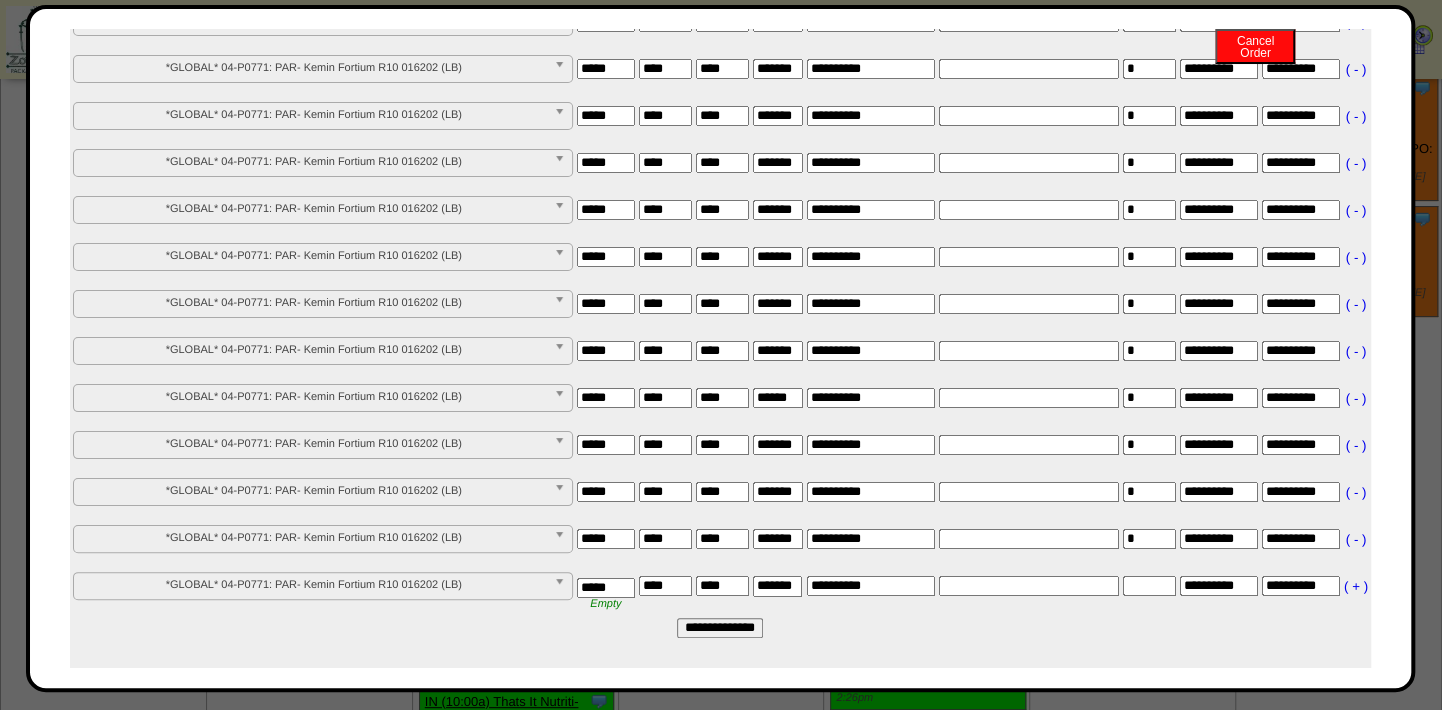 click on "**********" at bounding box center (720, 628) 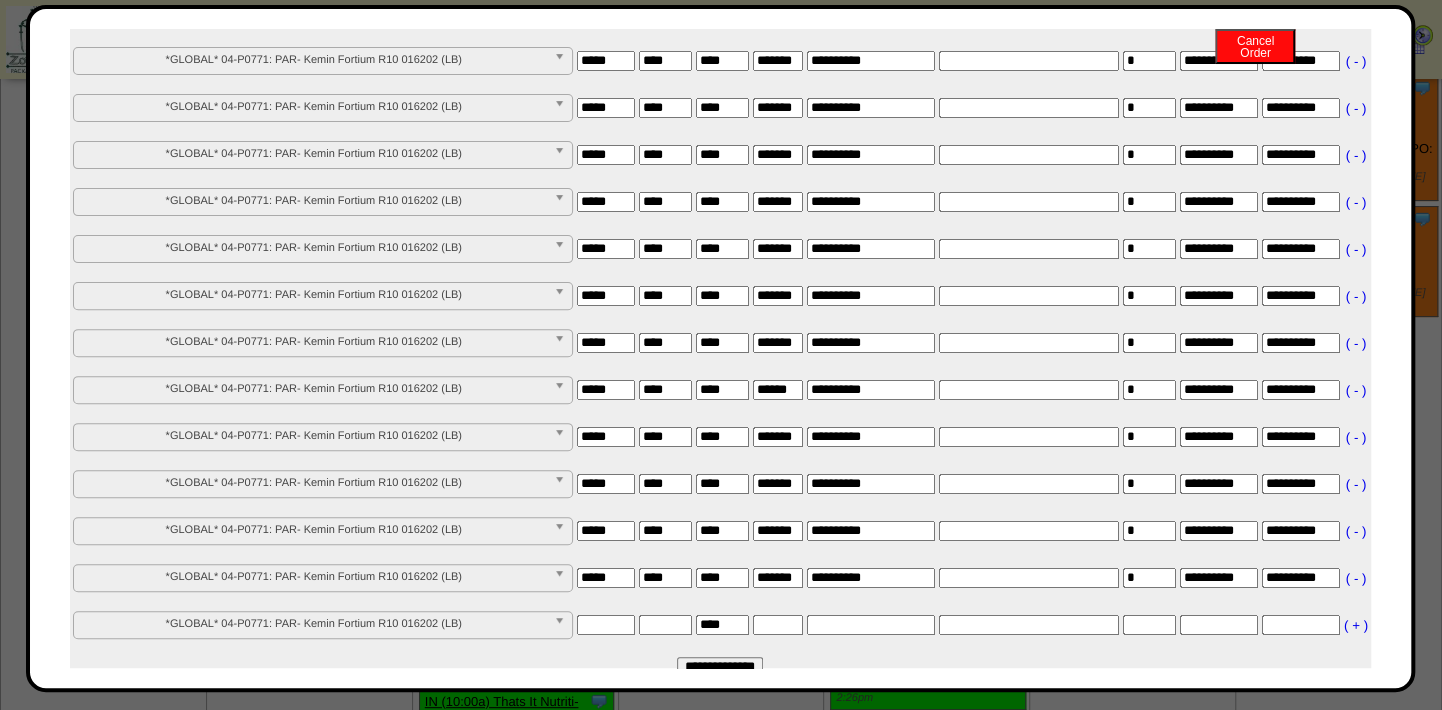 scroll, scrollTop: 0, scrollLeft: 0, axis: both 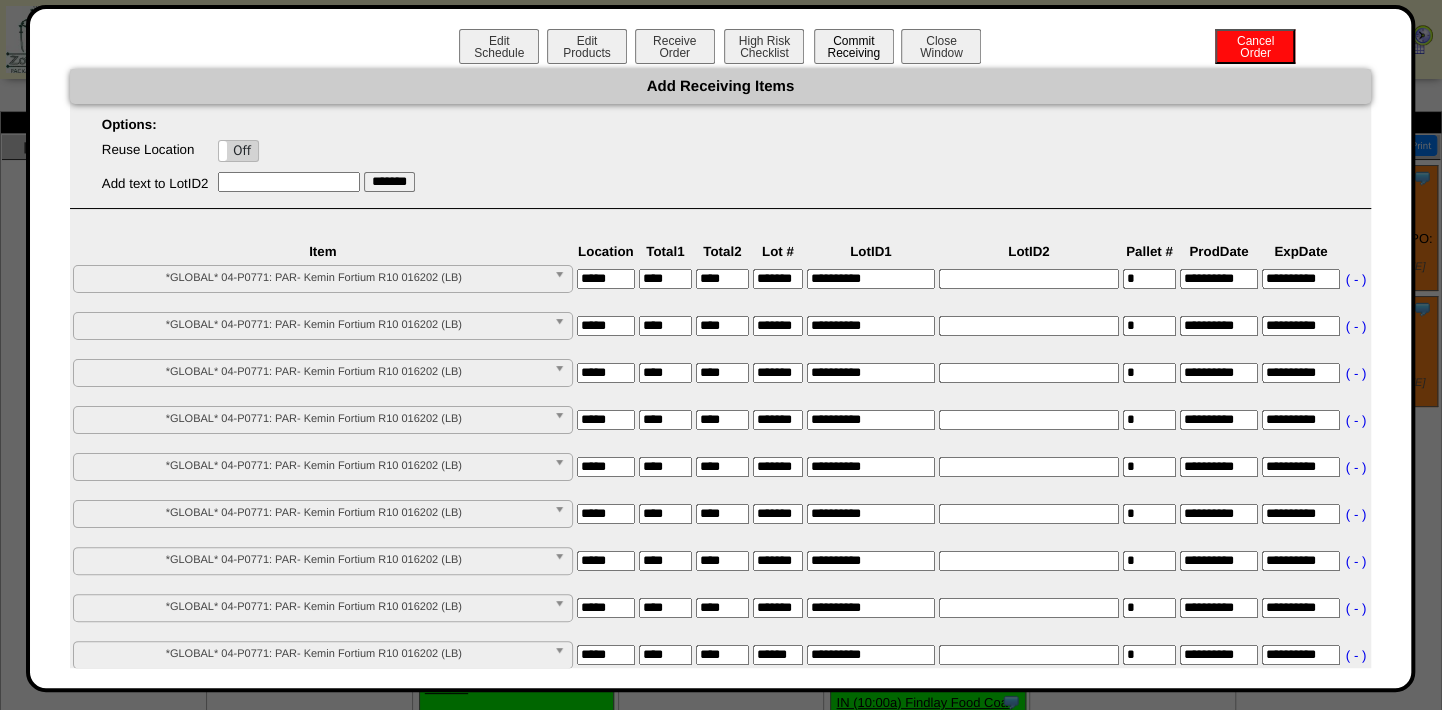 click on "Commit Receiving" at bounding box center [854, 46] 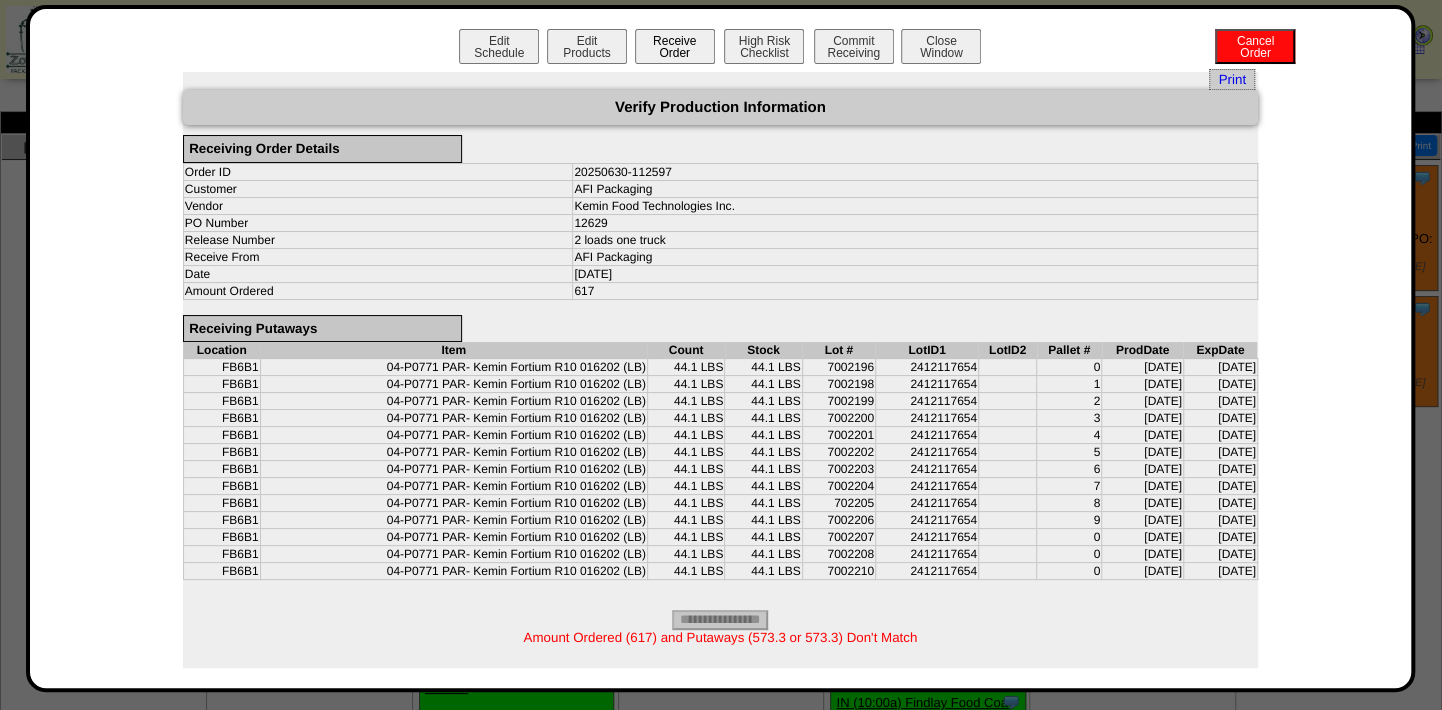 click on "Receive Order" at bounding box center [675, 46] 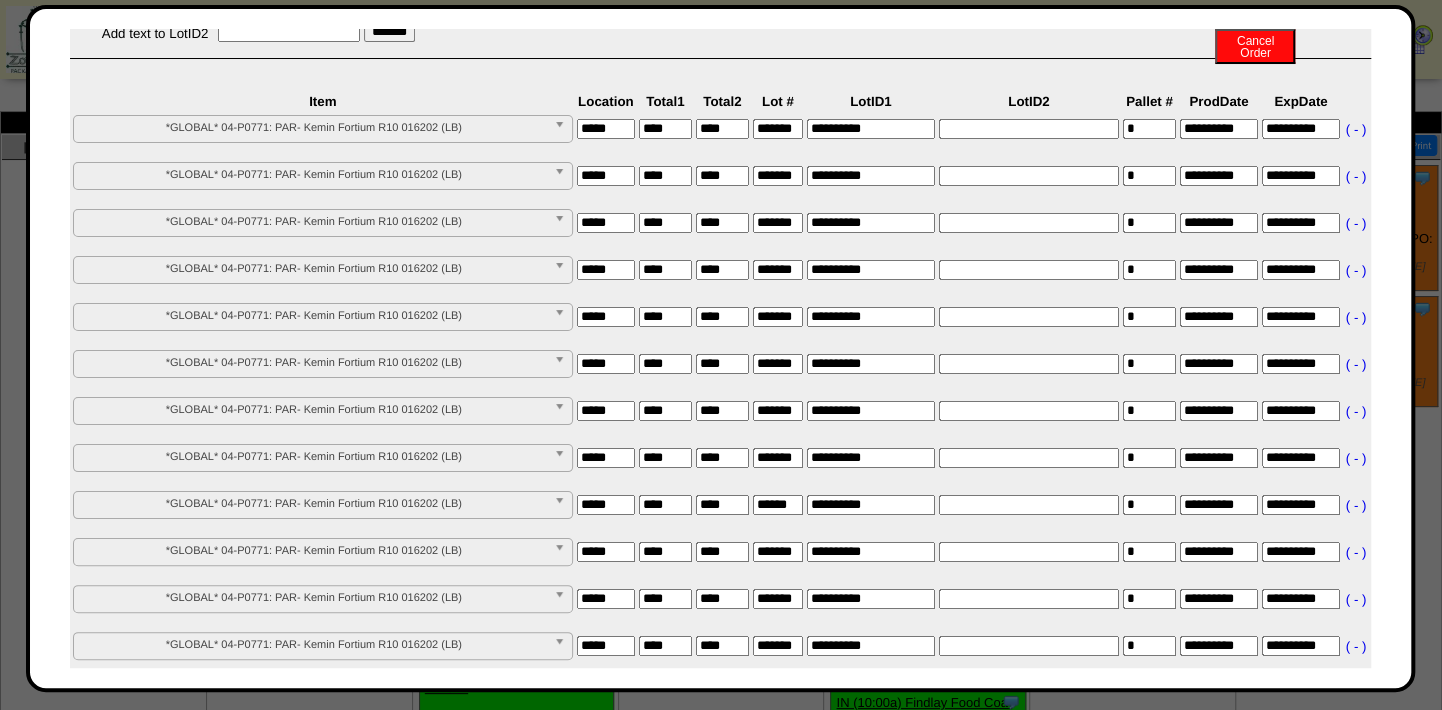 scroll, scrollTop: 181, scrollLeft: 0, axis: vertical 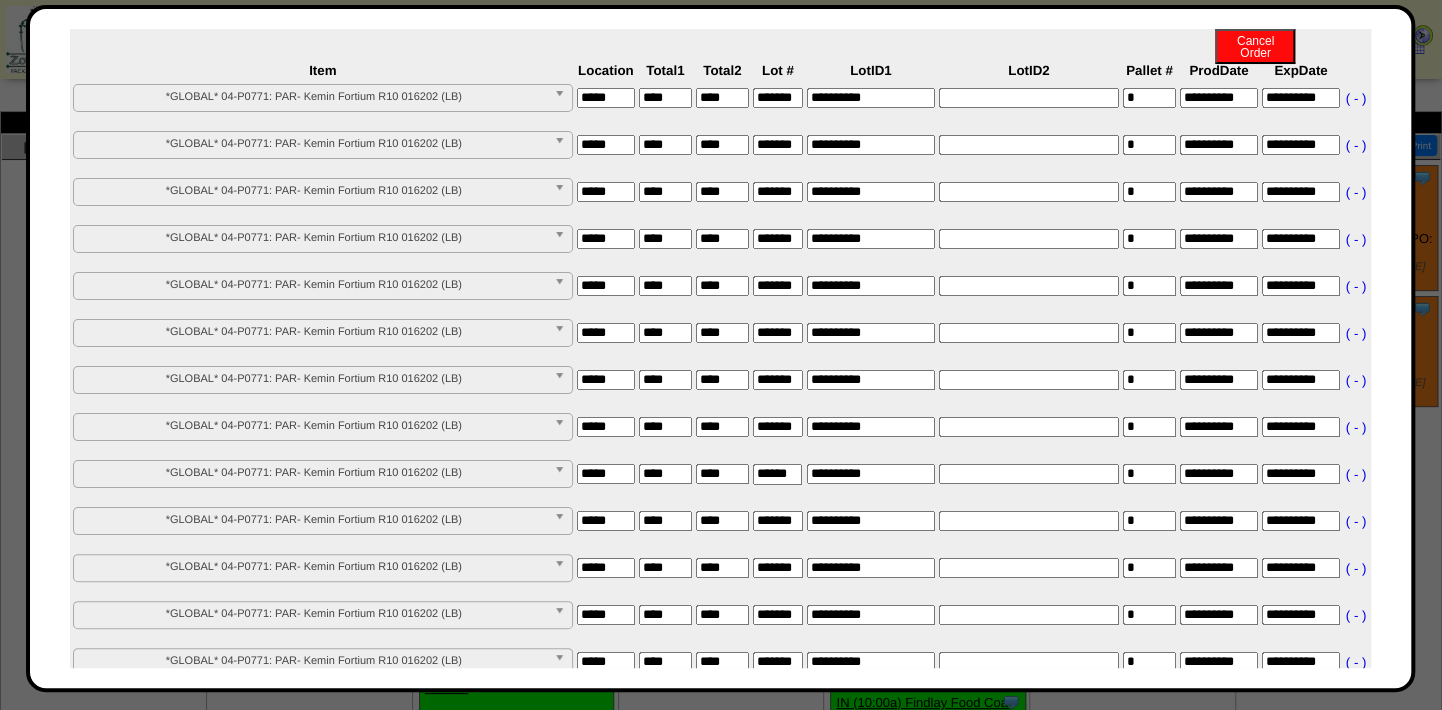 drag, startPoint x: 778, startPoint y: 480, endPoint x: 793, endPoint y: 476, distance: 15.524175 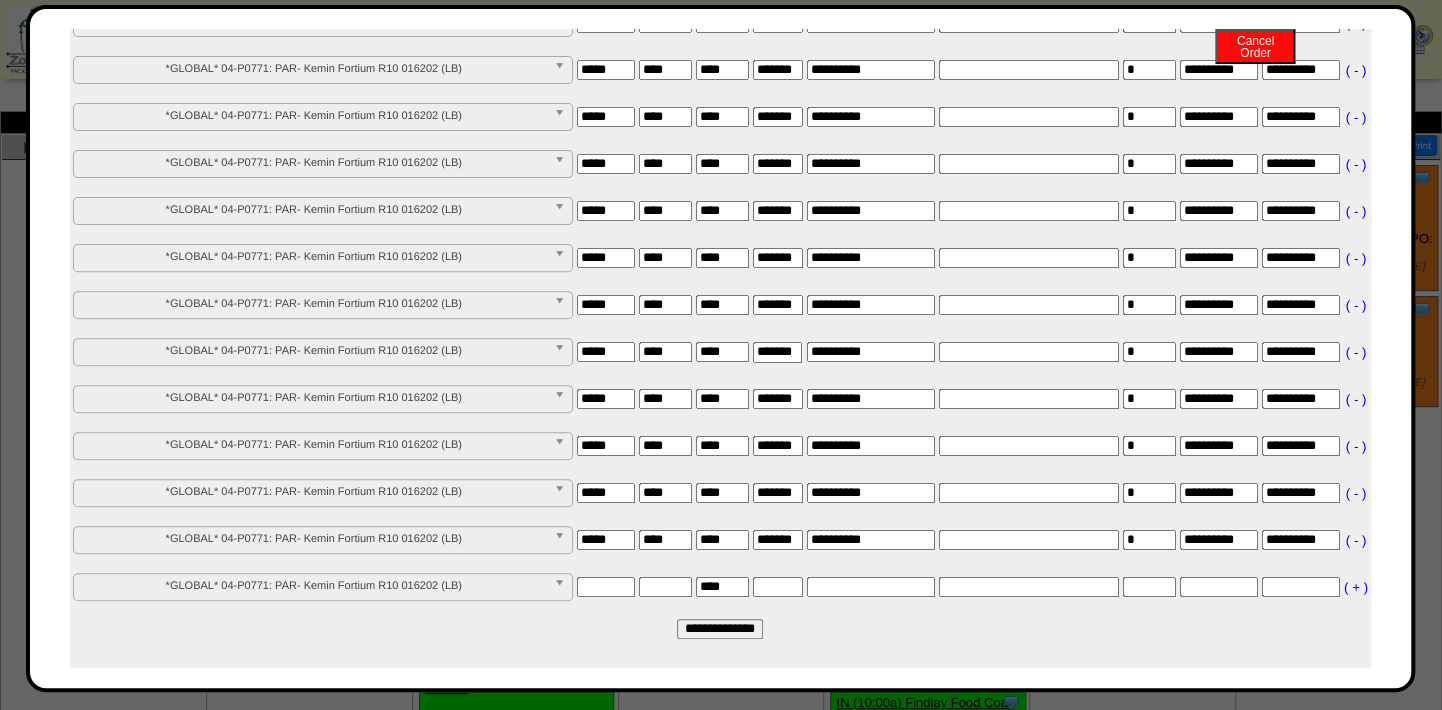 scroll, scrollTop: 312, scrollLeft: 0, axis: vertical 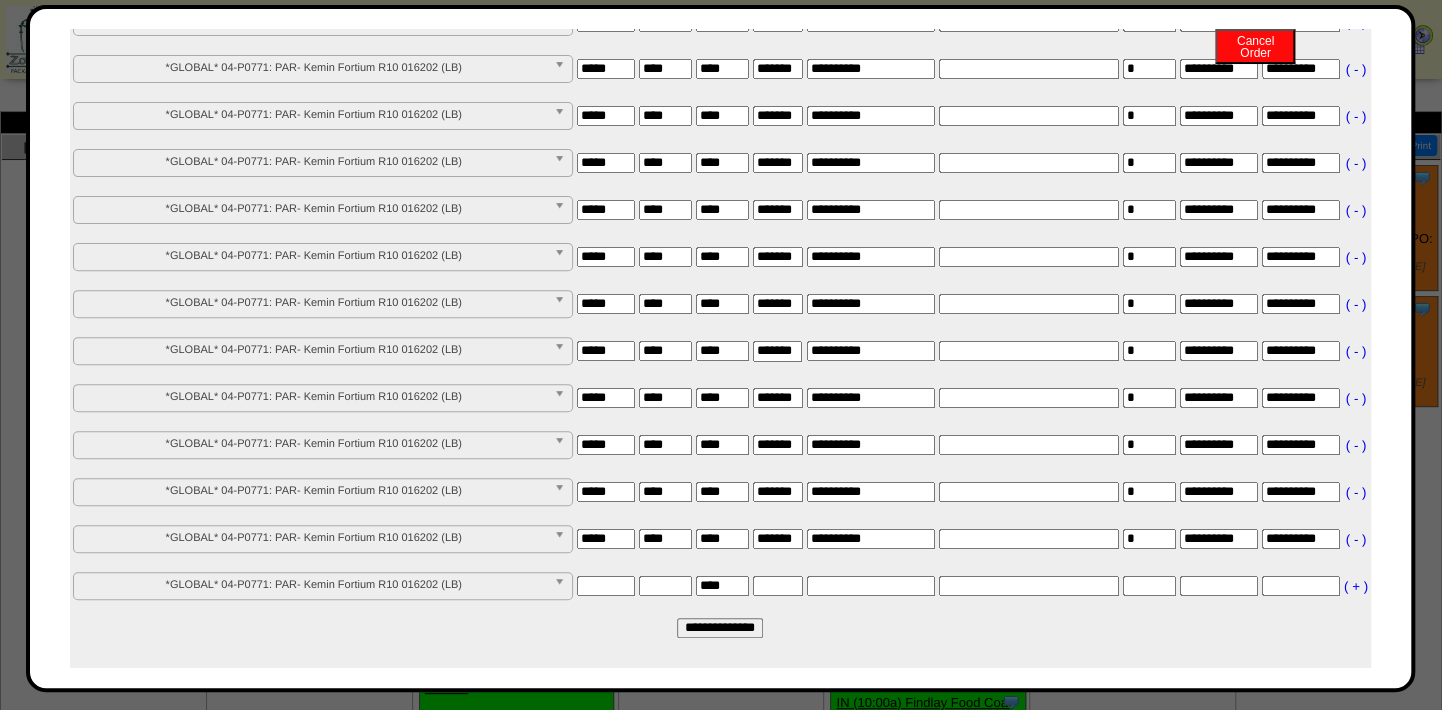 type on "*******" 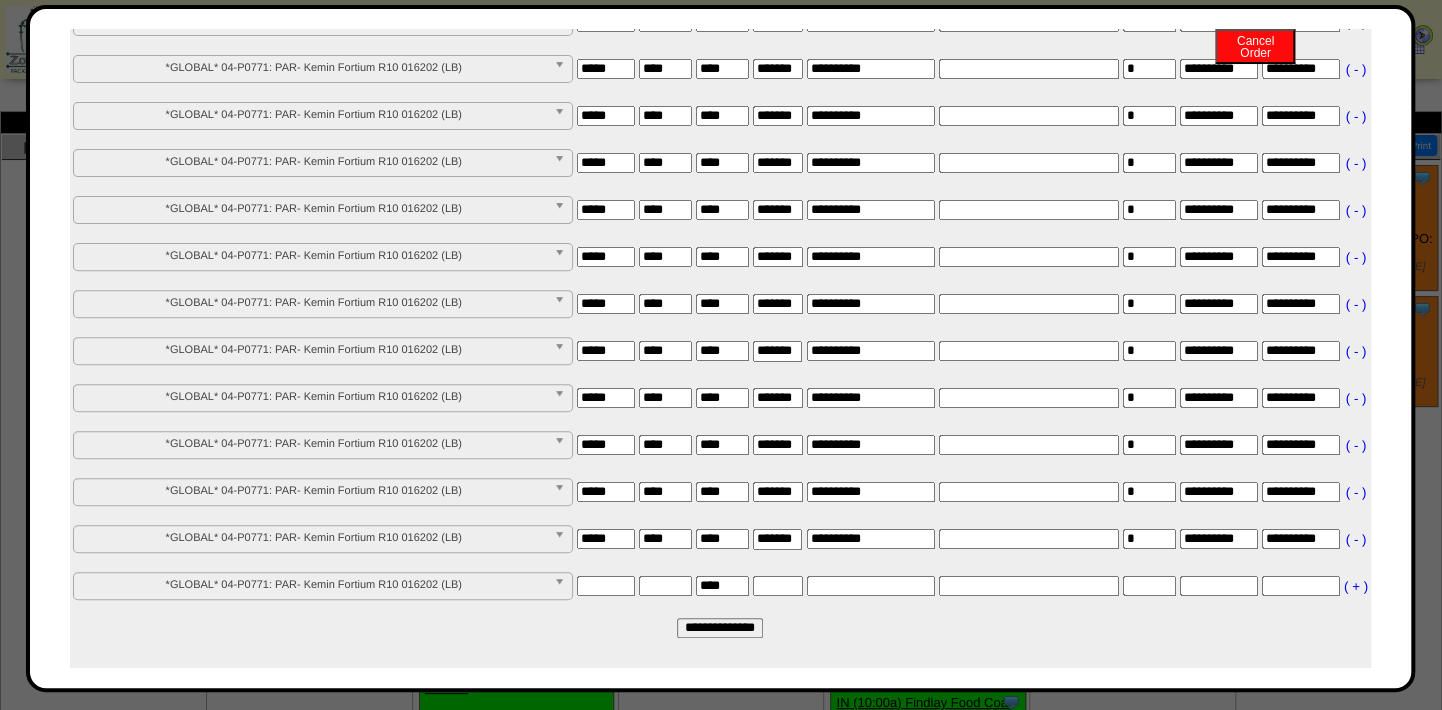 drag, startPoint x: 760, startPoint y: 533, endPoint x: 794, endPoint y: 533, distance: 34 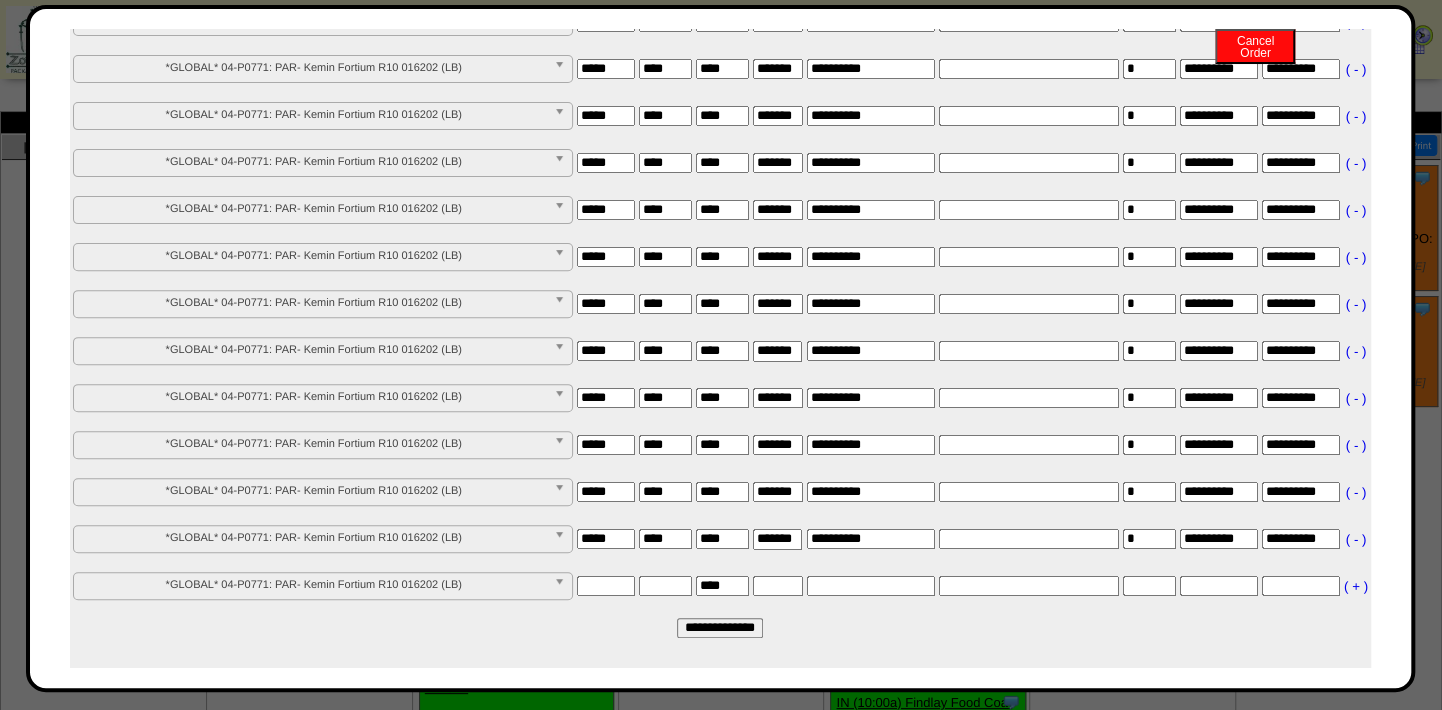 scroll, scrollTop: 0, scrollLeft: 9, axis: horizontal 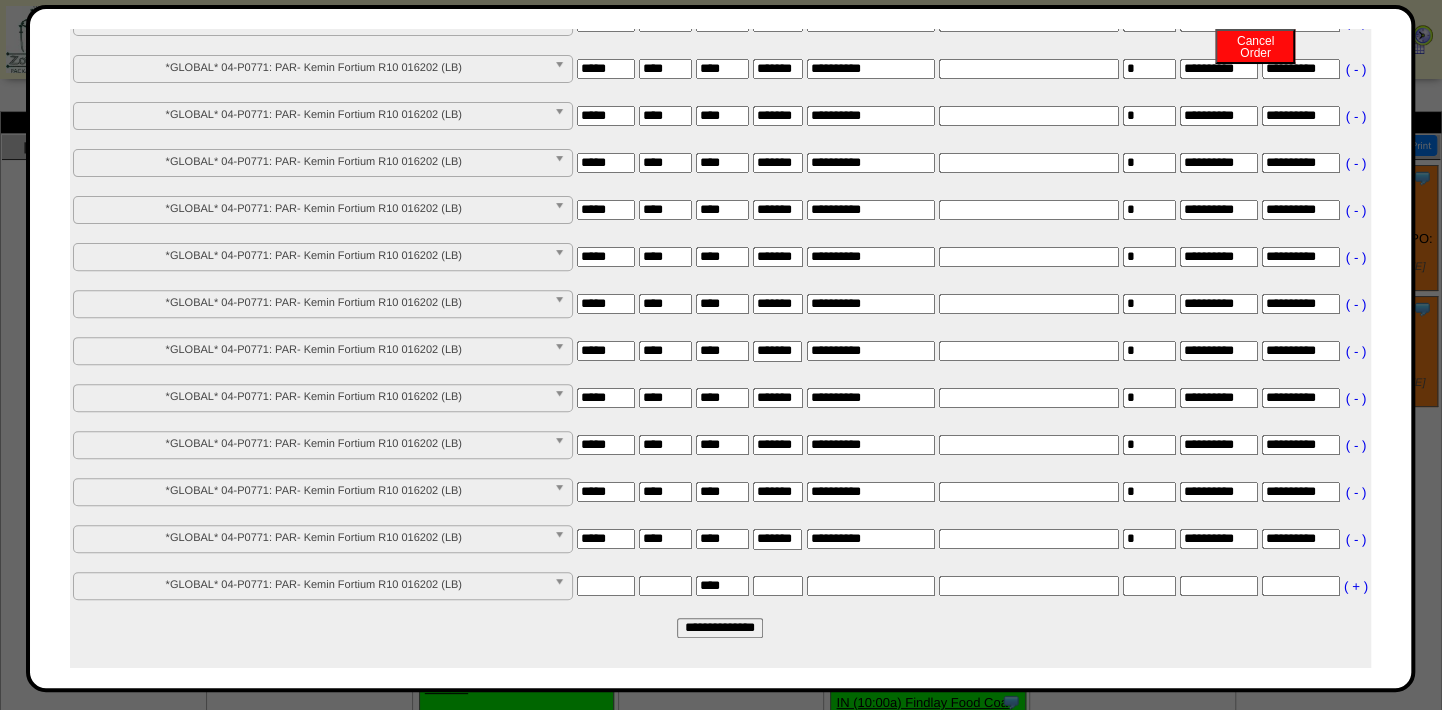 type on "*******" 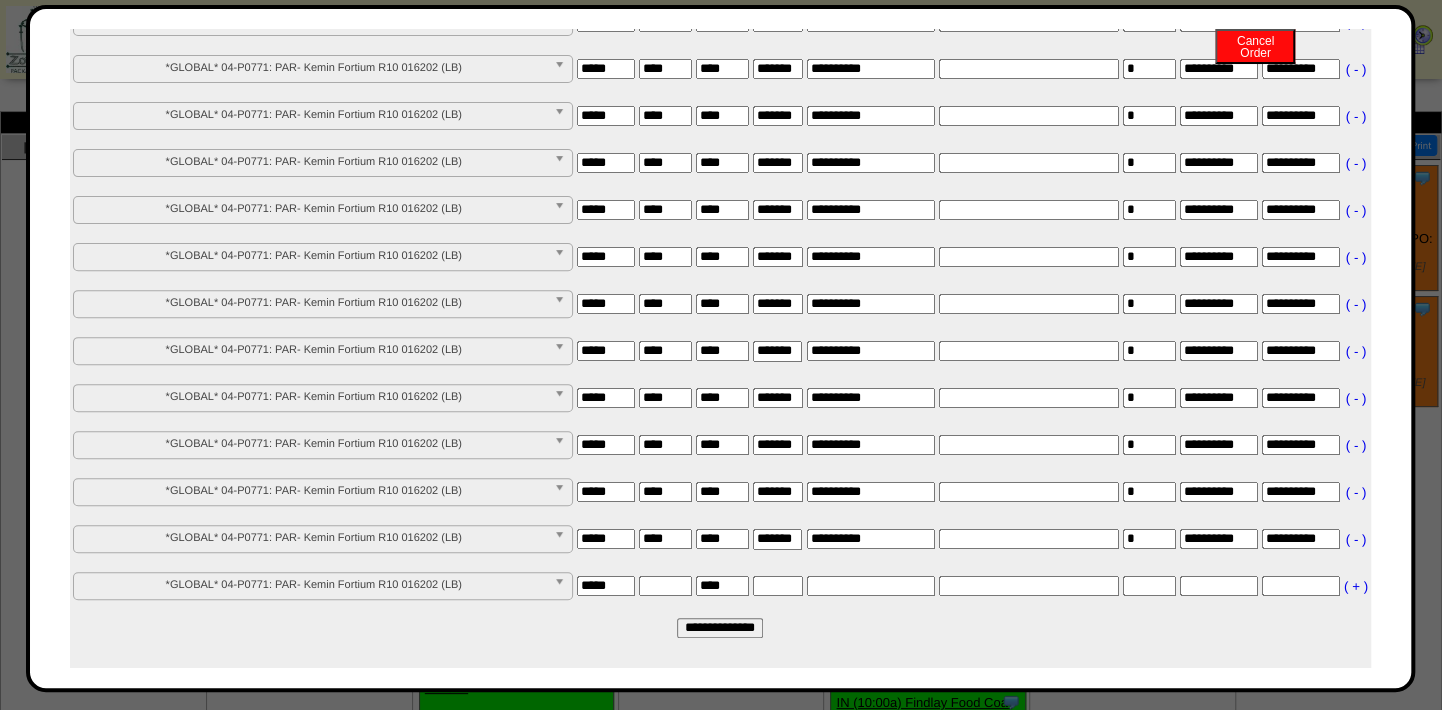 type on "*****" 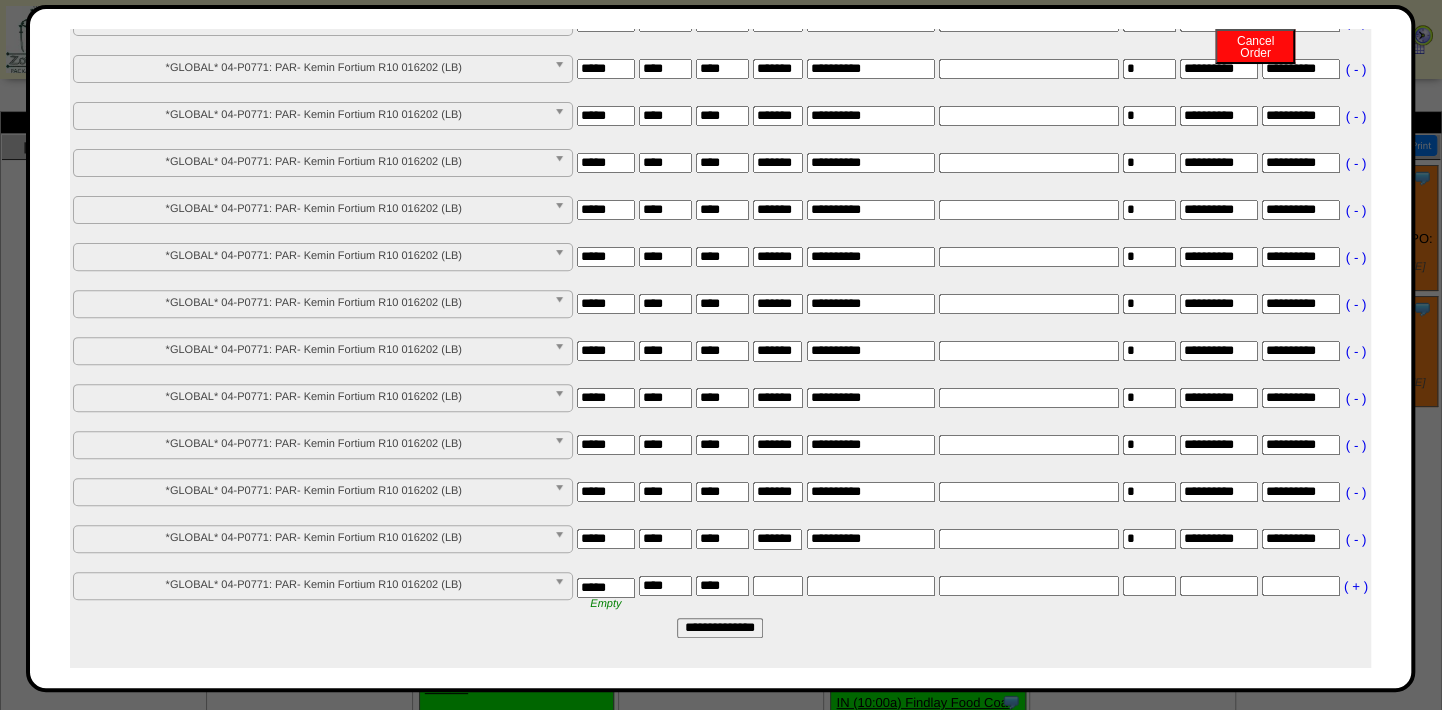 type on "****" 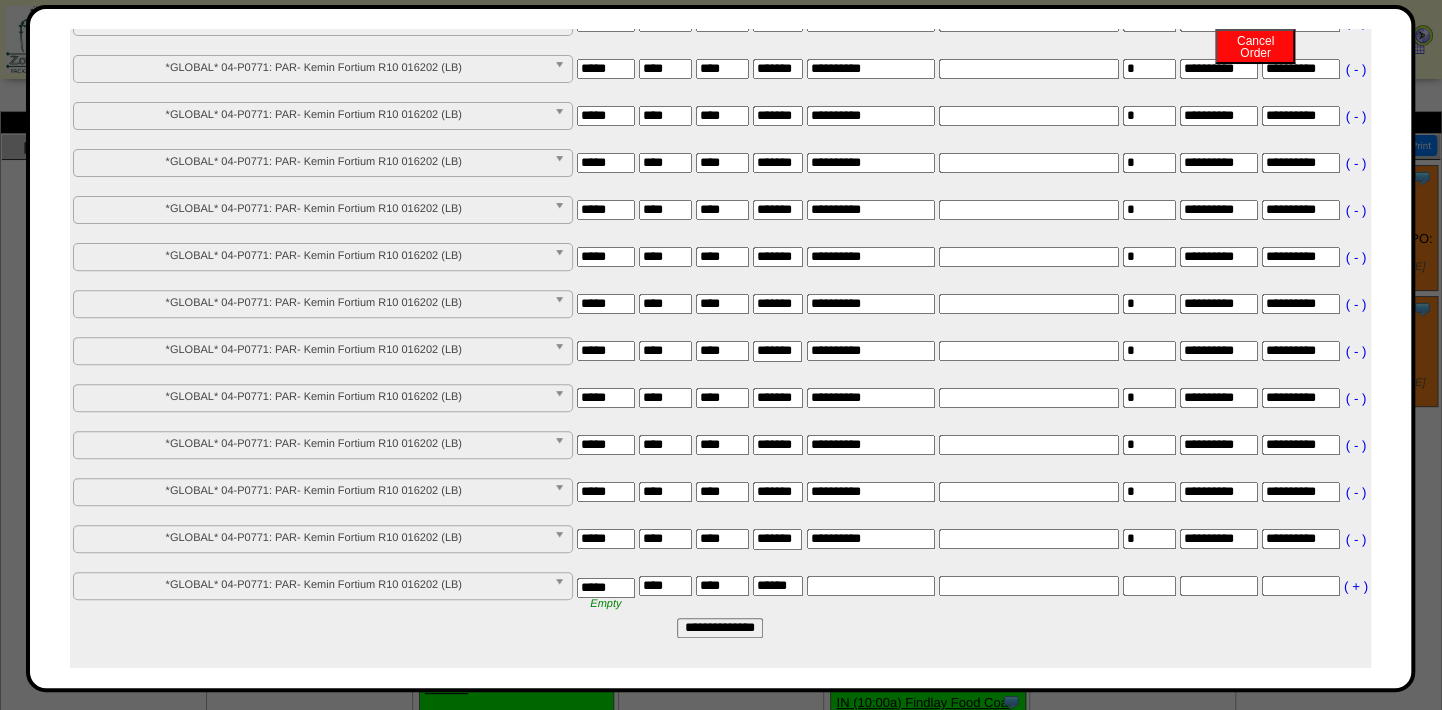 scroll, scrollTop: 0, scrollLeft: 9, axis: horizontal 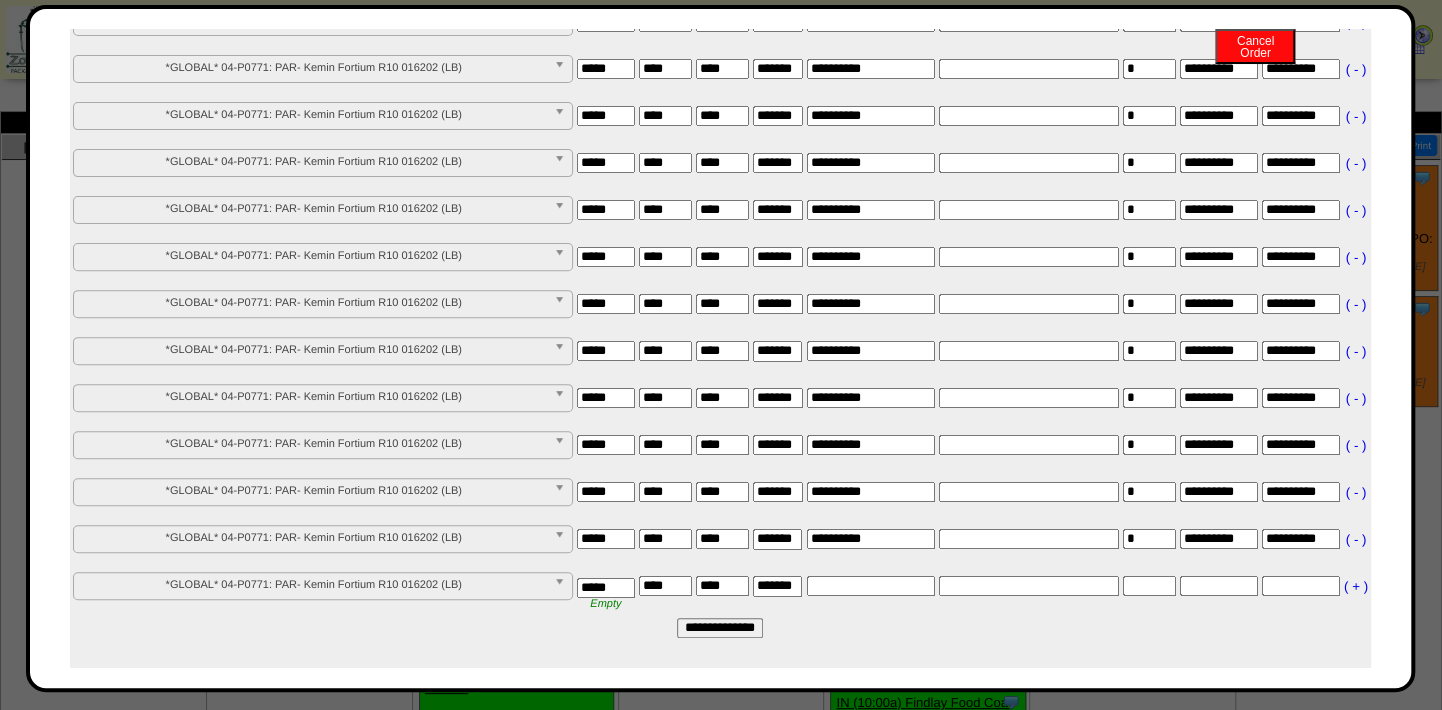 type on "*******" 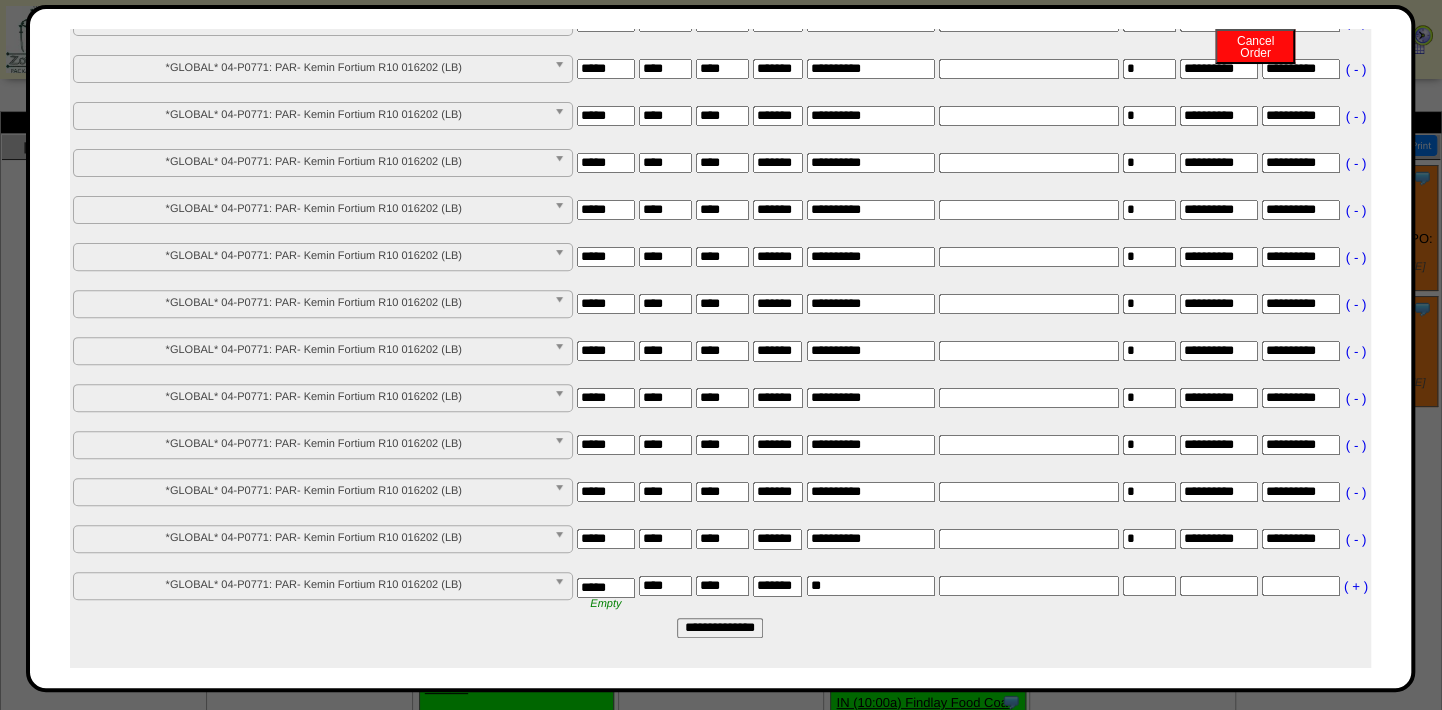 type on "*" 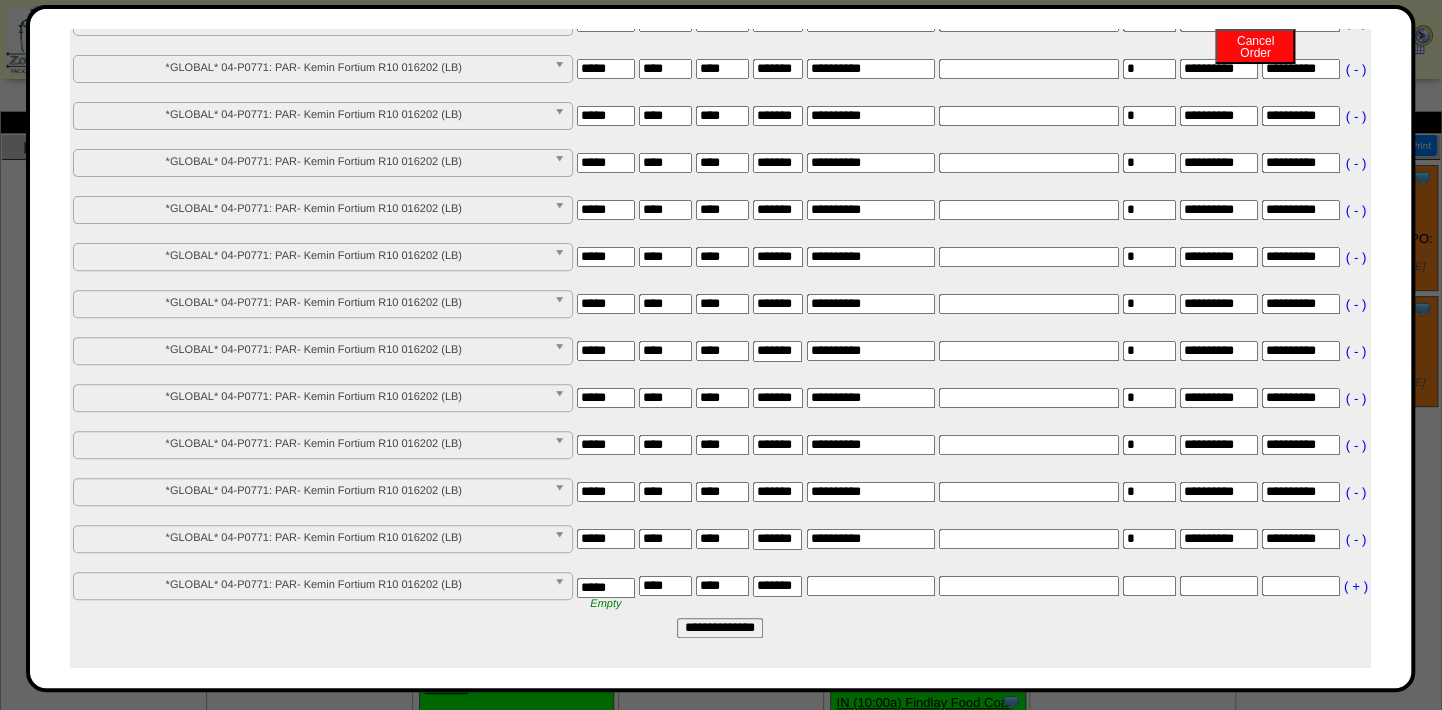 drag, startPoint x: 862, startPoint y: 539, endPoint x: 808, endPoint y: 536, distance: 54.08327 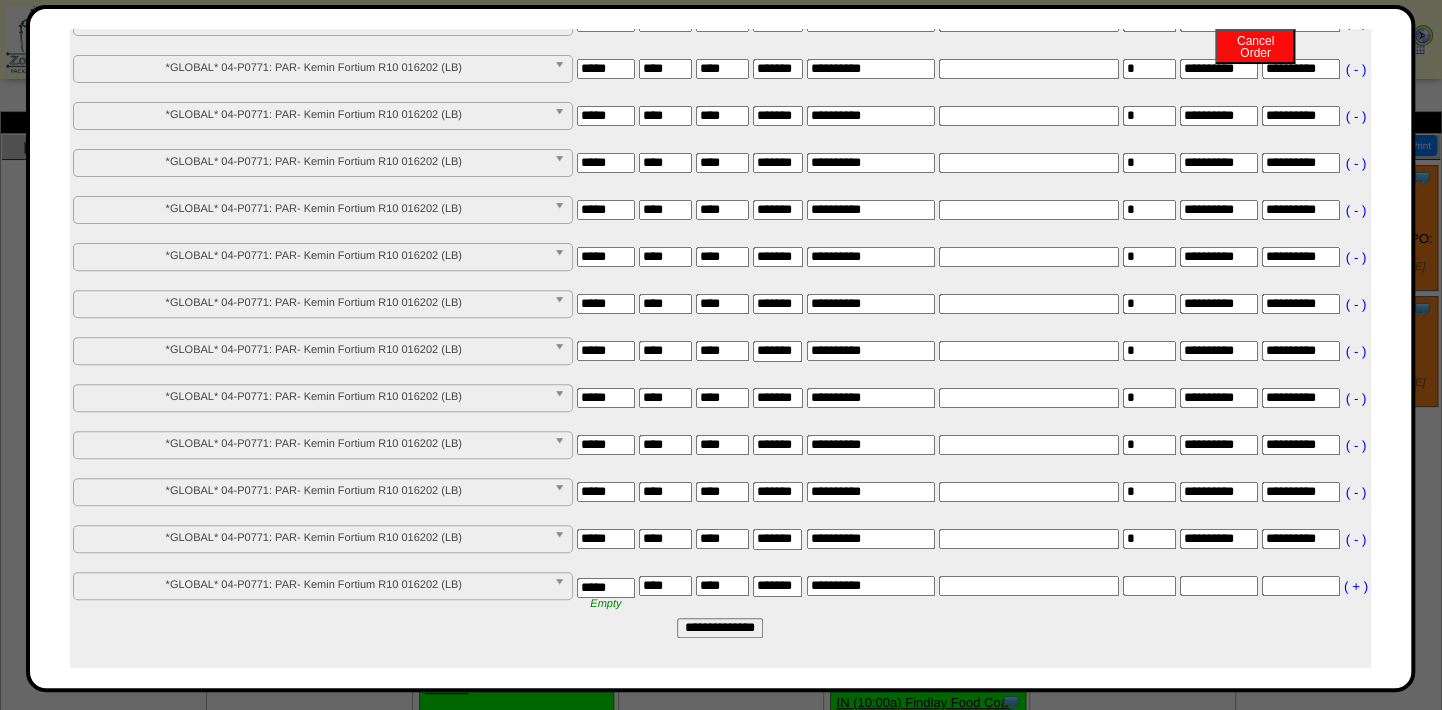 type on "**********" 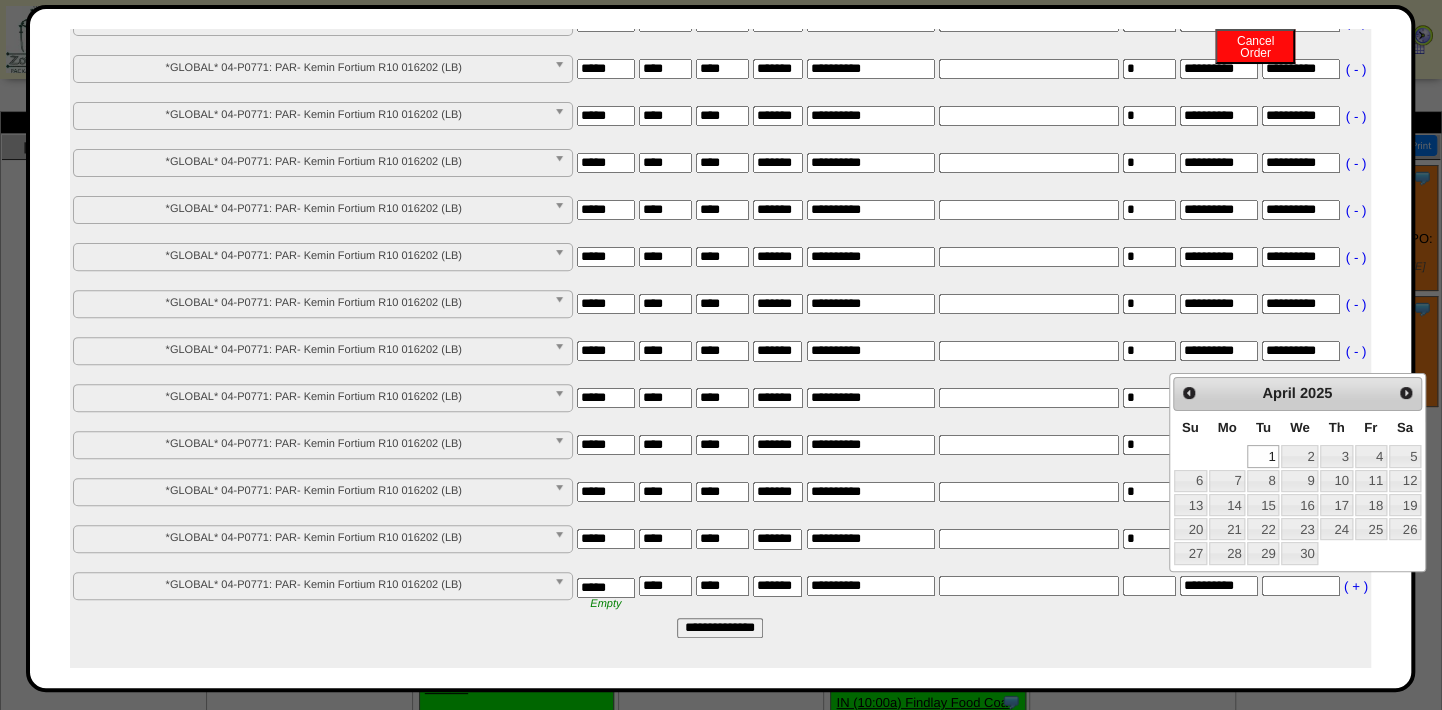 type on "**********" 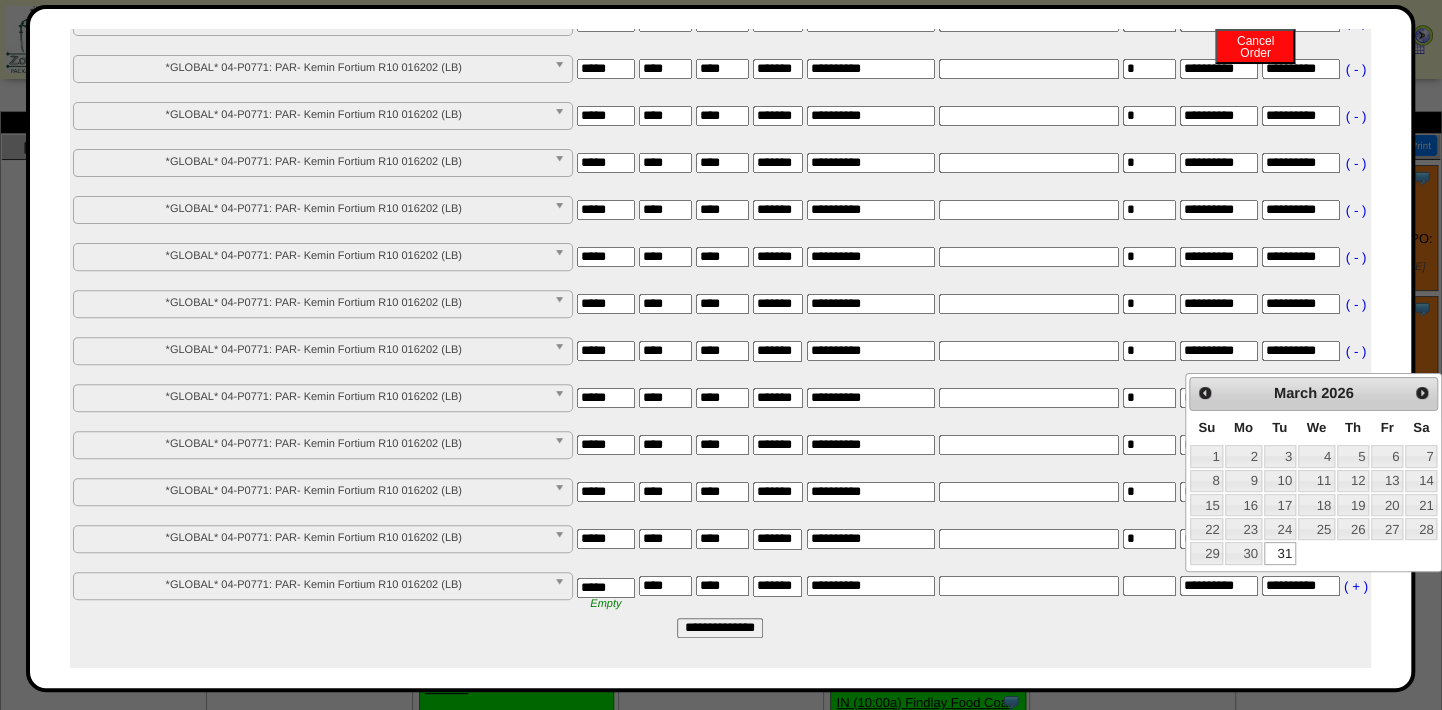 type on "**********" 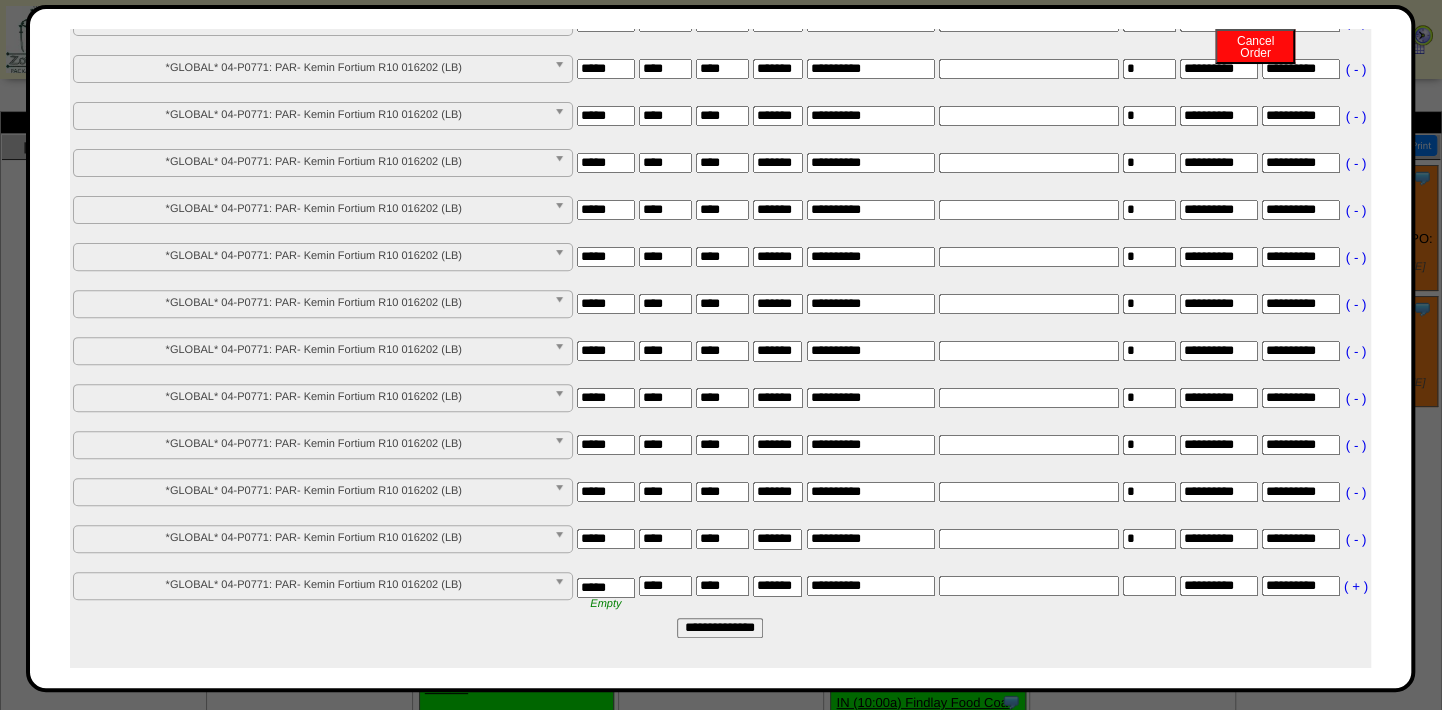 click on "**********" at bounding box center (720, 628) 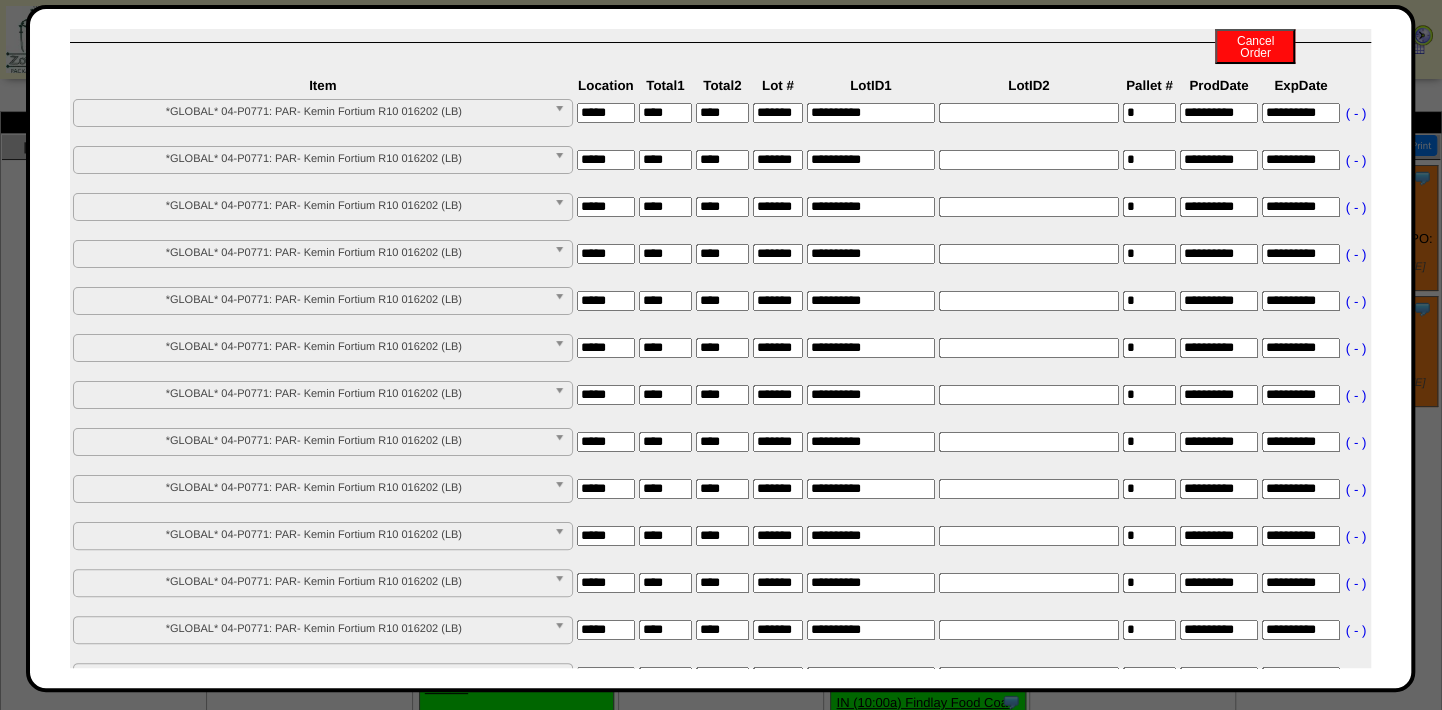 scroll, scrollTop: 0, scrollLeft: 0, axis: both 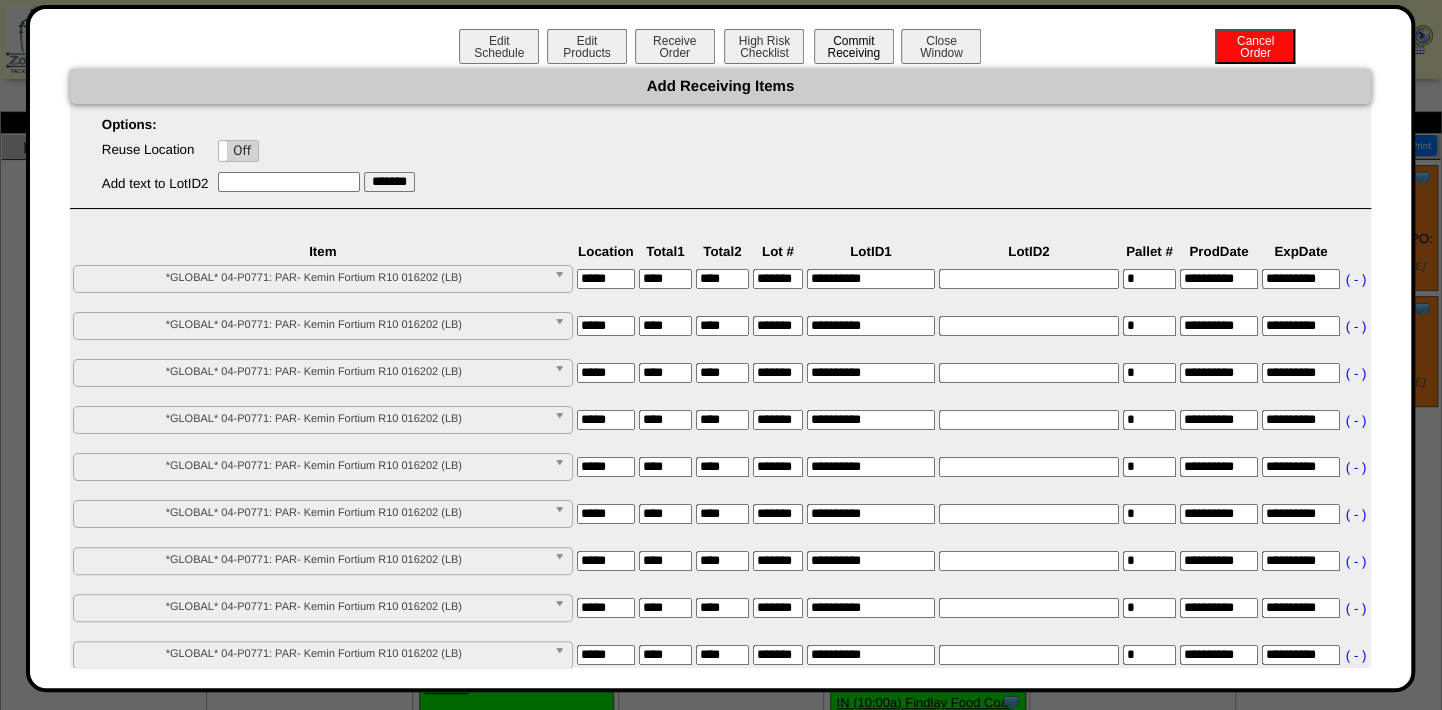 click on "Commit Receiving" at bounding box center [854, 46] 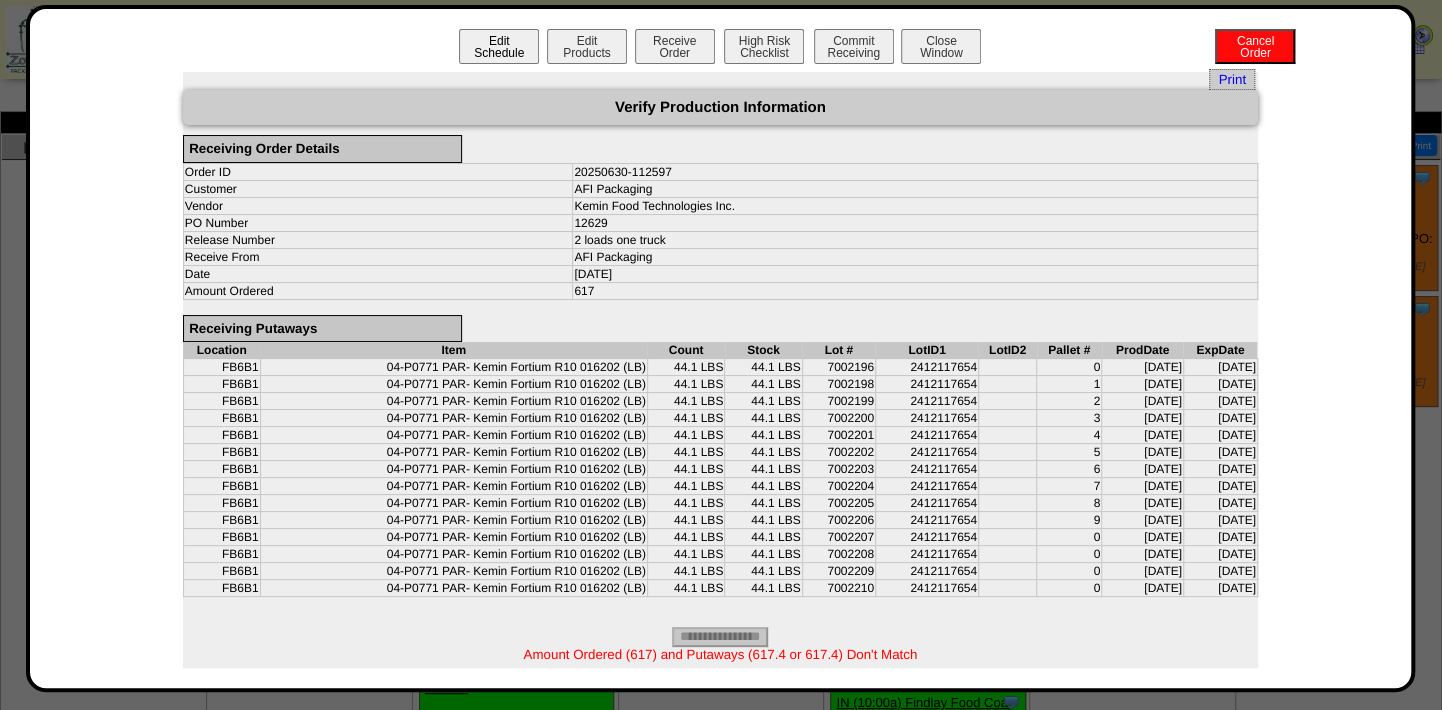 click on "Edit Schedule" at bounding box center (499, 46) 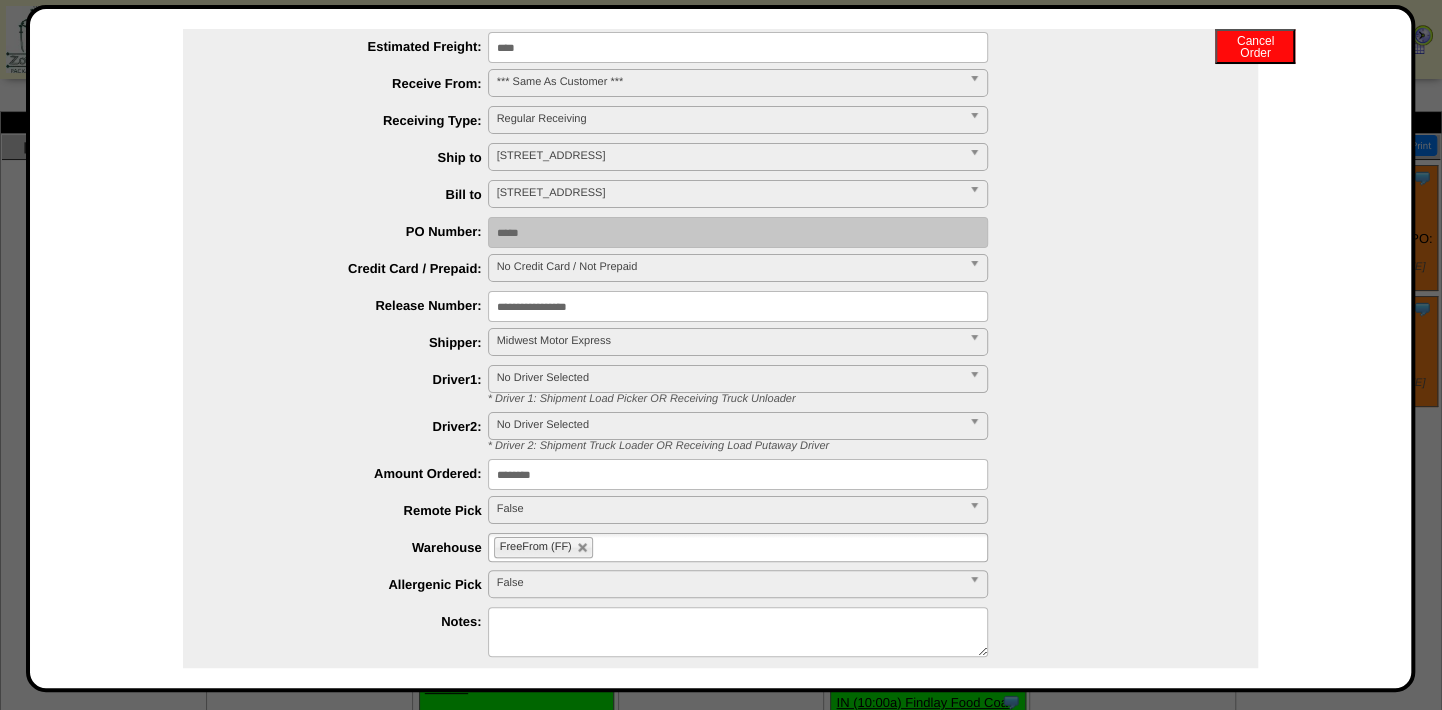scroll, scrollTop: 272, scrollLeft: 0, axis: vertical 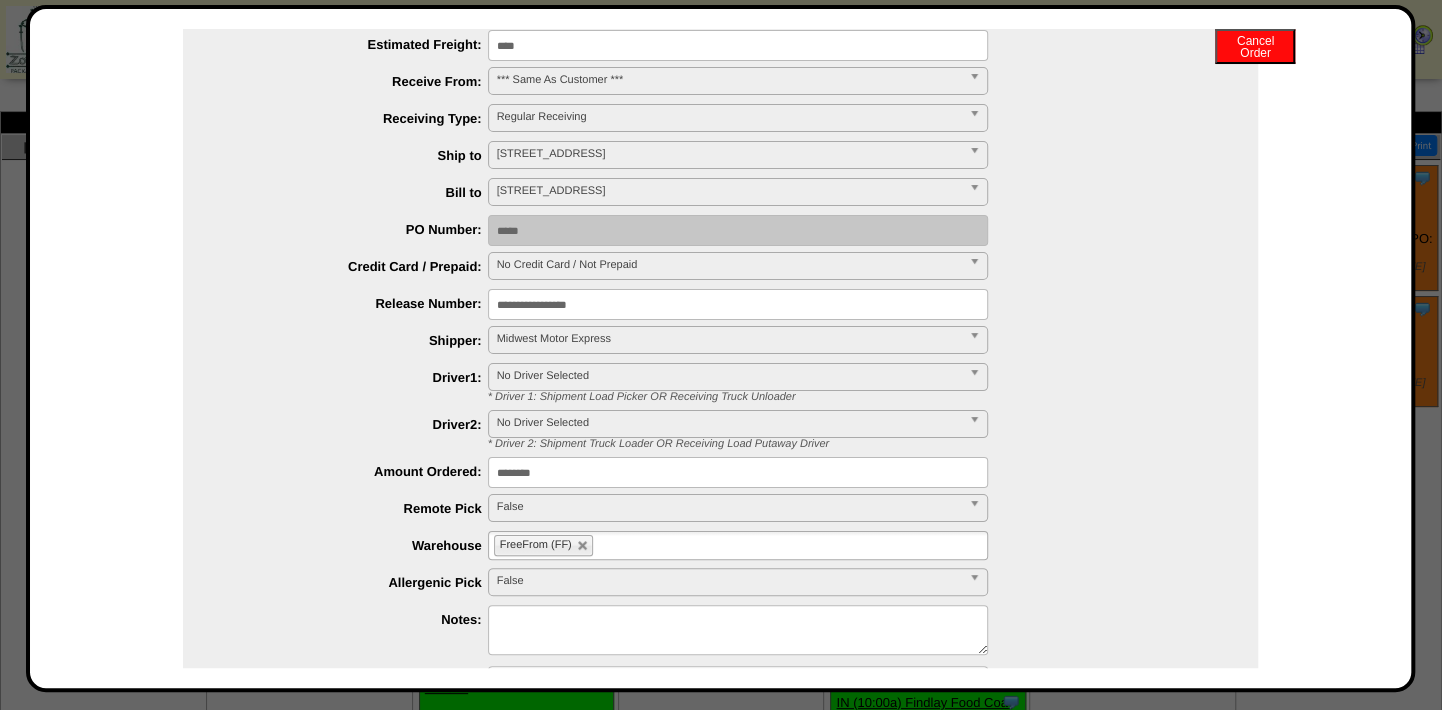 click on "********" at bounding box center [738, 472] 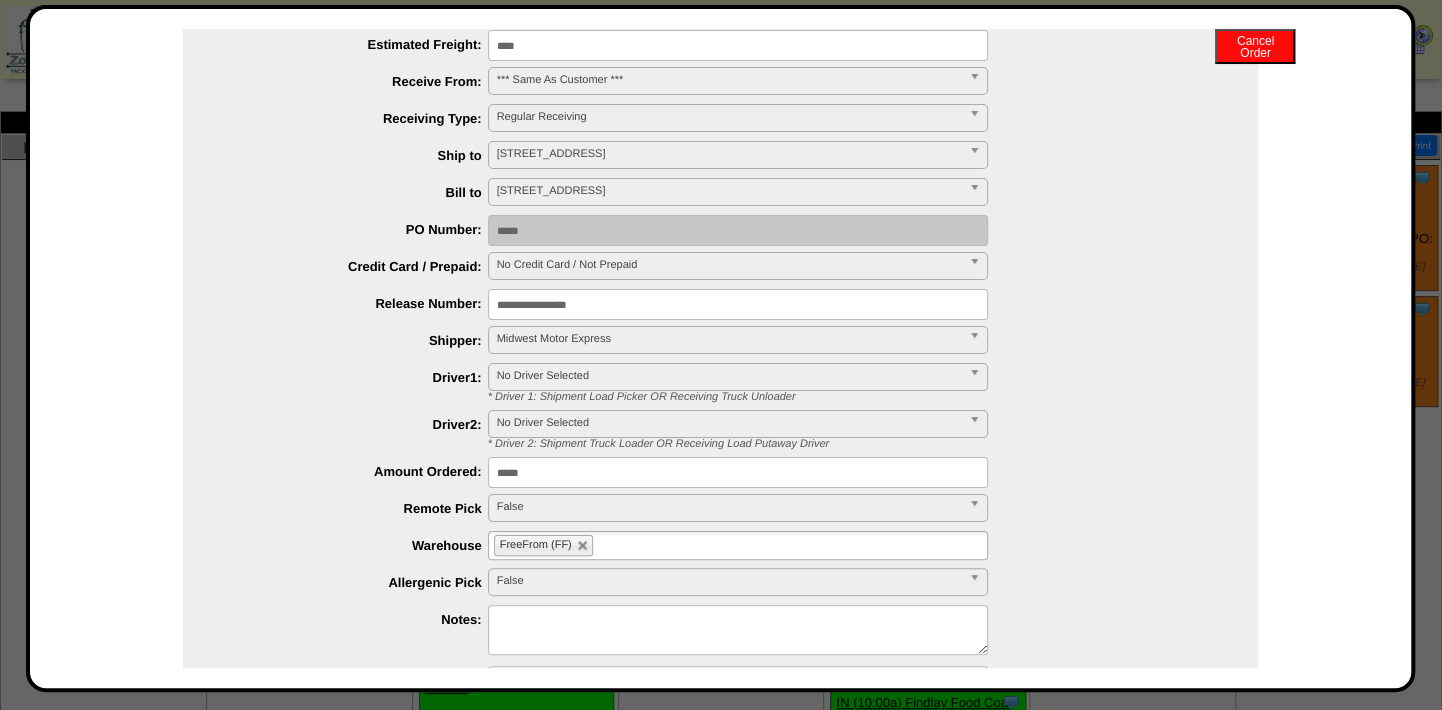 type on "*****" 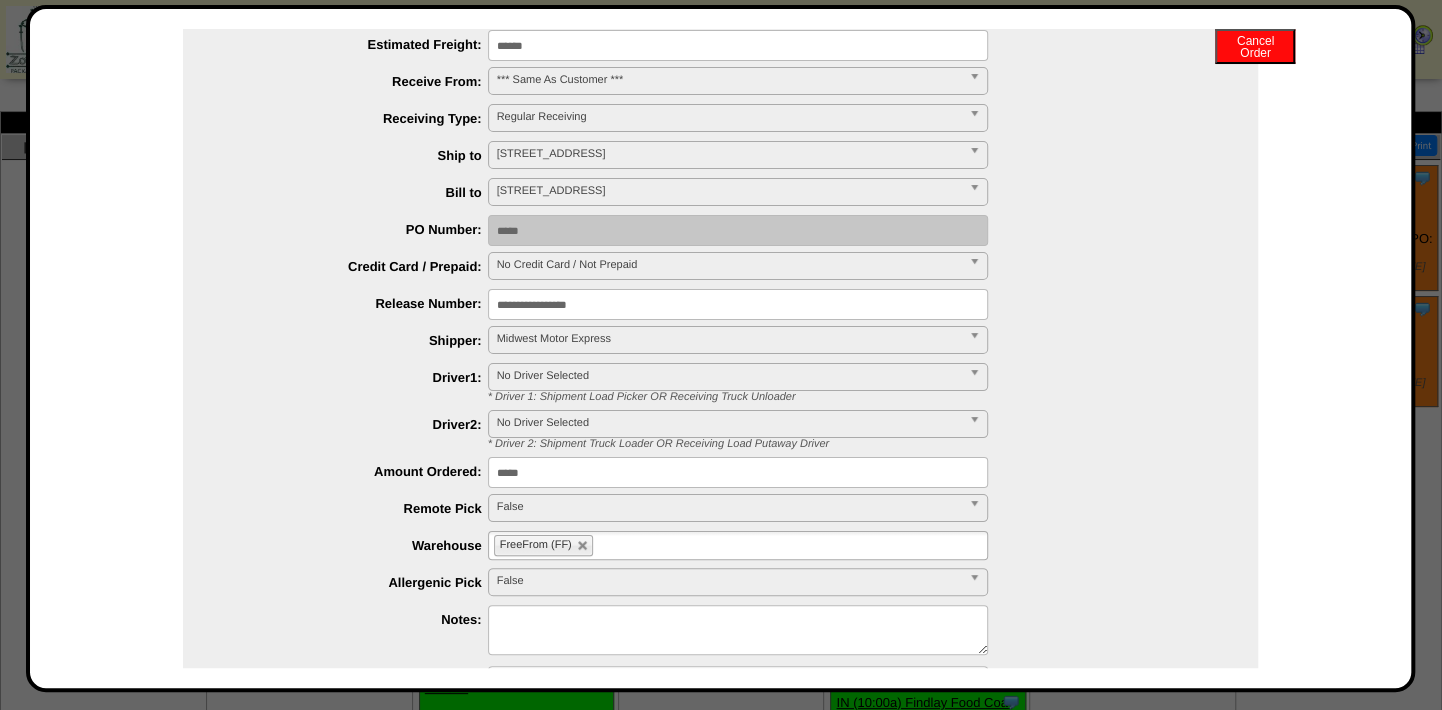 type on "******" 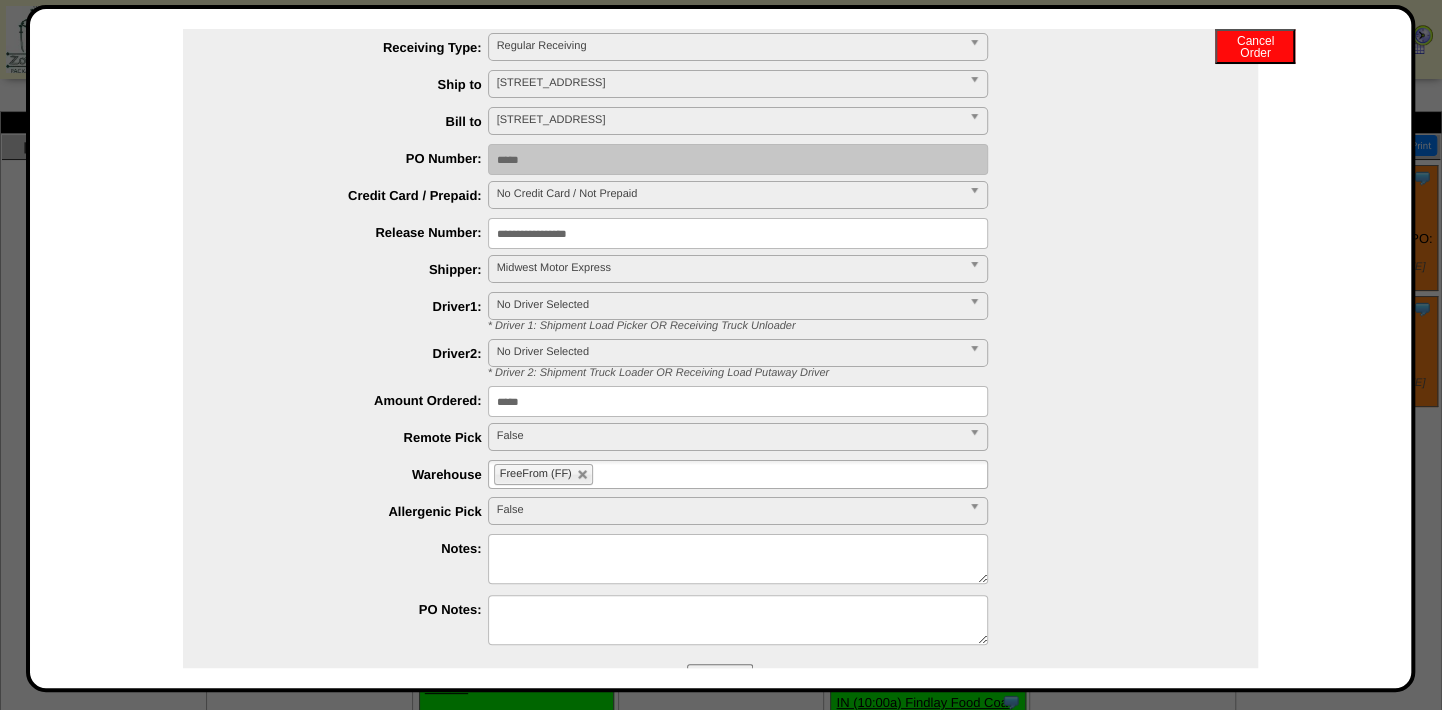 scroll, scrollTop: 405, scrollLeft: 0, axis: vertical 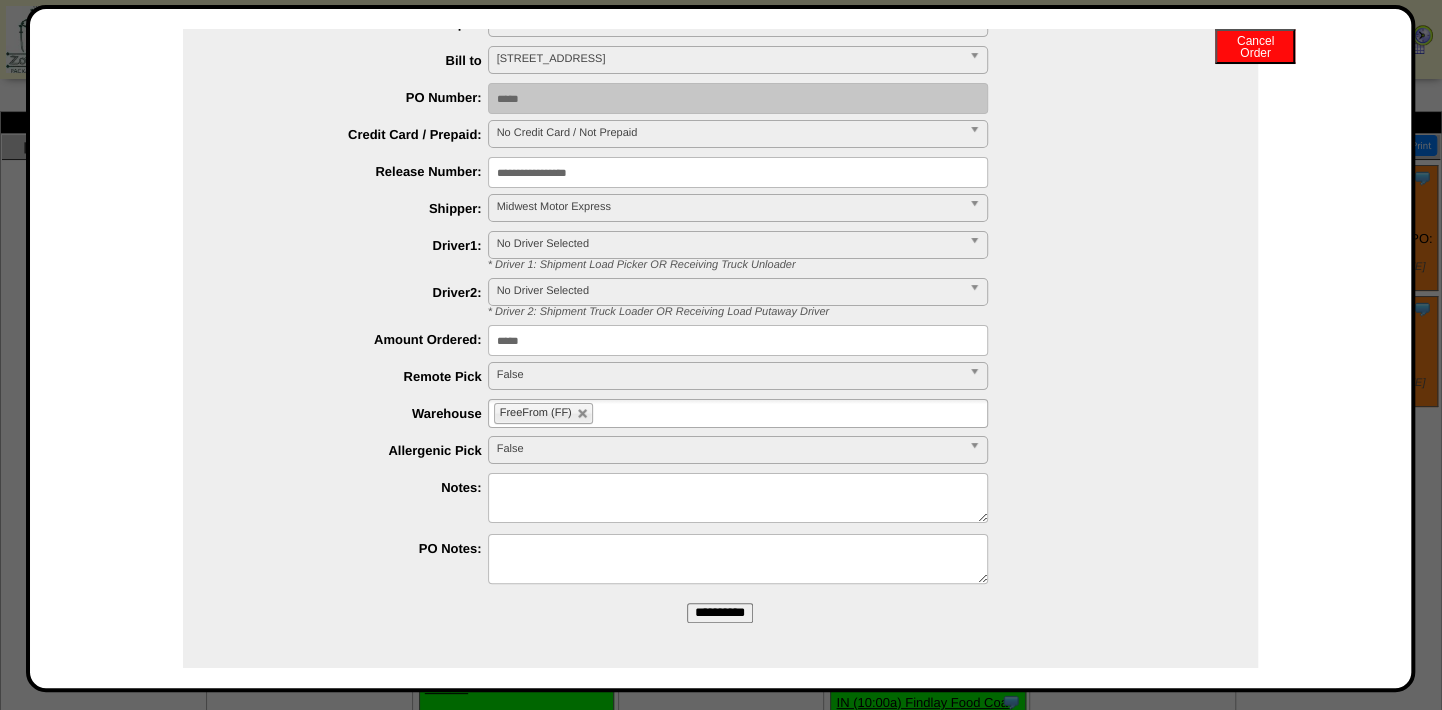 drag, startPoint x: 715, startPoint y: 614, endPoint x: 816, endPoint y: 117, distance: 507.15875 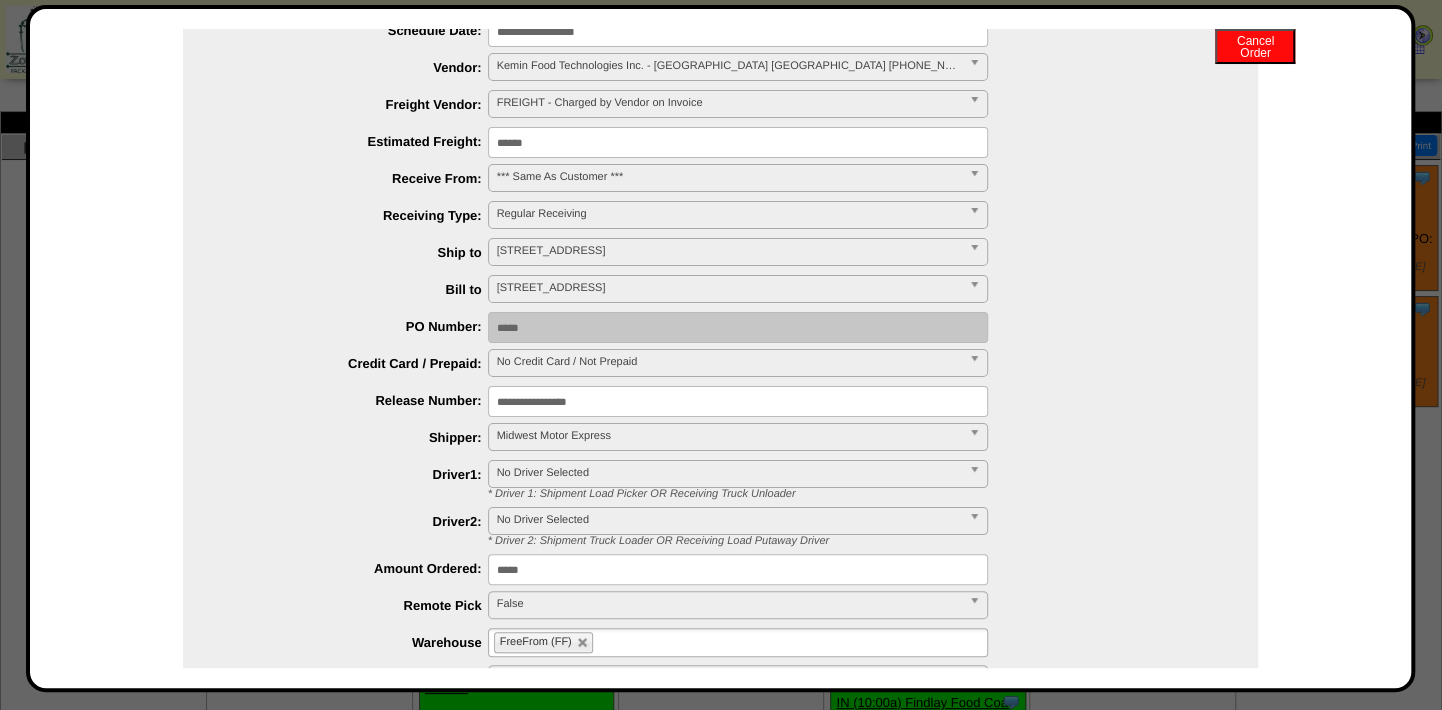 scroll, scrollTop: 0, scrollLeft: 0, axis: both 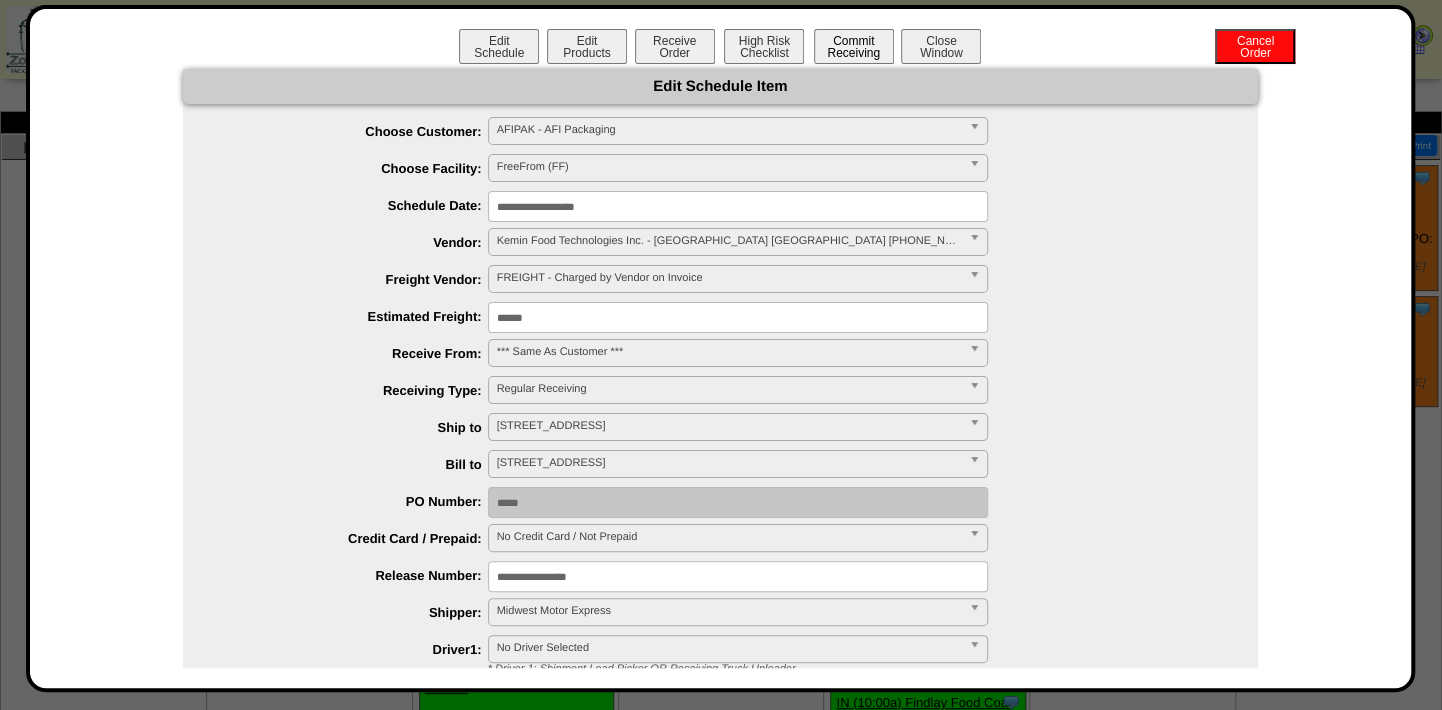 click on "Commit Receiving" at bounding box center (854, 46) 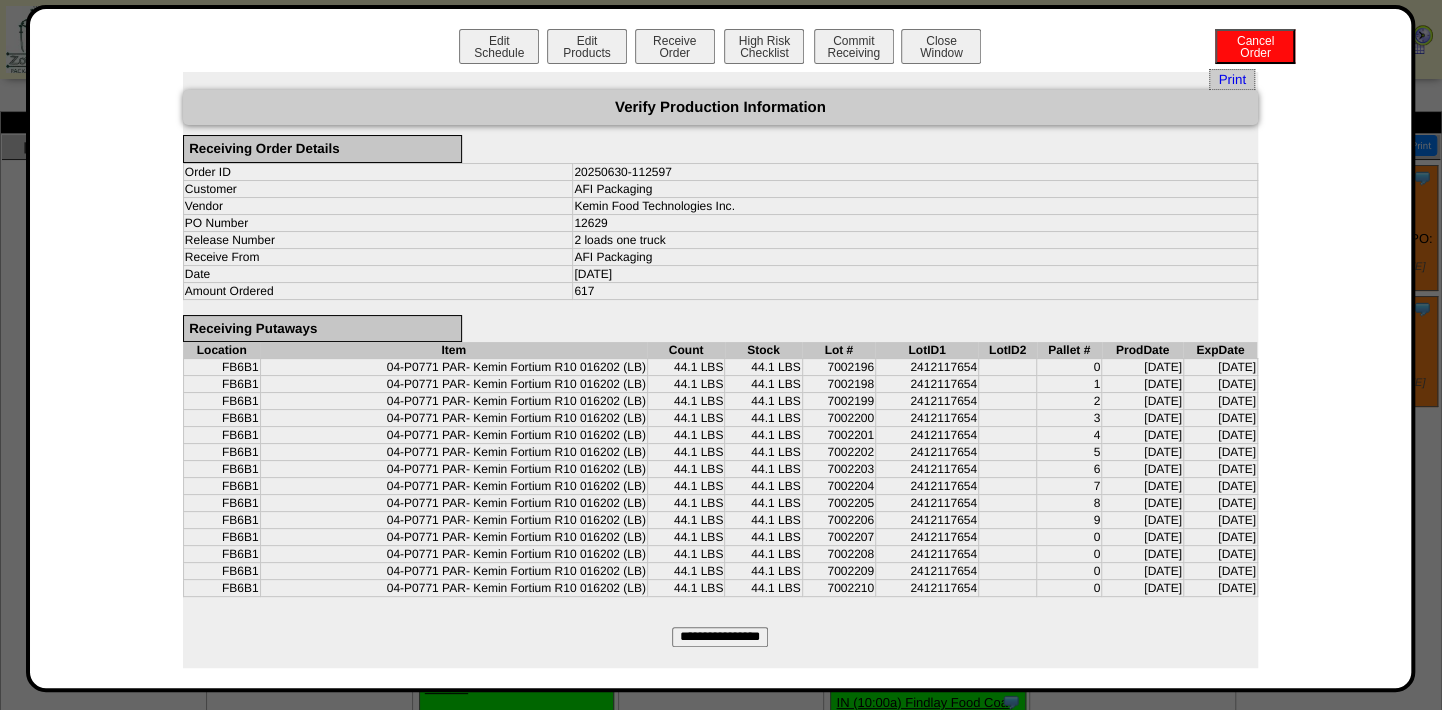click on "**********" at bounding box center [720, 637] 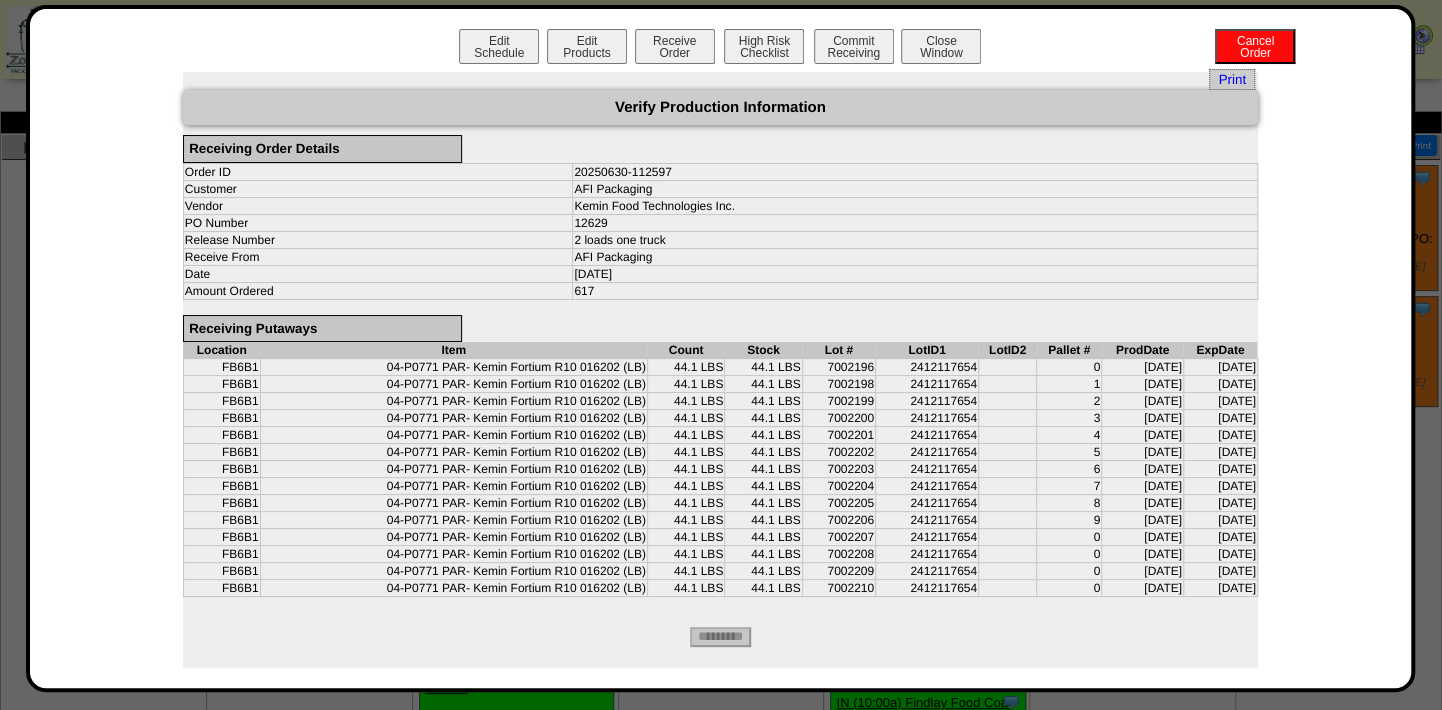 type on "*********" 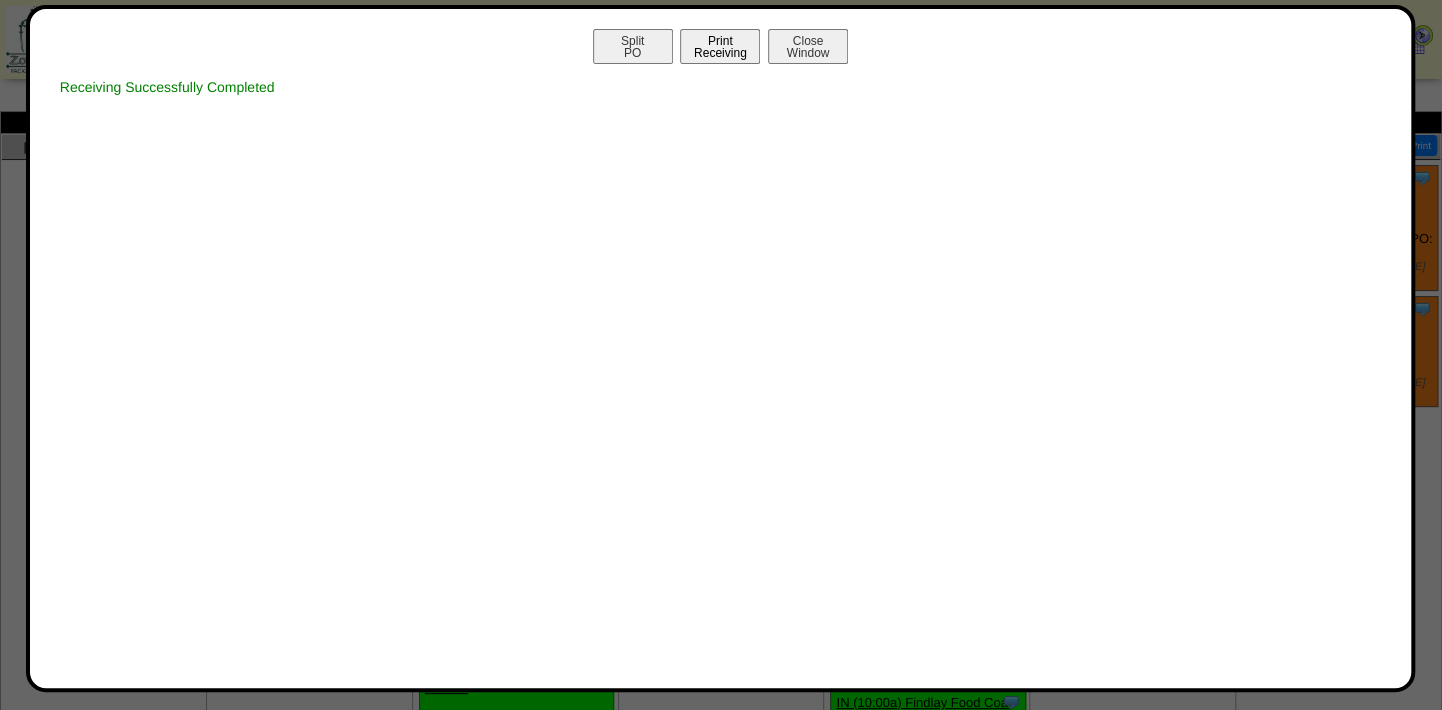 click on "Print Receiving" at bounding box center [720, 46] 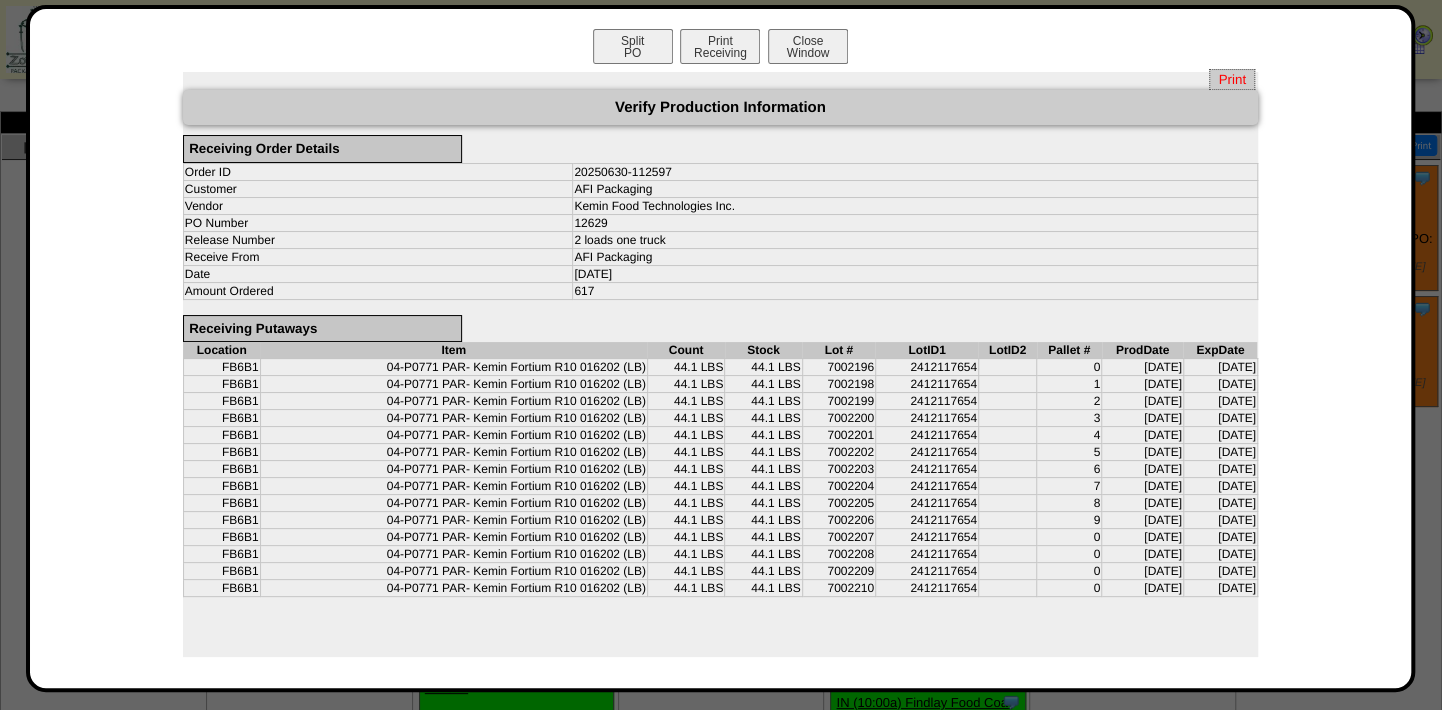 click on "Print" at bounding box center (1231, 79) 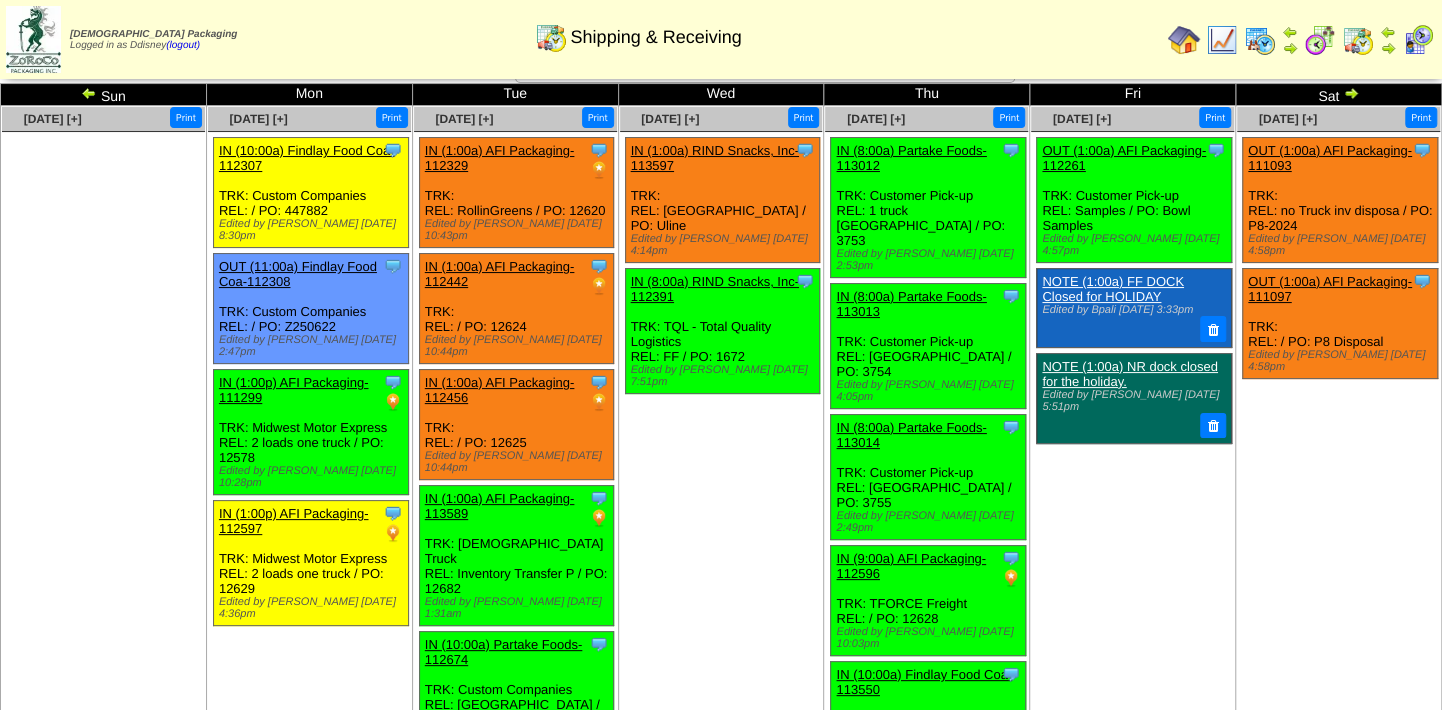 scroll, scrollTop: 0, scrollLeft: 0, axis: both 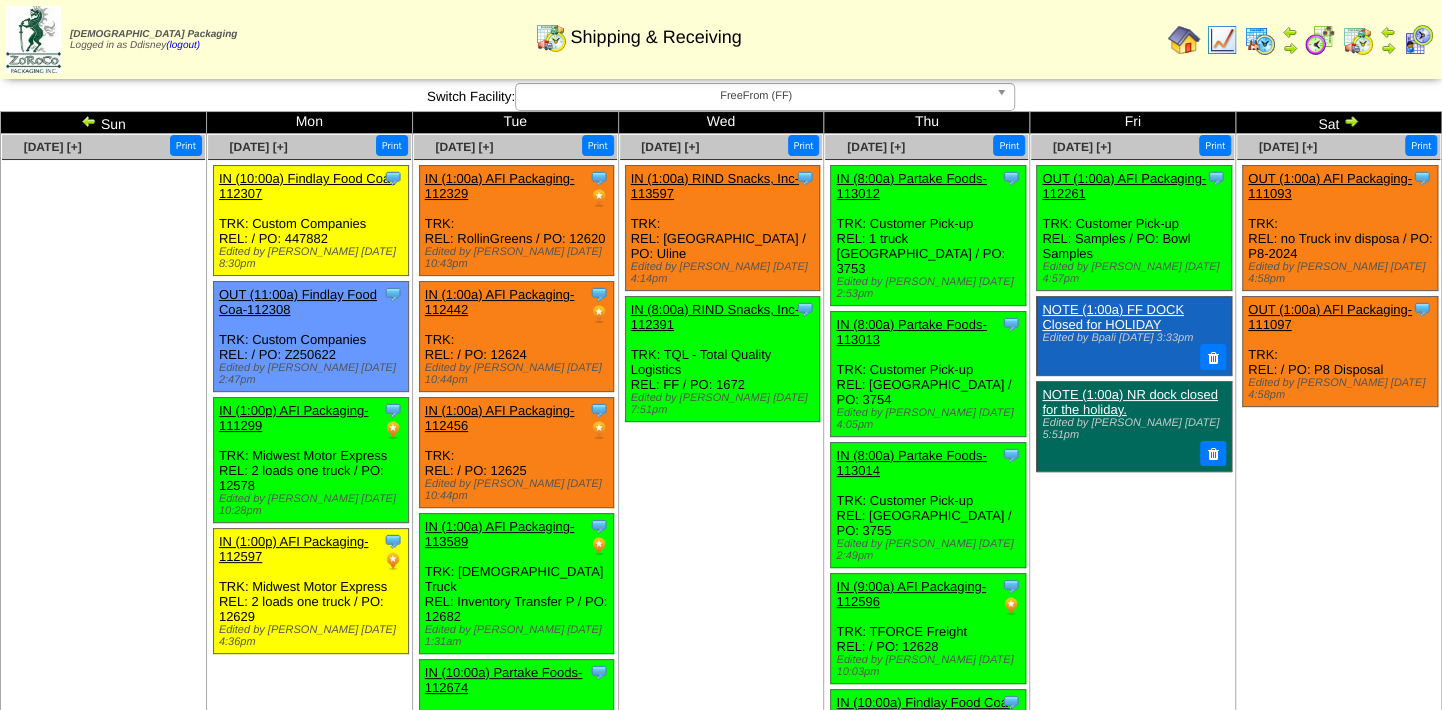 click on "IN
(1:00p)
AFI Packaging-111299" at bounding box center (294, 418) 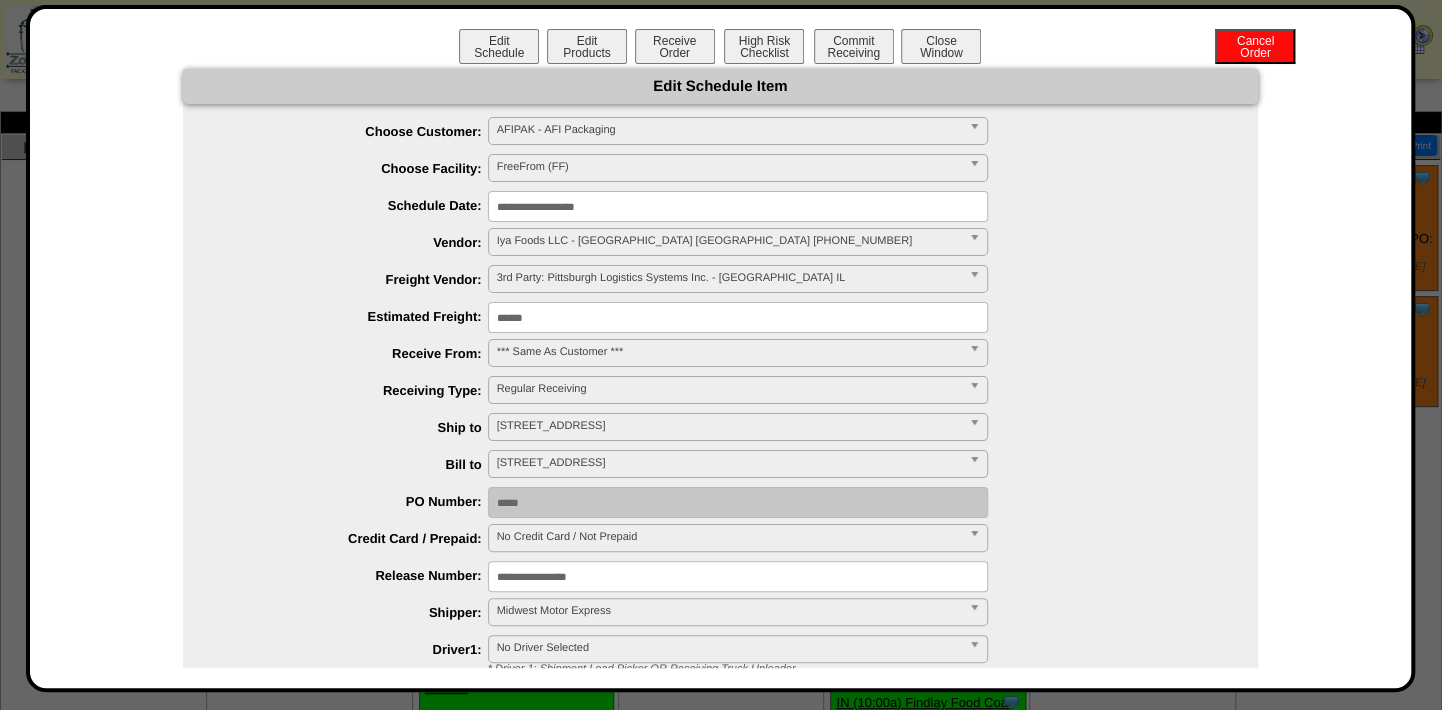 click on "**********" at bounding box center (738, 206) 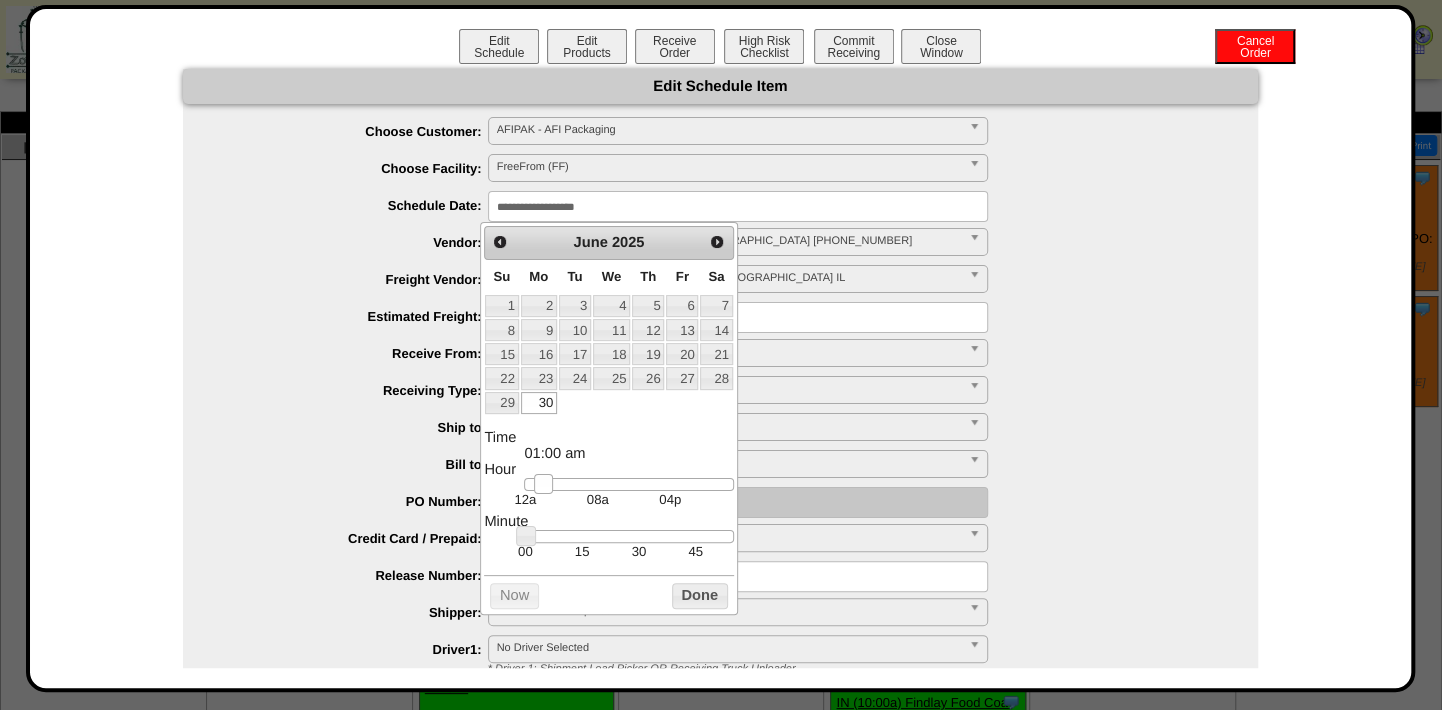 drag, startPoint x: 632, startPoint y: 486, endPoint x: 540, endPoint y: 491, distance: 92.13577 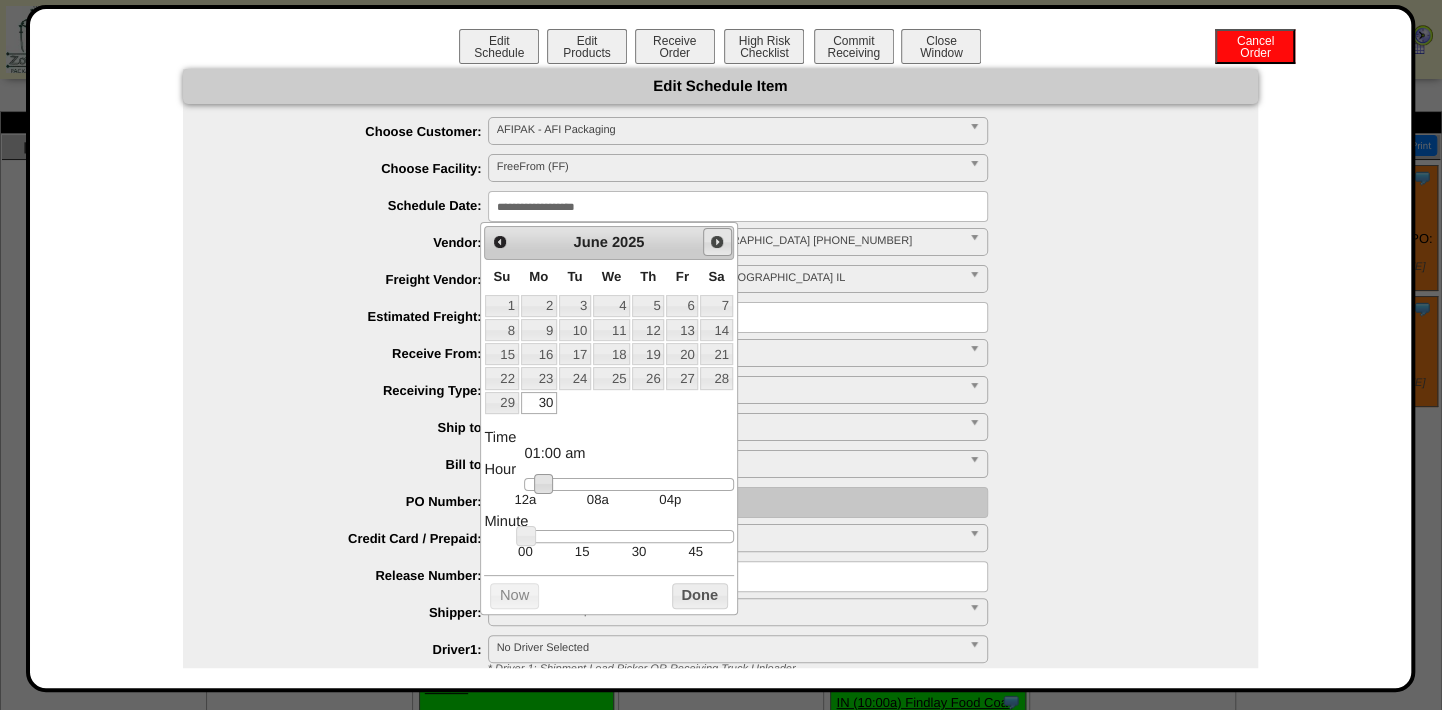 click on "Next" at bounding box center [717, 242] 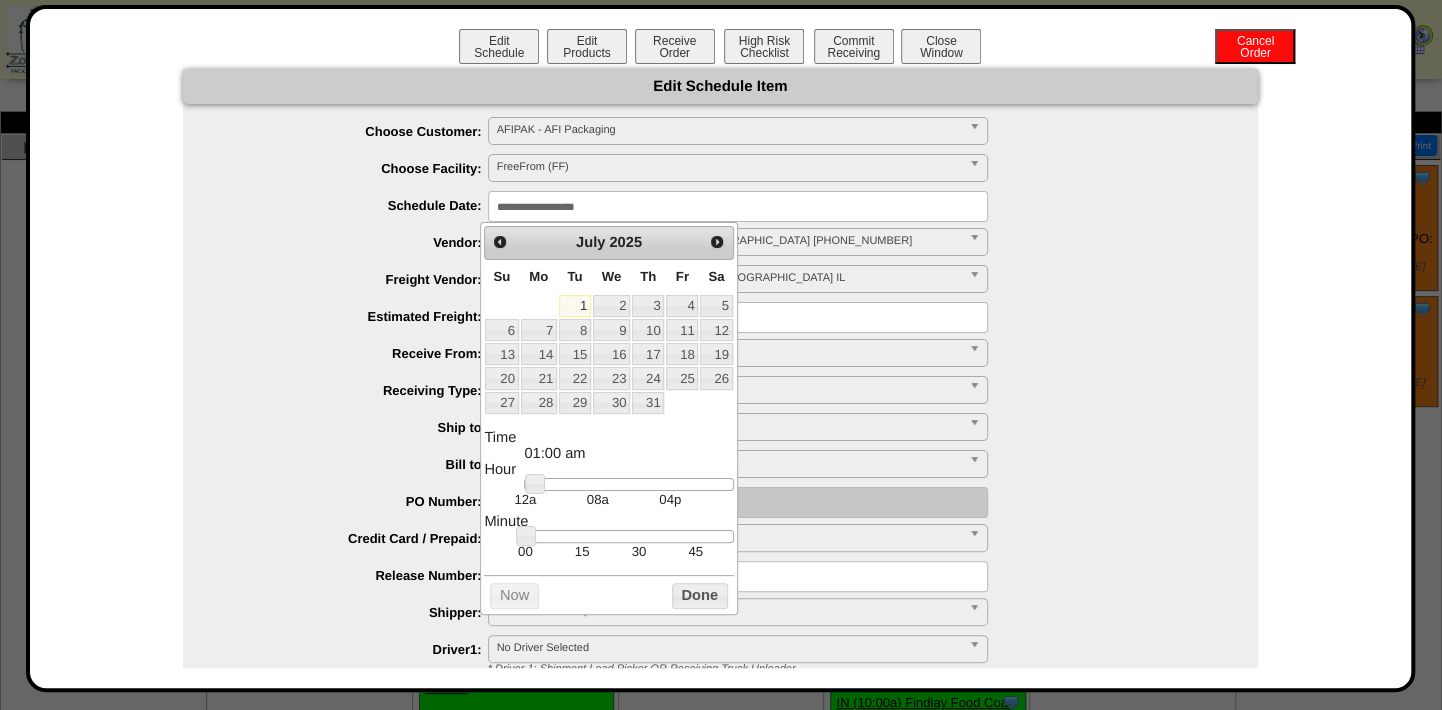 click on "1" at bounding box center [575, 306] 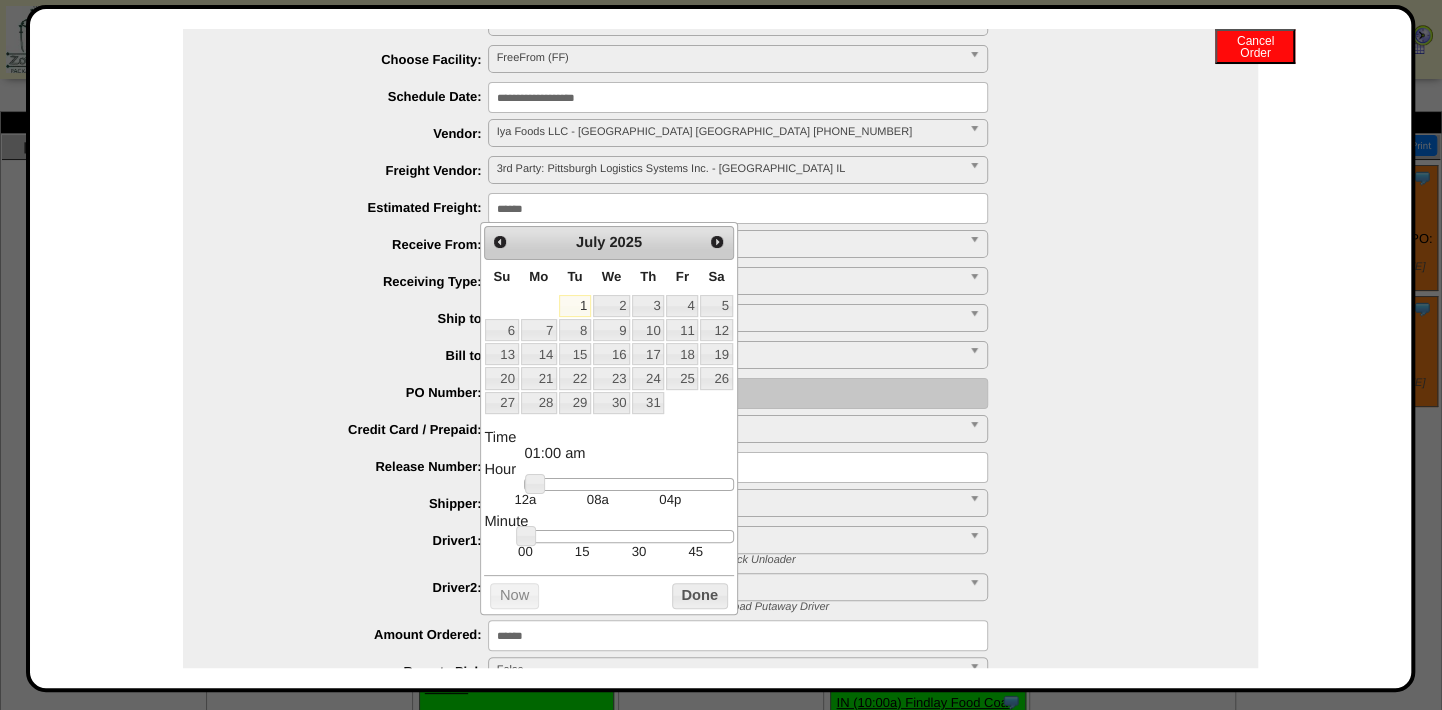 scroll, scrollTop: 363, scrollLeft: 0, axis: vertical 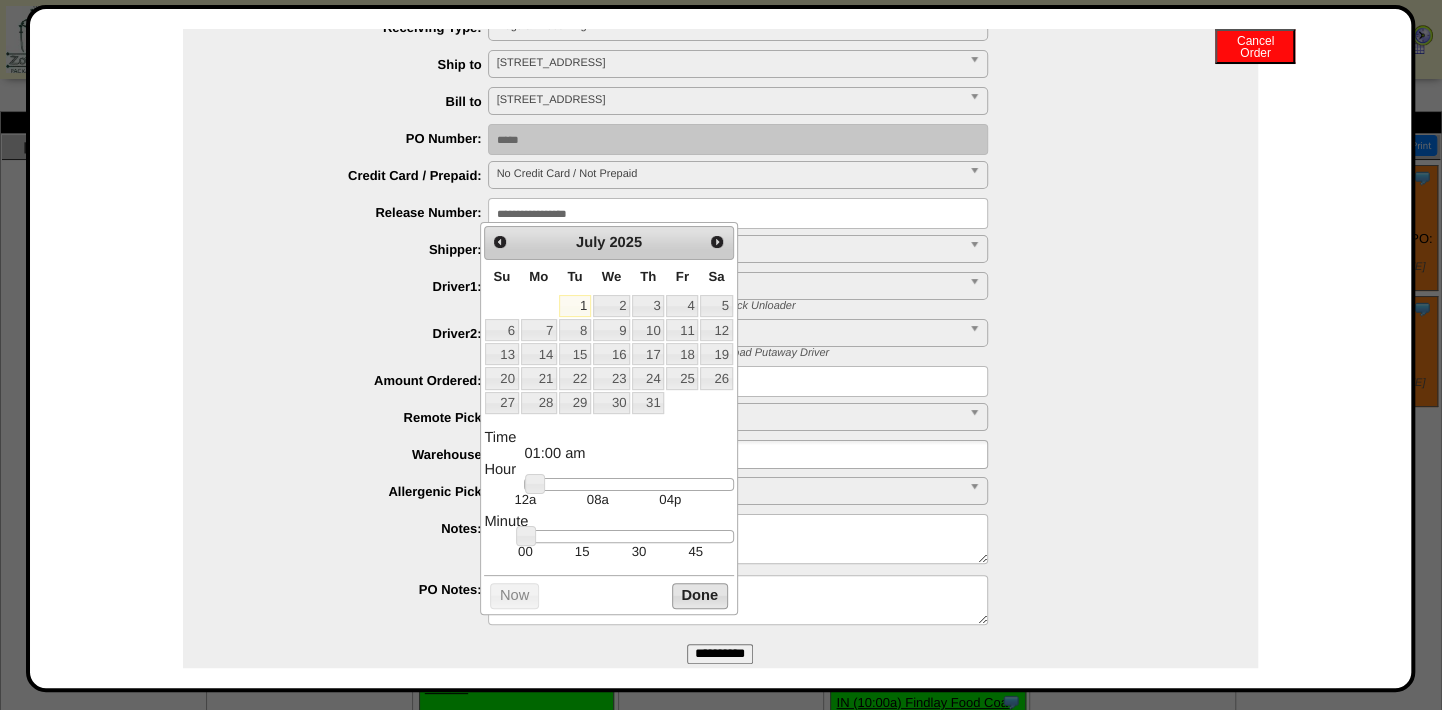 click on "Done" at bounding box center [700, 595] 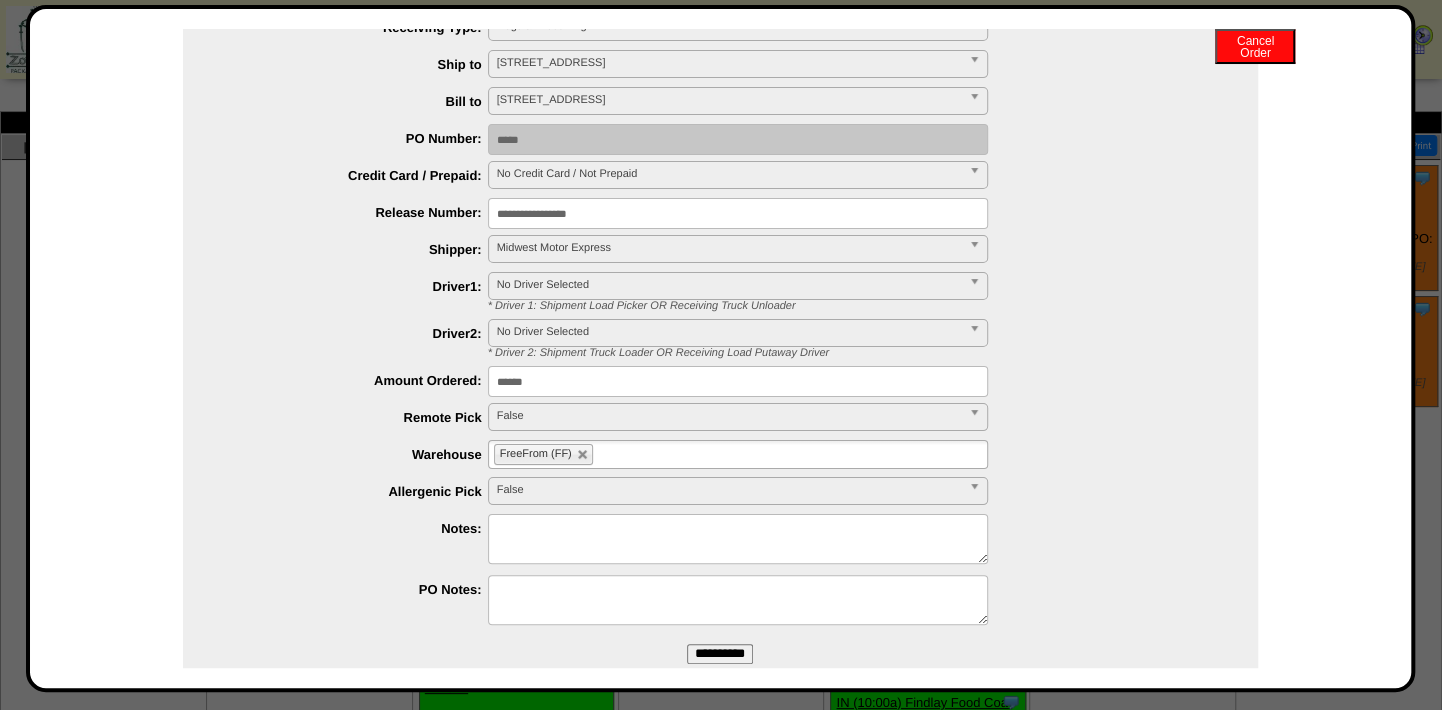 click on "**********" at bounding box center (720, 654) 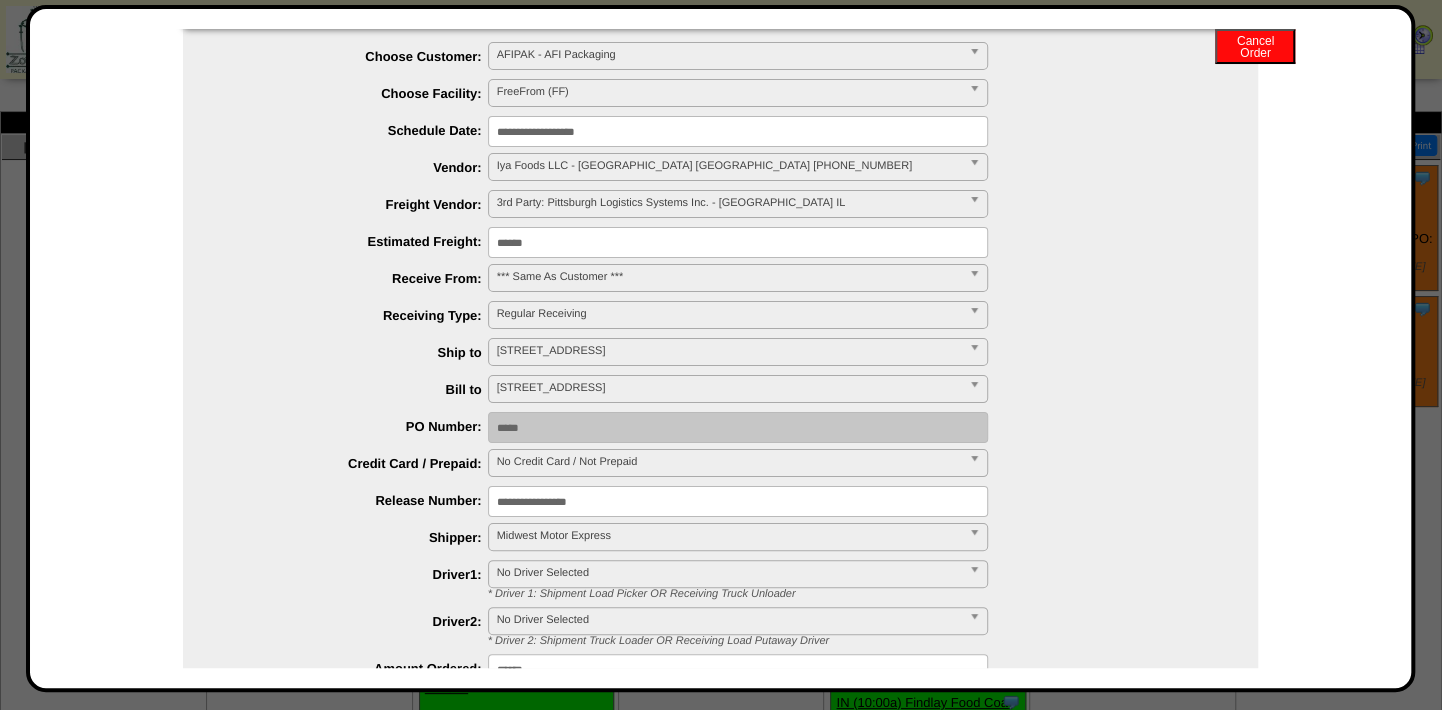 scroll, scrollTop: 0, scrollLeft: 0, axis: both 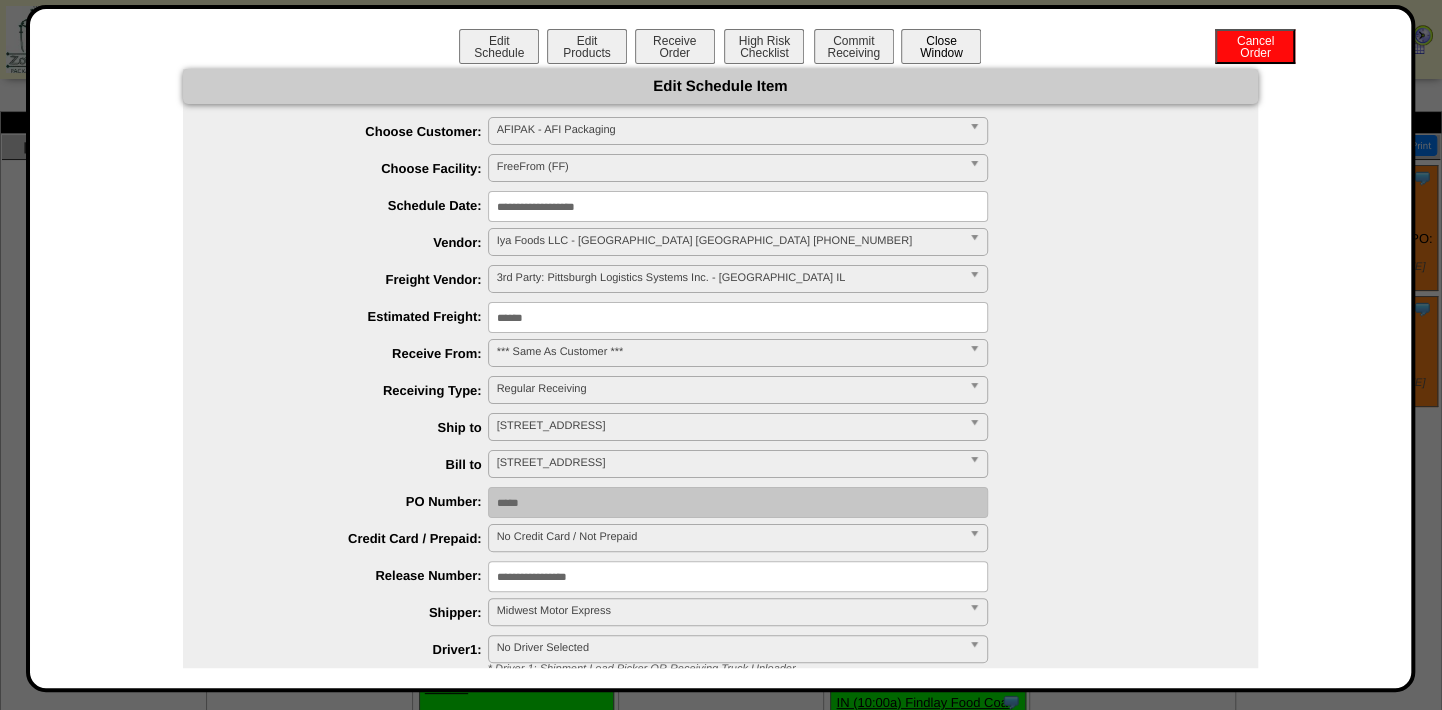 click on "Close Window" at bounding box center [941, 46] 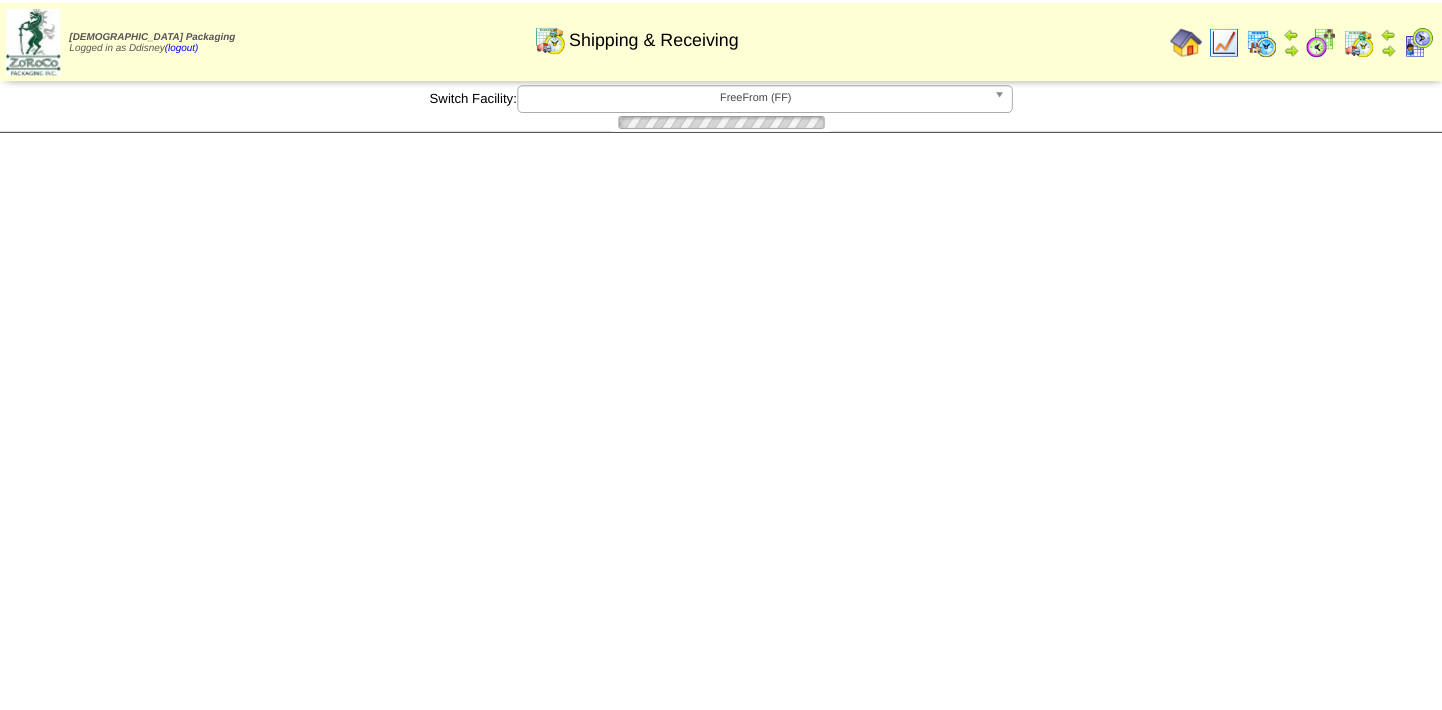 scroll, scrollTop: 0, scrollLeft: 0, axis: both 